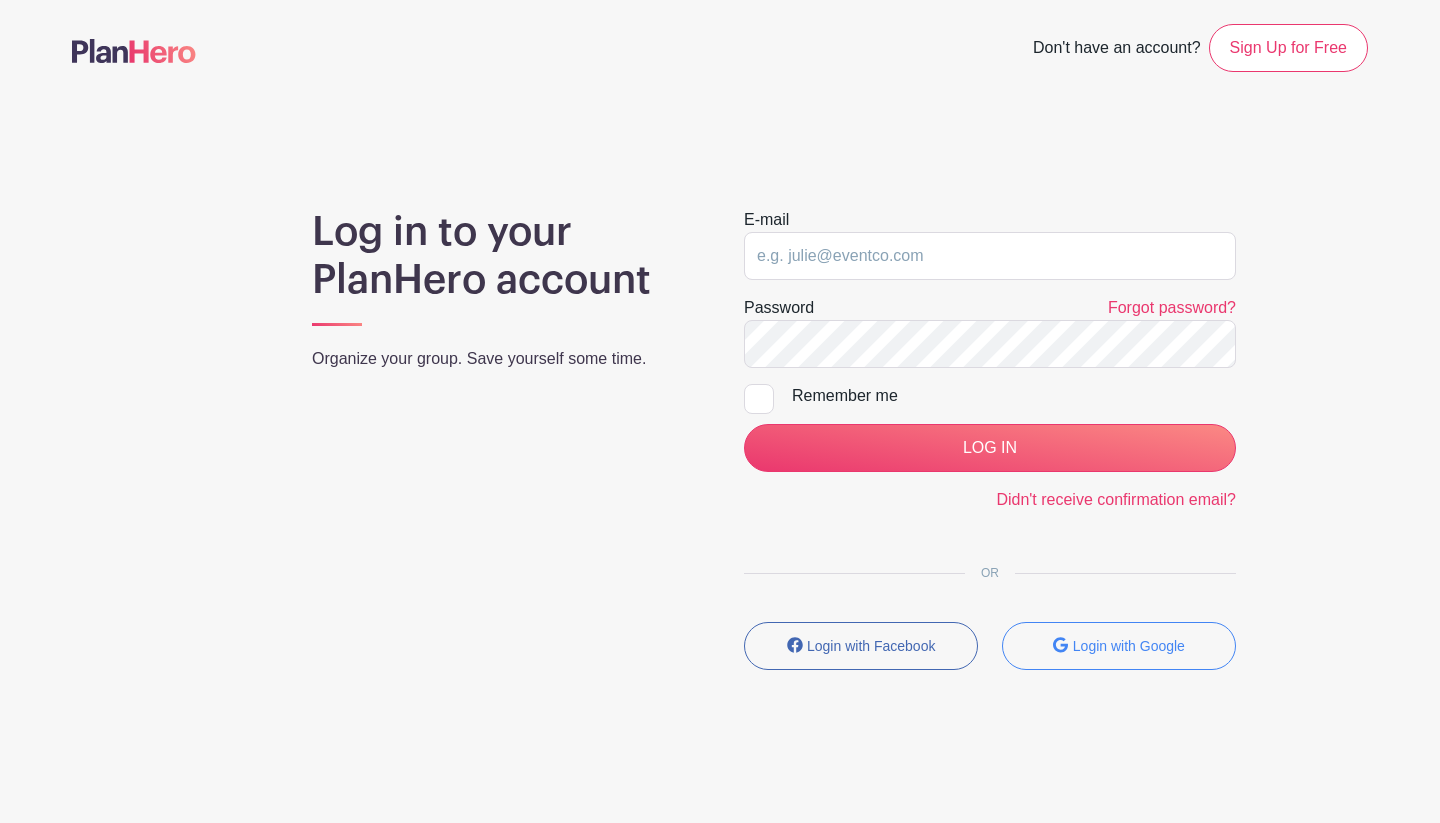 scroll, scrollTop: 0, scrollLeft: 0, axis: both 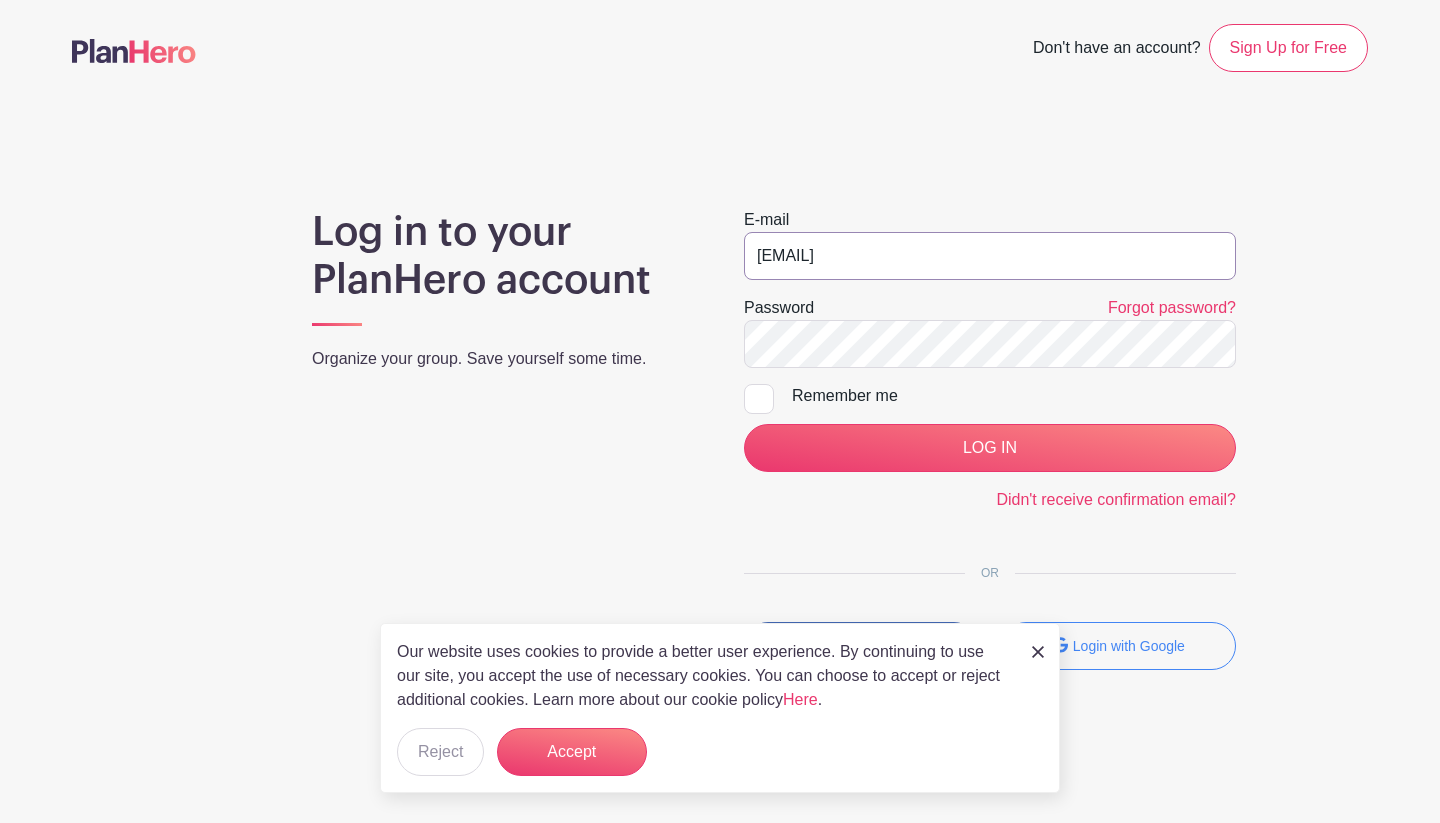 type on "[EMAIL]" 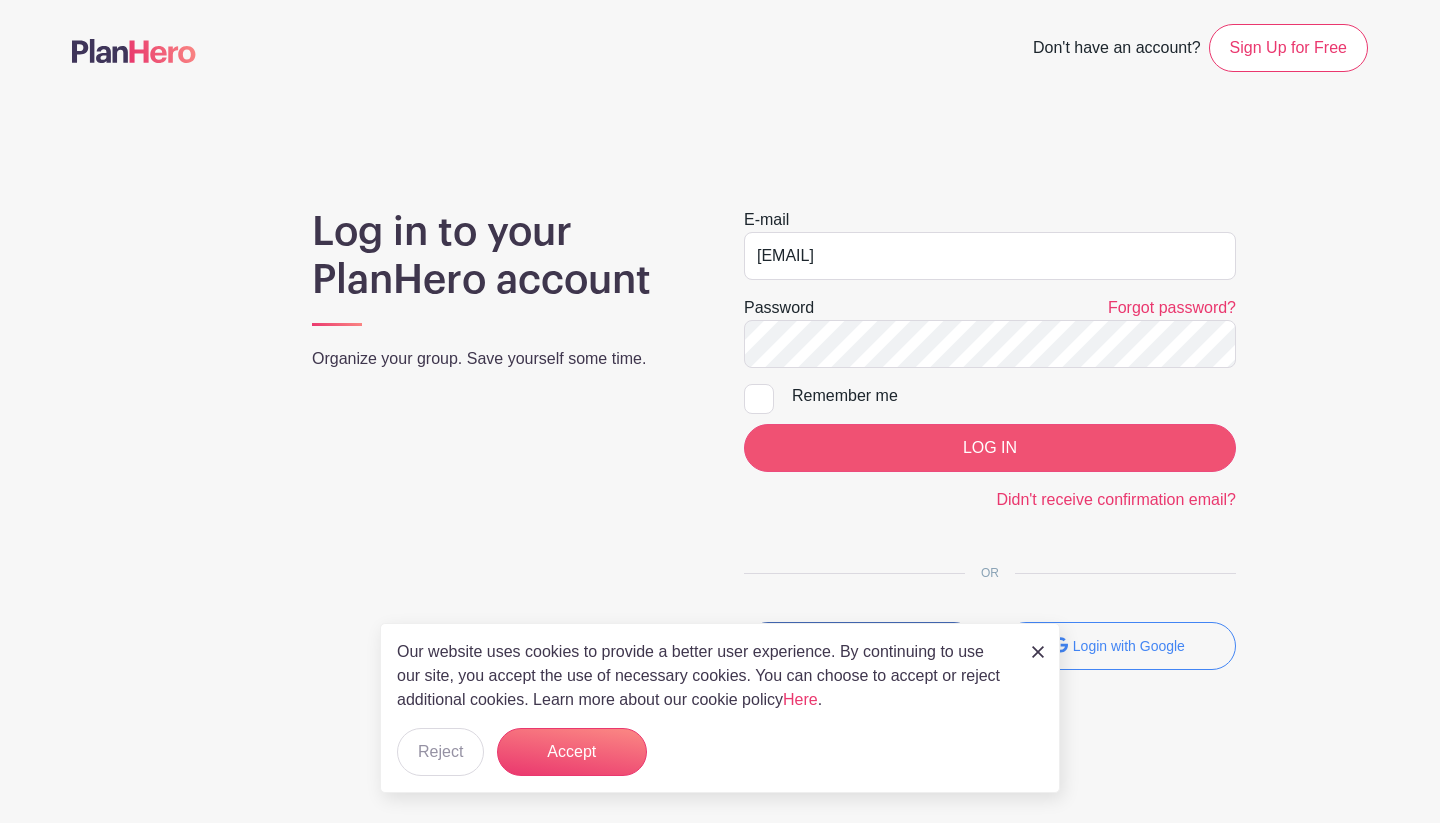 click on "LOG IN" at bounding box center (990, 448) 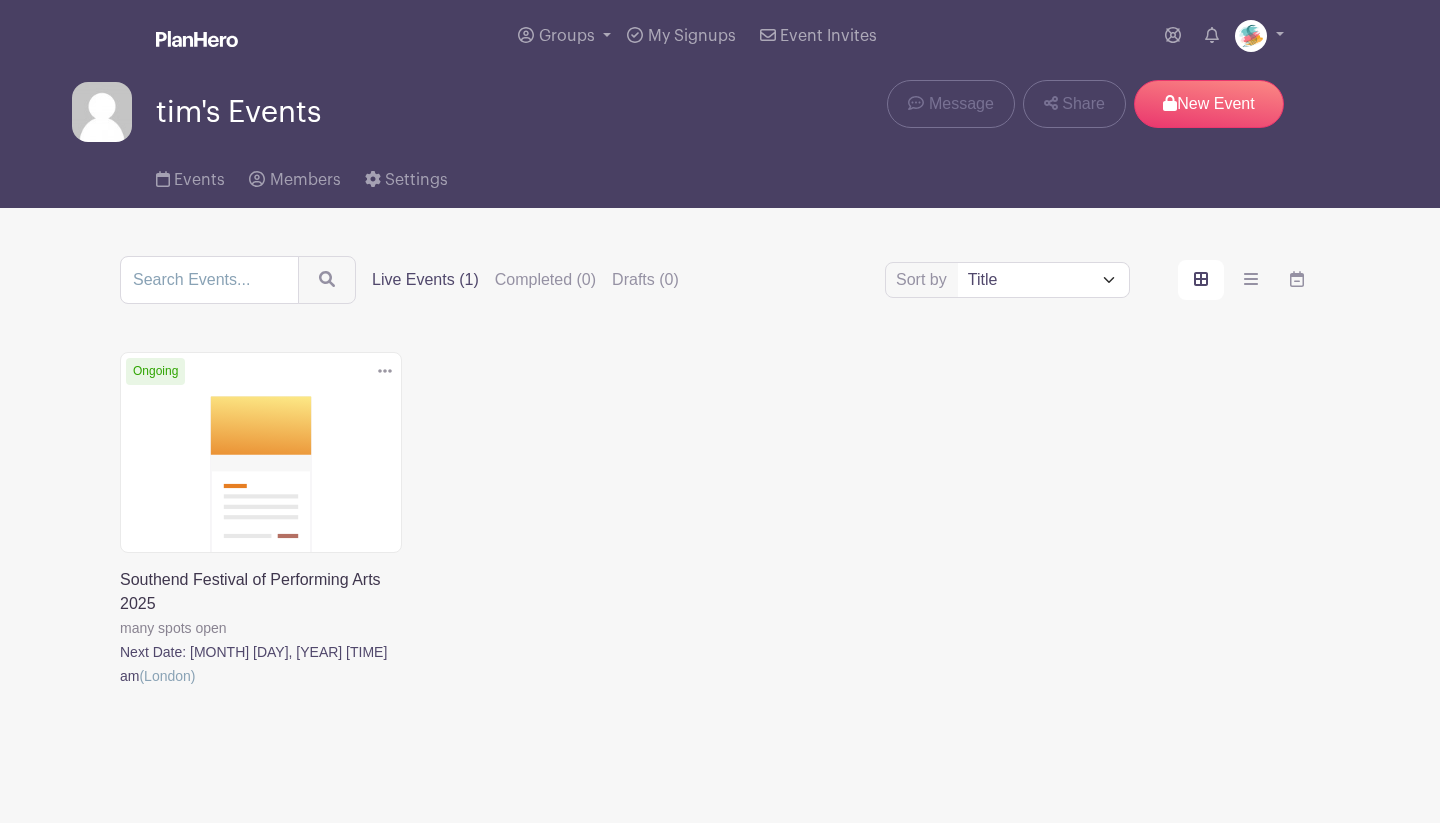 scroll, scrollTop: 0, scrollLeft: 0, axis: both 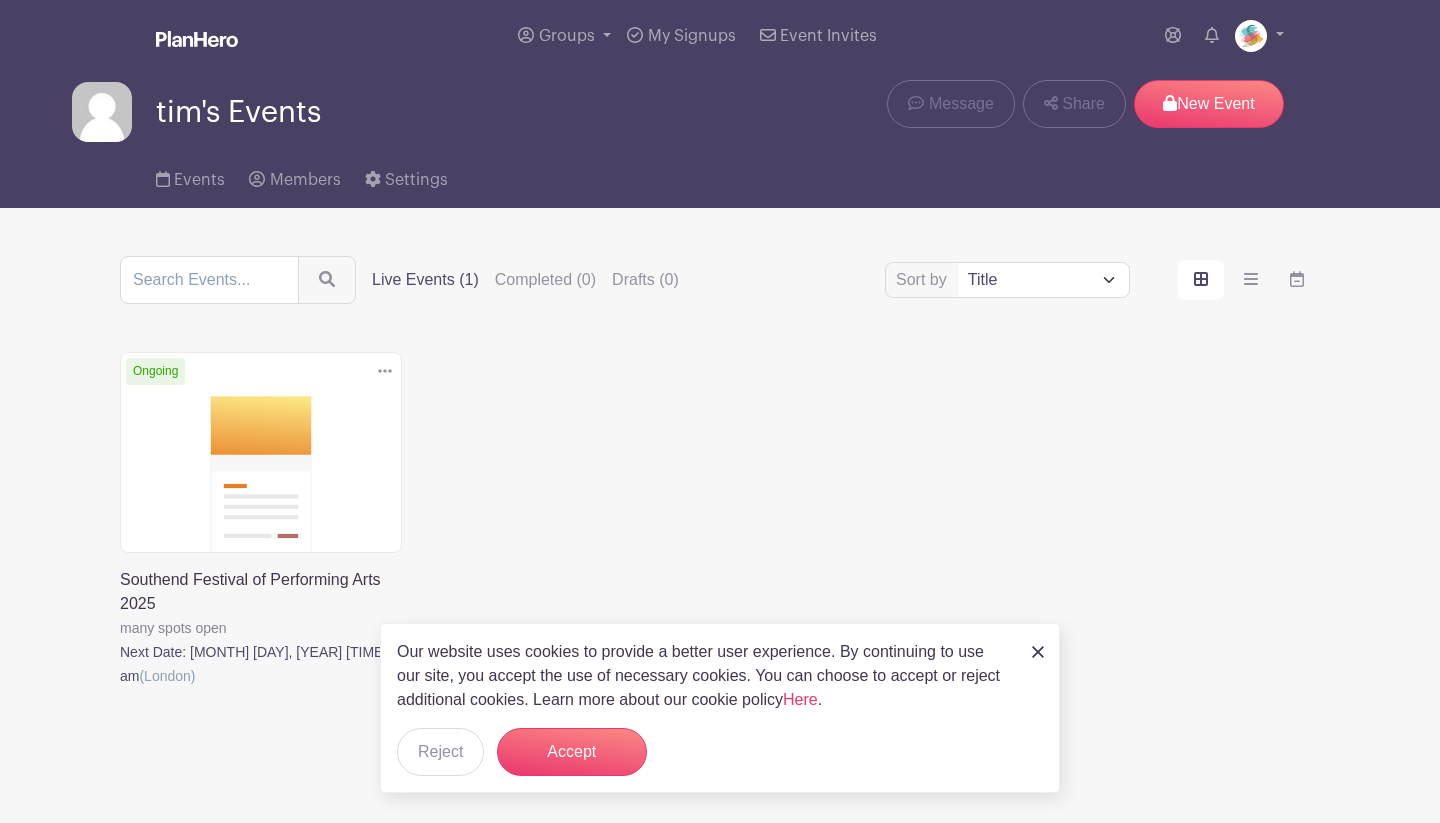 click at bounding box center [120, 688] 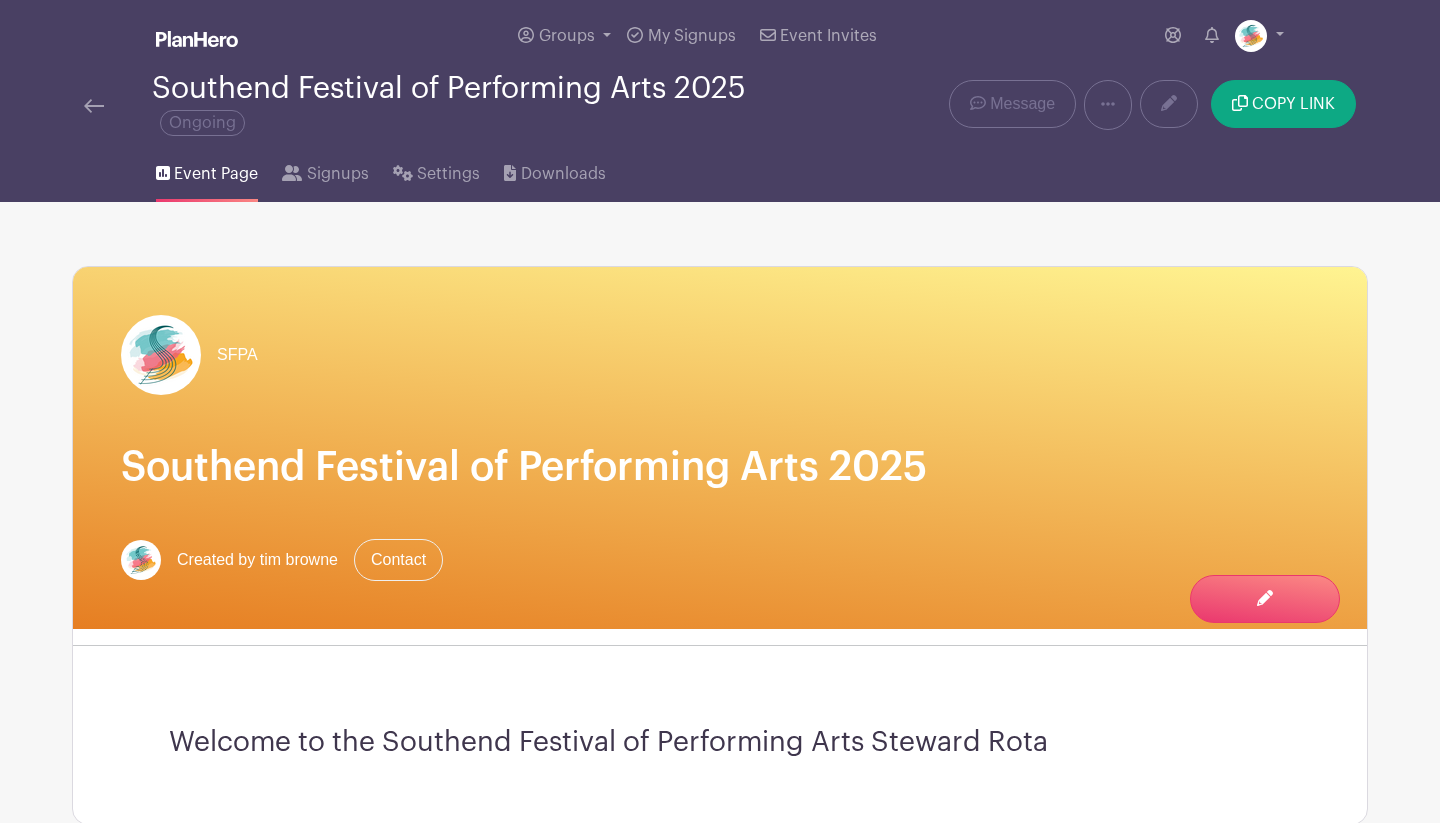 click on "Welcome to the Southend Festival of Performing Arts Steward Rota" at bounding box center [720, 743] 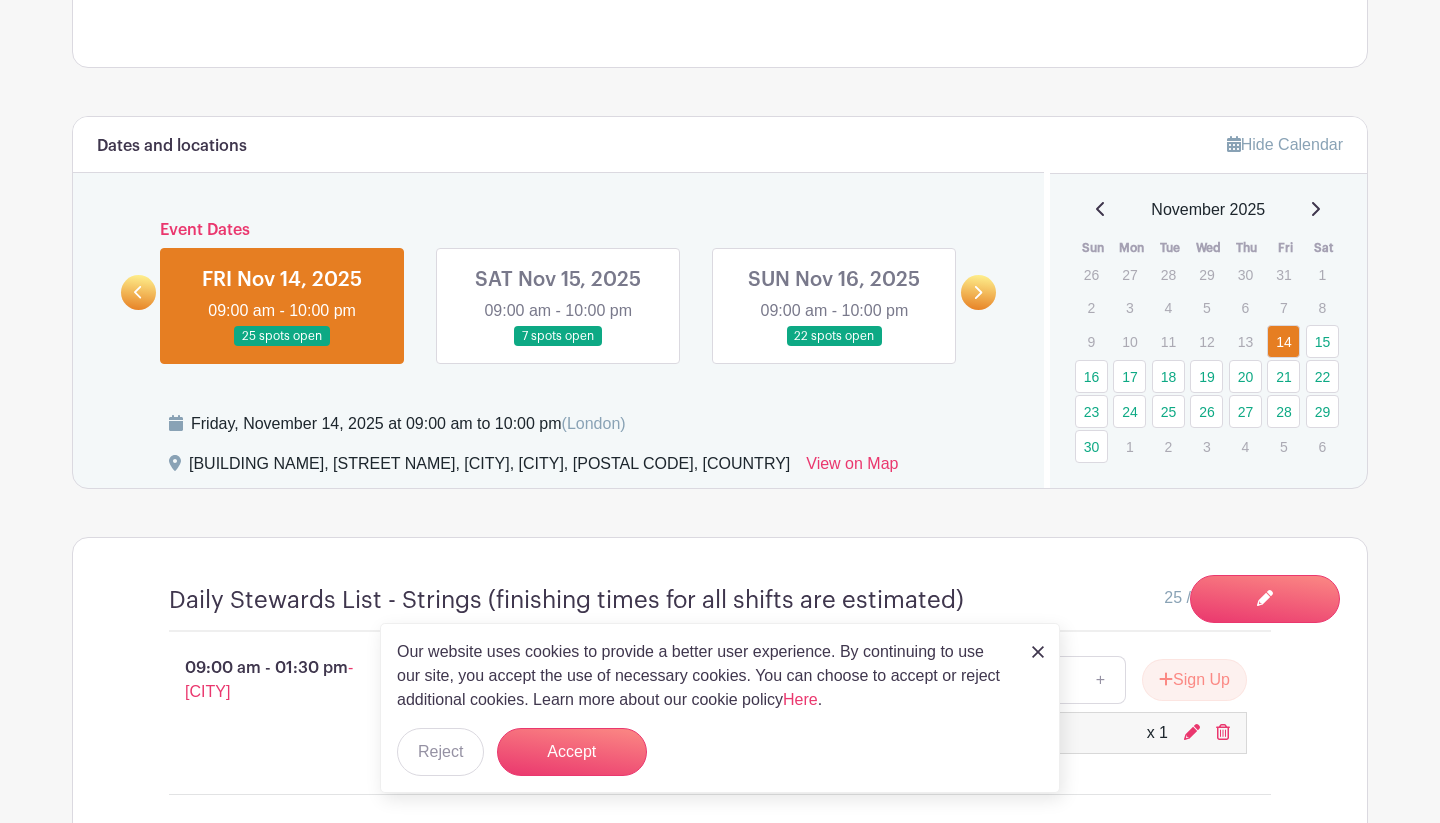 scroll, scrollTop: 833, scrollLeft: 0, axis: vertical 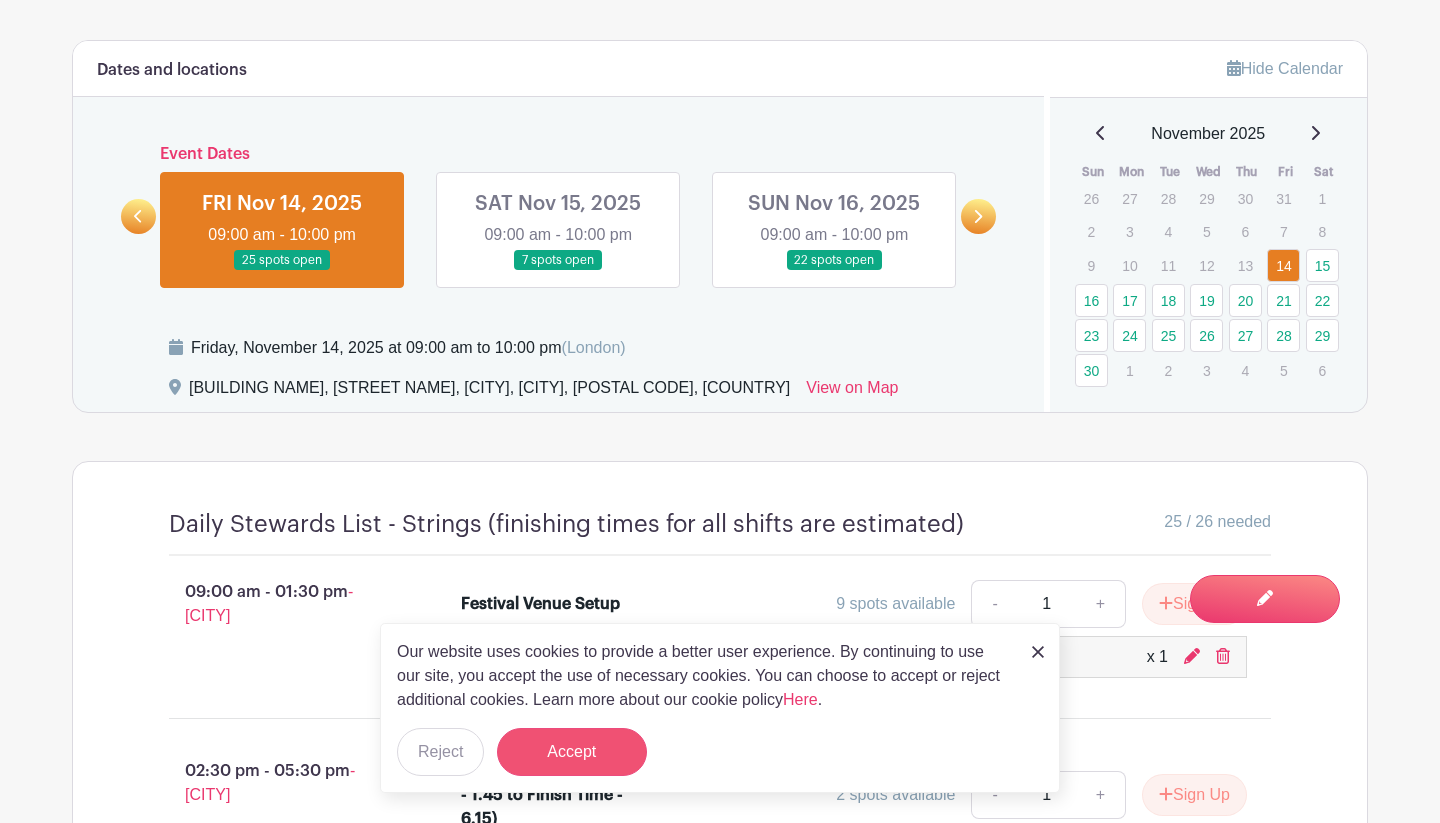click on "Accept" at bounding box center (572, 752) 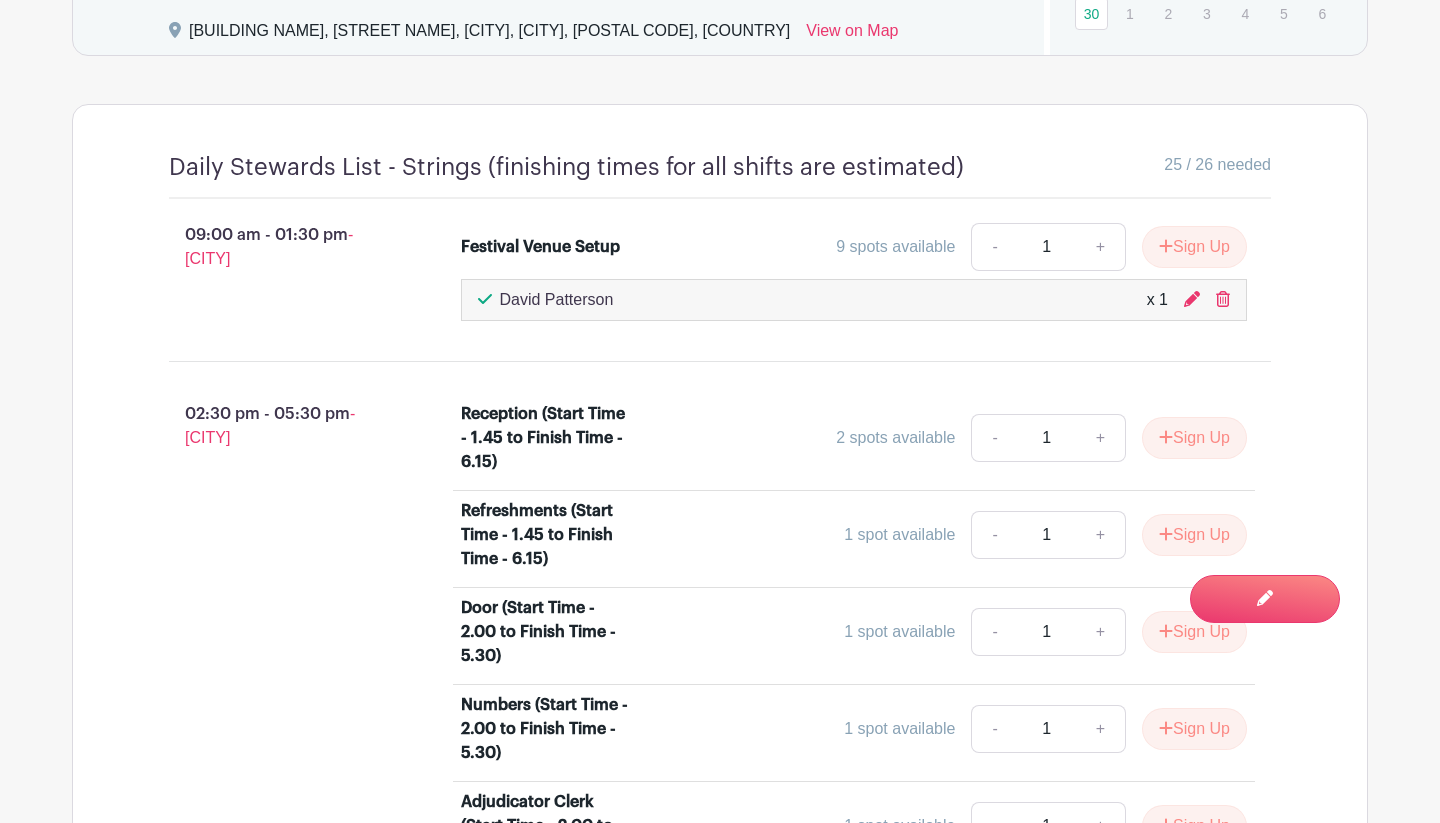 scroll, scrollTop: 1187, scrollLeft: 0, axis: vertical 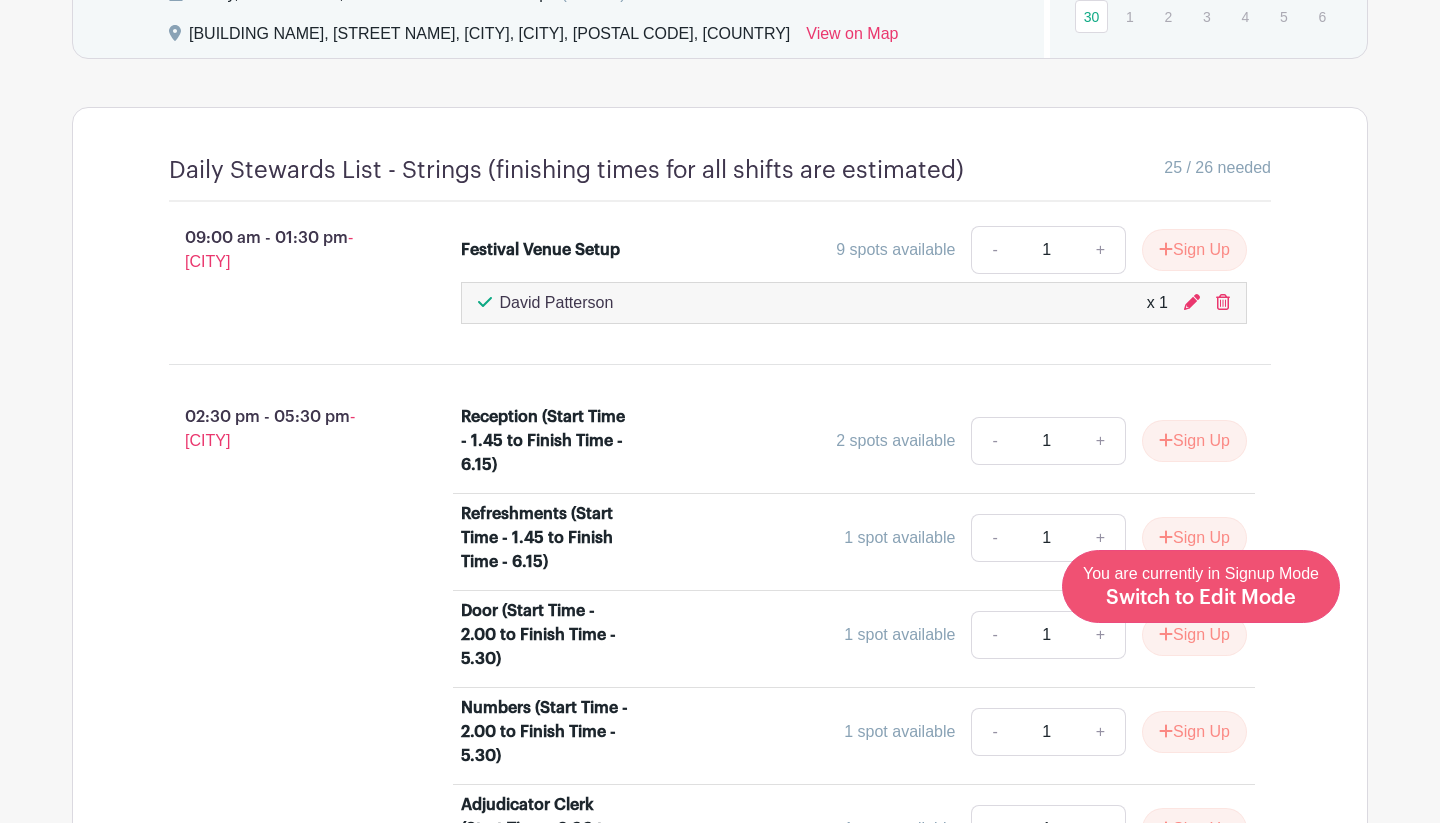 click on "Switch to Edit Mode" at bounding box center [1201, 598] 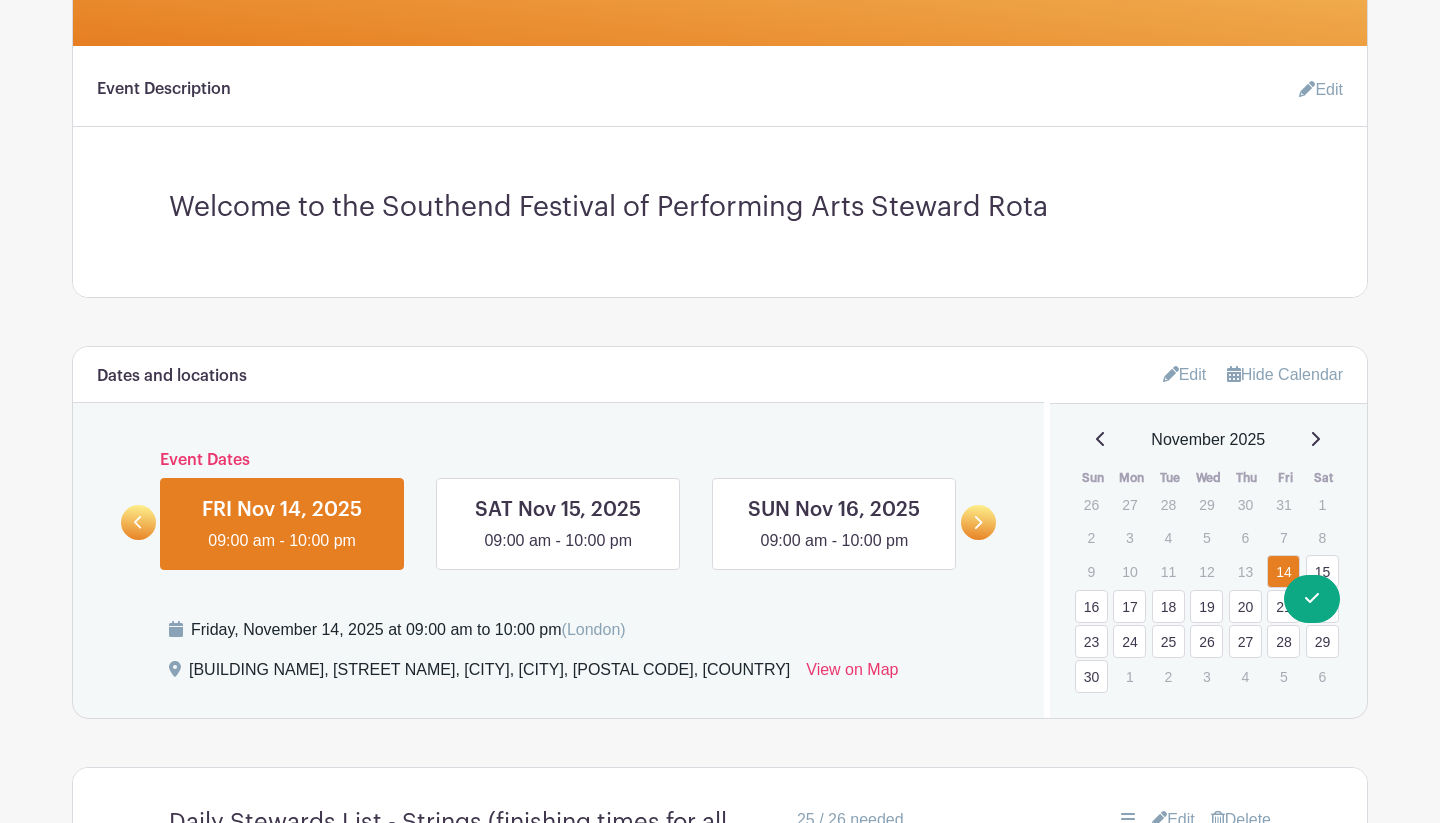 scroll, scrollTop: 600, scrollLeft: 0, axis: vertical 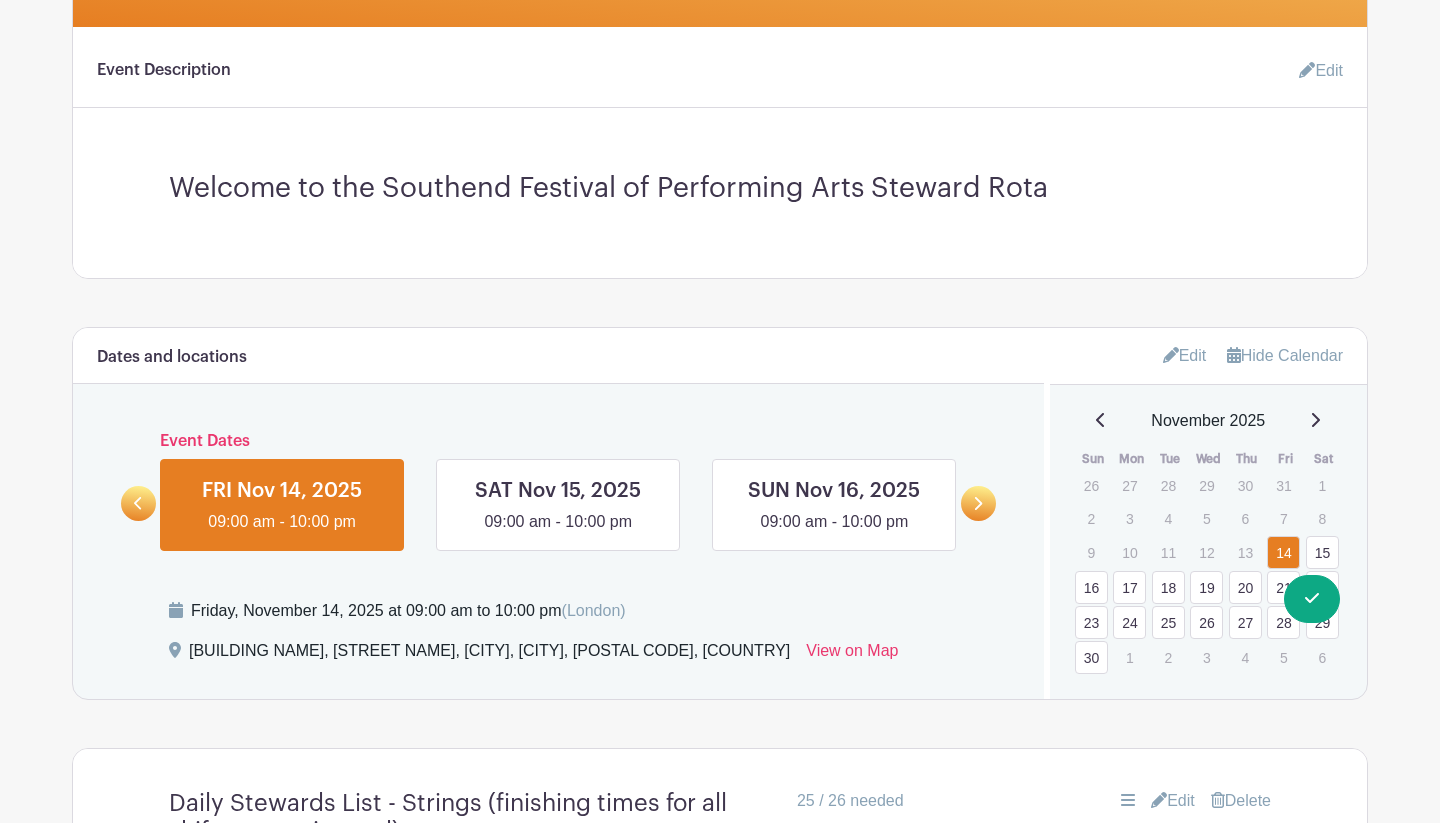 click on "Hide Calendar" at bounding box center [1285, 355] 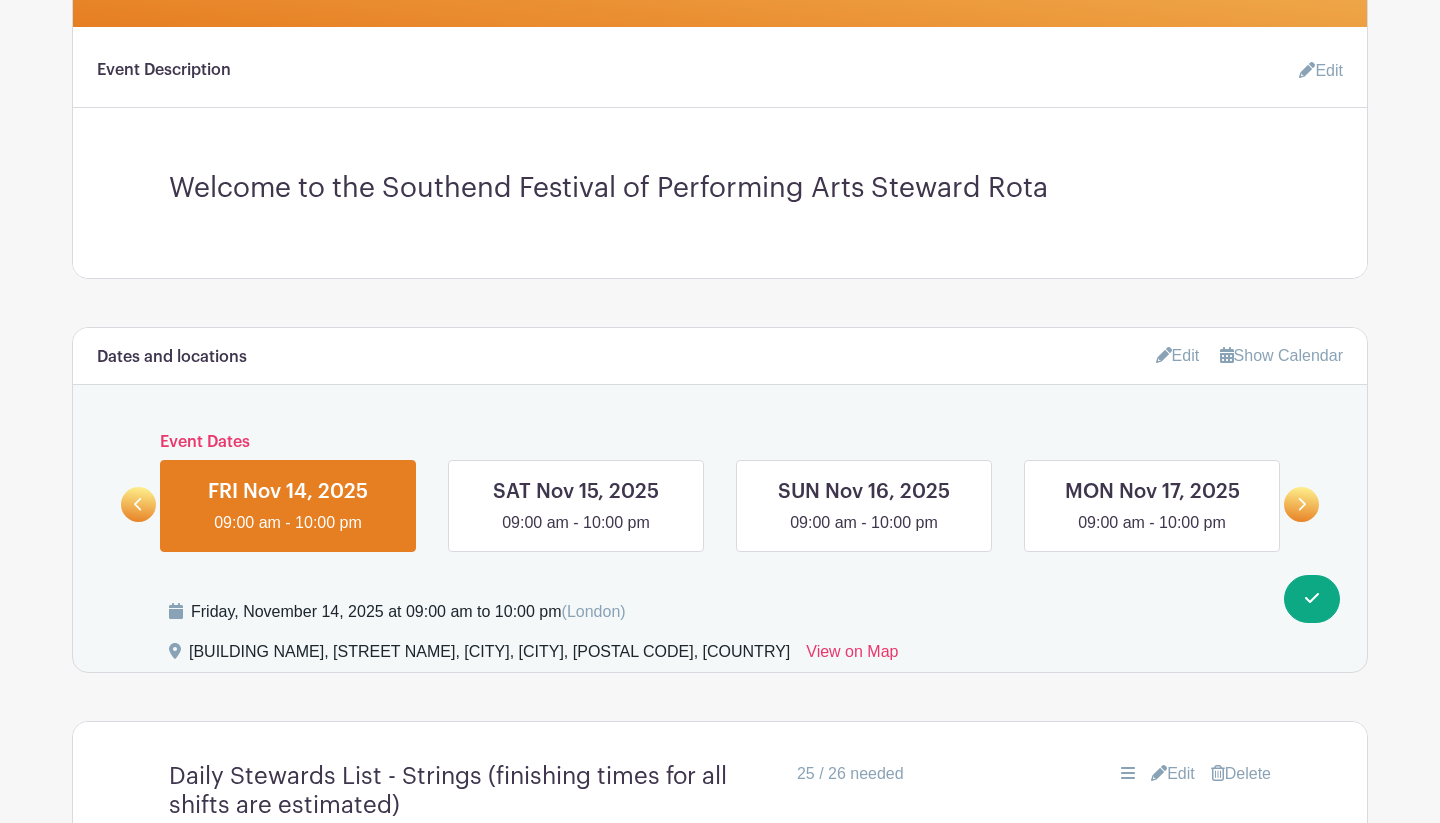 click on "Edit" at bounding box center [1178, 355] 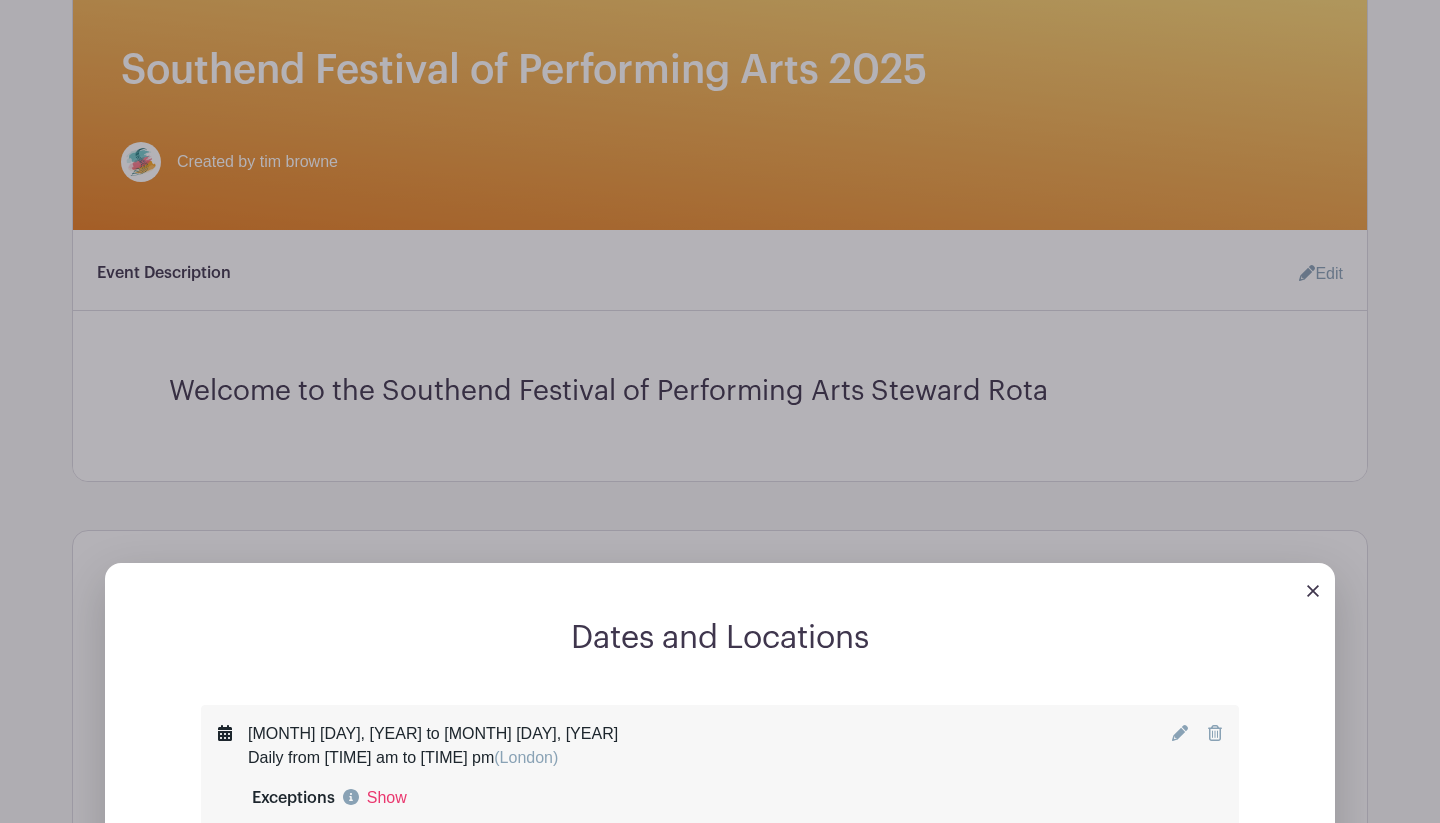 scroll, scrollTop: 470, scrollLeft: 0, axis: vertical 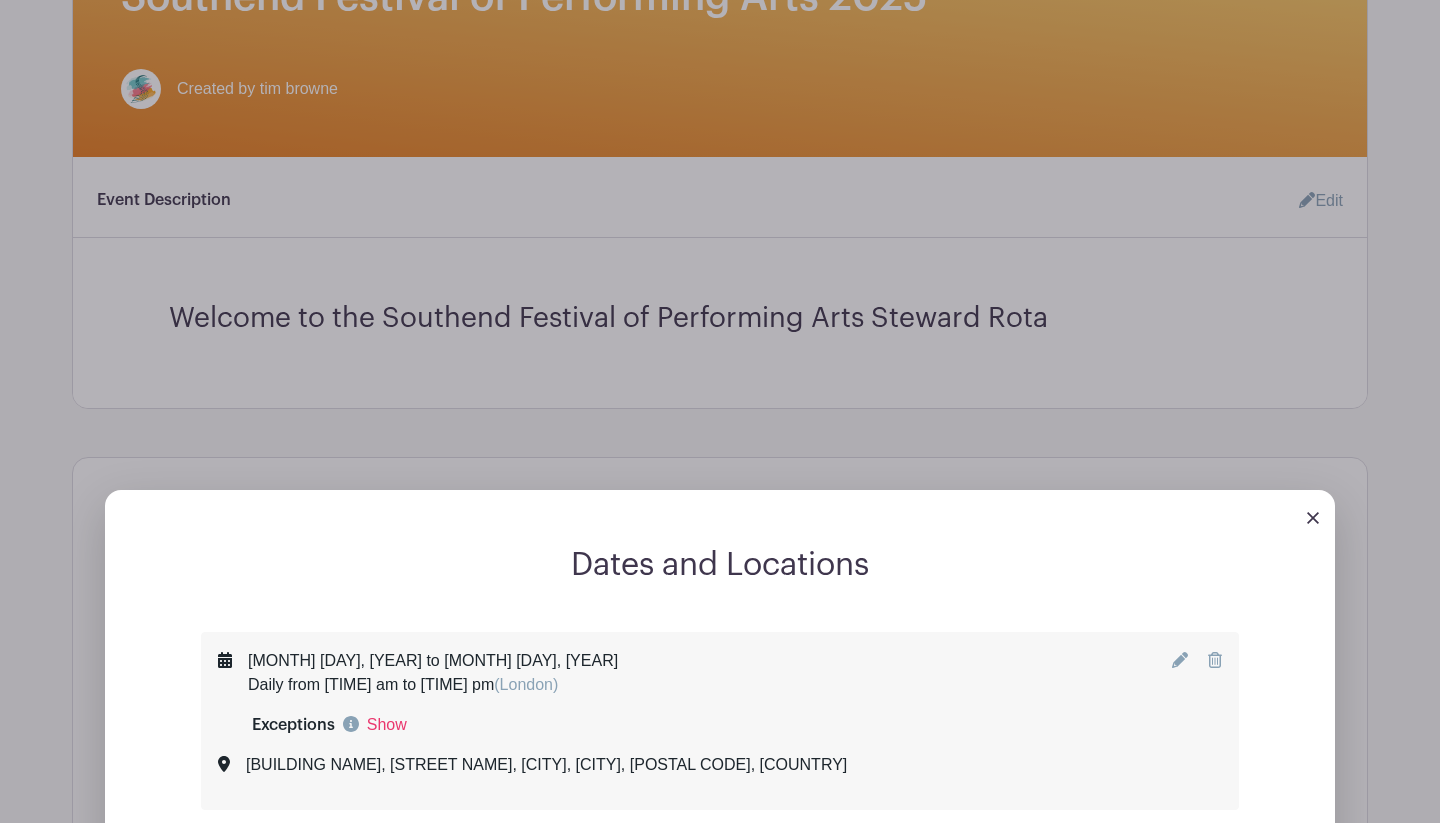 click at bounding box center [1313, 518] 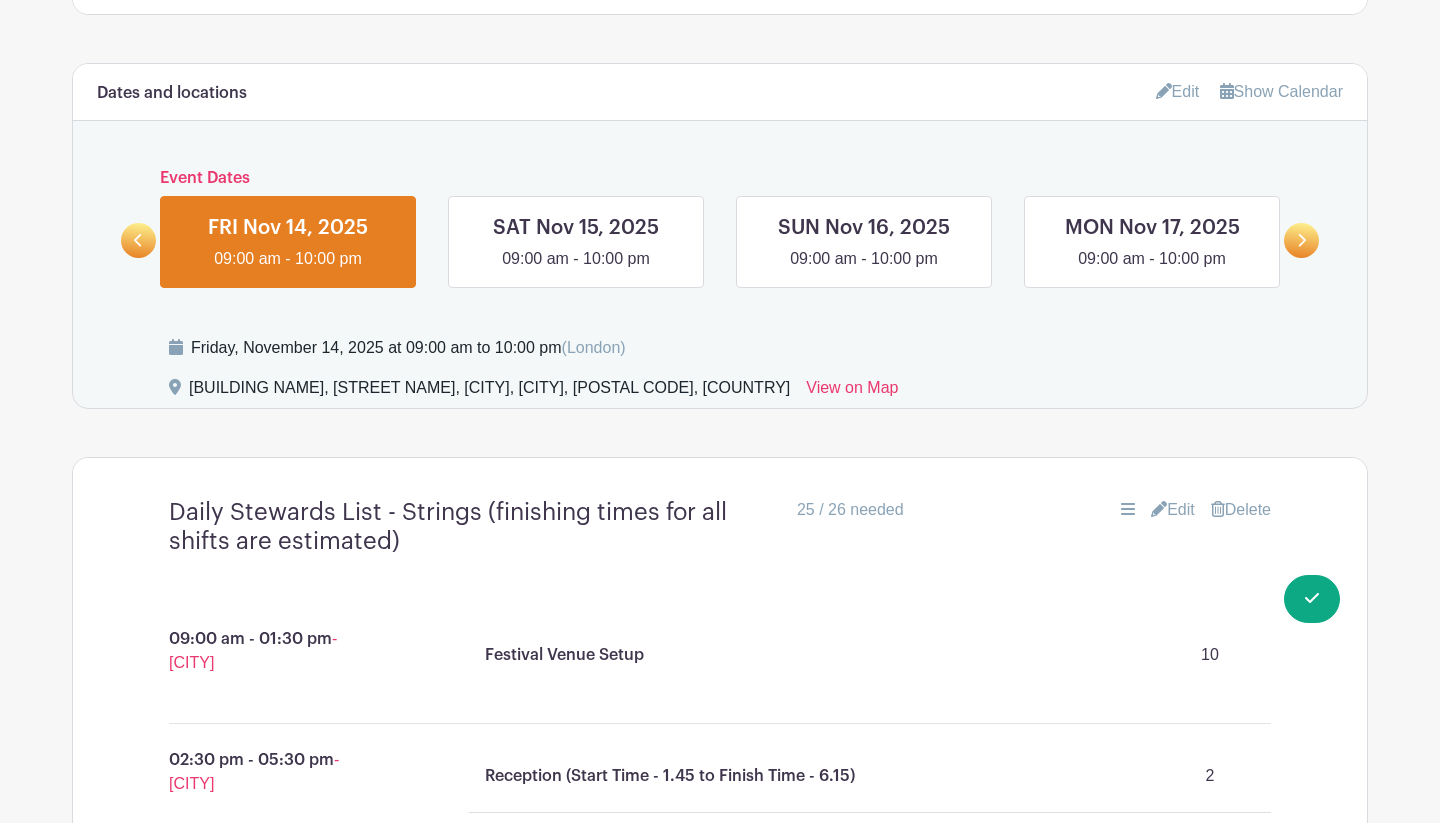 scroll, scrollTop: 896, scrollLeft: 0, axis: vertical 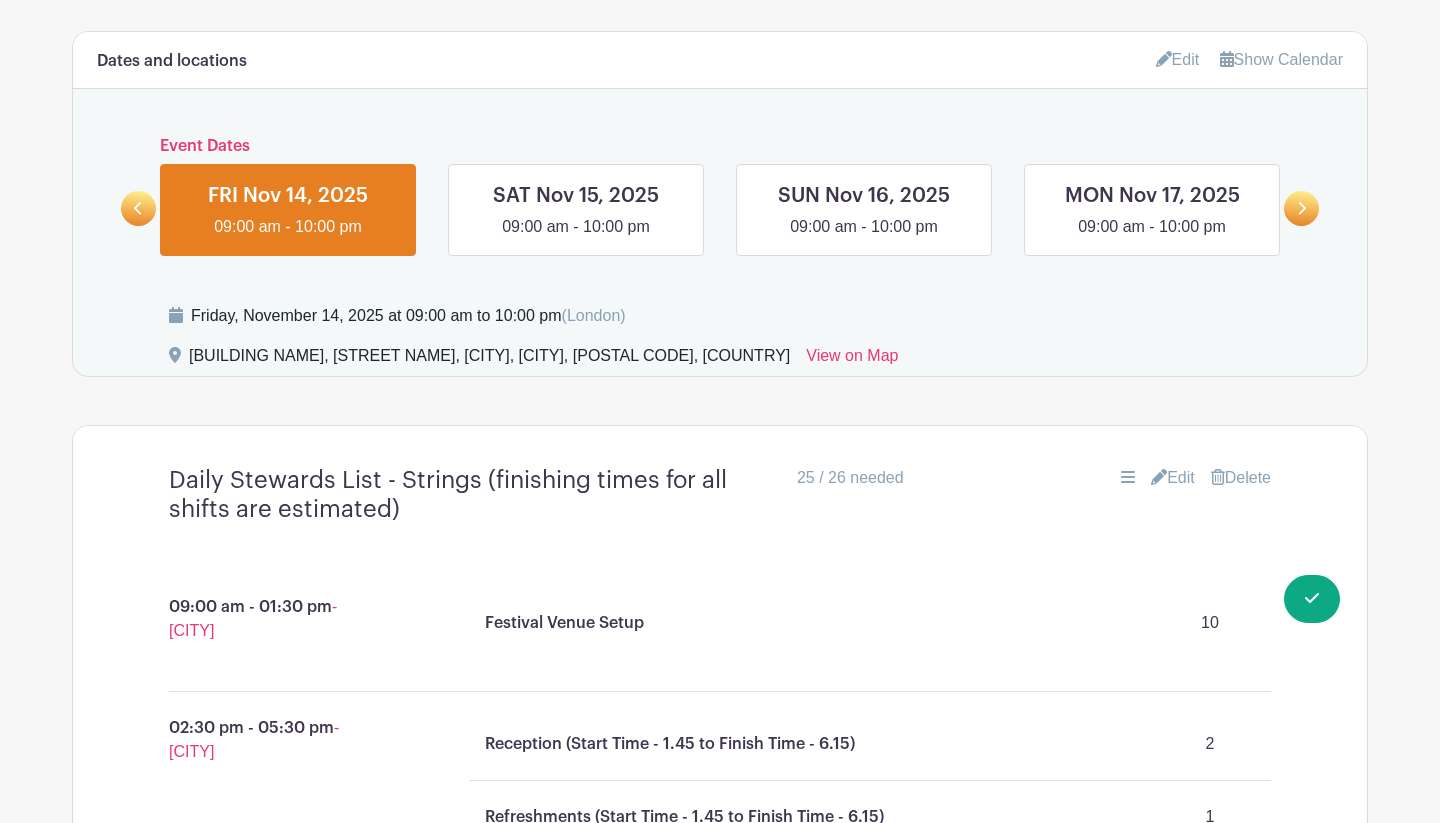 click on "Edit" at bounding box center (1173, 478) 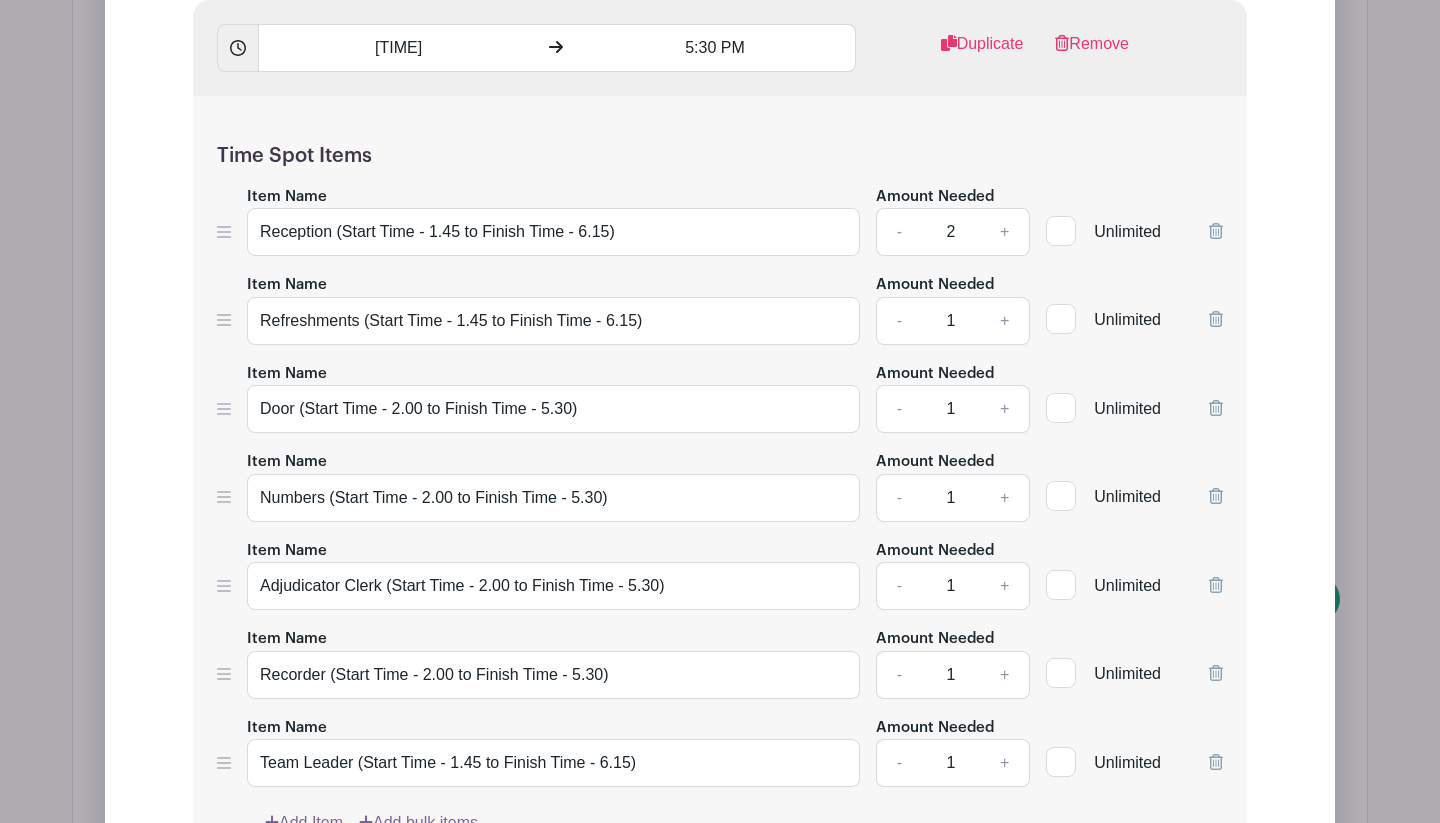 scroll, scrollTop: 2157, scrollLeft: 0, axis: vertical 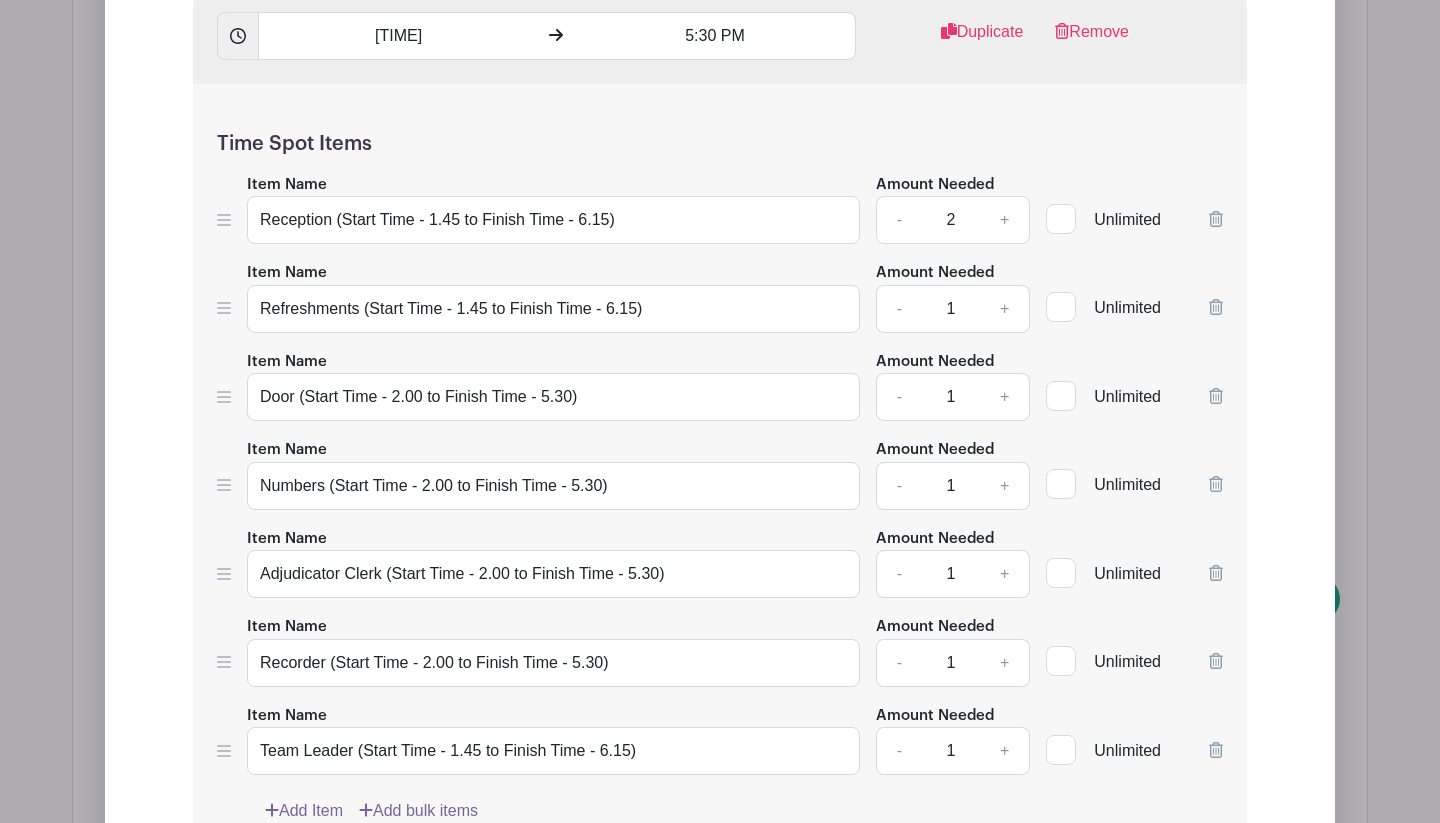 type 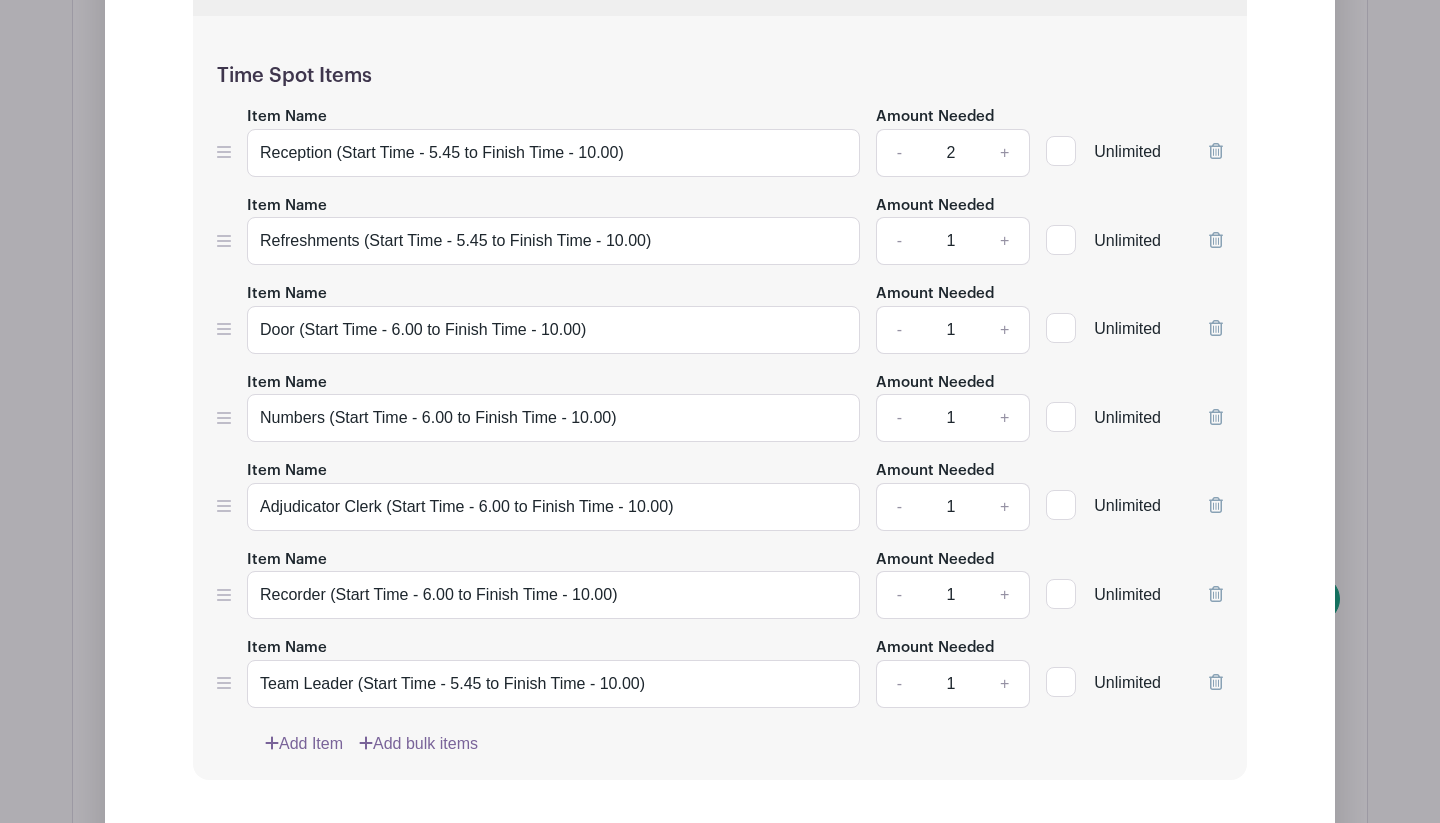 scroll, scrollTop: 3135, scrollLeft: 0, axis: vertical 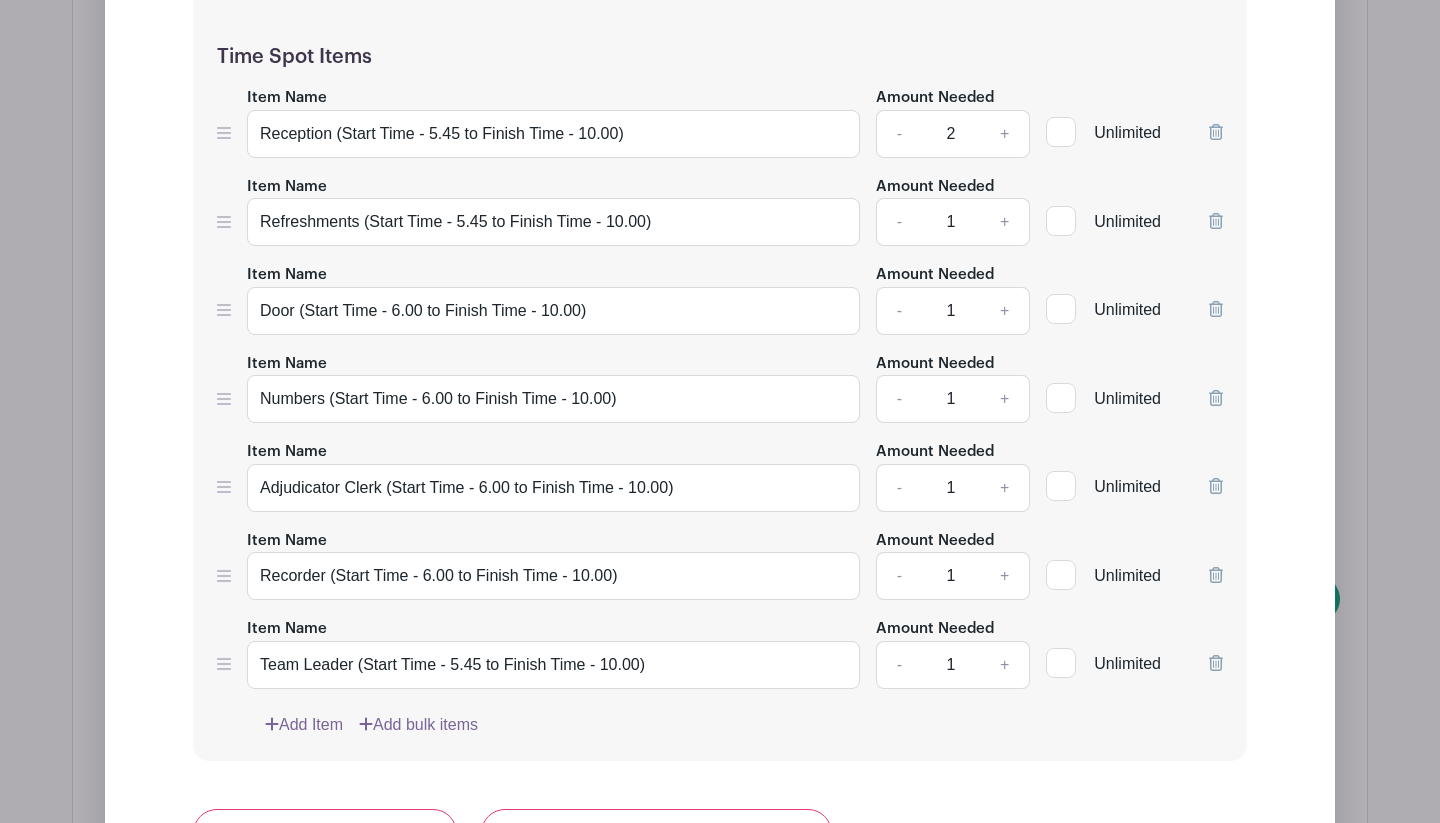 type 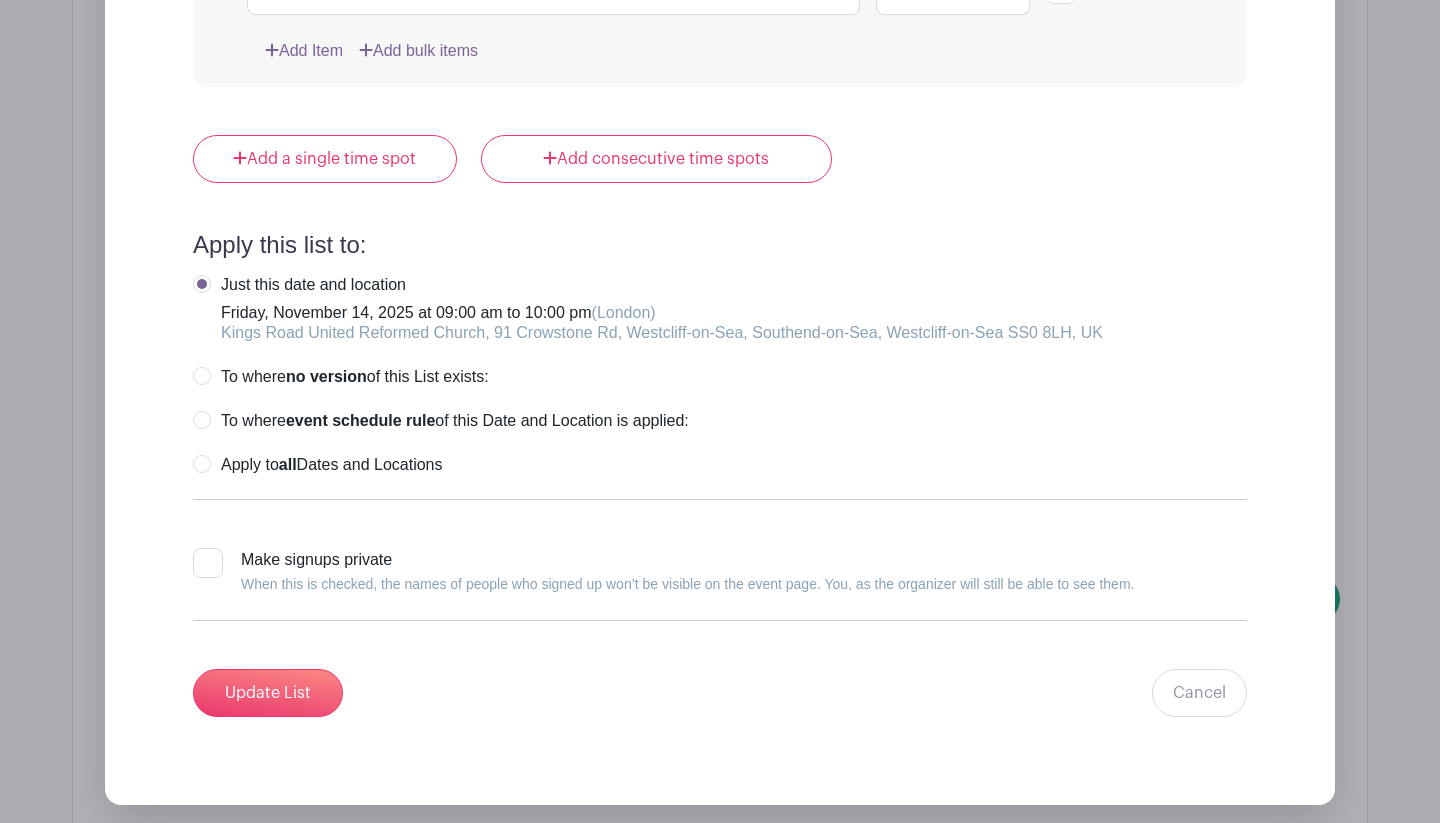 scroll, scrollTop: 3794, scrollLeft: 0, axis: vertical 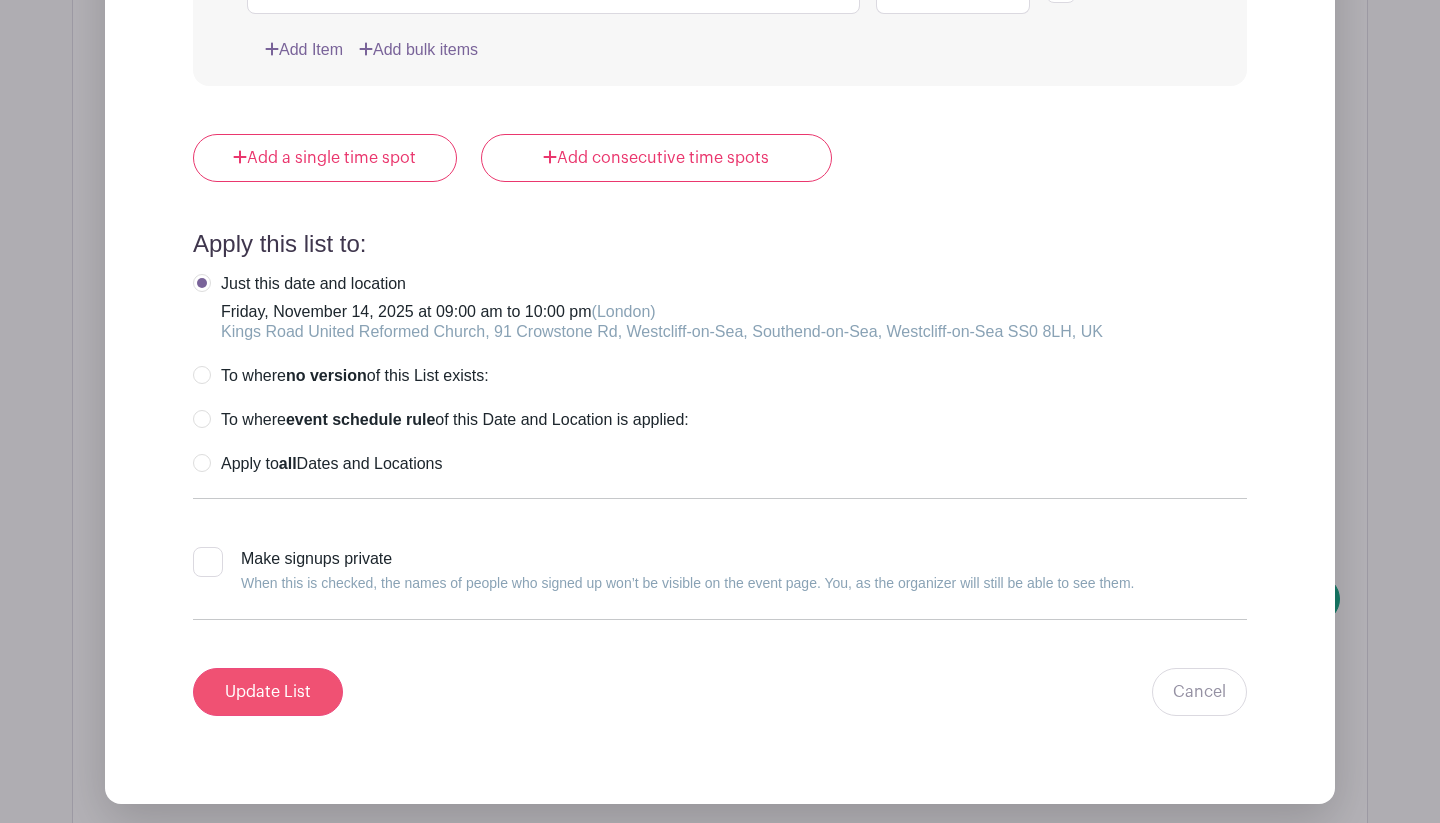 click on "Update List" at bounding box center [268, 692] 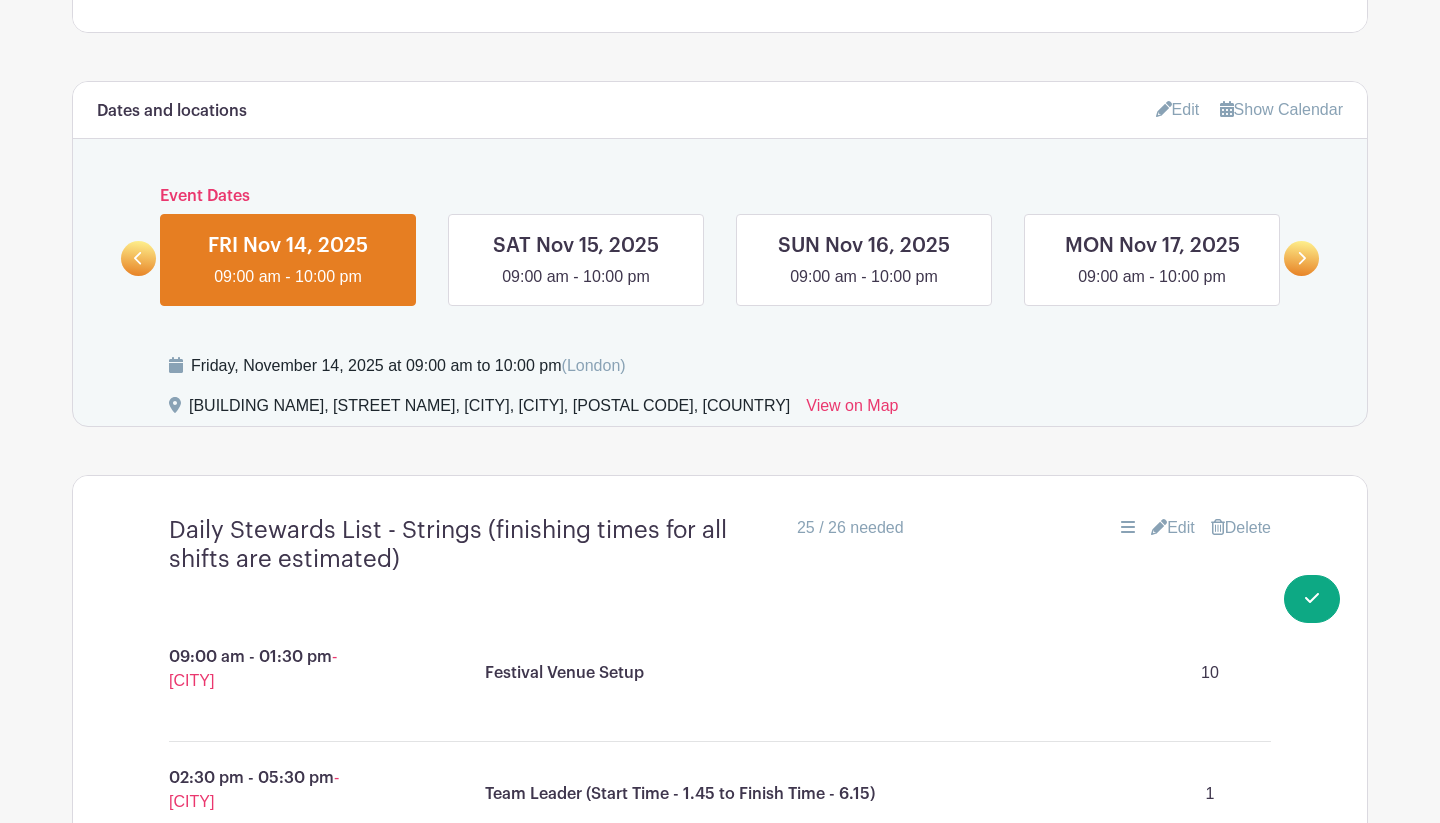 scroll, scrollTop: 845, scrollLeft: 0, axis: vertical 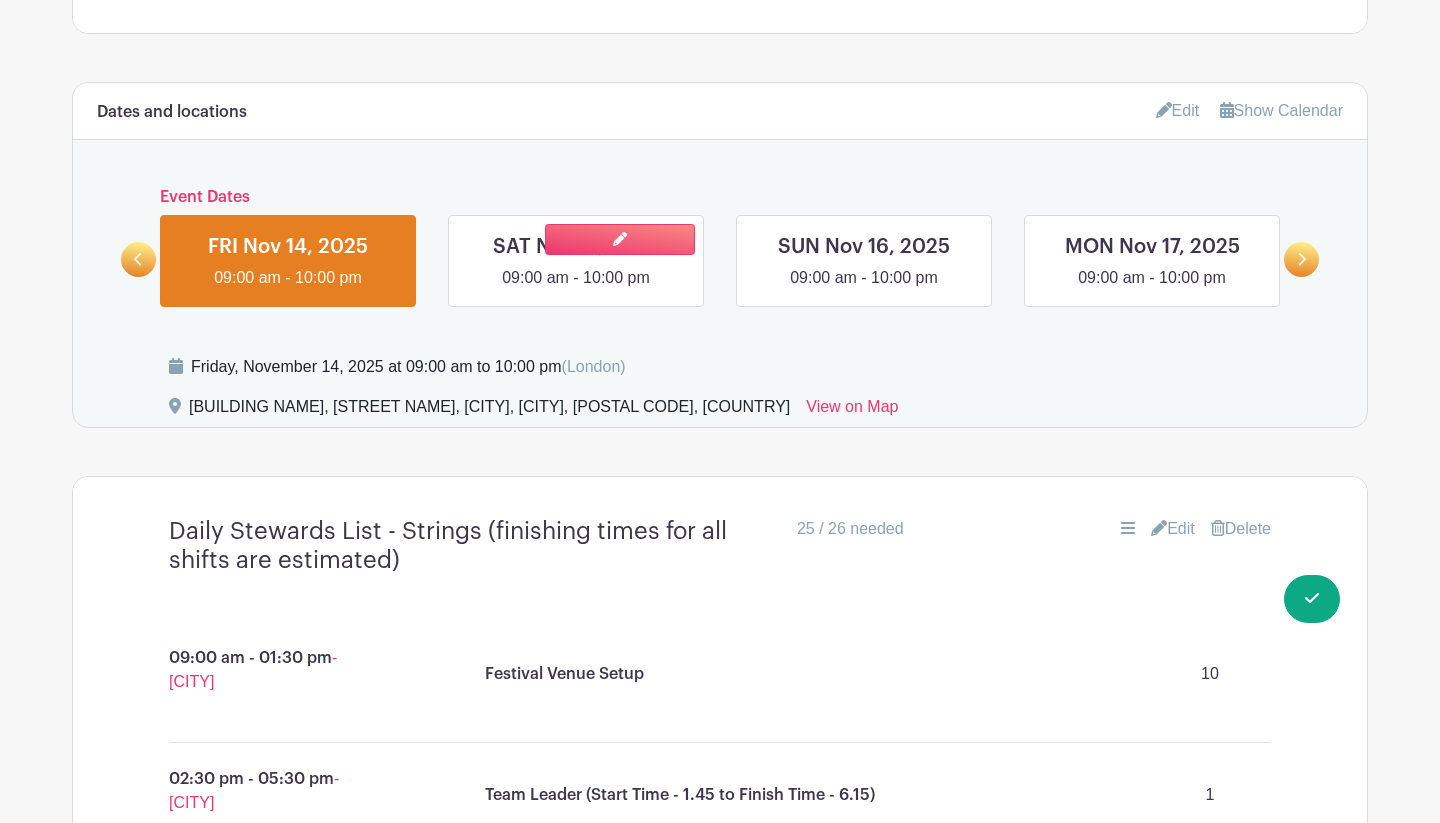 click at bounding box center [576, 290] 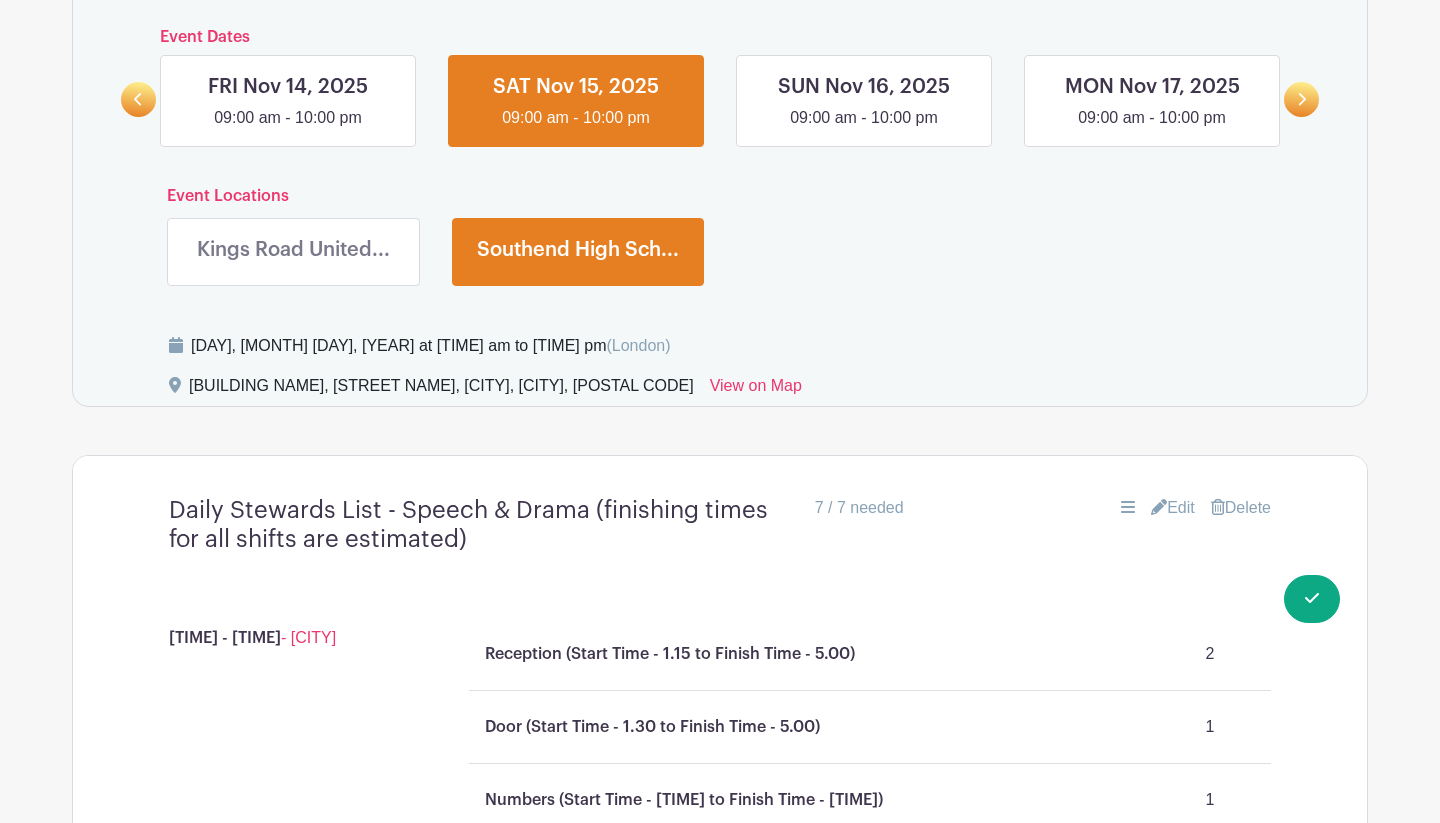 scroll, scrollTop: 1068, scrollLeft: 0, axis: vertical 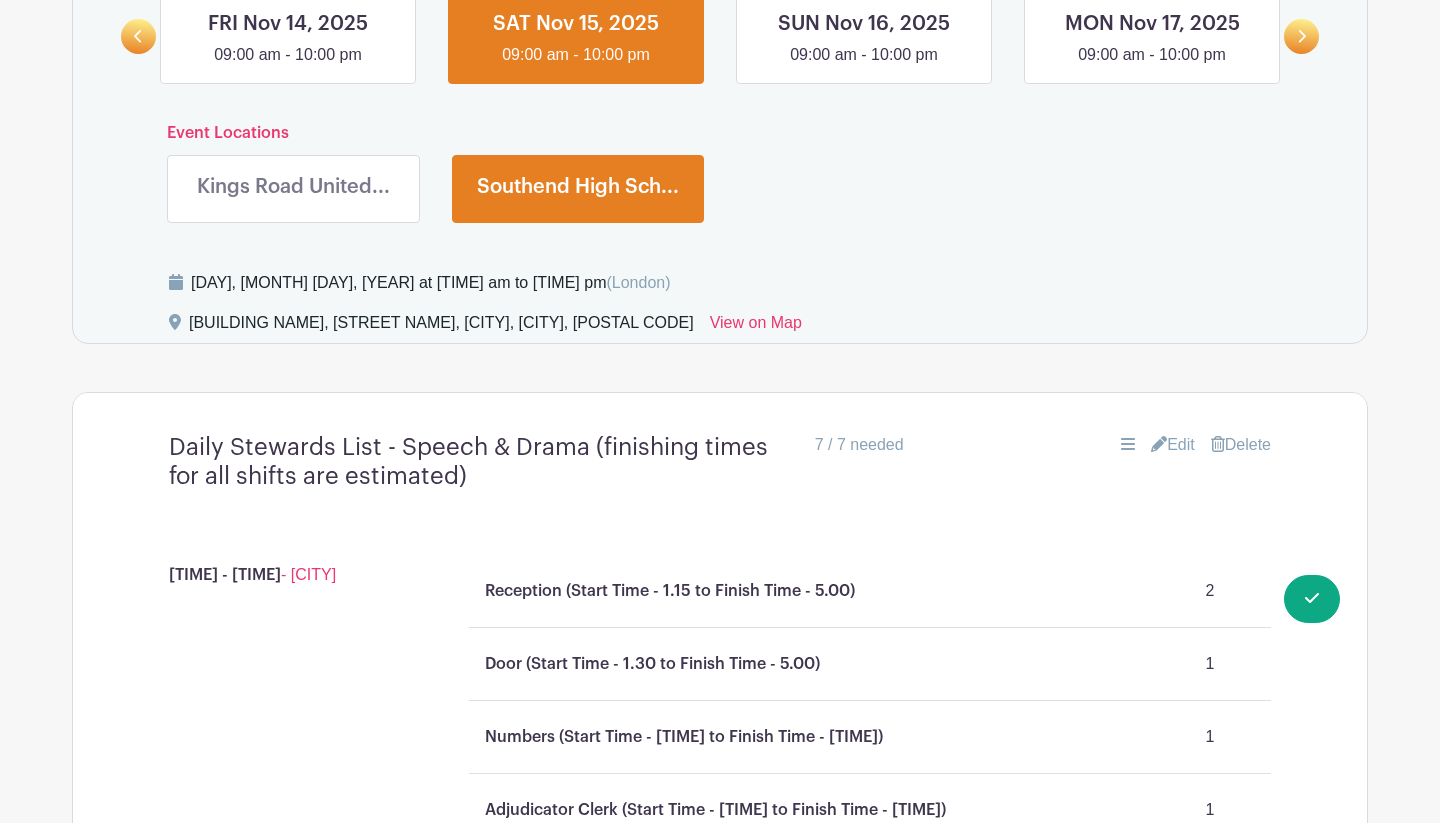 click at bounding box center [293, 206] 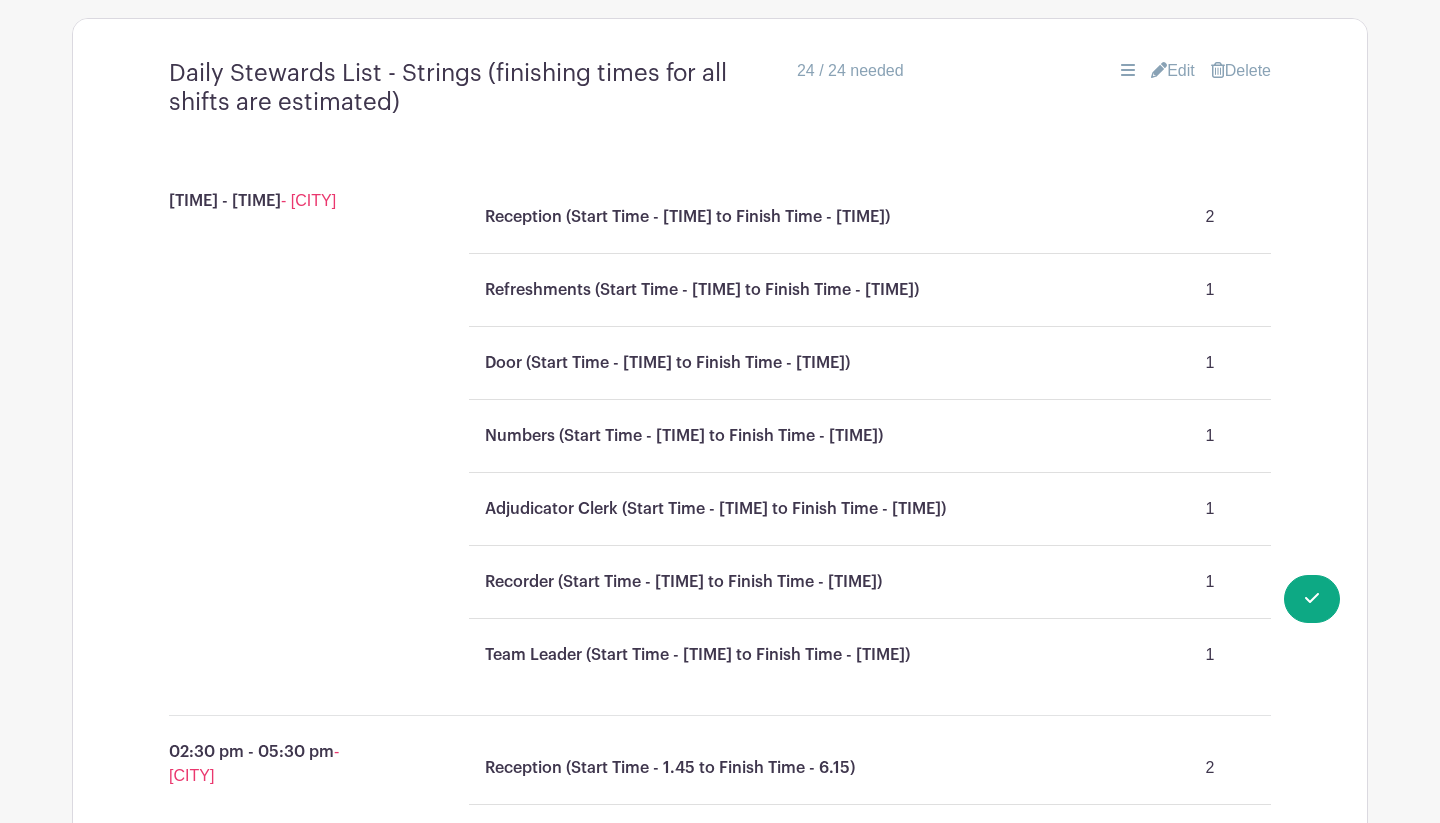 scroll, scrollTop: 1446, scrollLeft: 0, axis: vertical 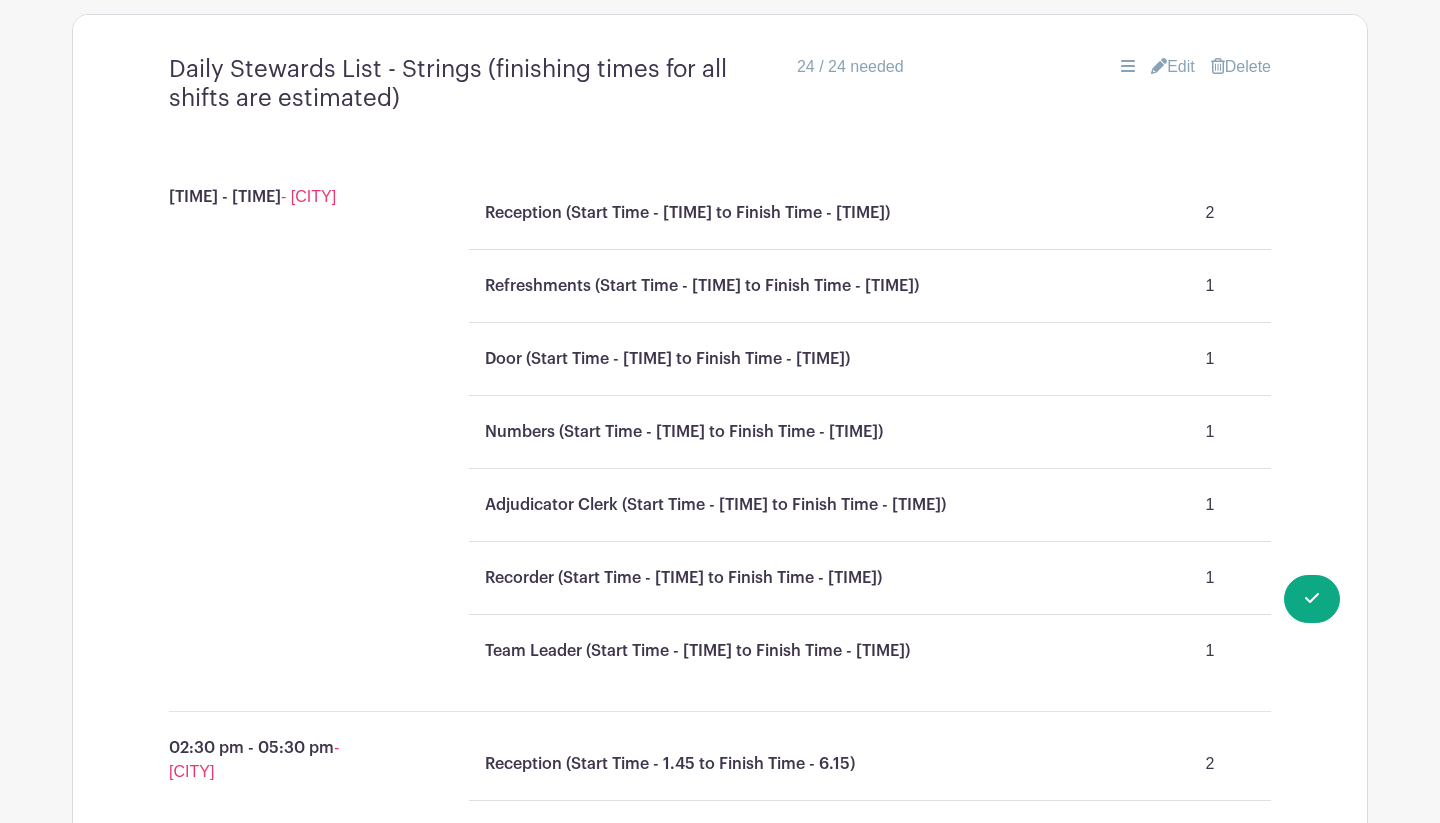 click on "Edit" at bounding box center (1173, 67) 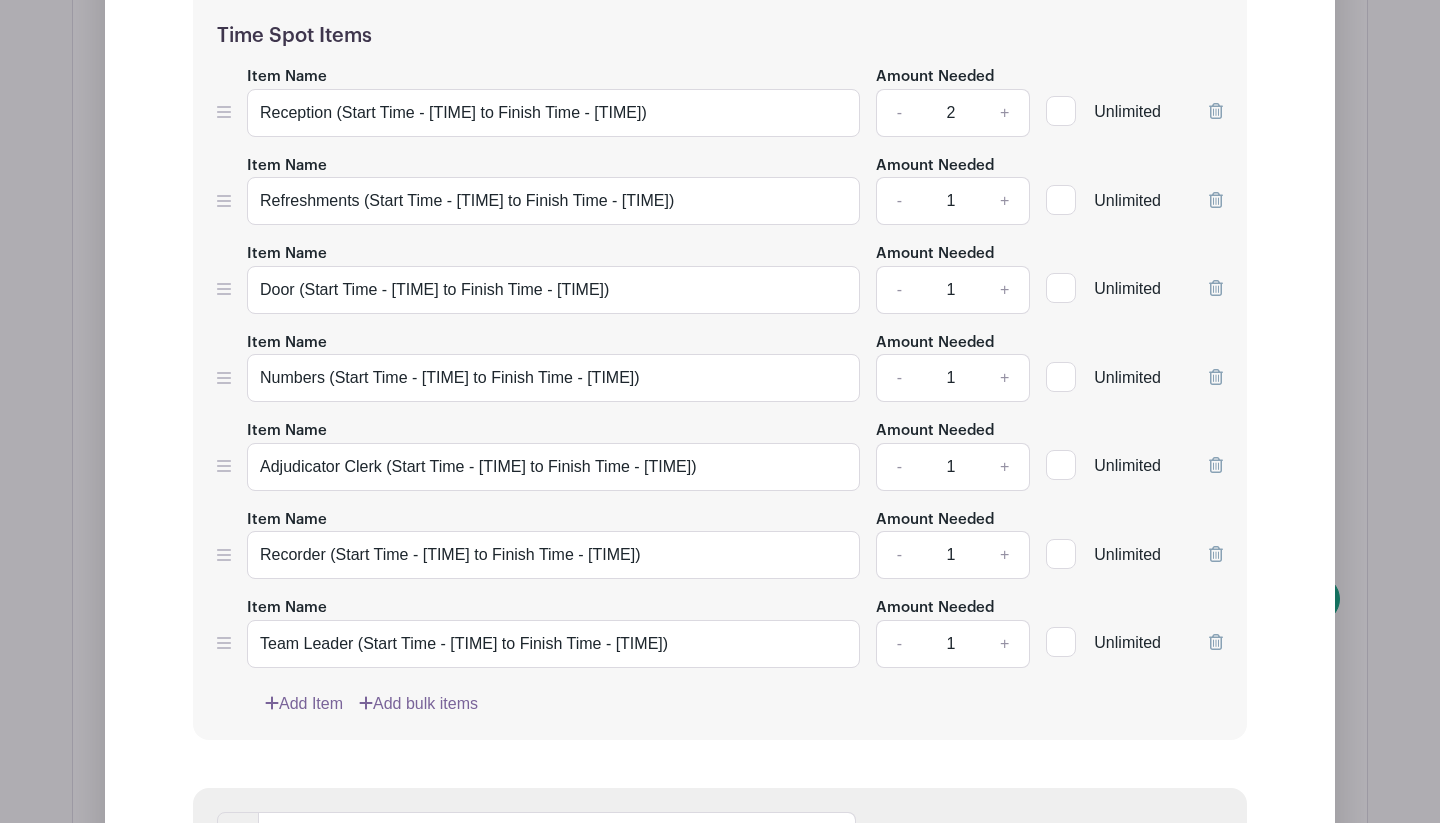 scroll, scrollTop: 2021, scrollLeft: 0, axis: vertical 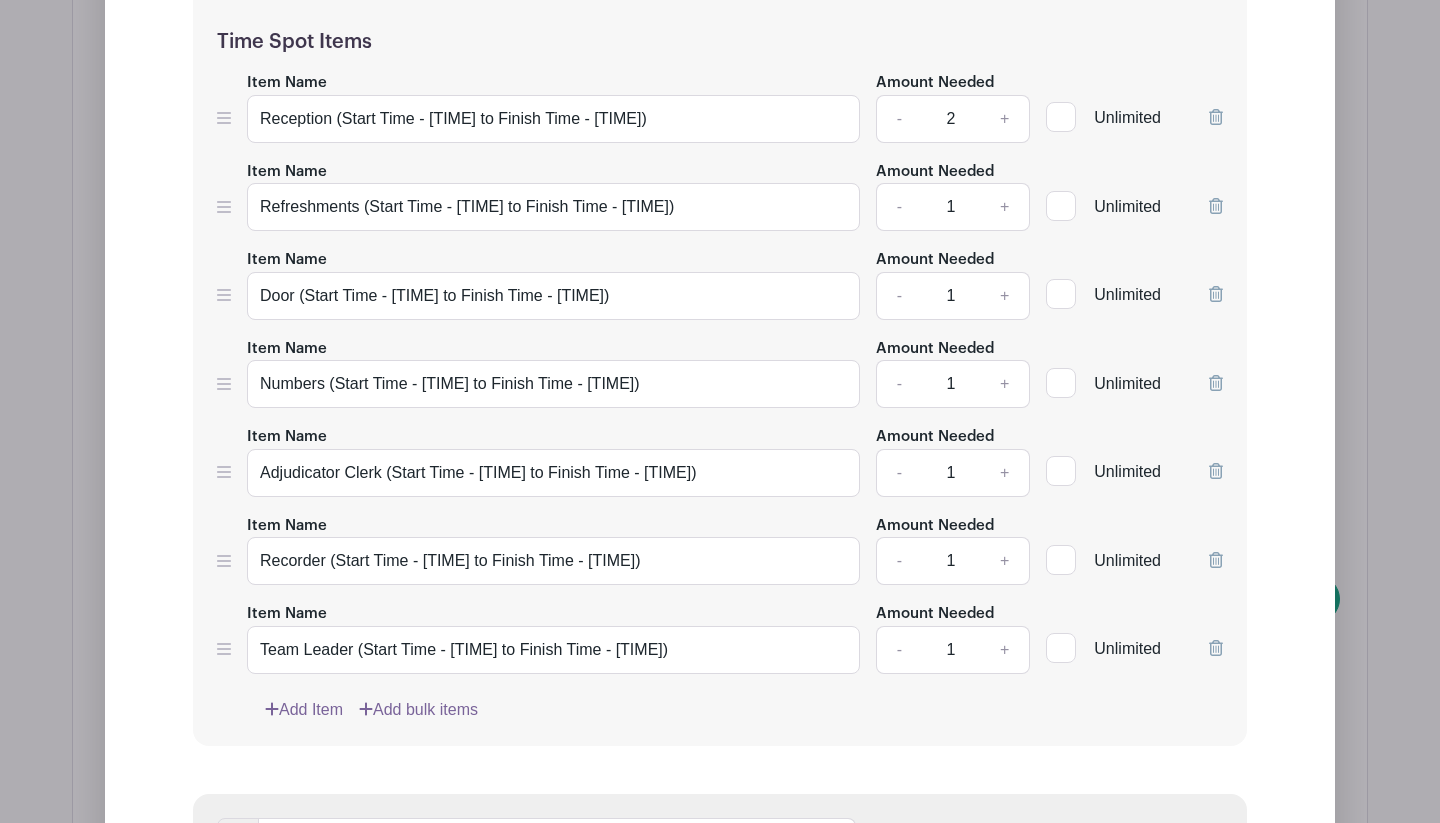 type 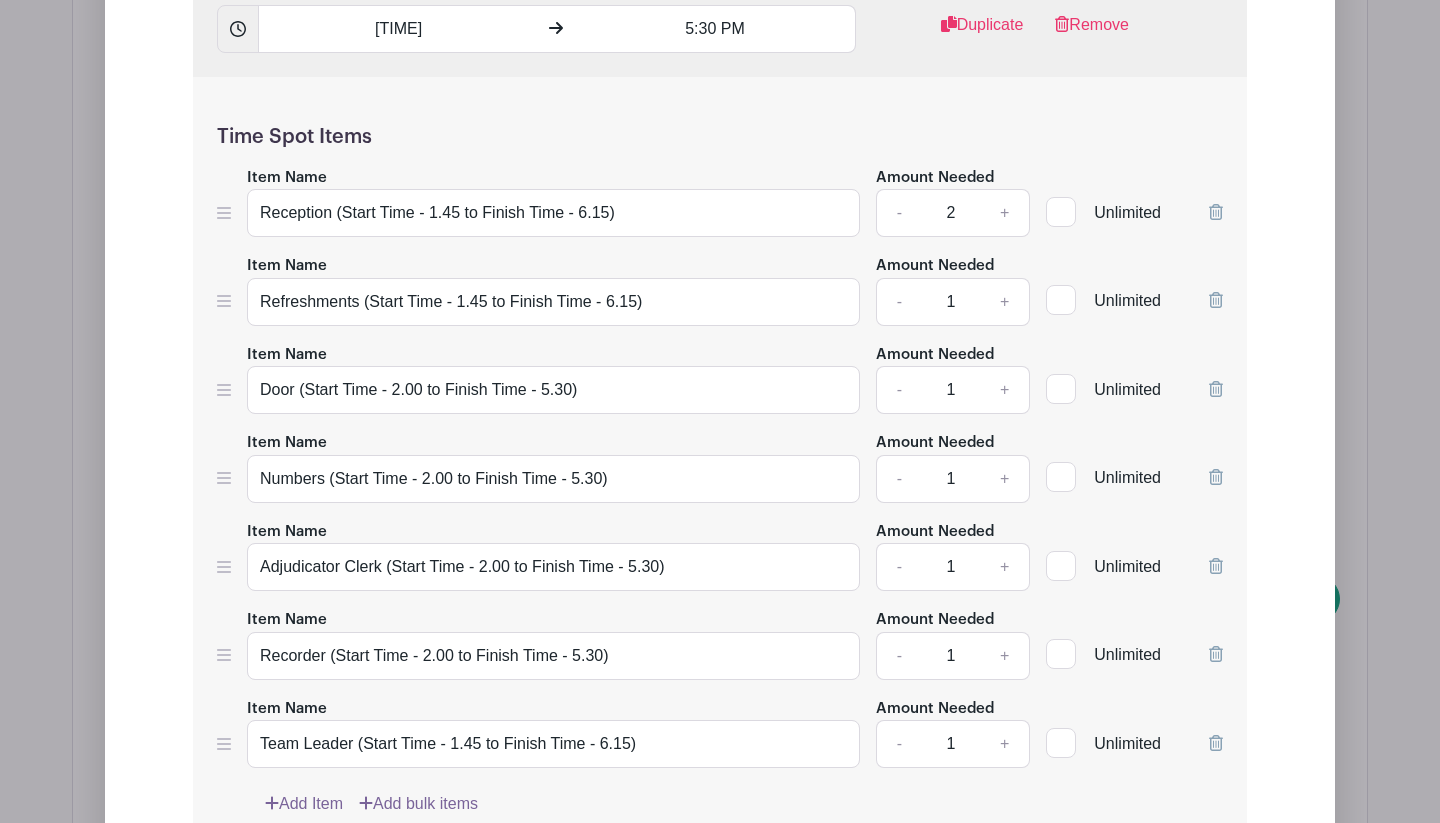 scroll, scrollTop: 2833, scrollLeft: 0, axis: vertical 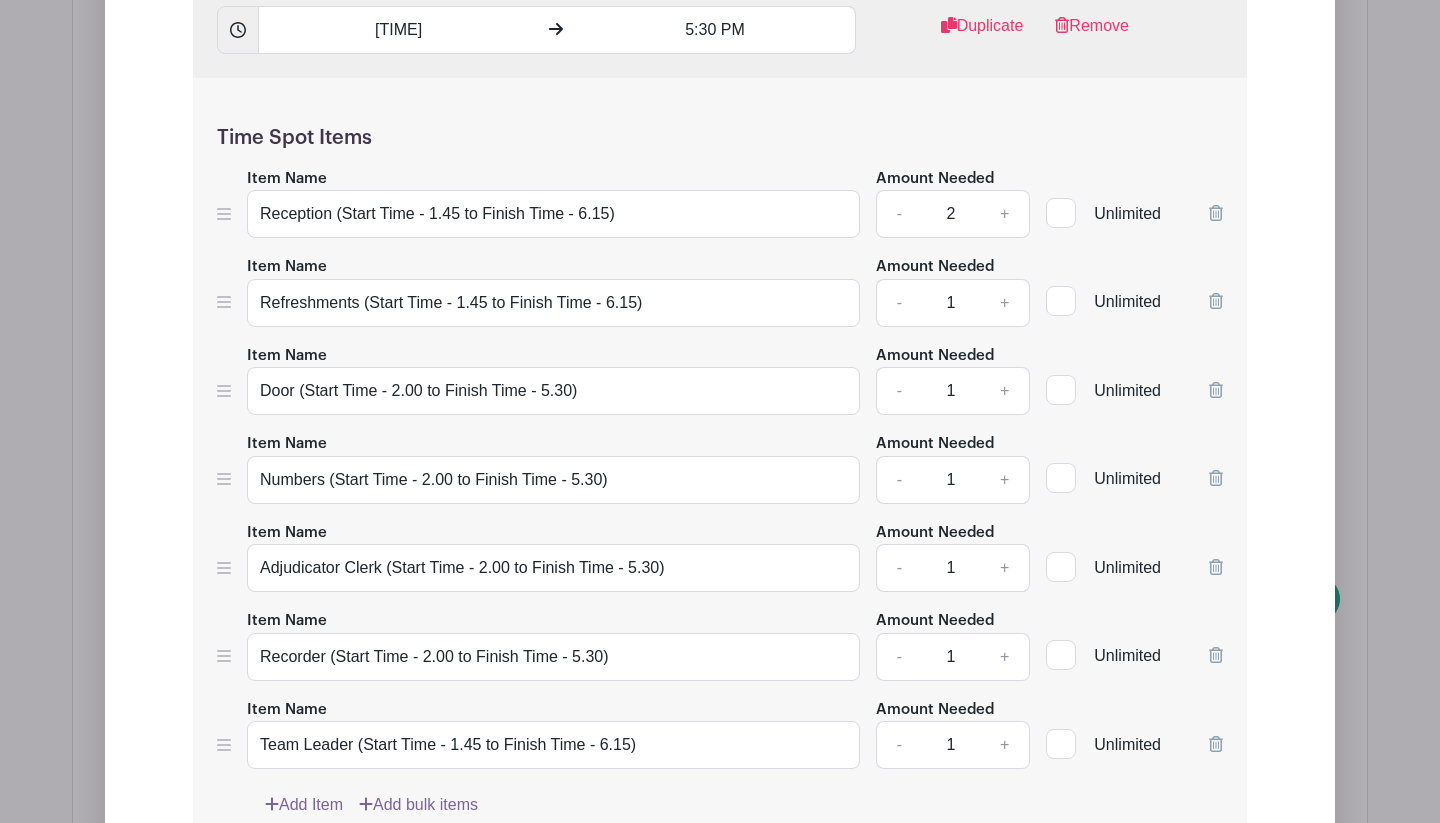 type 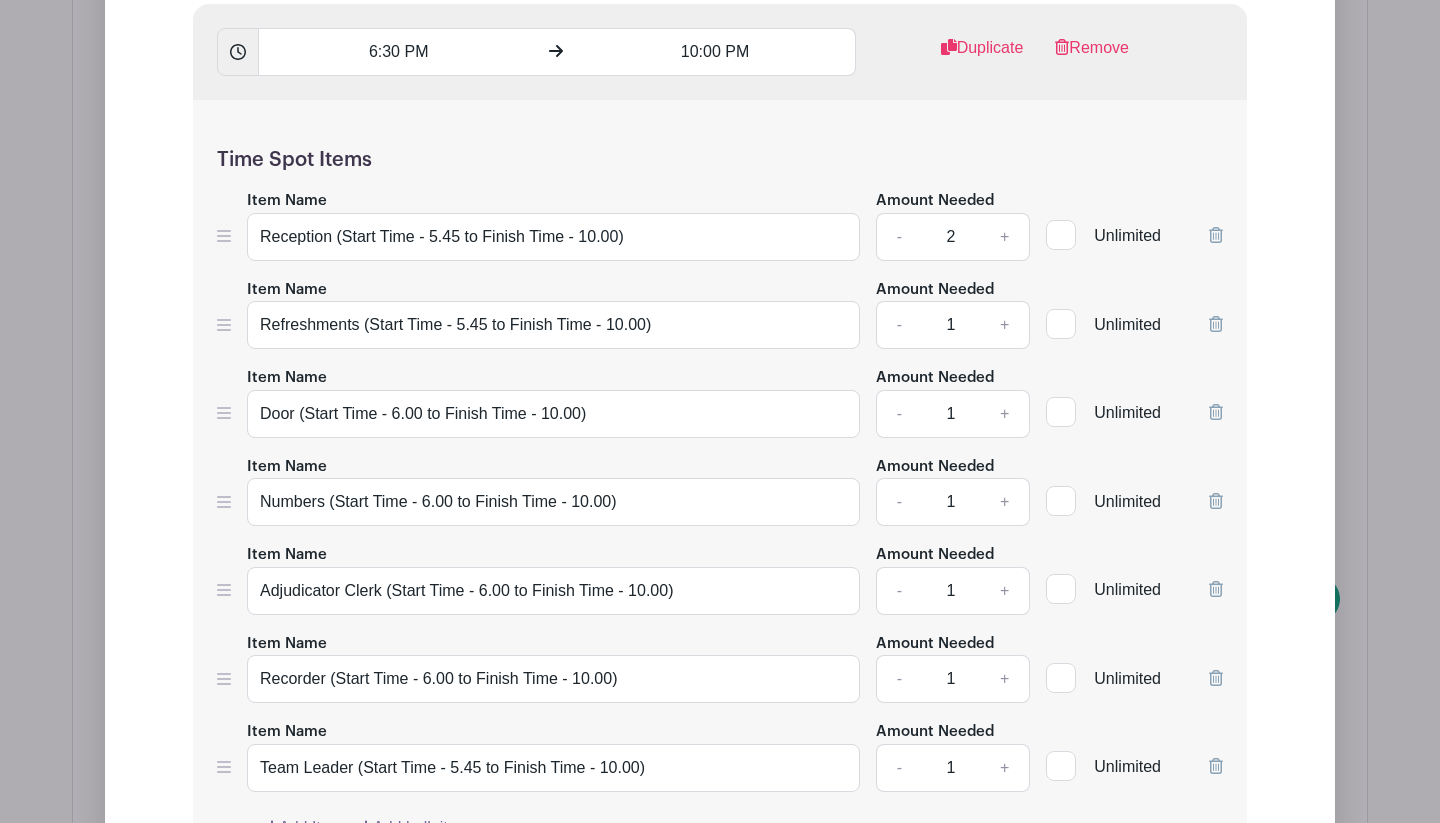 scroll, scrollTop: 3720, scrollLeft: 0, axis: vertical 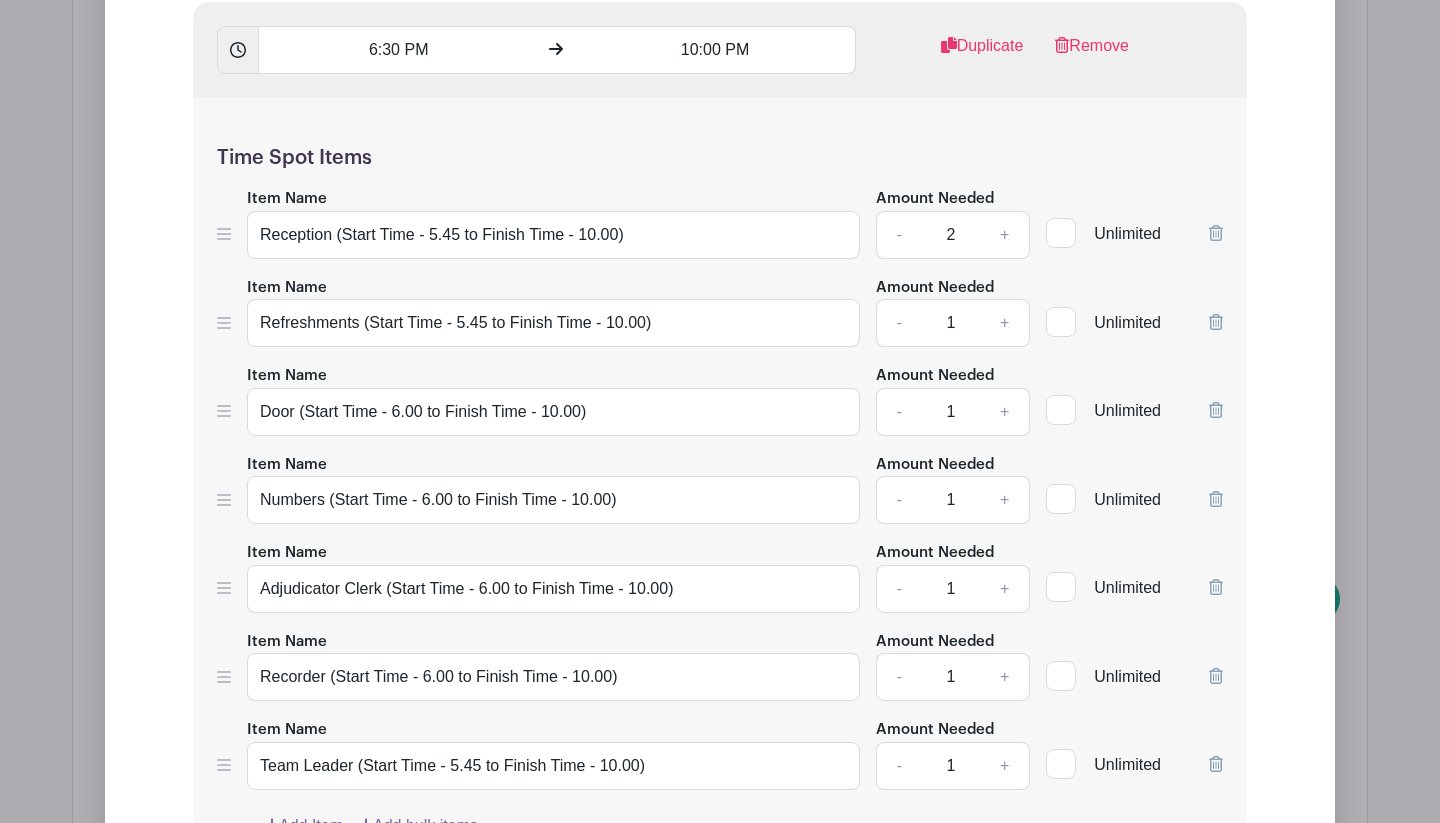 type 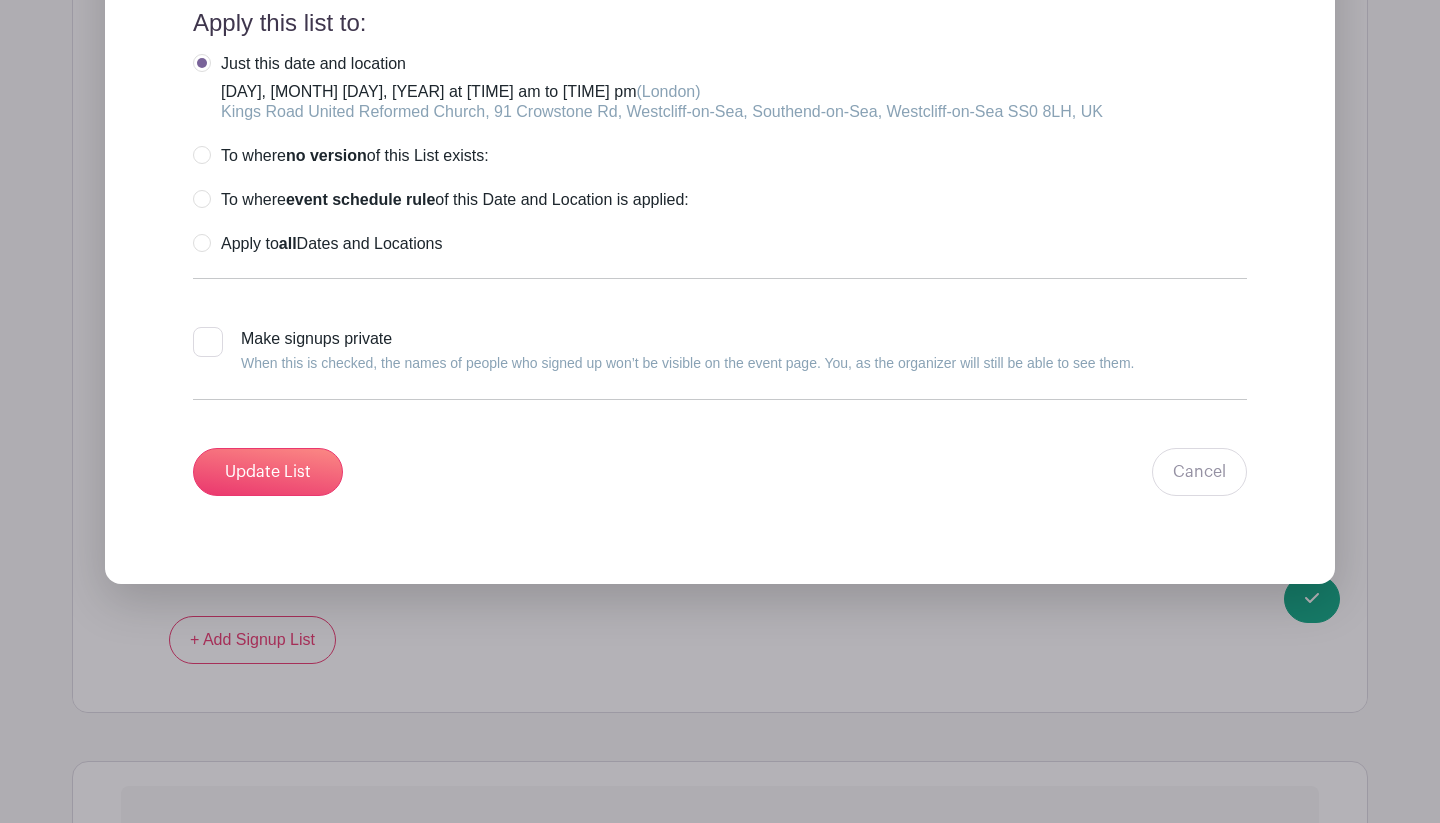 scroll, scrollTop: 4728, scrollLeft: 0, axis: vertical 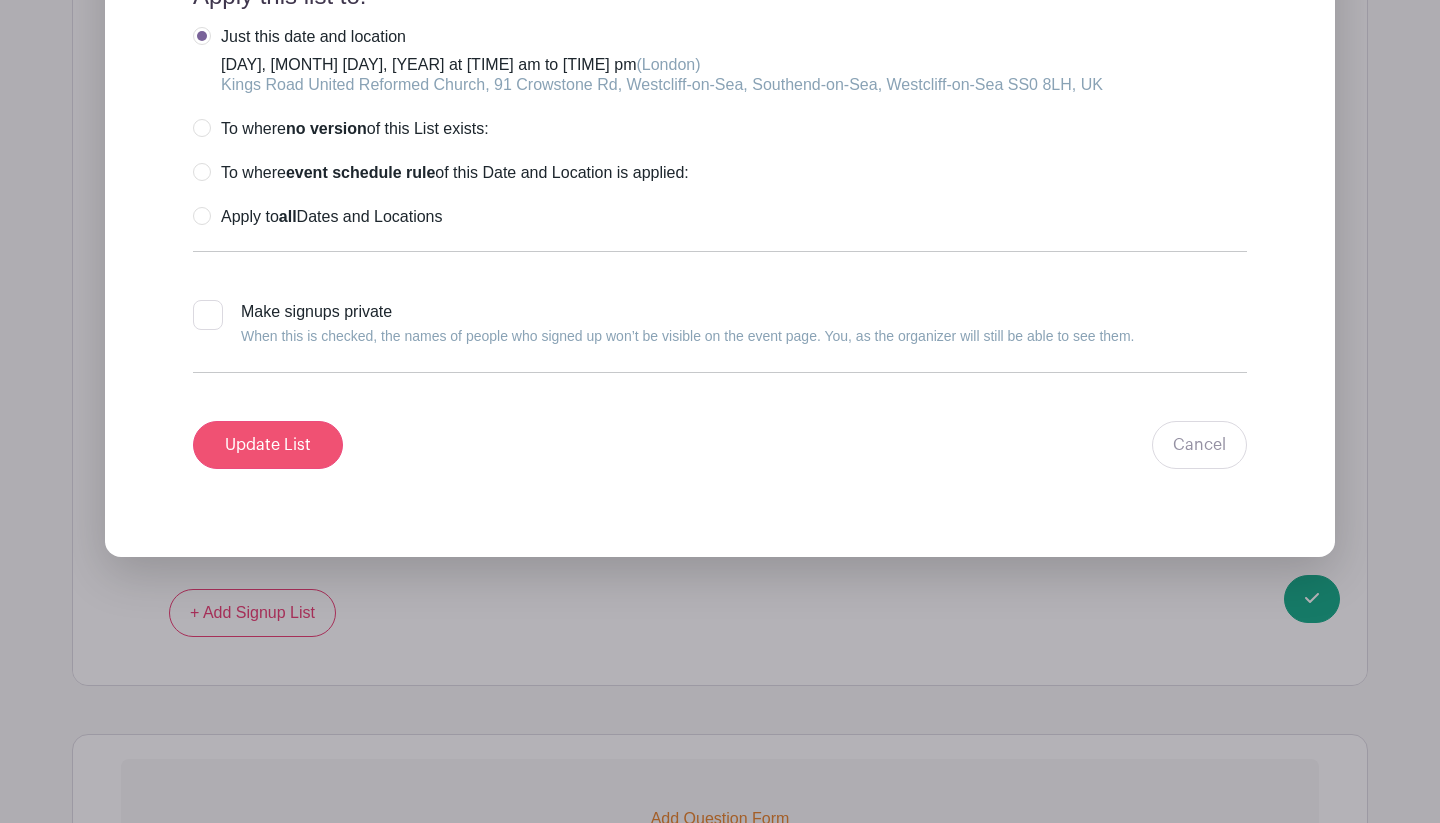 click on "Update List" at bounding box center [268, 445] 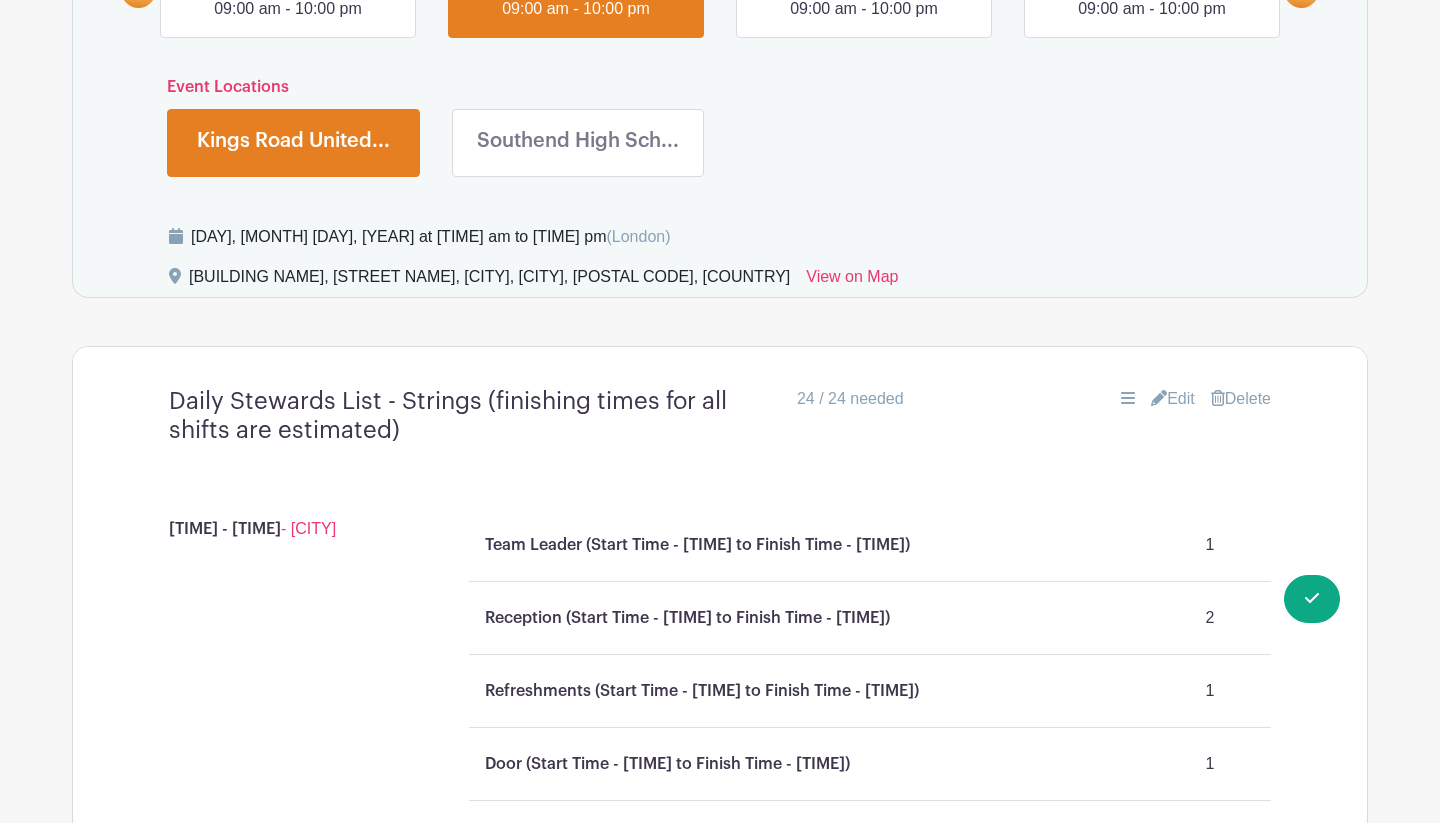 scroll, scrollTop: 1099, scrollLeft: 0, axis: vertical 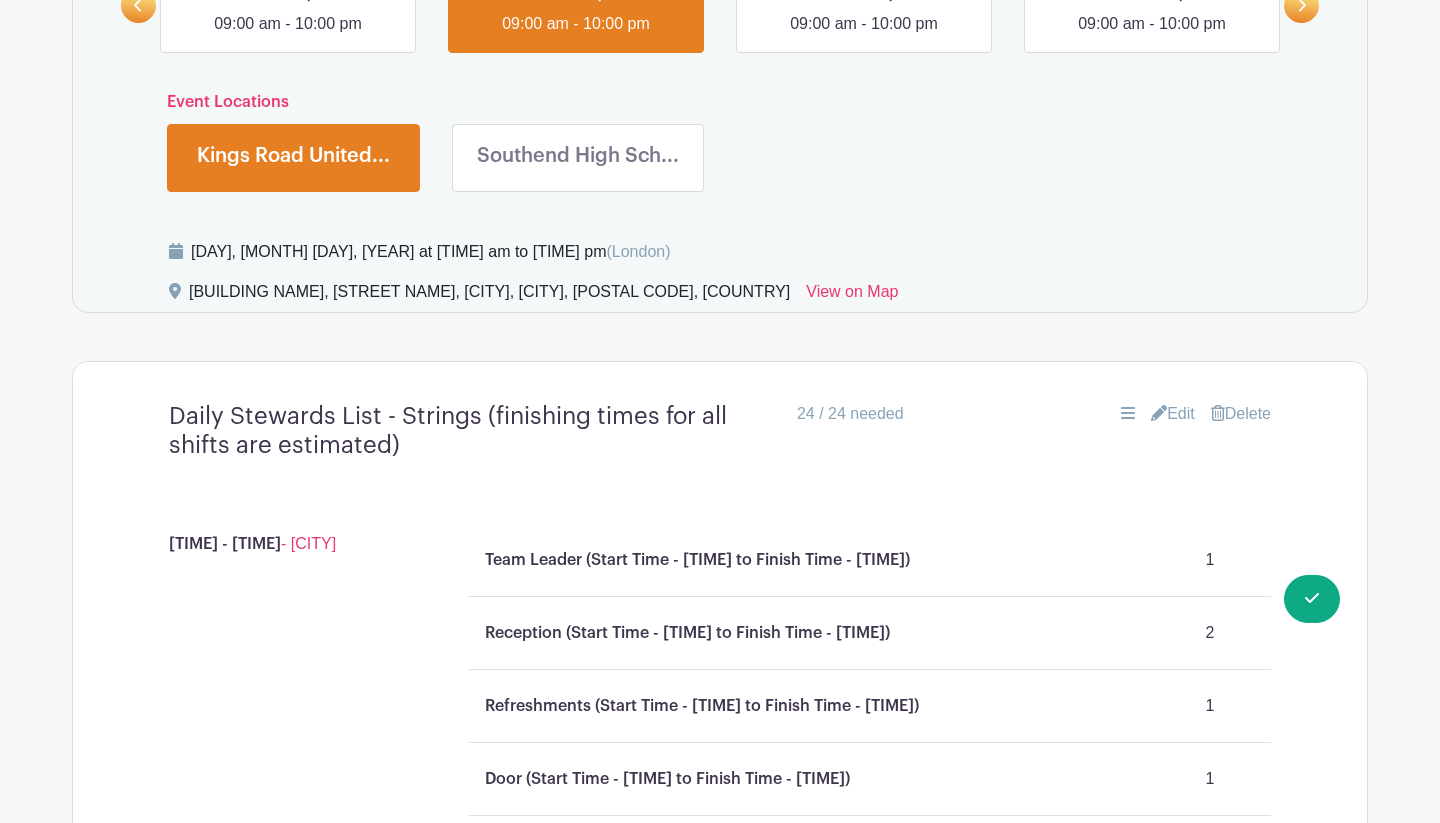 click at bounding box center (578, 175) 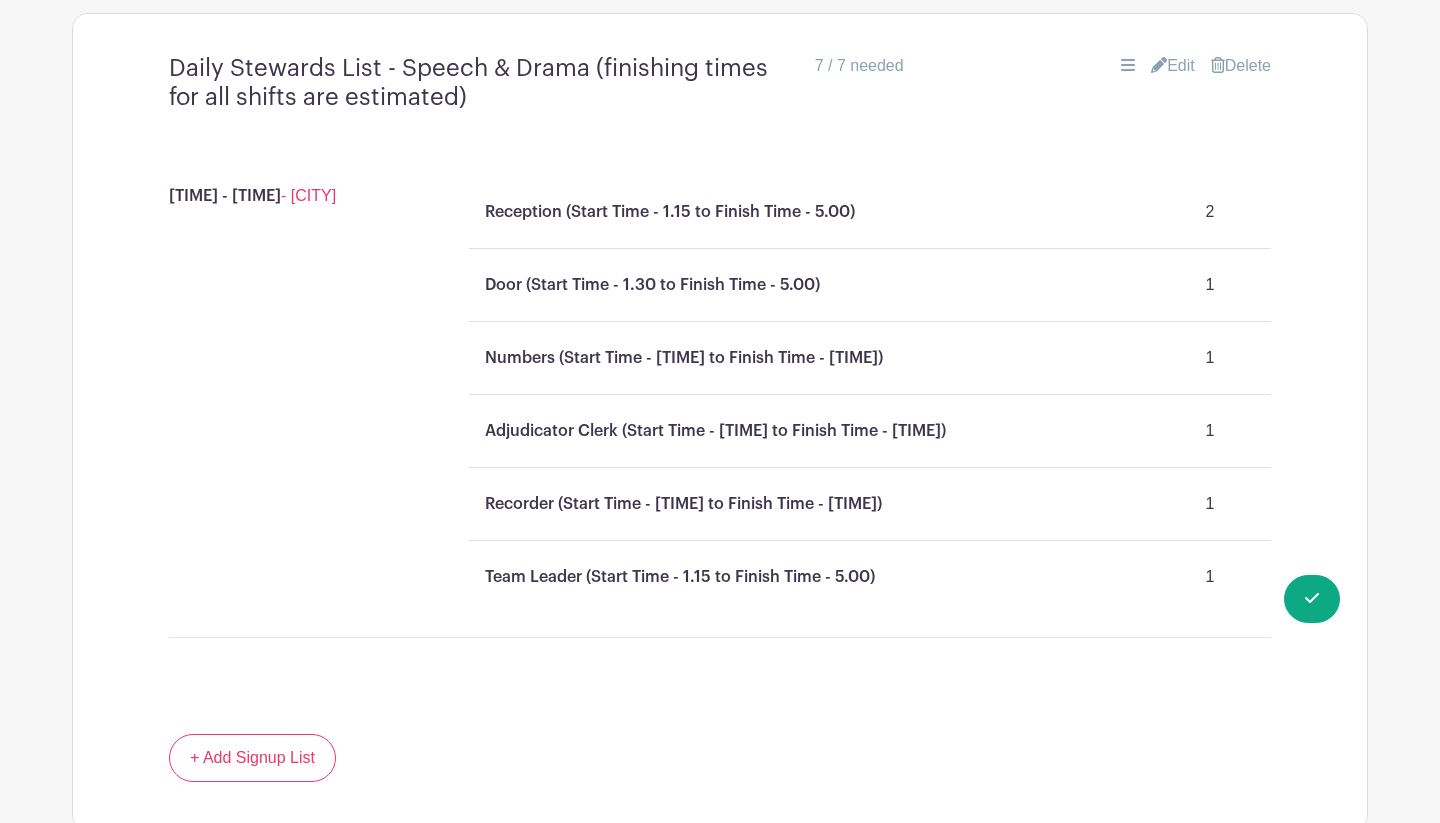 scroll, scrollTop: 1464, scrollLeft: 0, axis: vertical 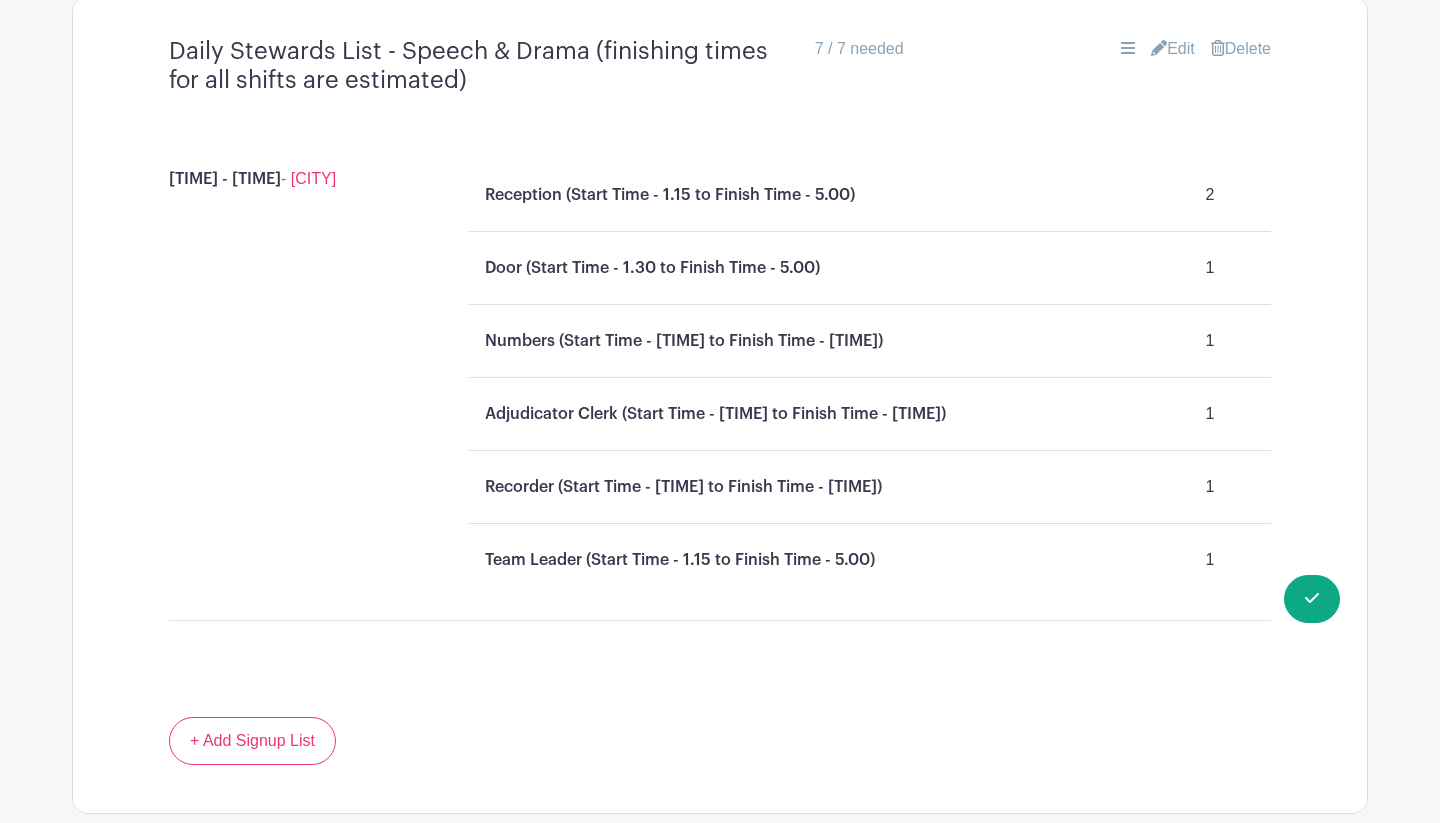 click on "Edit" at bounding box center [1173, 49] 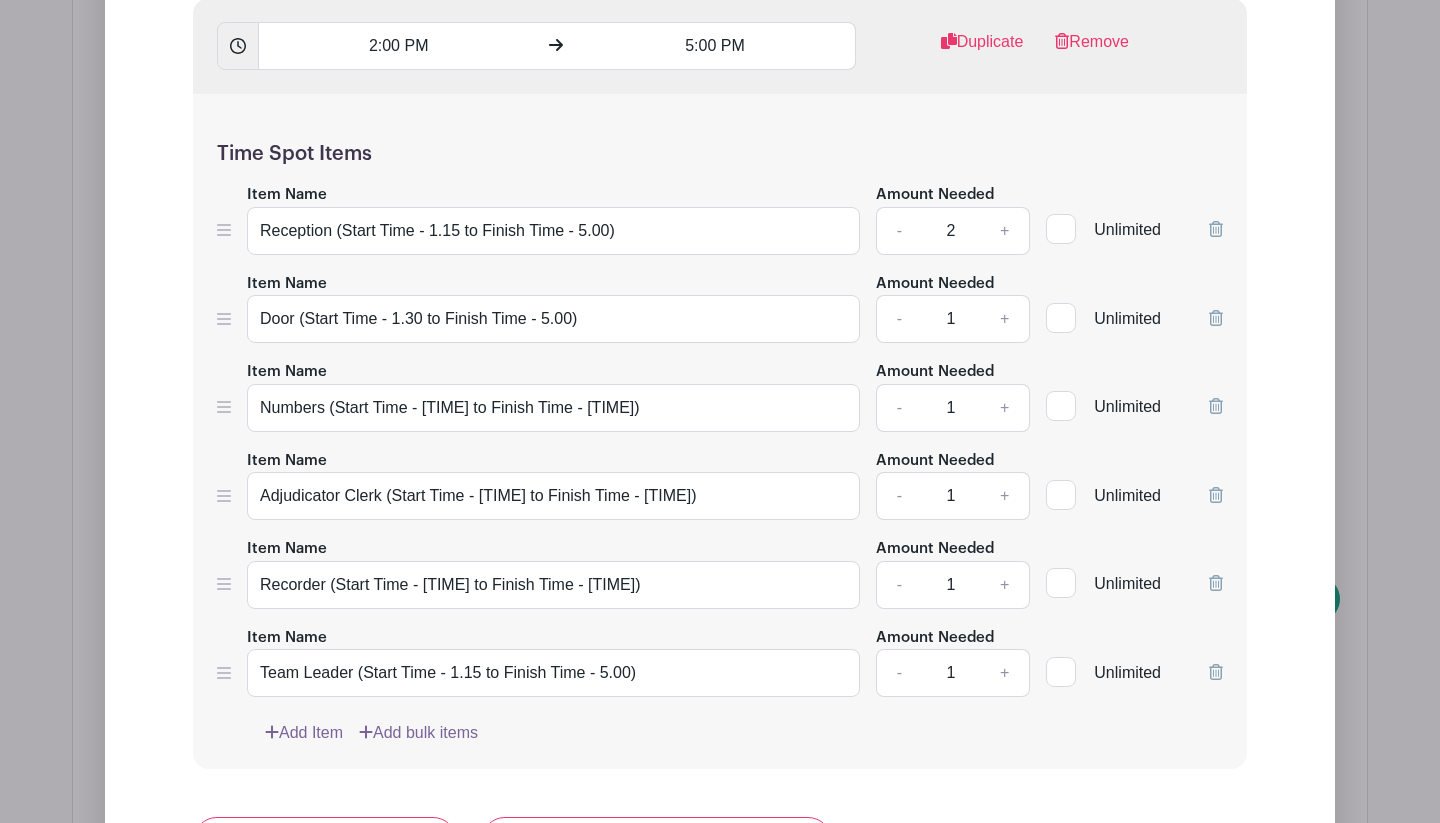 scroll, scrollTop: 1907, scrollLeft: 0, axis: vertical 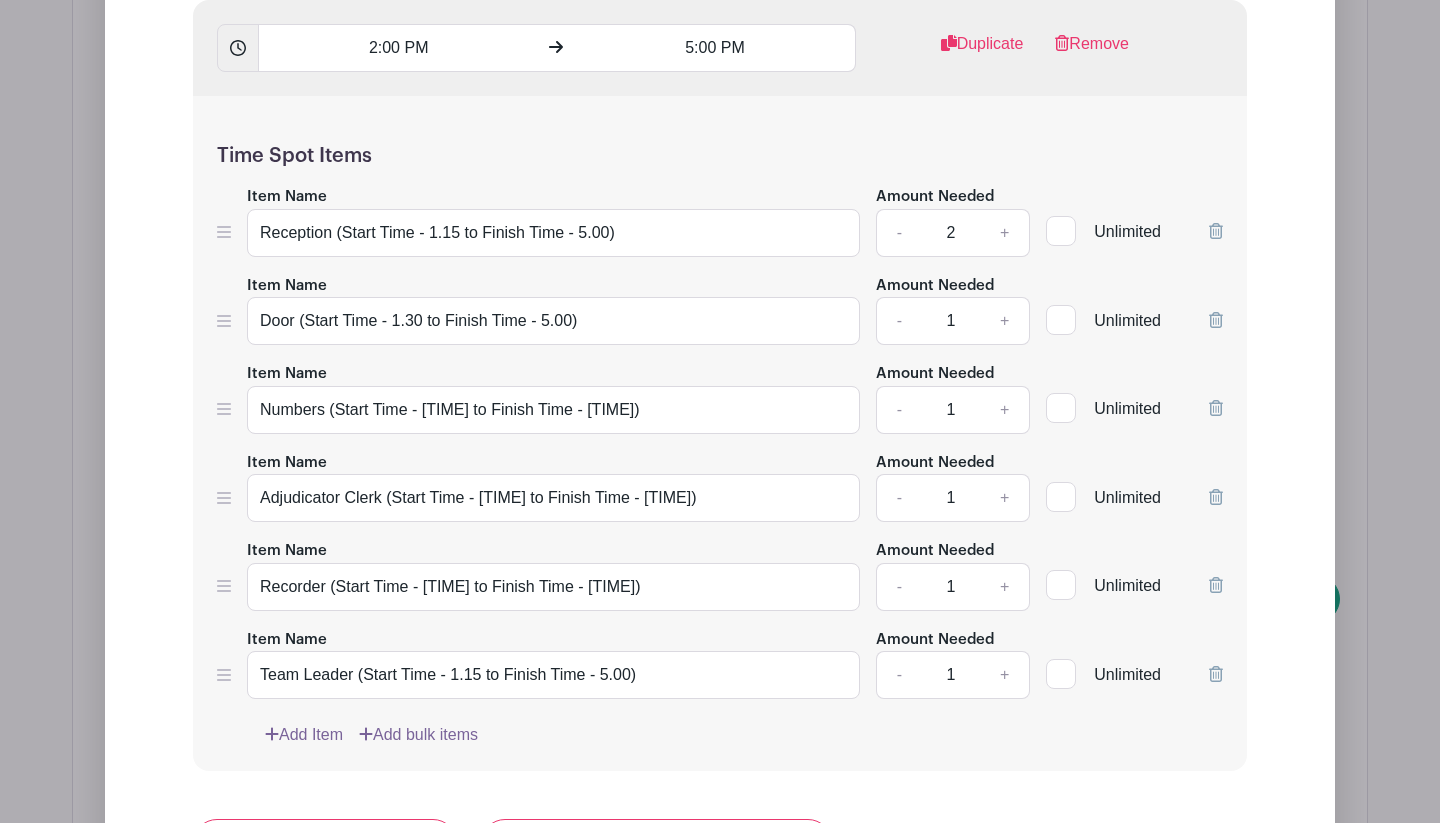 type 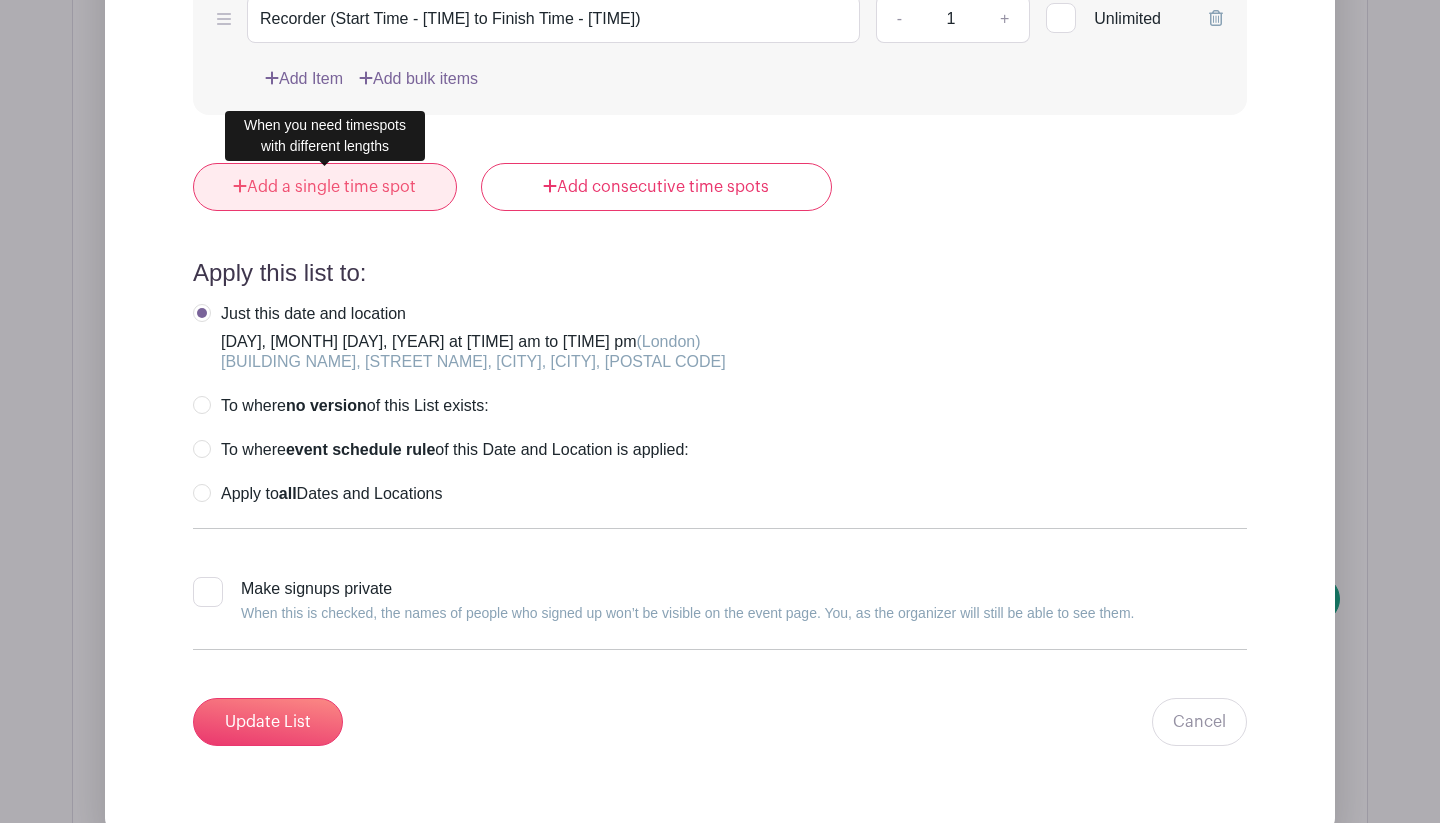 scroll, scrollTop: 2596, scrollLeft: 0, axis: vertical 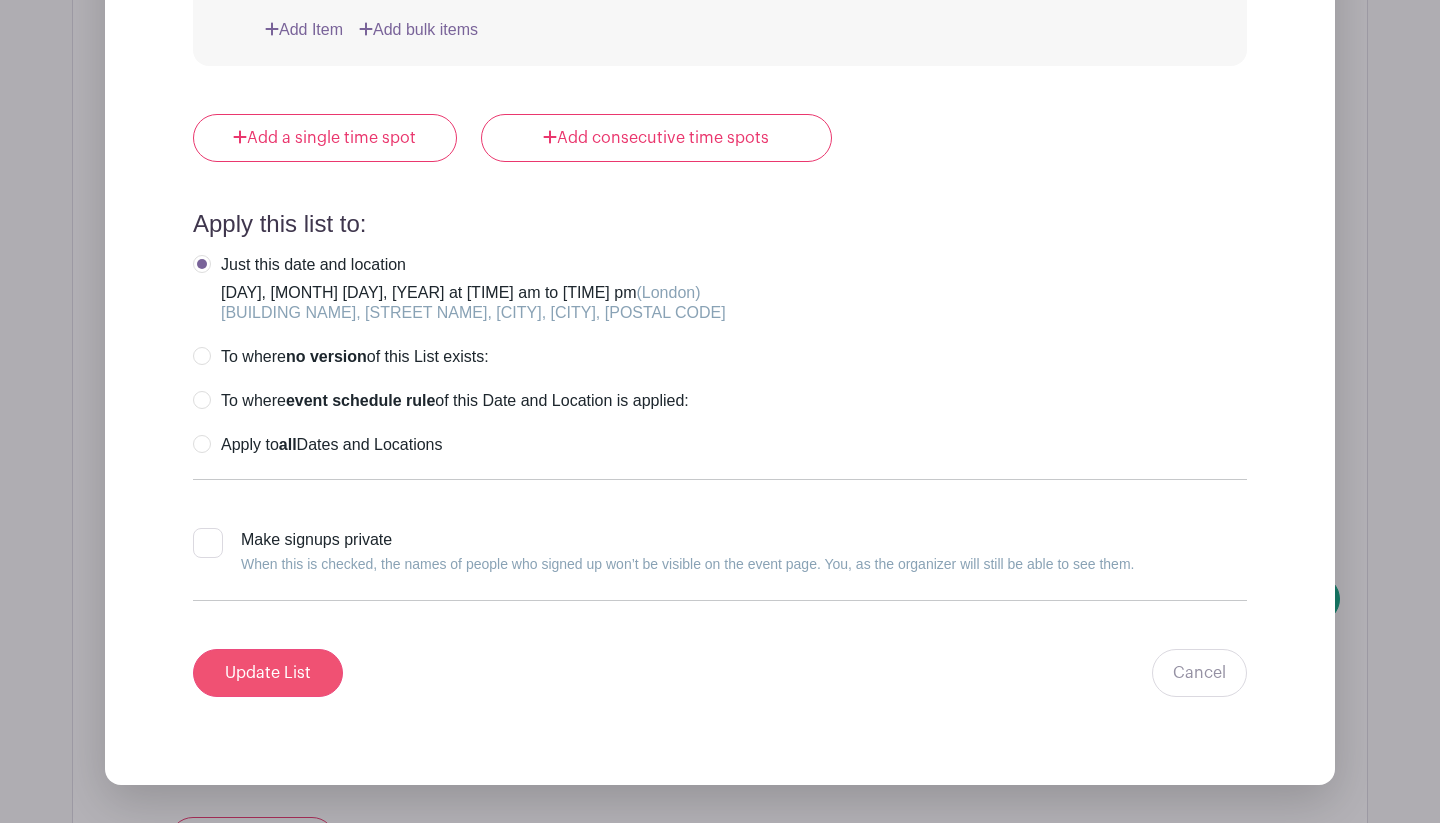 click on "Update List" at bounding box center (268, 673) 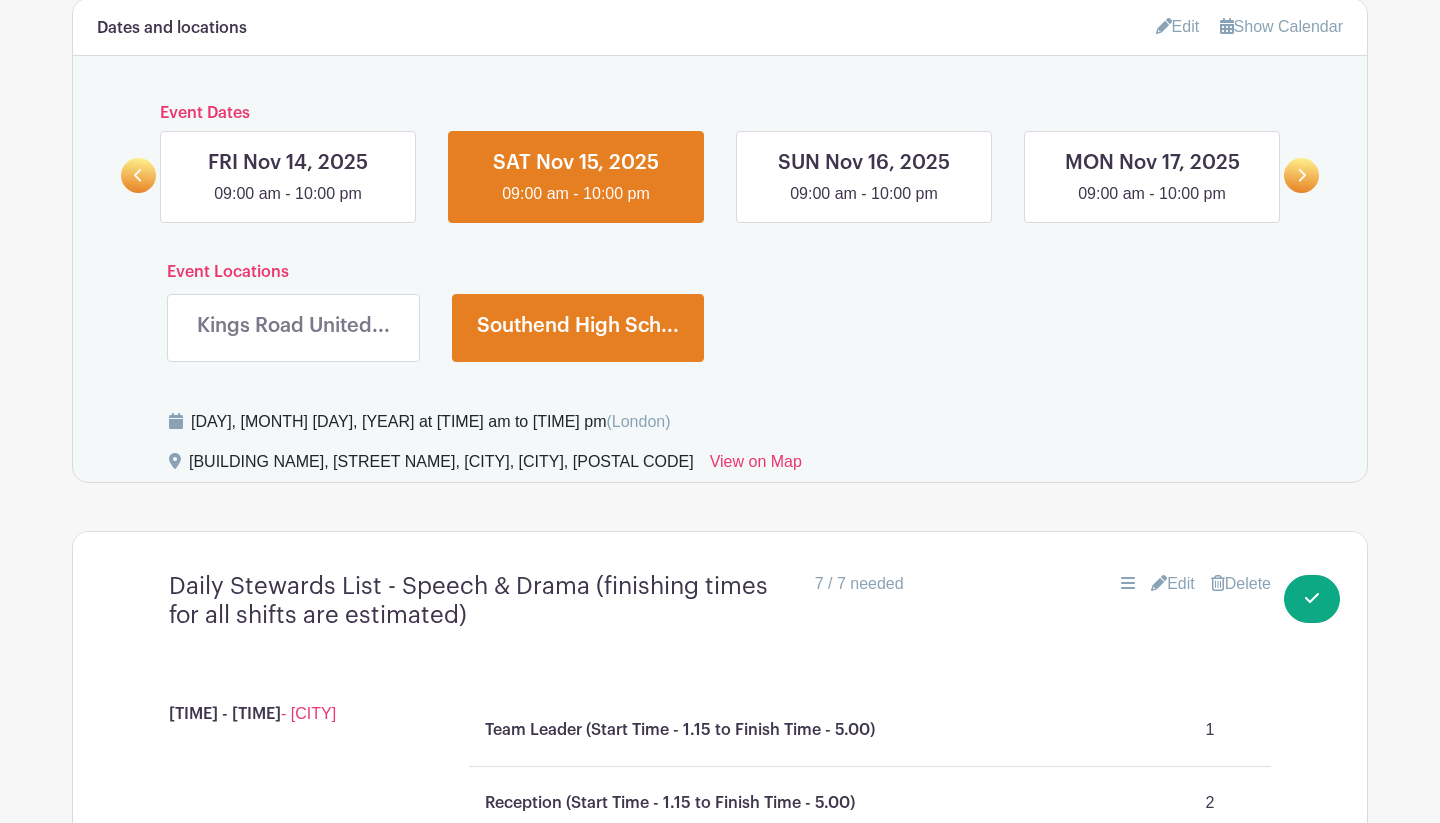 scroll, scrollTop: 928, scrollLeft: 0, axis: vertical 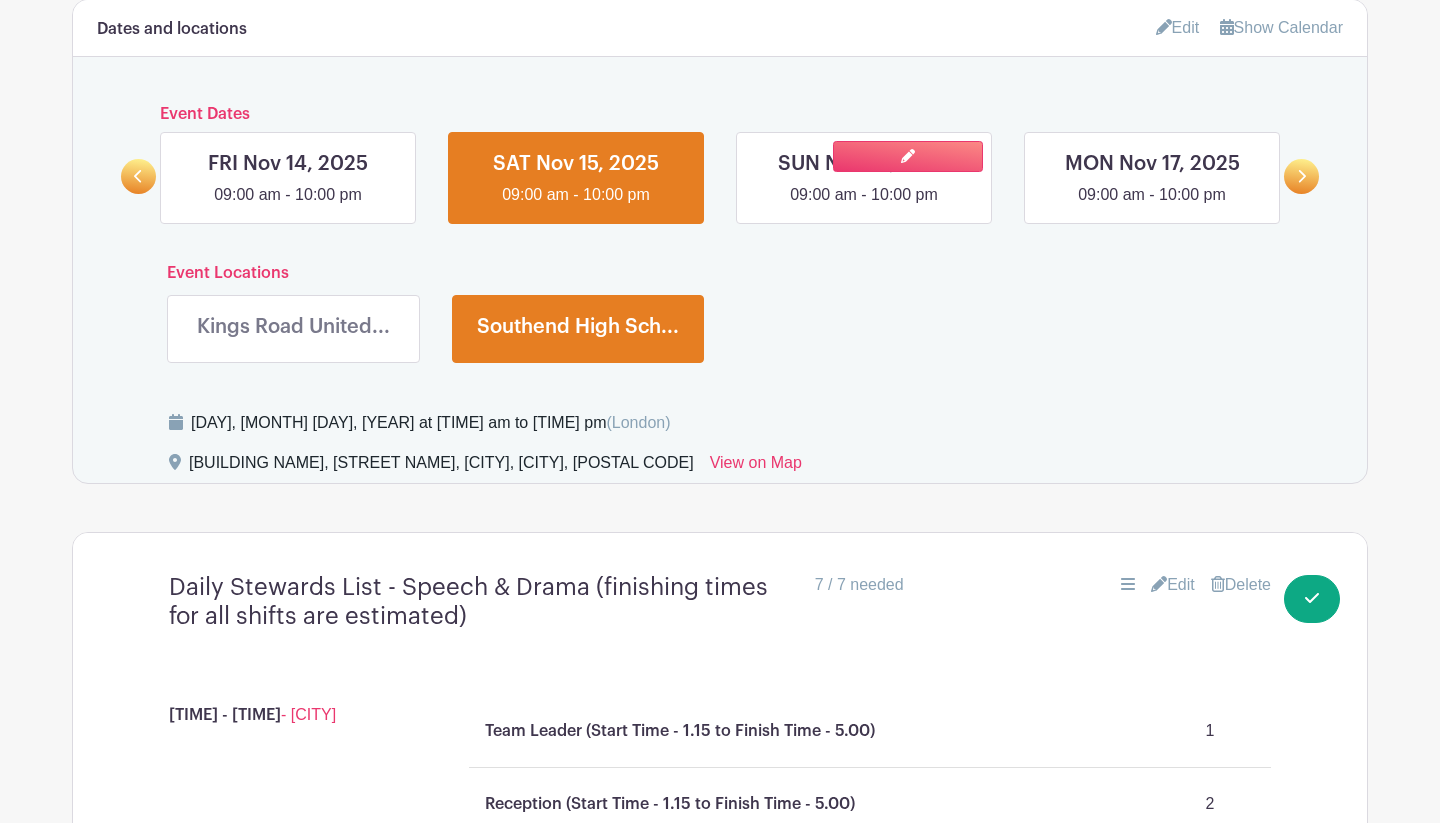 click at bounding box center (864, 207) 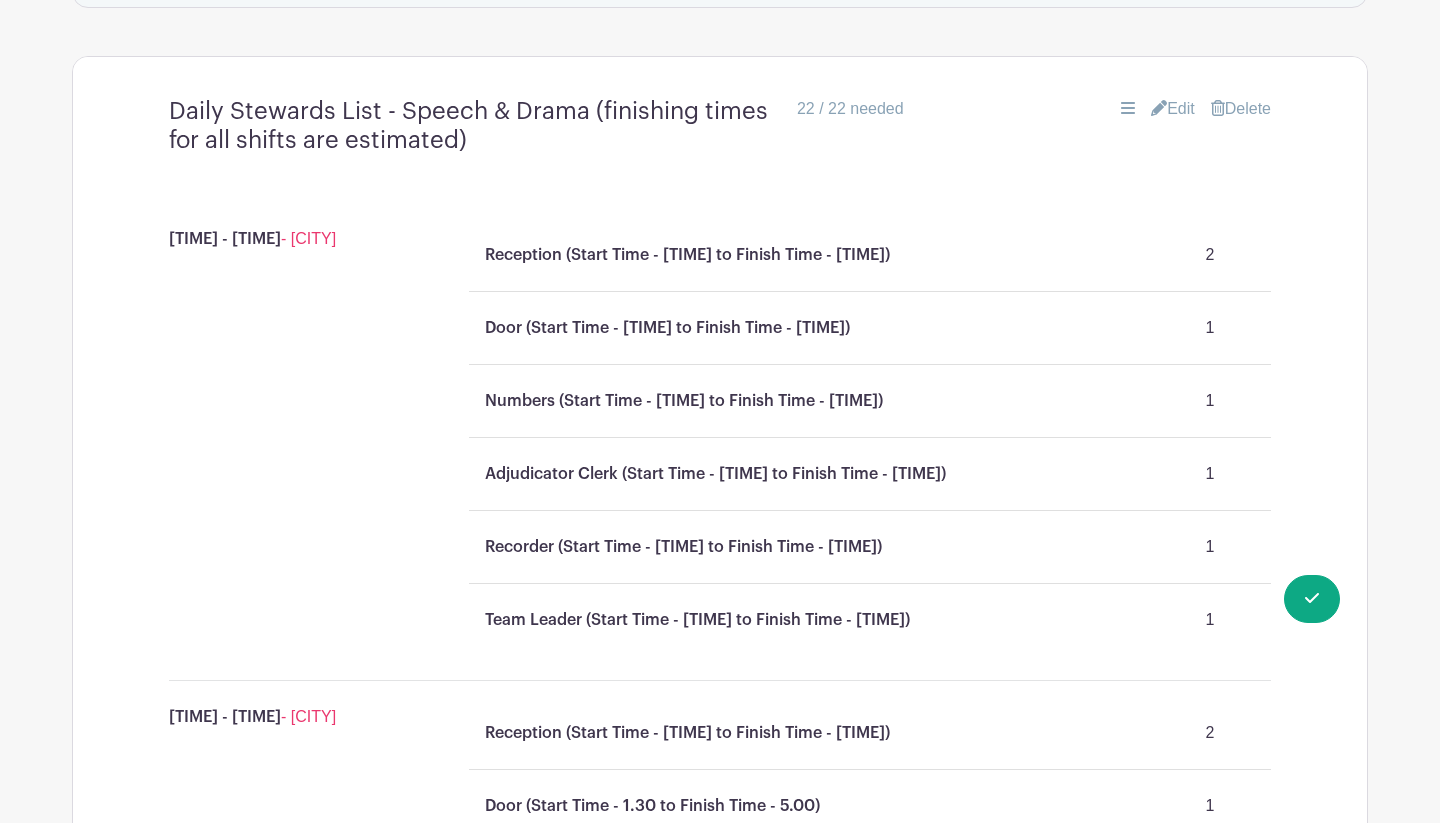 scroll, scrollTop: 1406, scrollLeft: 0, axis: vertical 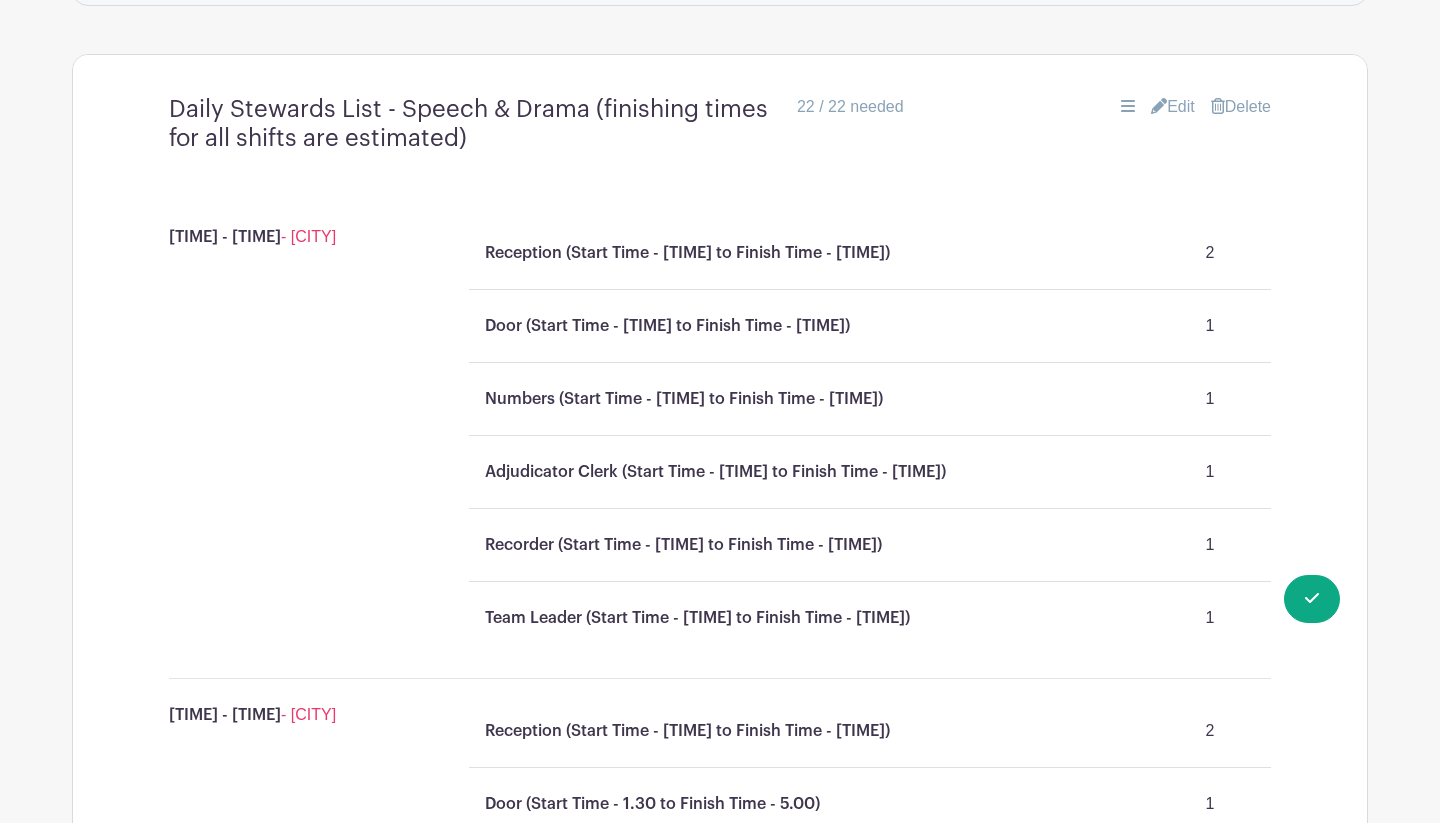 click on "Edit" at bounding box center (1173, 107) 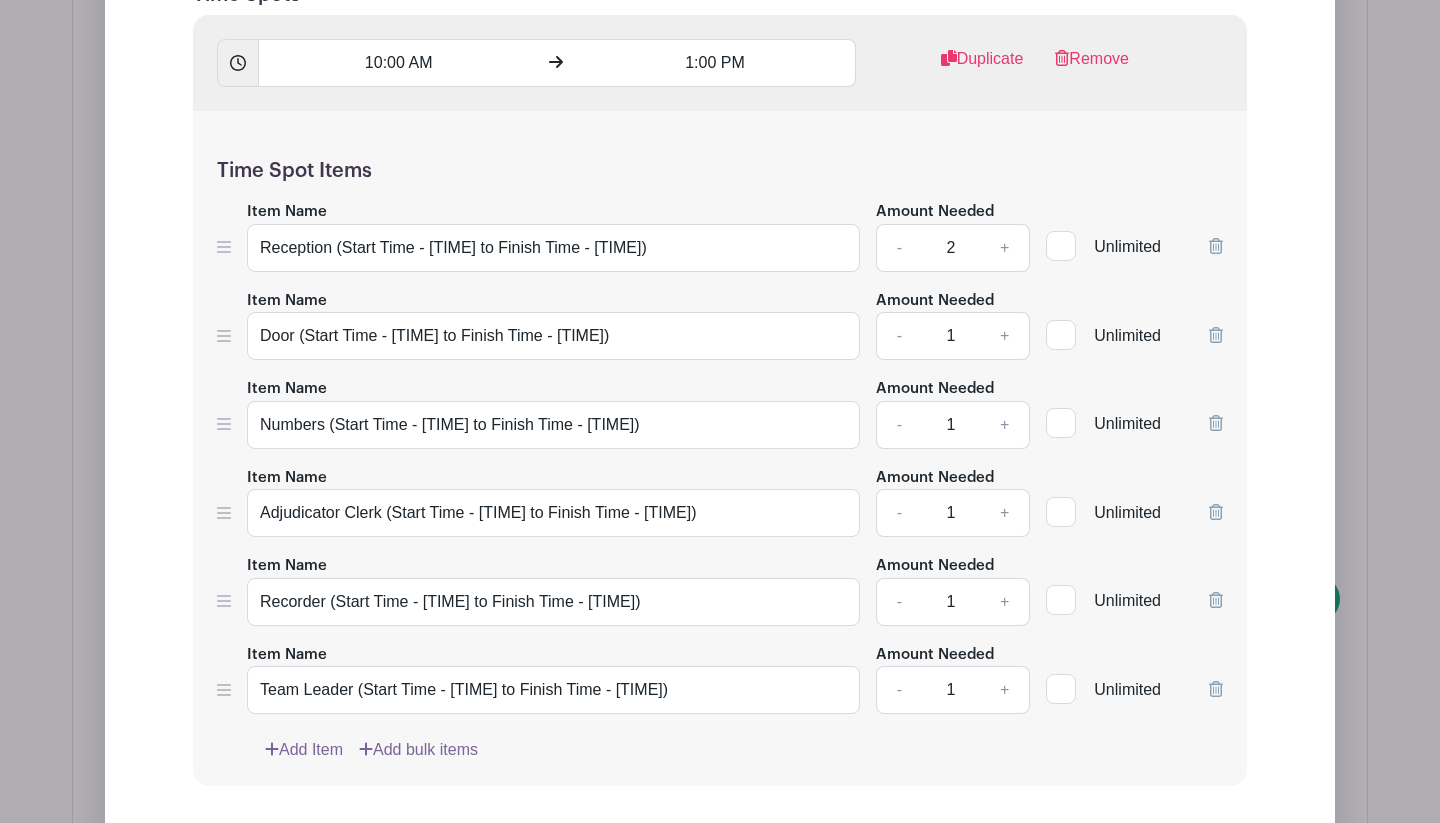 scroll, scrollTop: 1897, scrollLeft: 0, axis: vertical 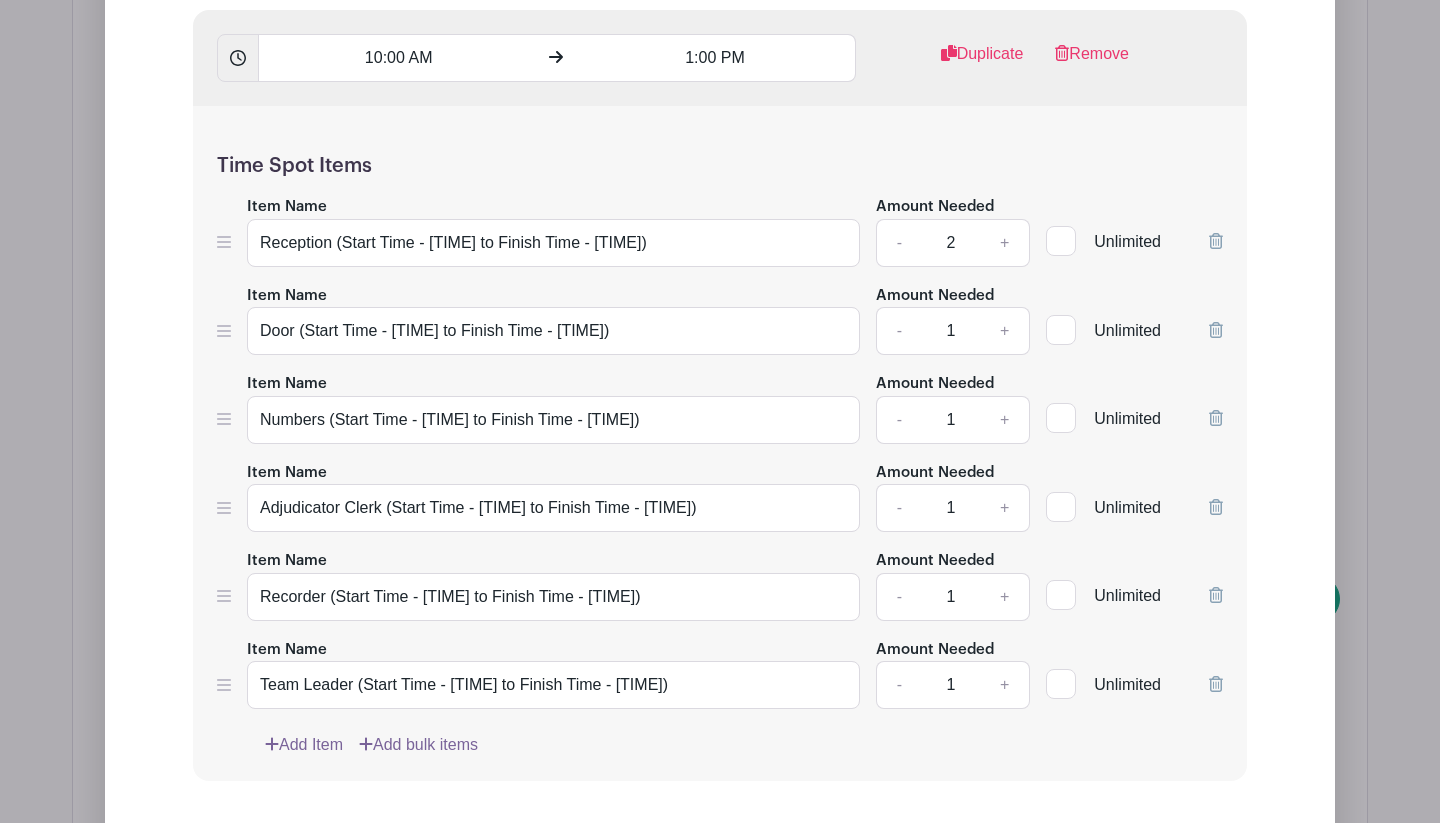 type 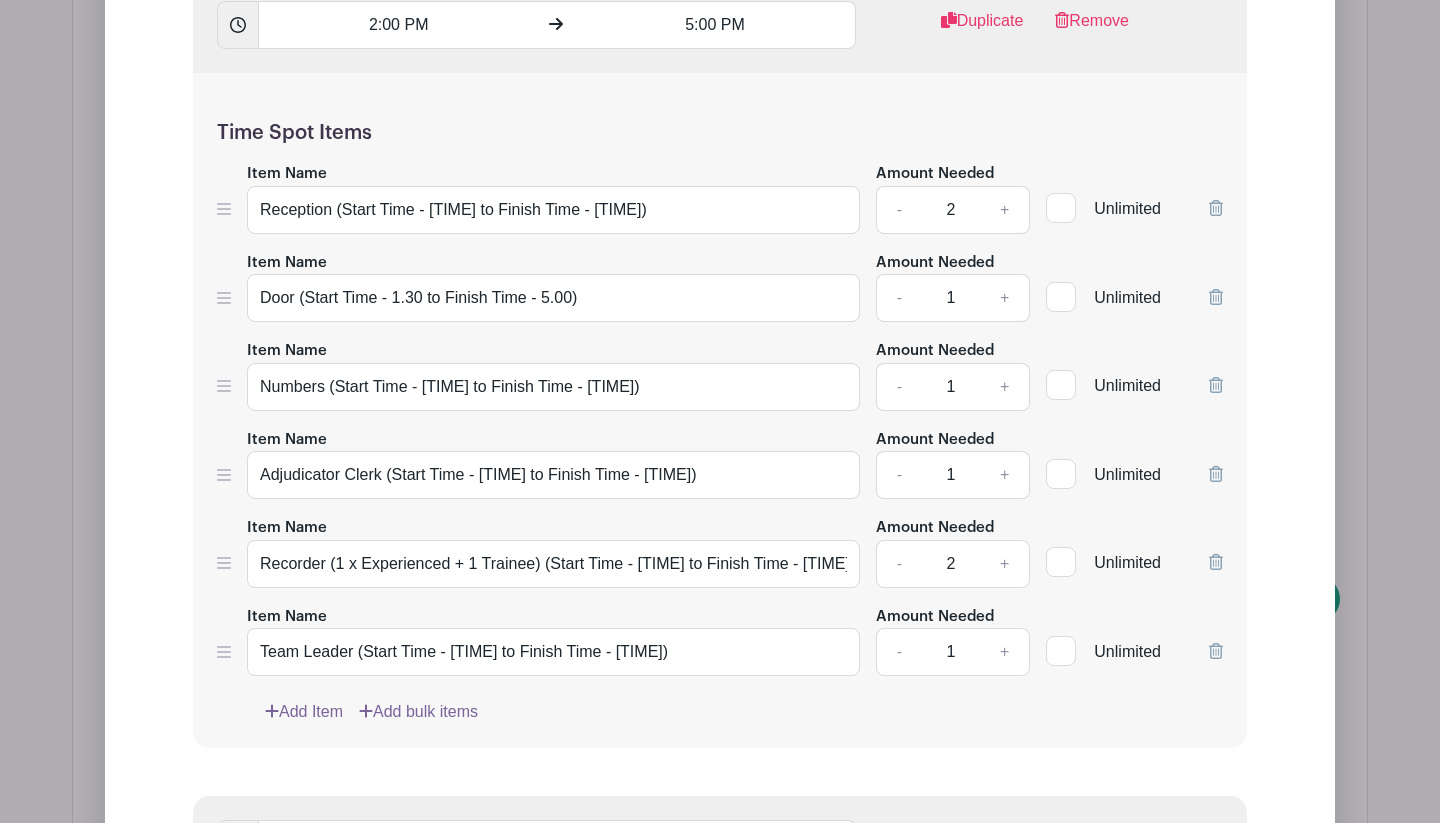 scroll, scrollTop: 2770, scrollLeft: 0, axis: vertical 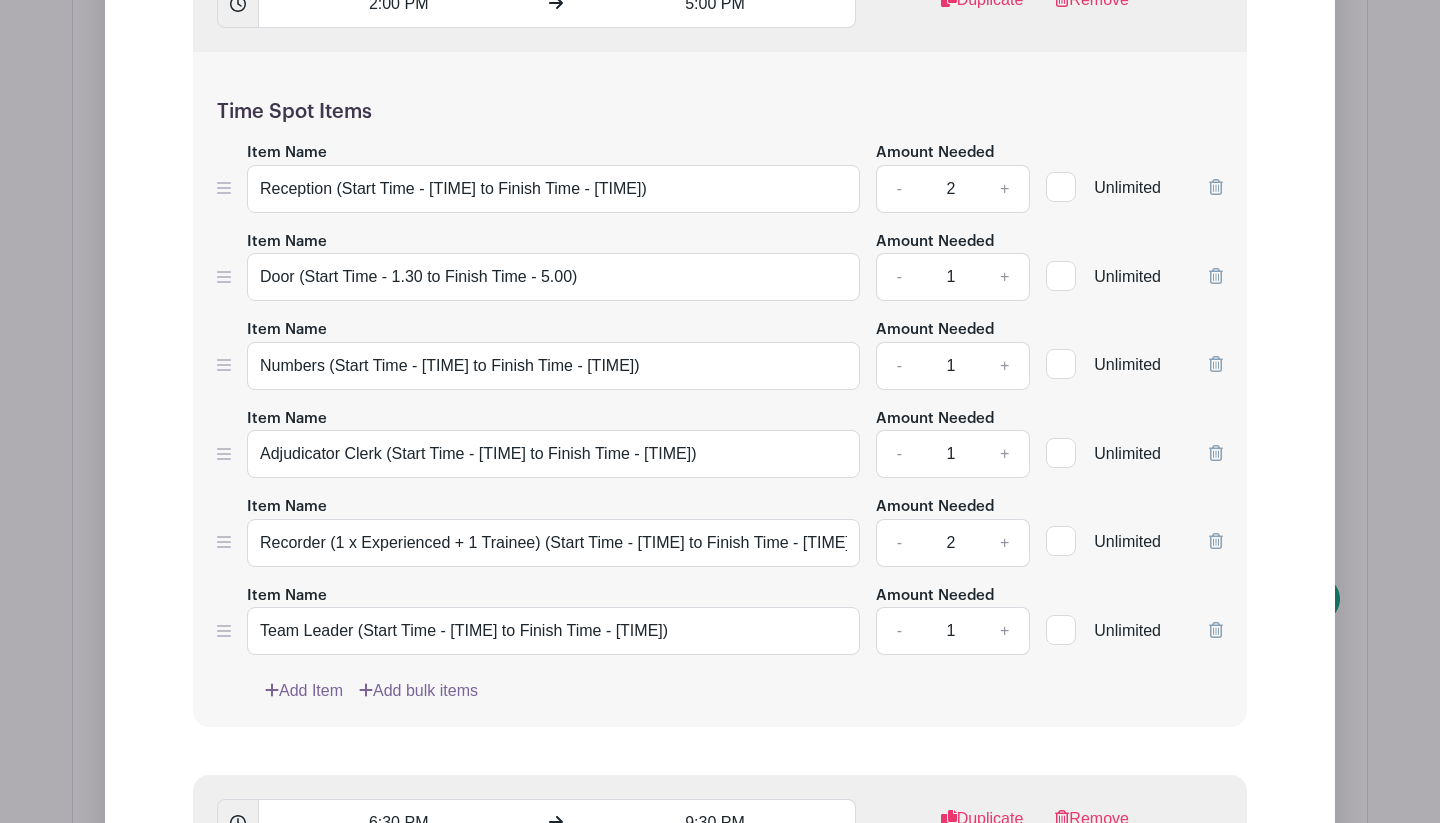 type 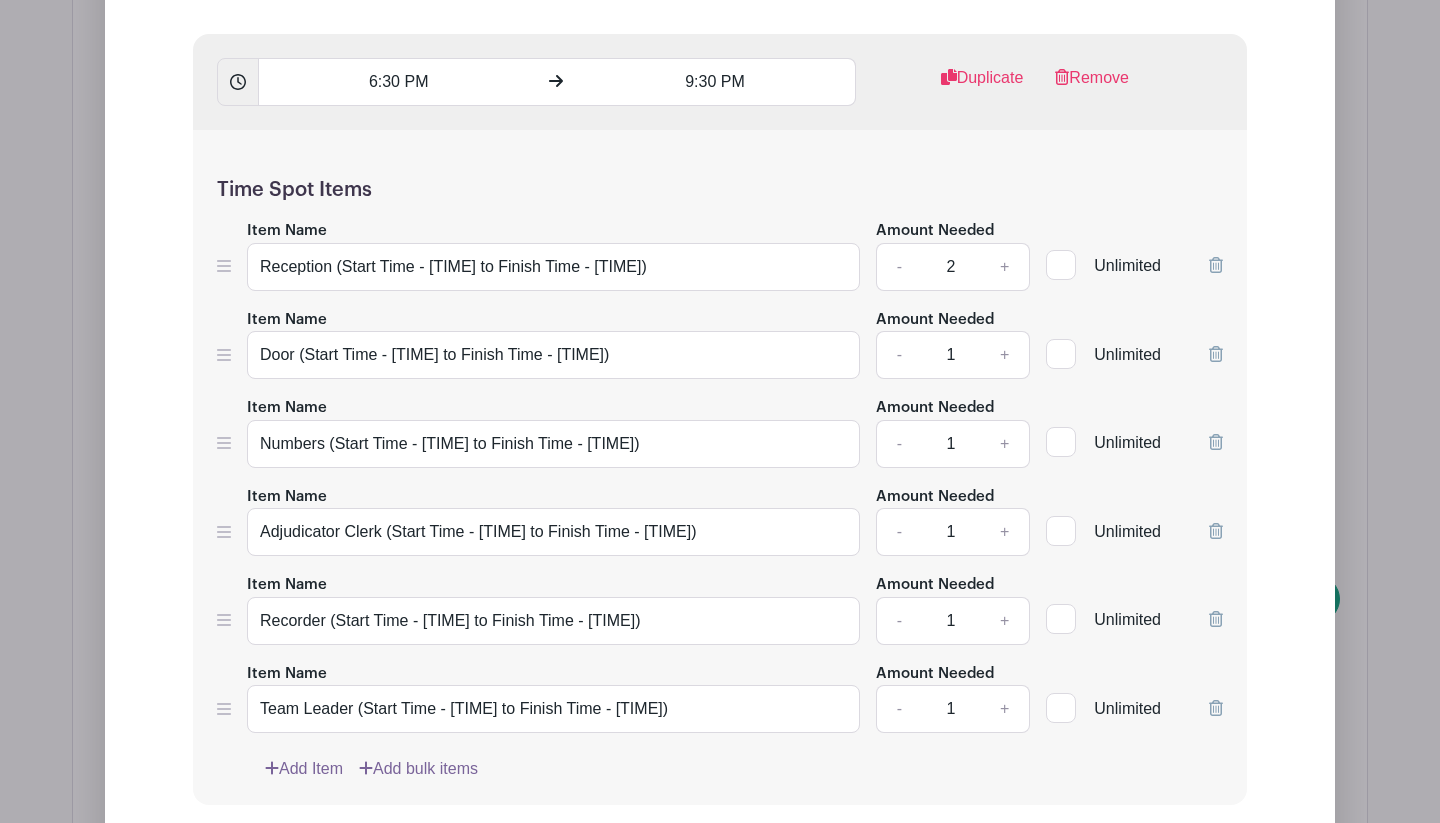 scroll, scrollTop: 3505, scrollLeft: 0, axis: vertical 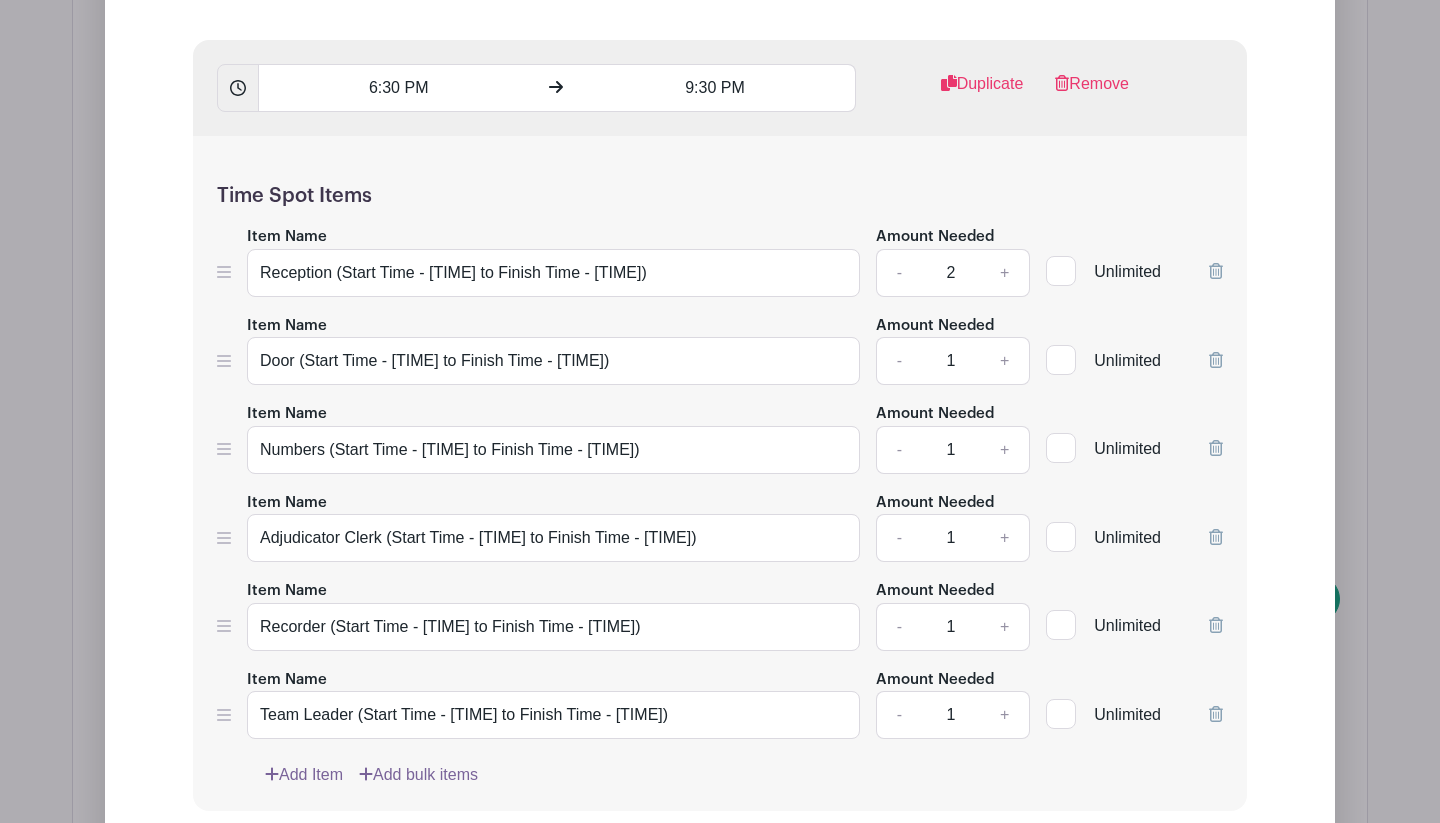 type 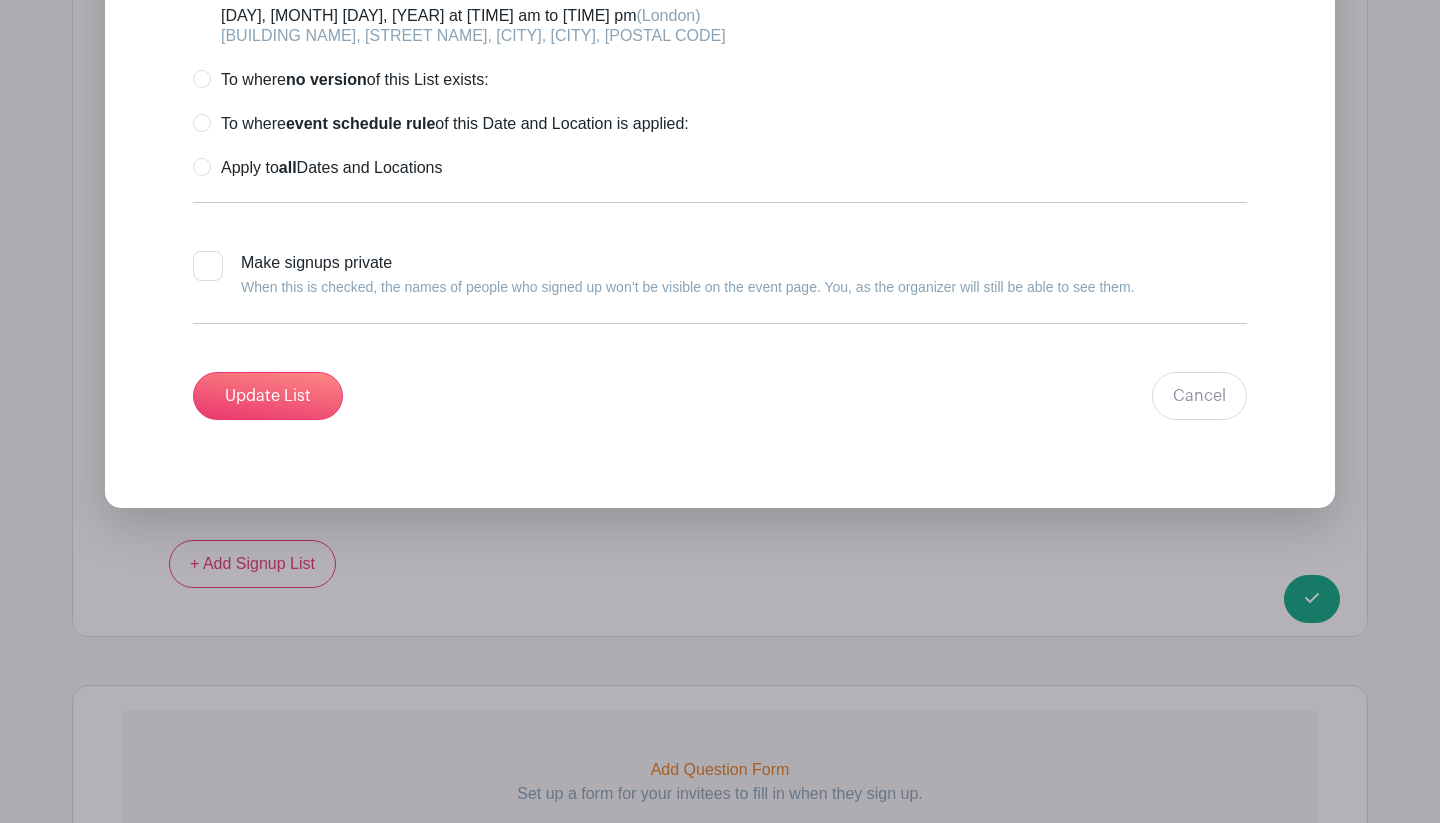 scroll, scrollTop: 4556, scrollLeft: 0, axis: vertical 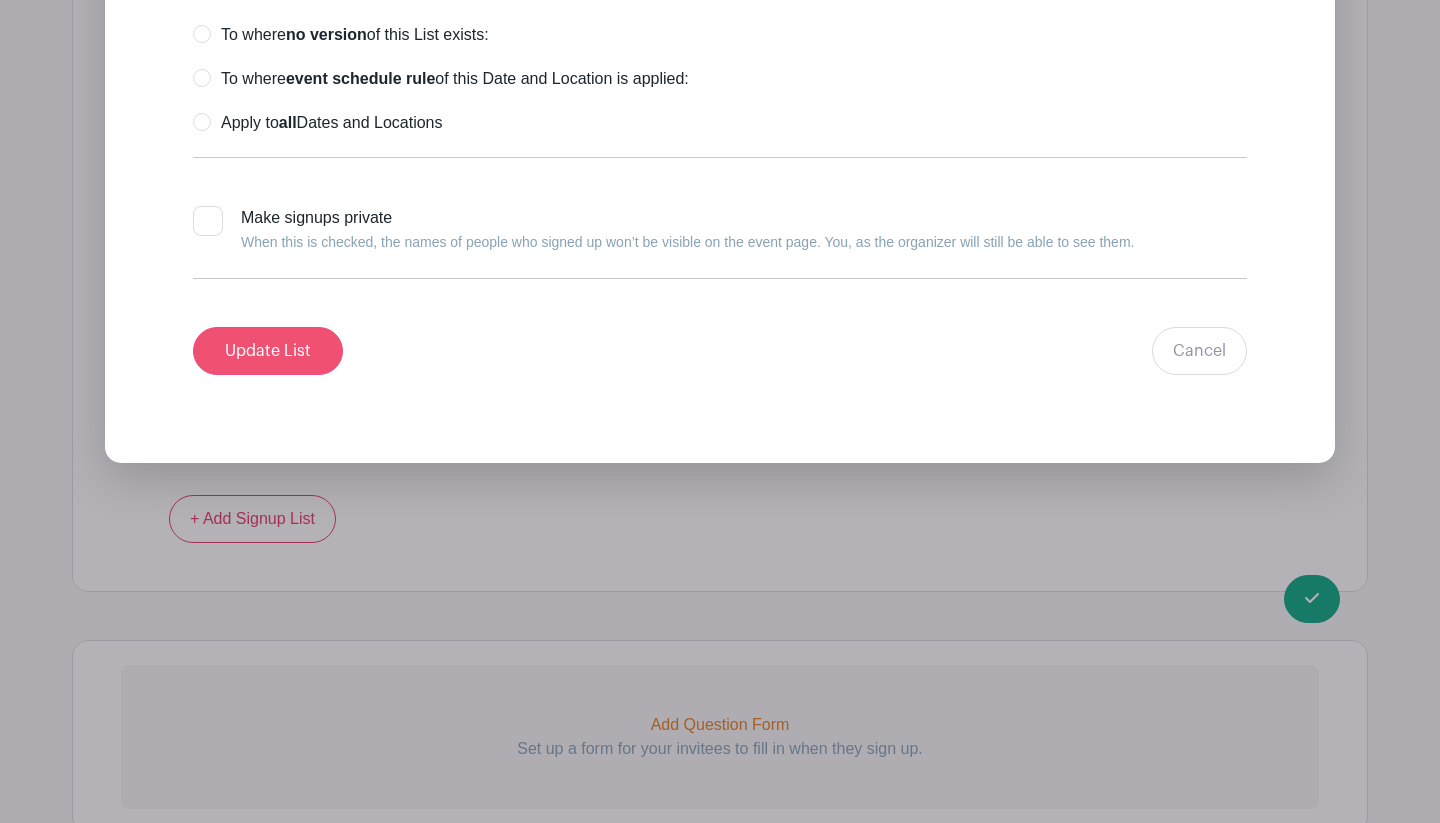 click on "Update List" at bounding box center [268, 351] 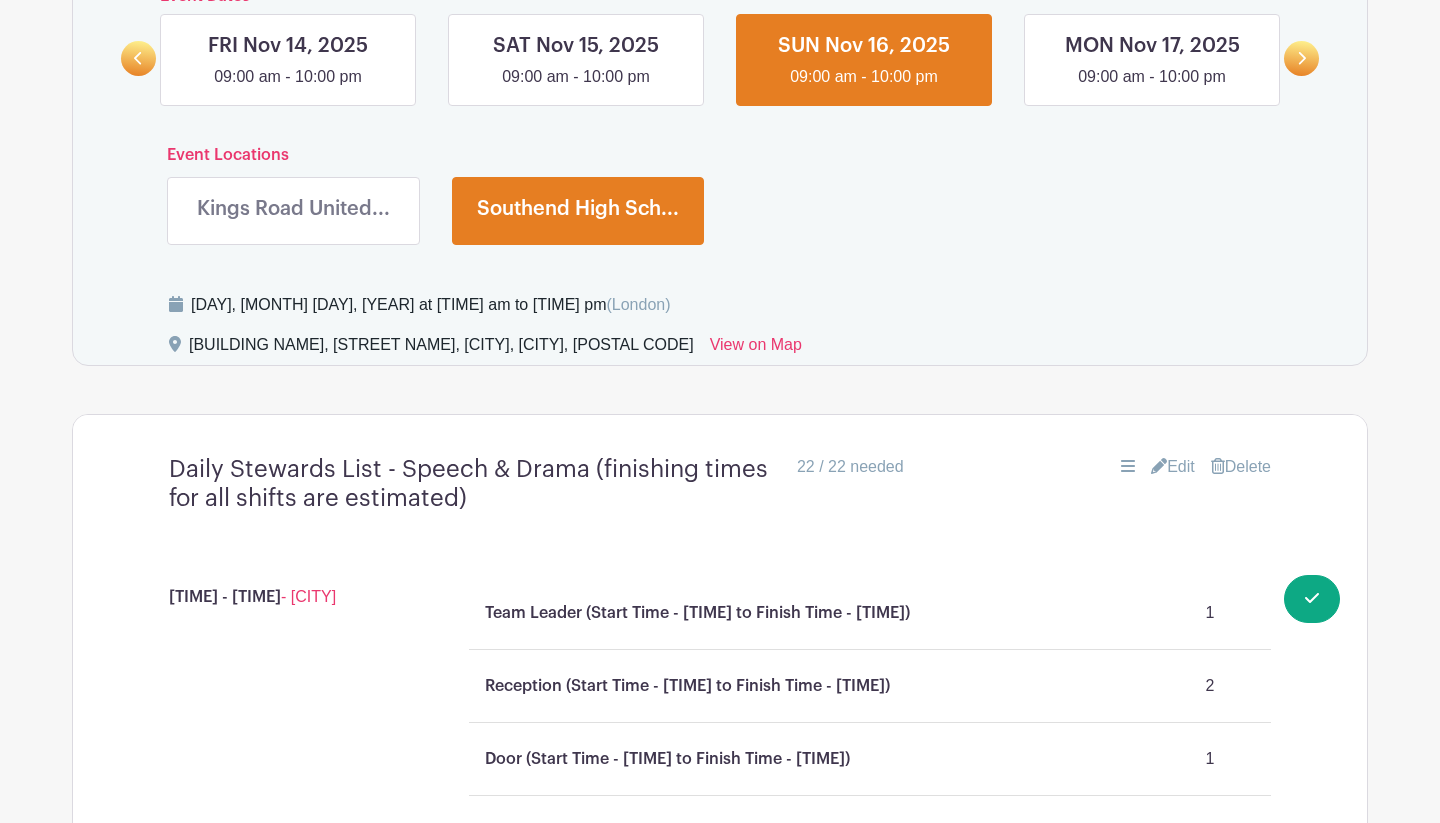 scroll, scrollTop: 1043, scrollLeft: 0, axis: vertical 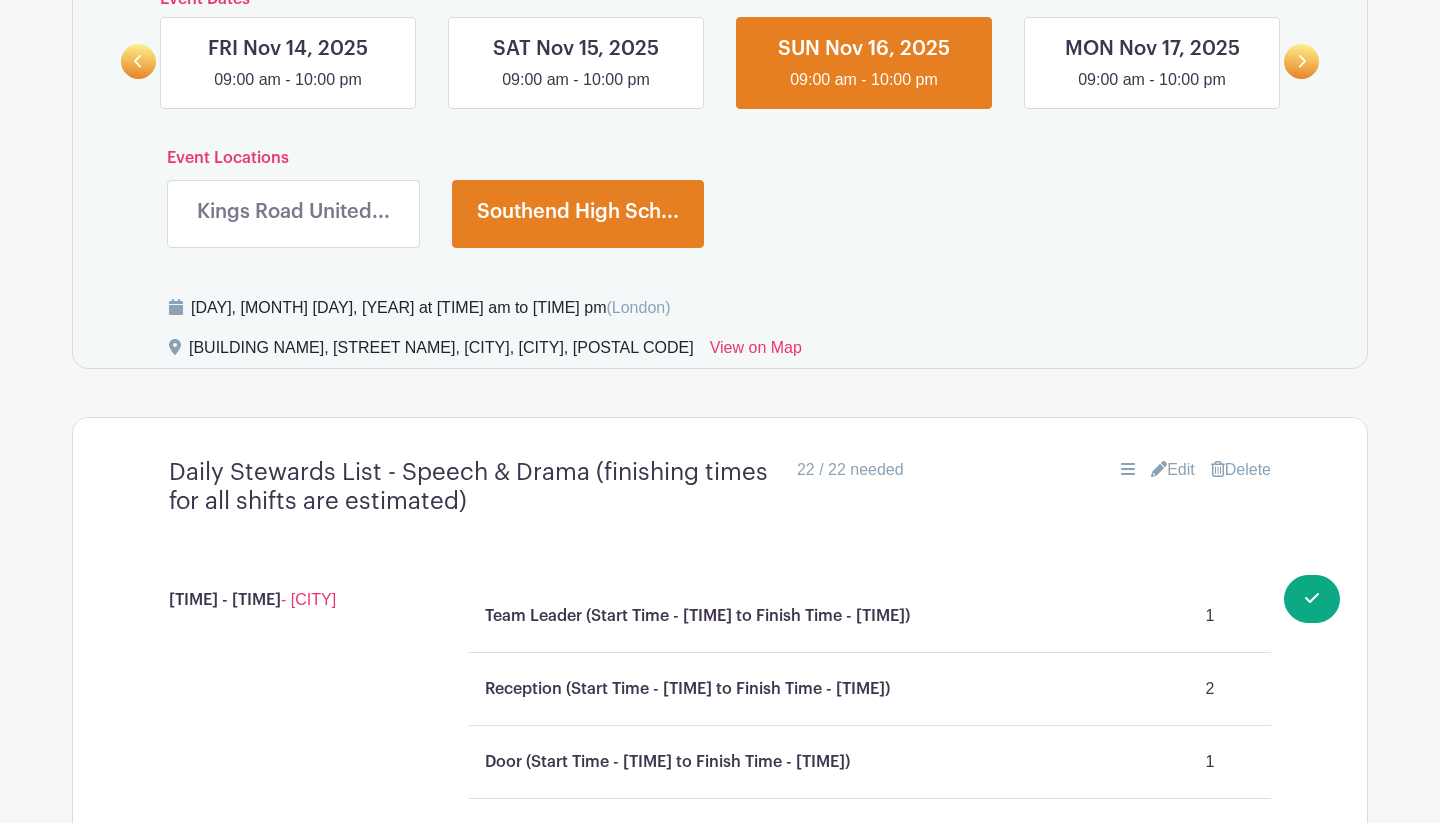 click at bounding box center [293, 231] 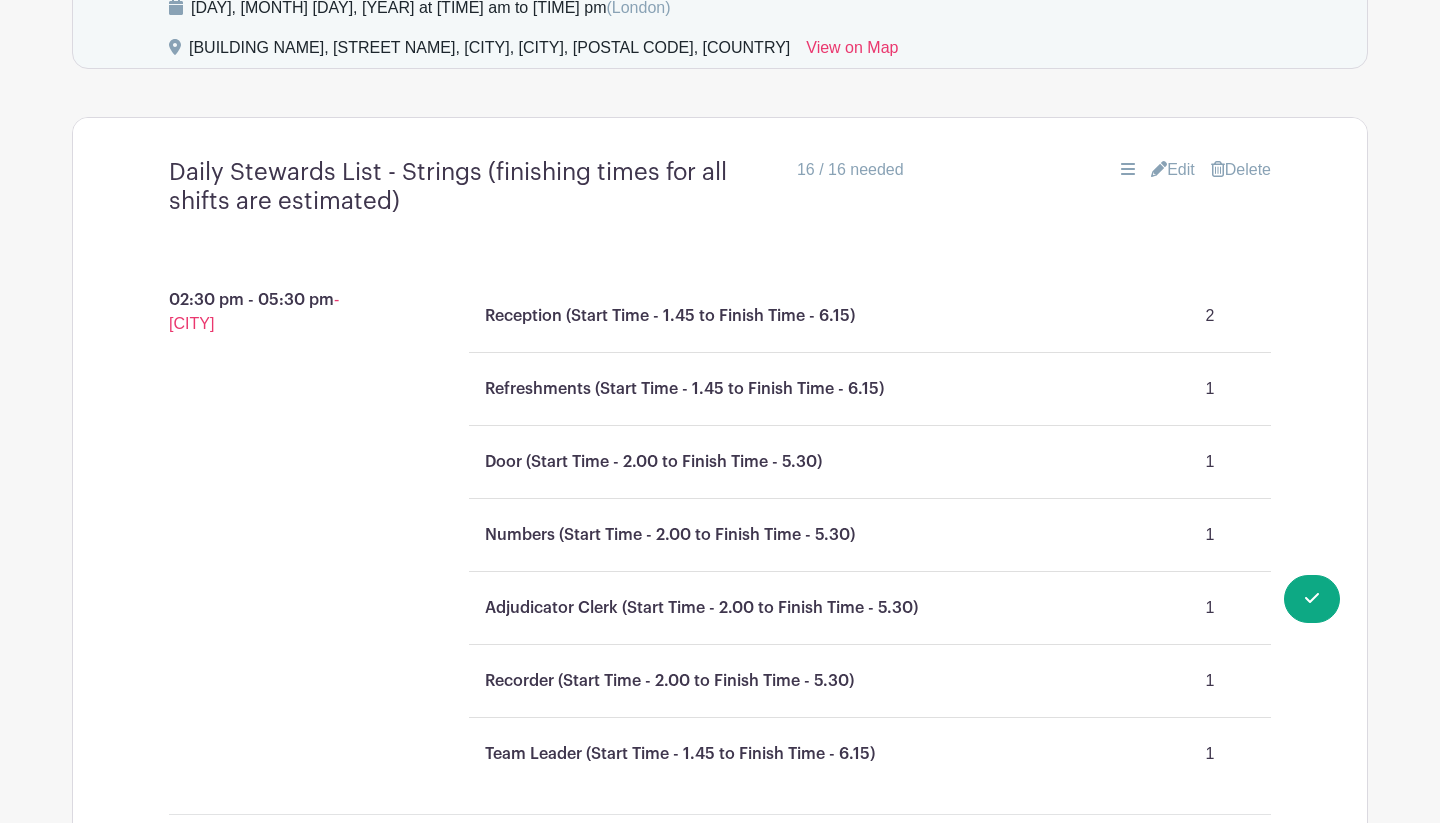 scroll, scrollTop: 1341, scrollLeft: 0, axis: vertical 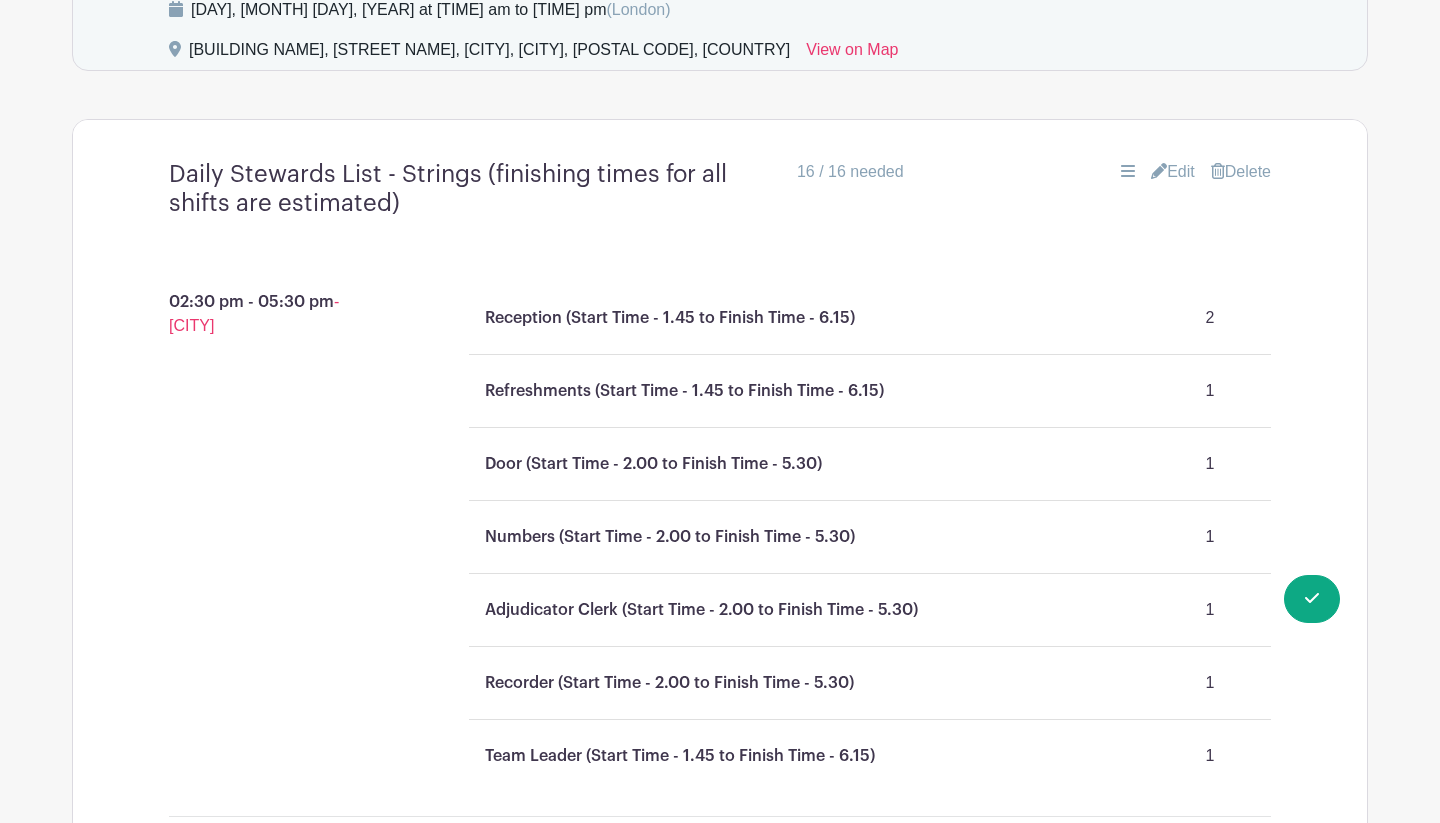 click on "Edit" at bounding box center [1173, 172] 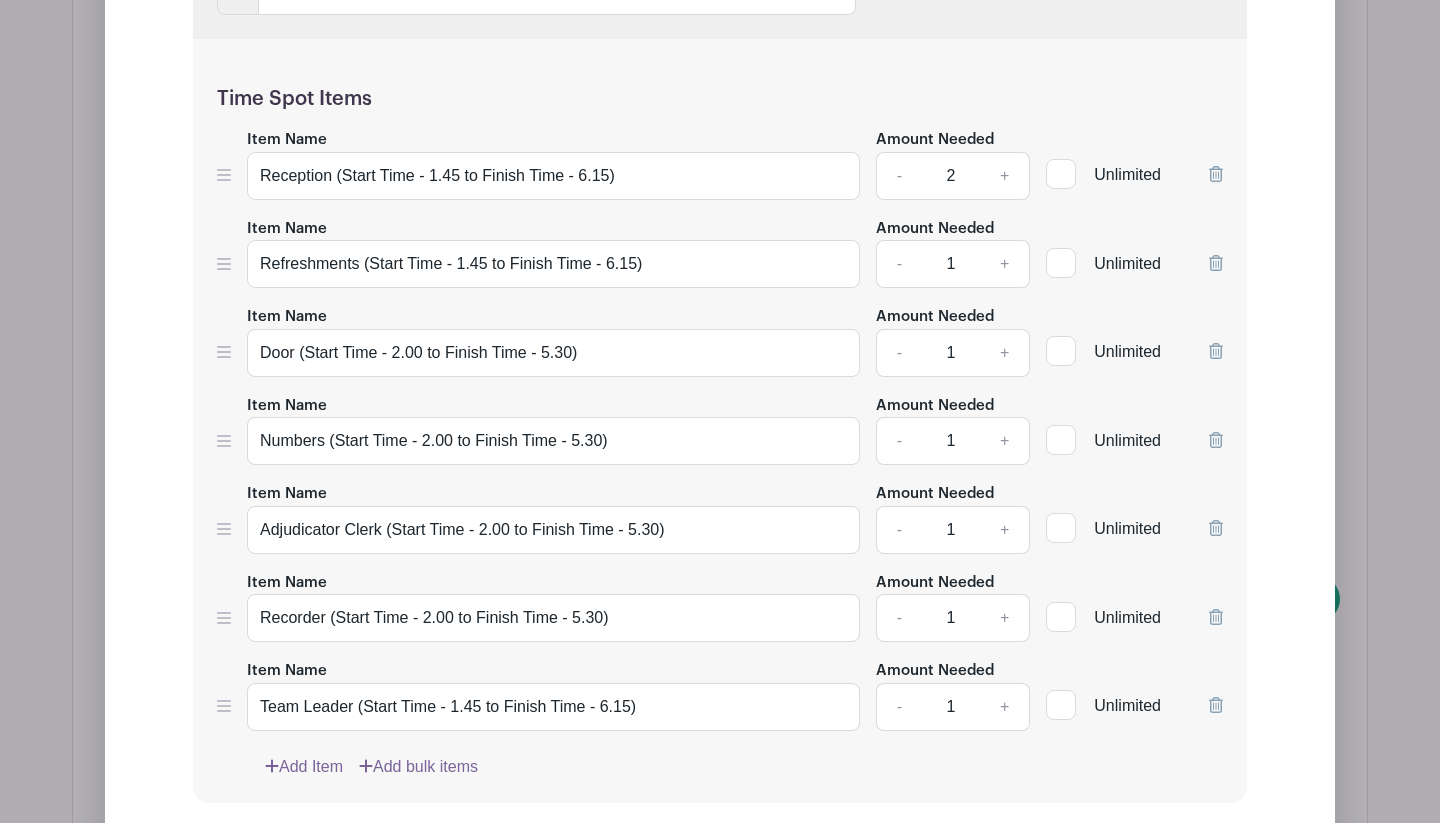 scroll, scrollTop: 1980, scrollLeft: 0, axis: vertical 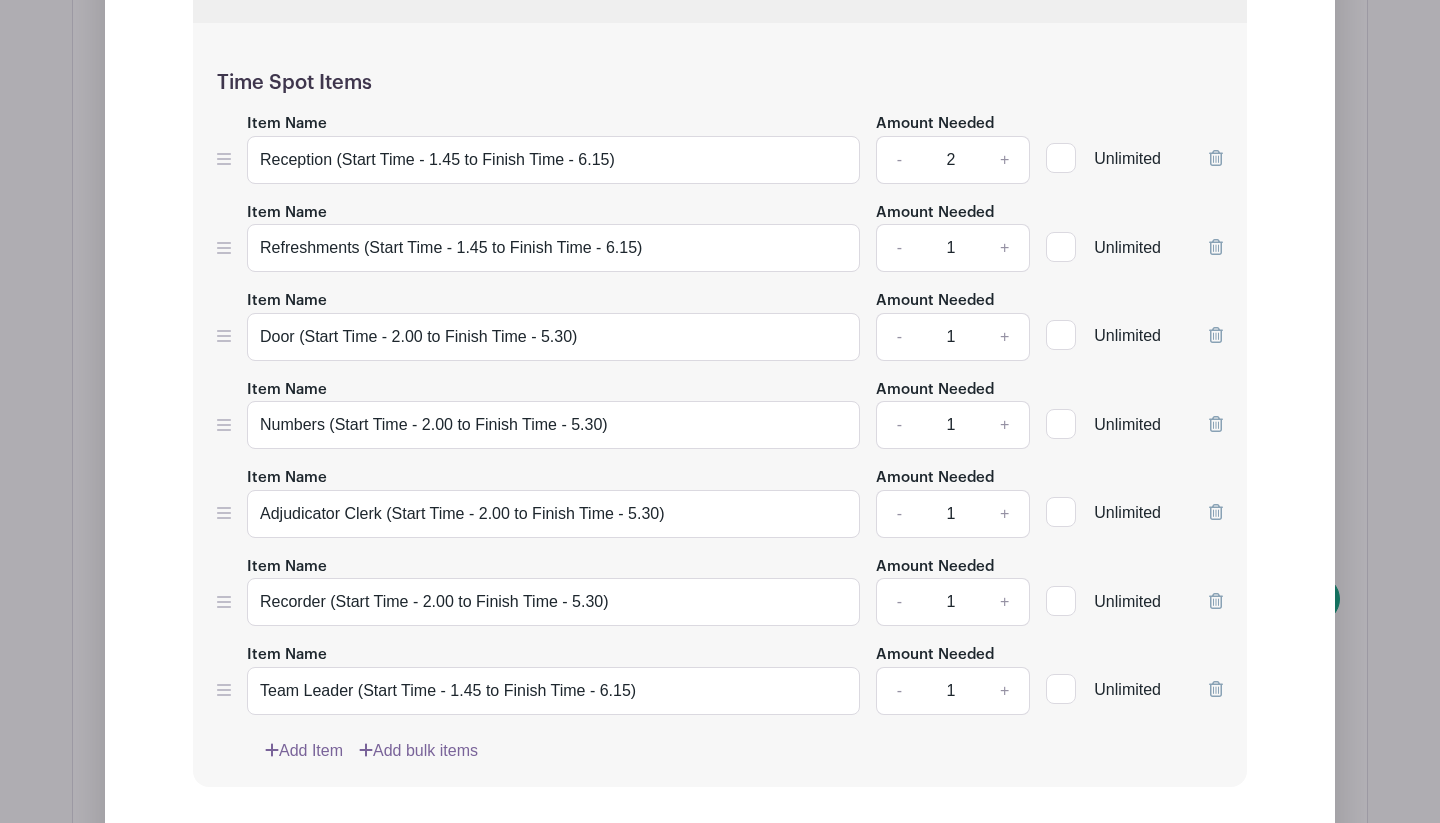 type 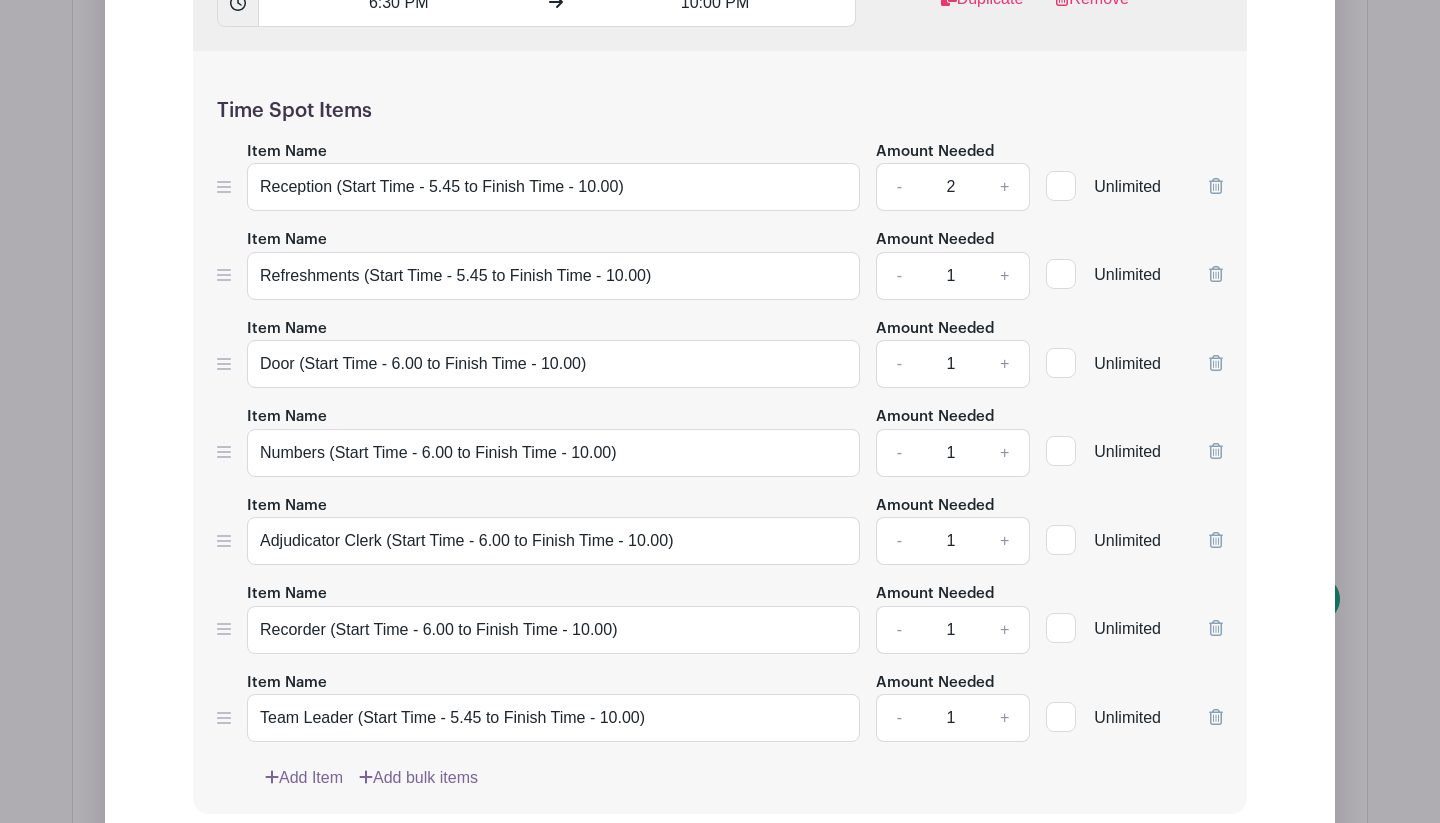 scroll, scrollTop: 2837, scrollLeft: 0, axis: vertical 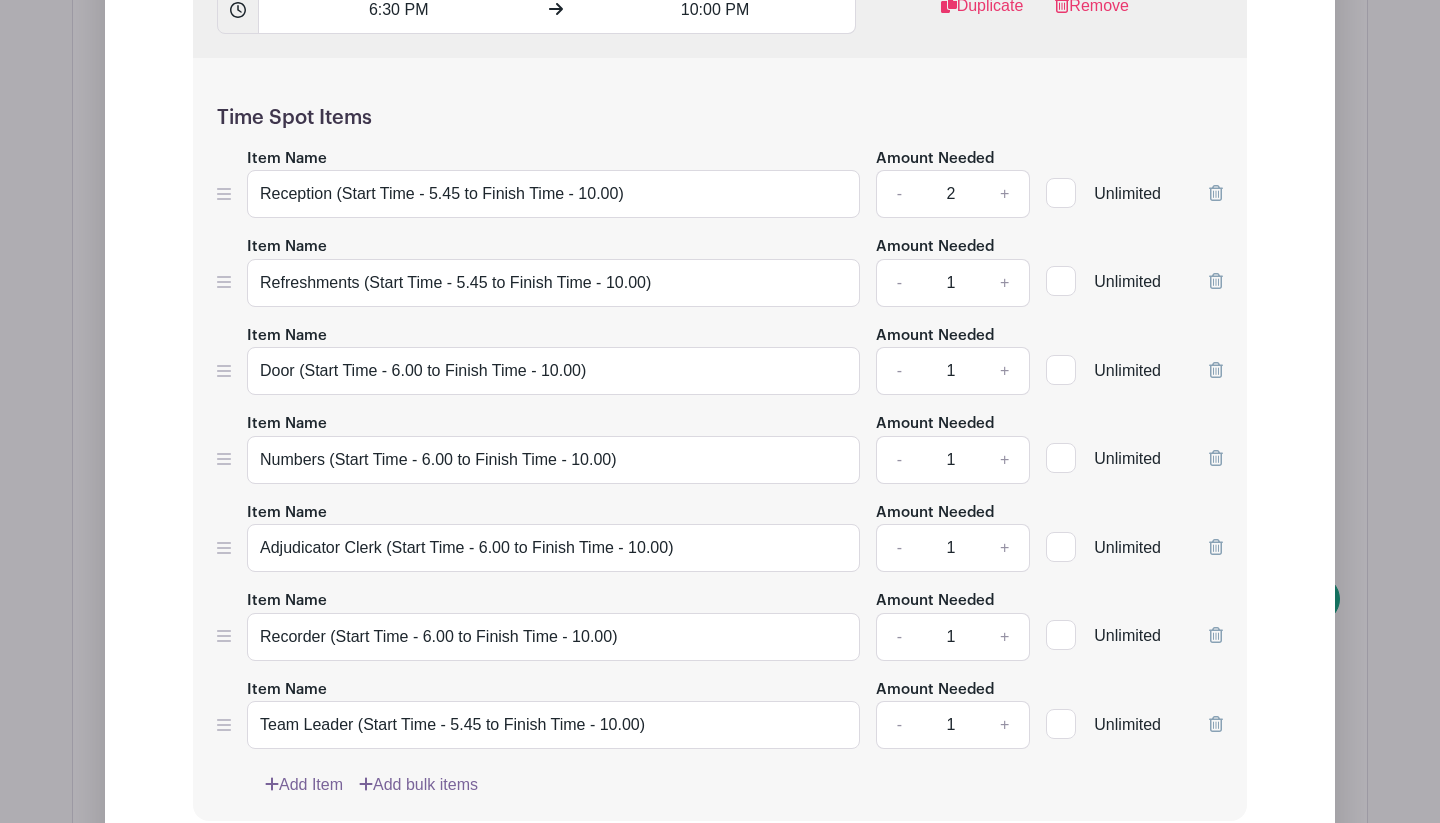 type 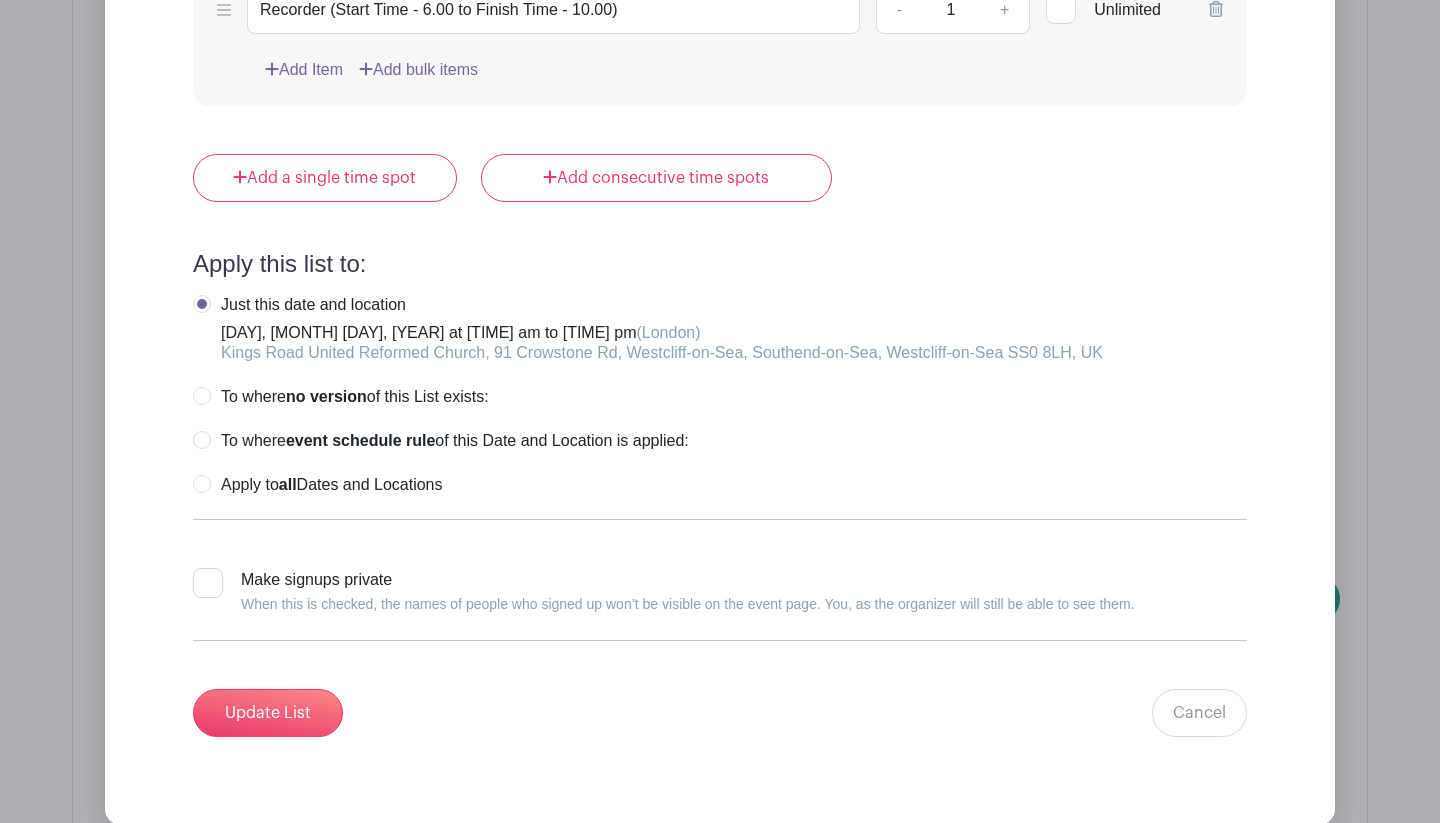 scroll, scrollTop: 3597, scrollLeft: 0, axis: vertical 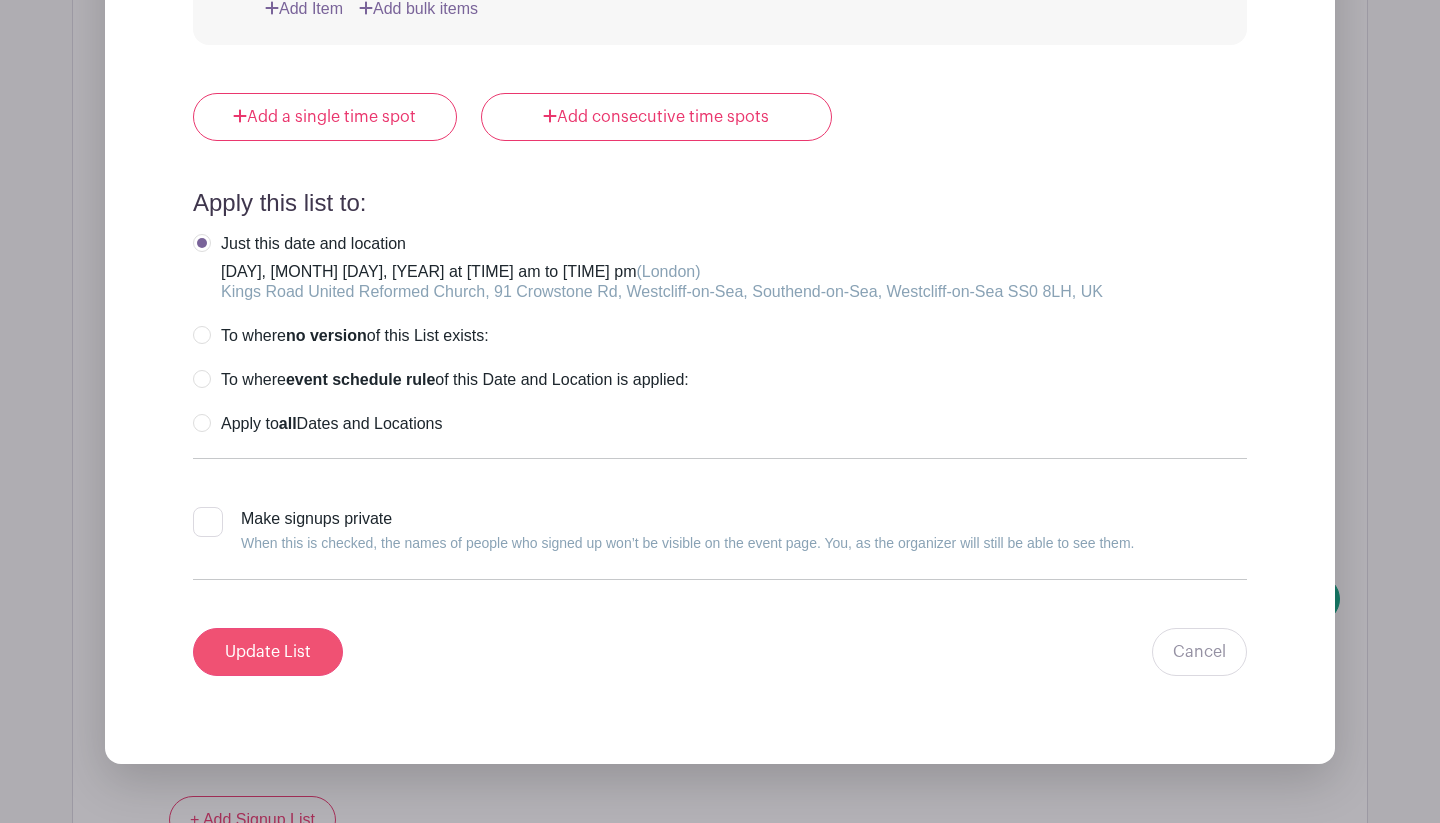 click on "Update List" at bounding box center (268, 652) 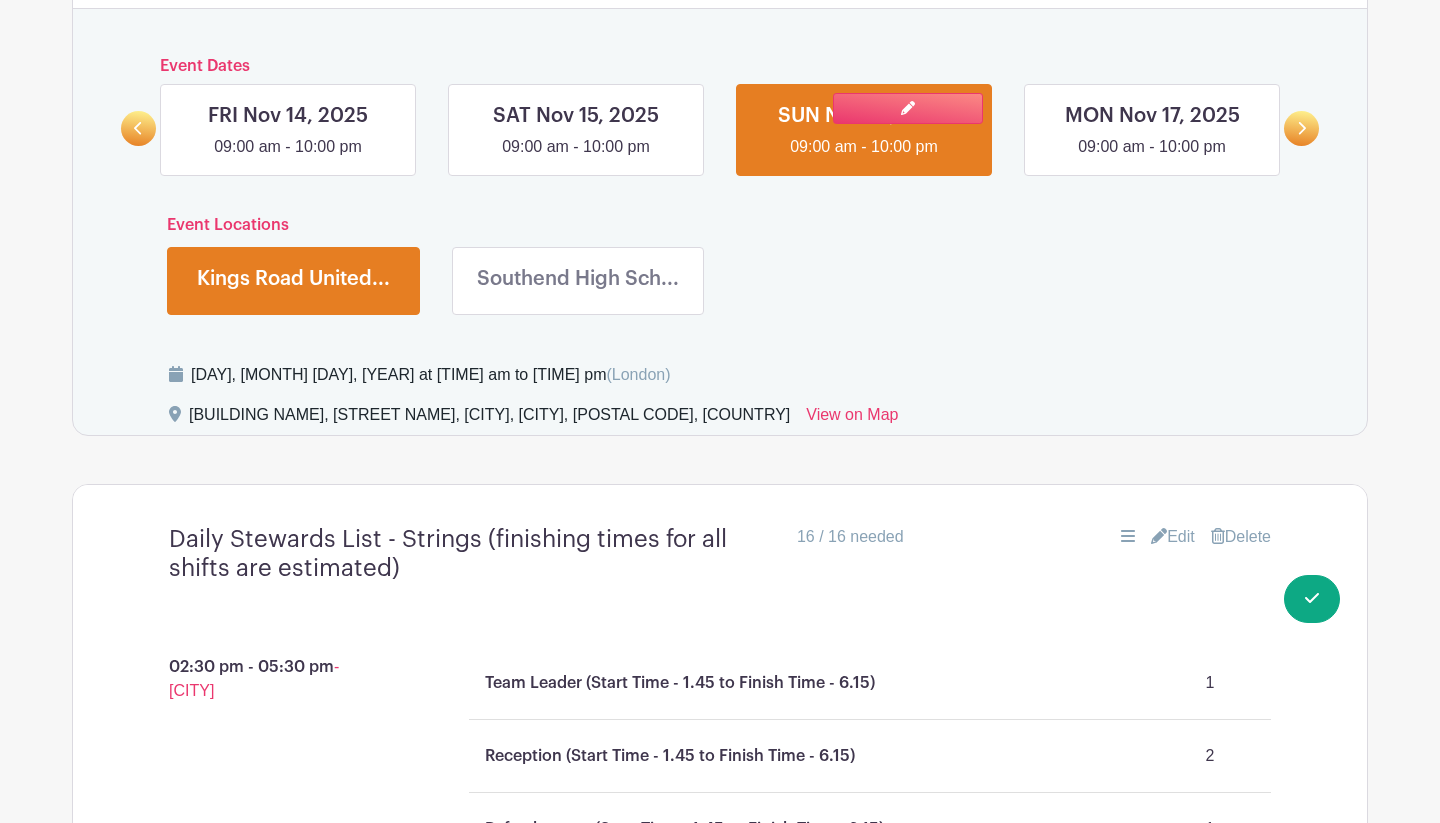 scroll, scrollTop: 972, scrollLeft: 0, axis: vertical 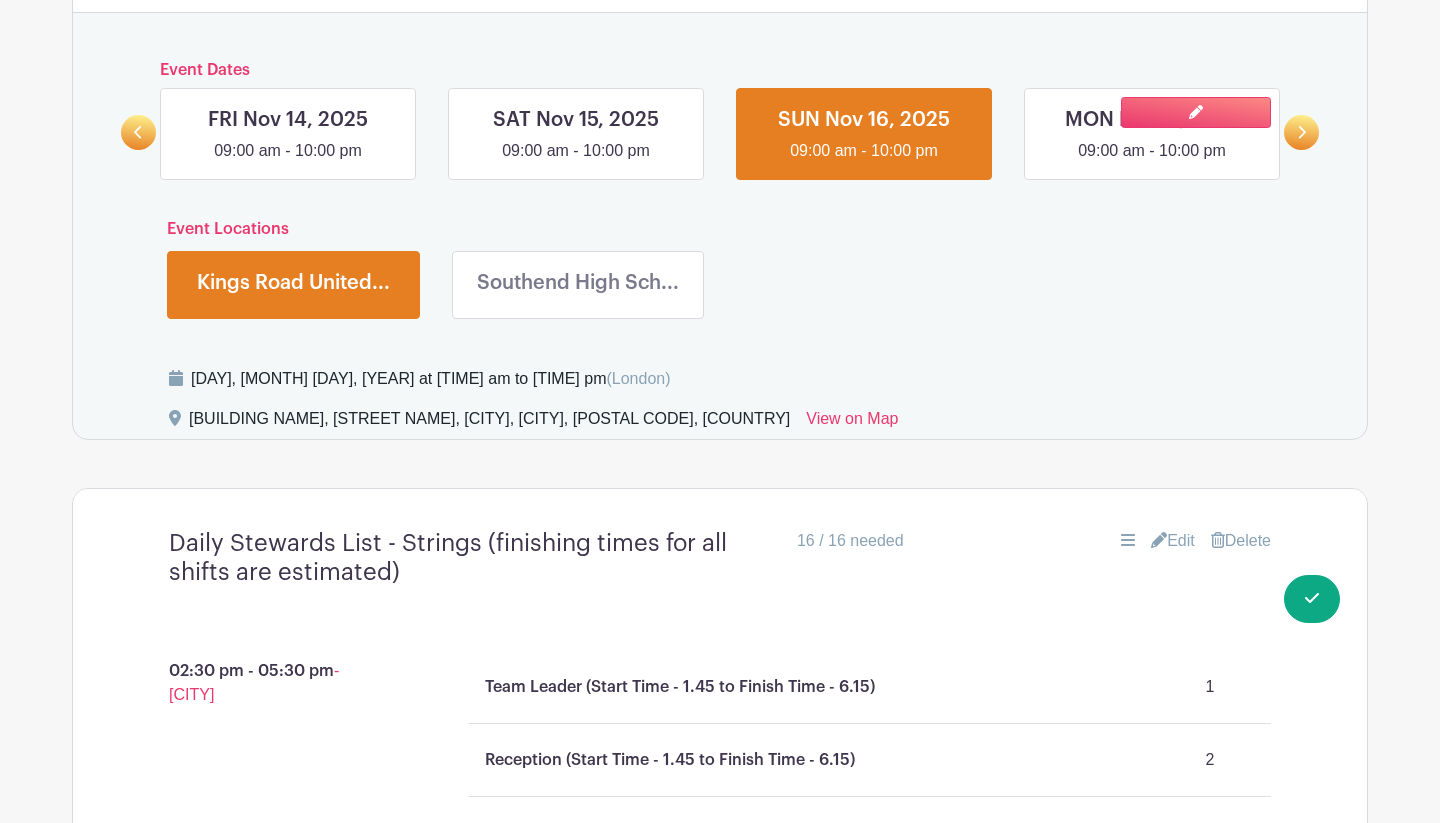 click at bounding box center (1152, 163) 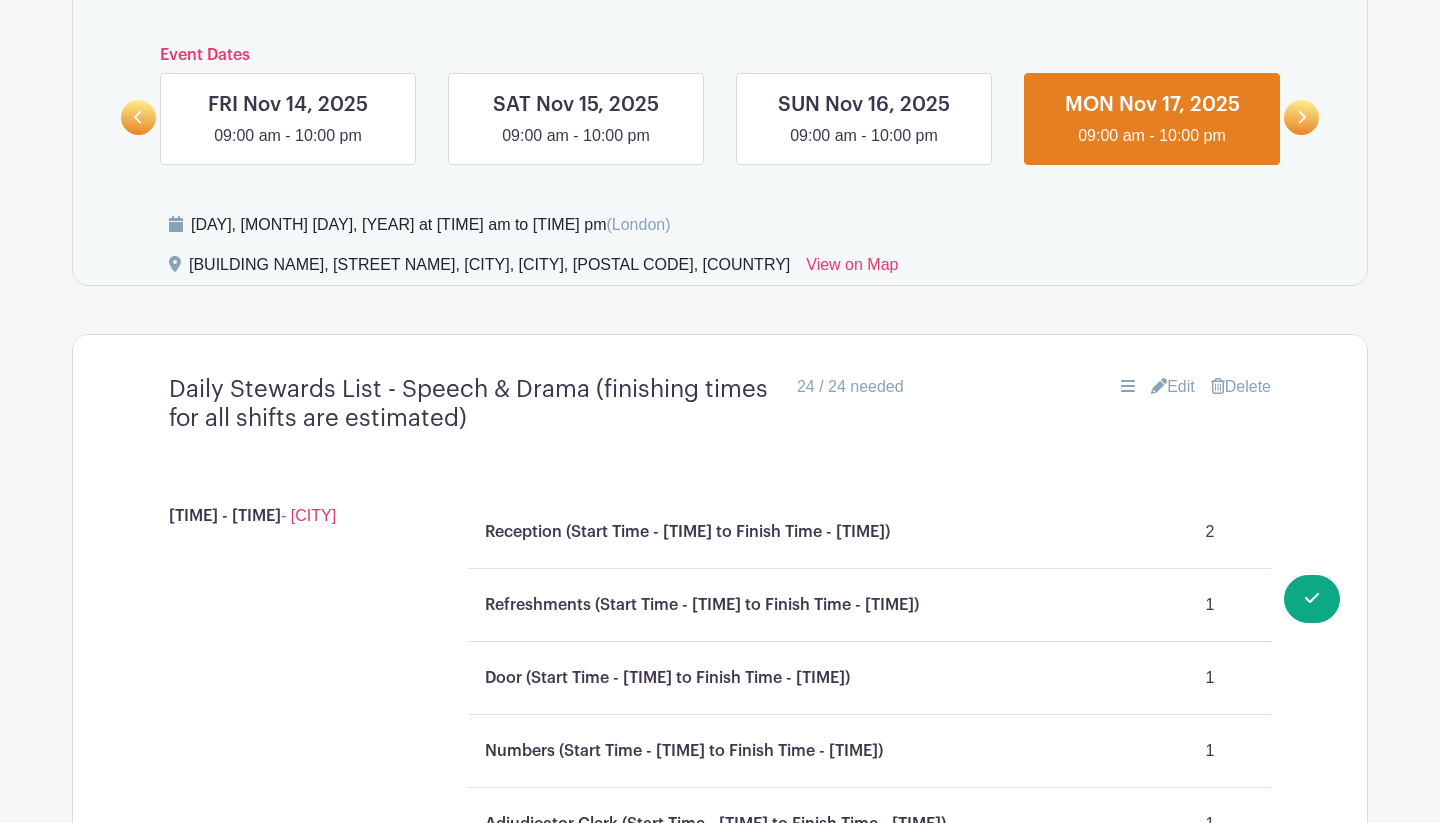 scroll, scrollTop: 987, scrollLeft: 0, axis: vertical 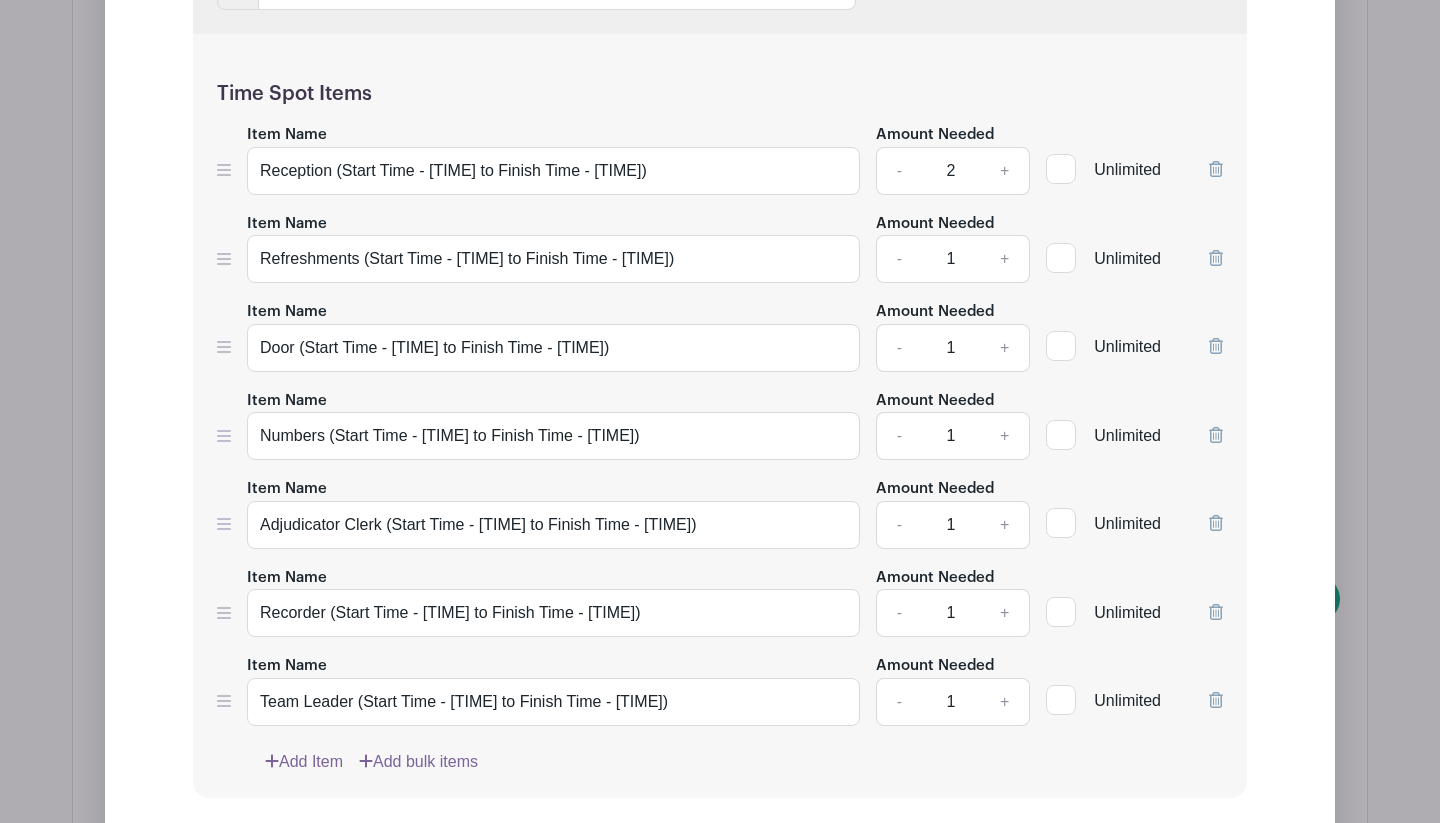 type 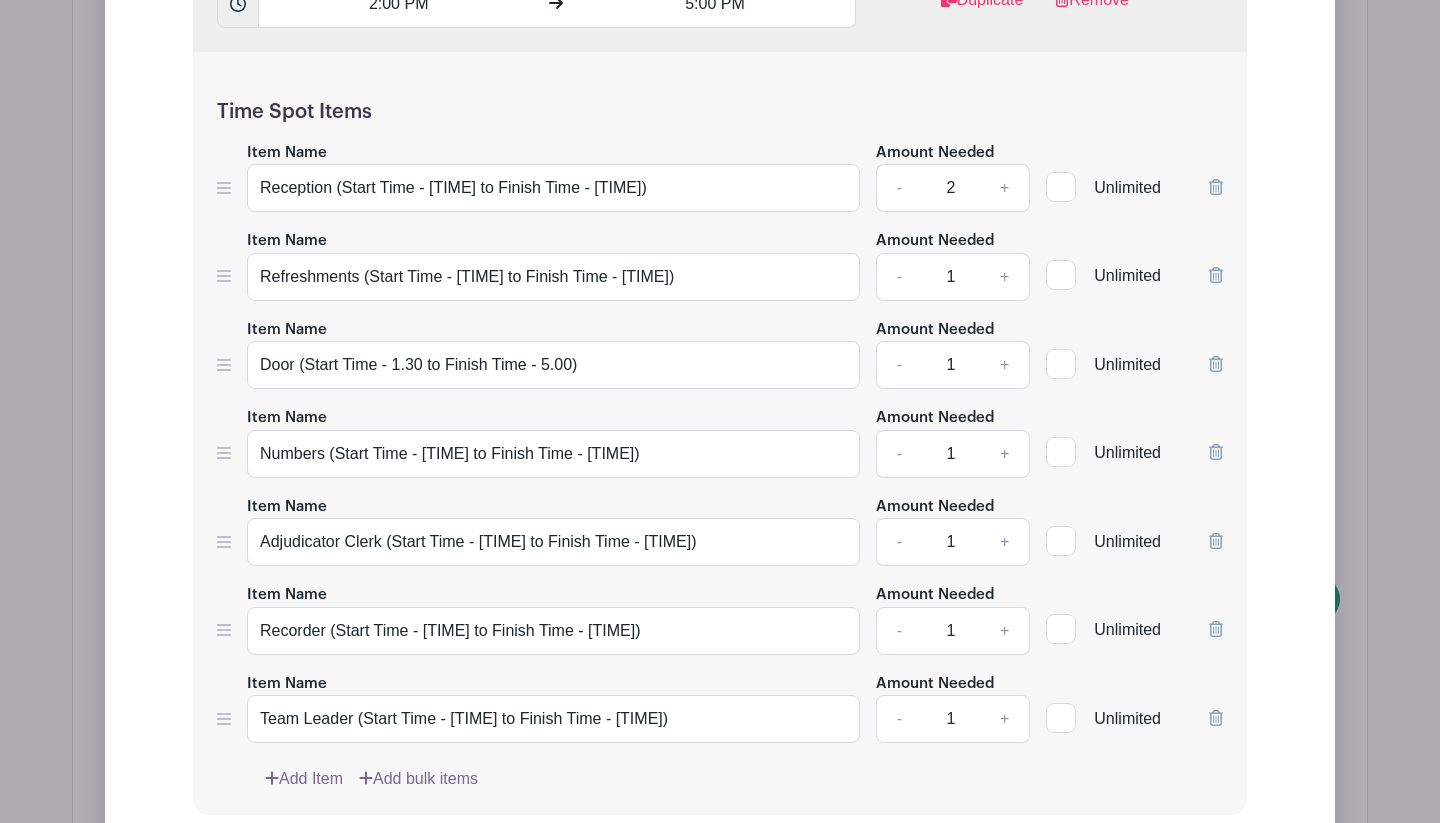 scroll, scrollTop: 2694, scrollLeft: 0, axis: vertical 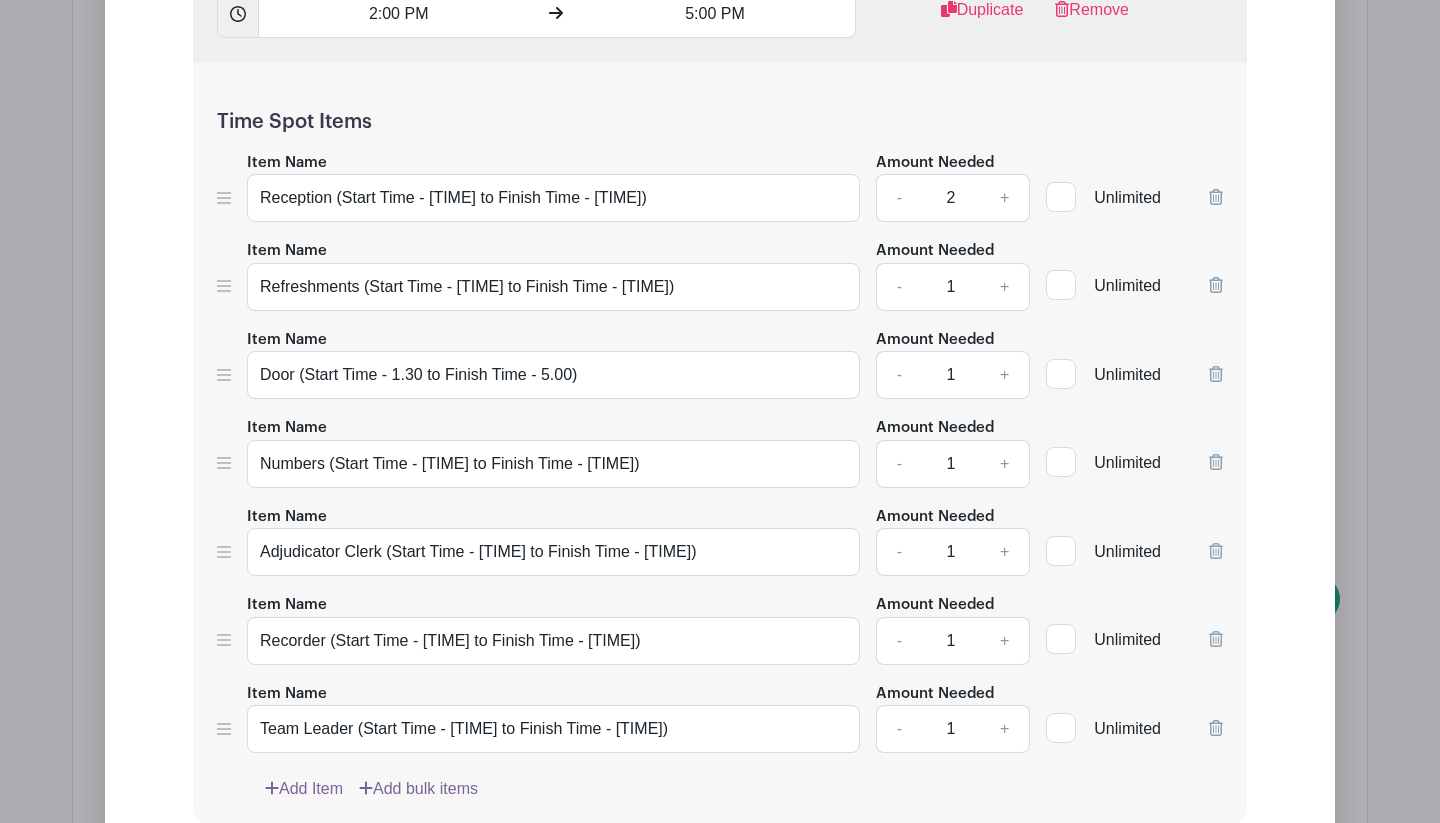 type 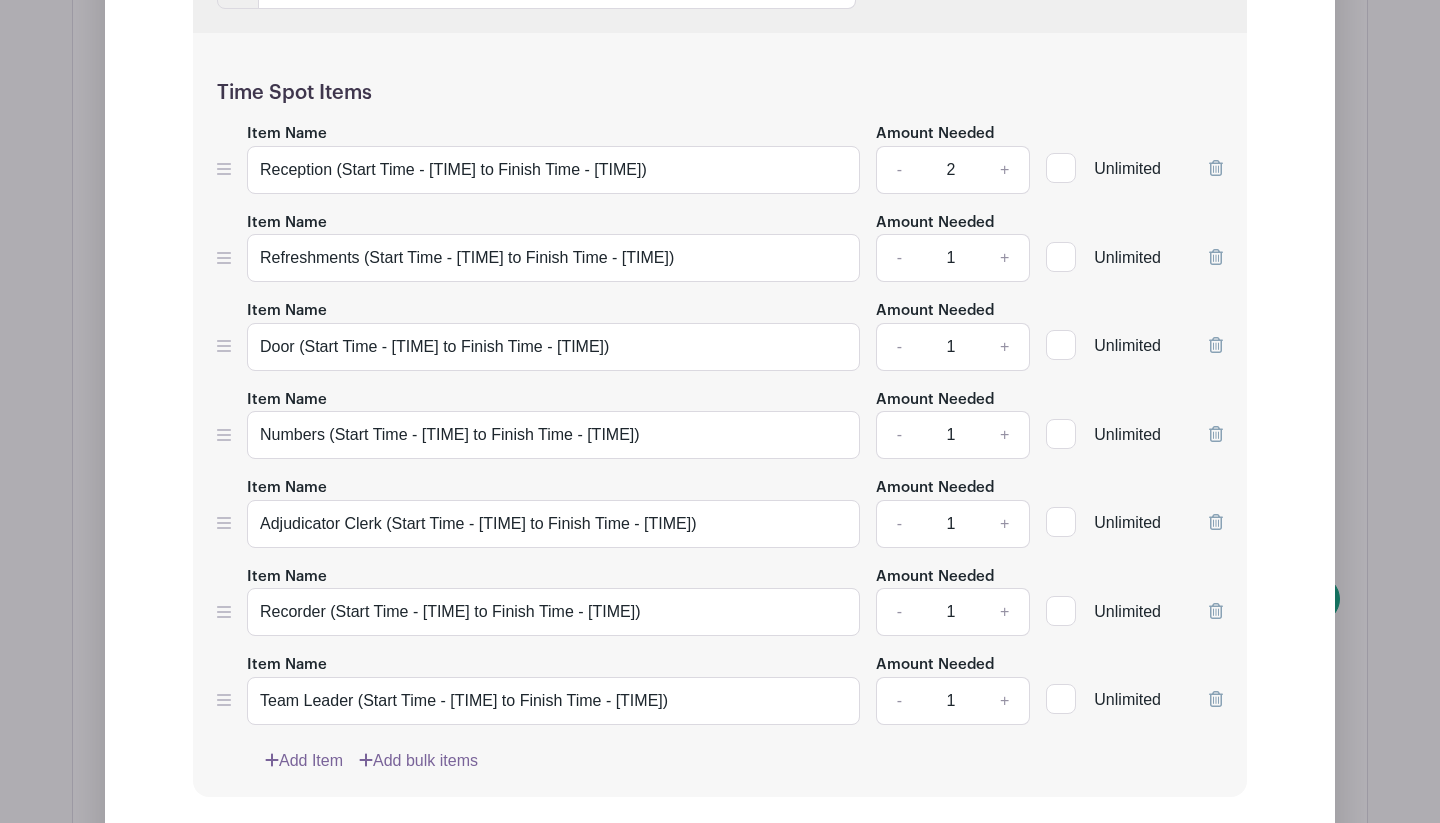 scroll, scrollTop: 3616, scrollLeft: 0, axis: vertical 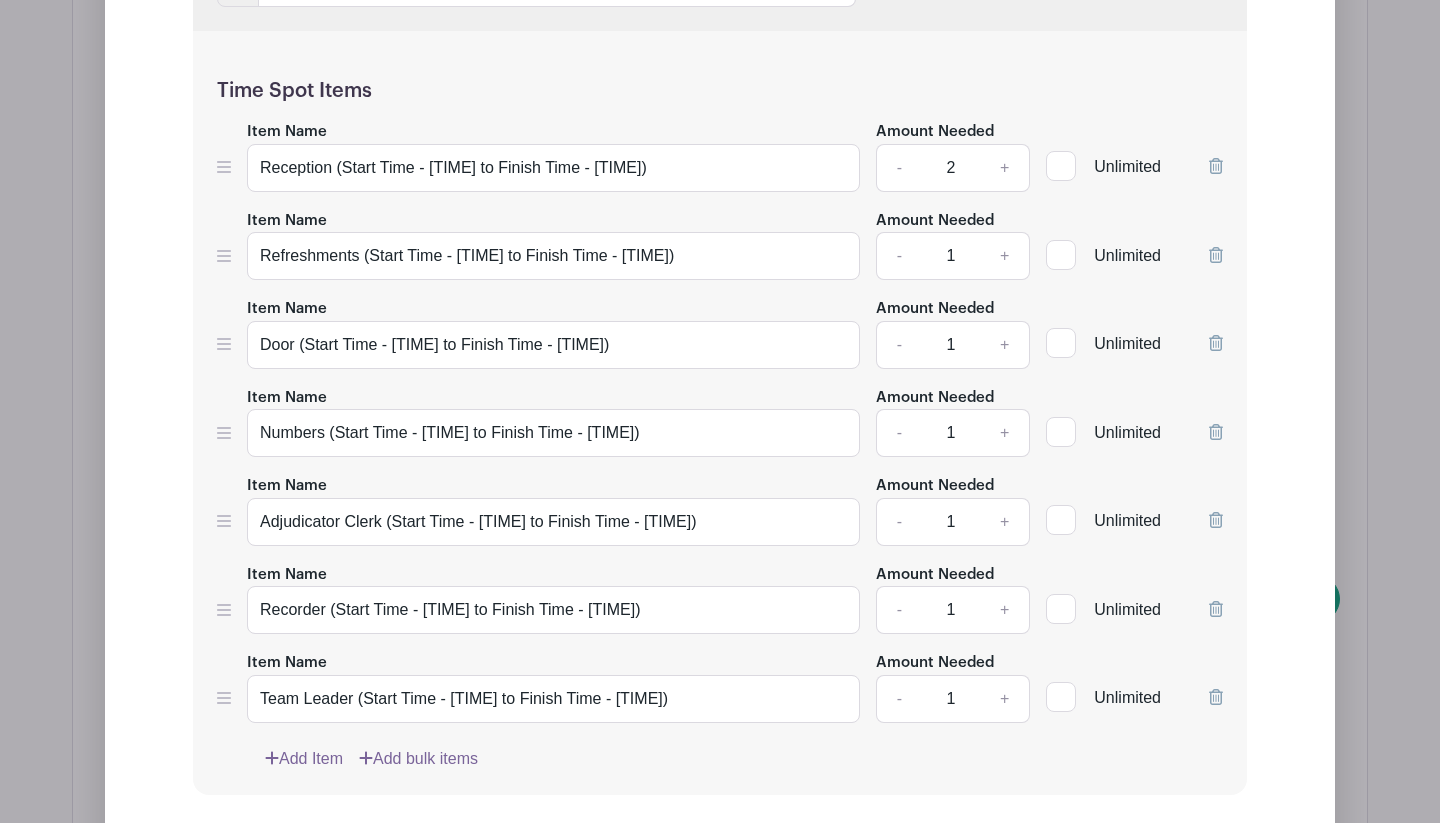 type 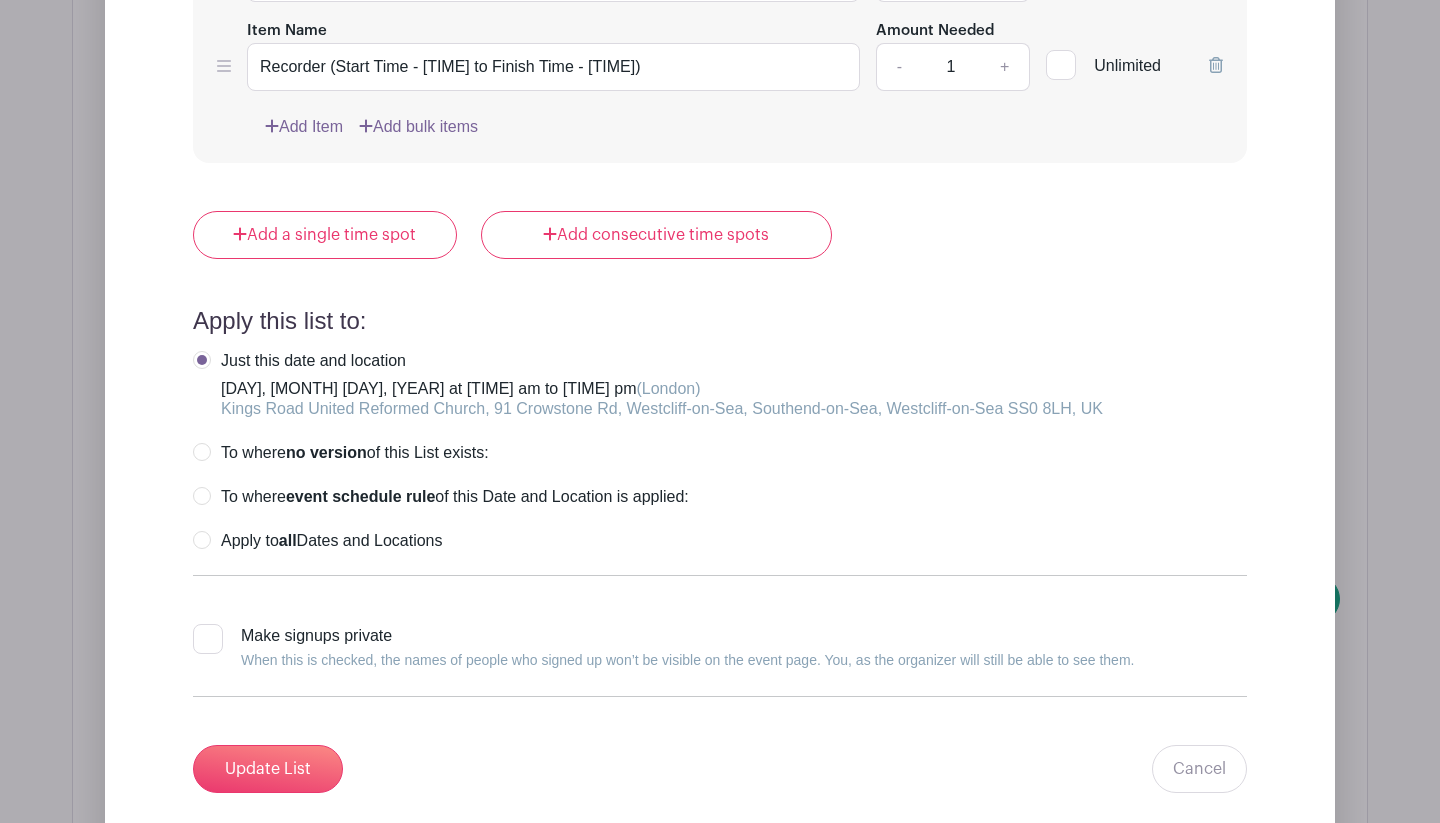 scroll, scrollTop: 4237, scrollLeft: 0, axis: vertical 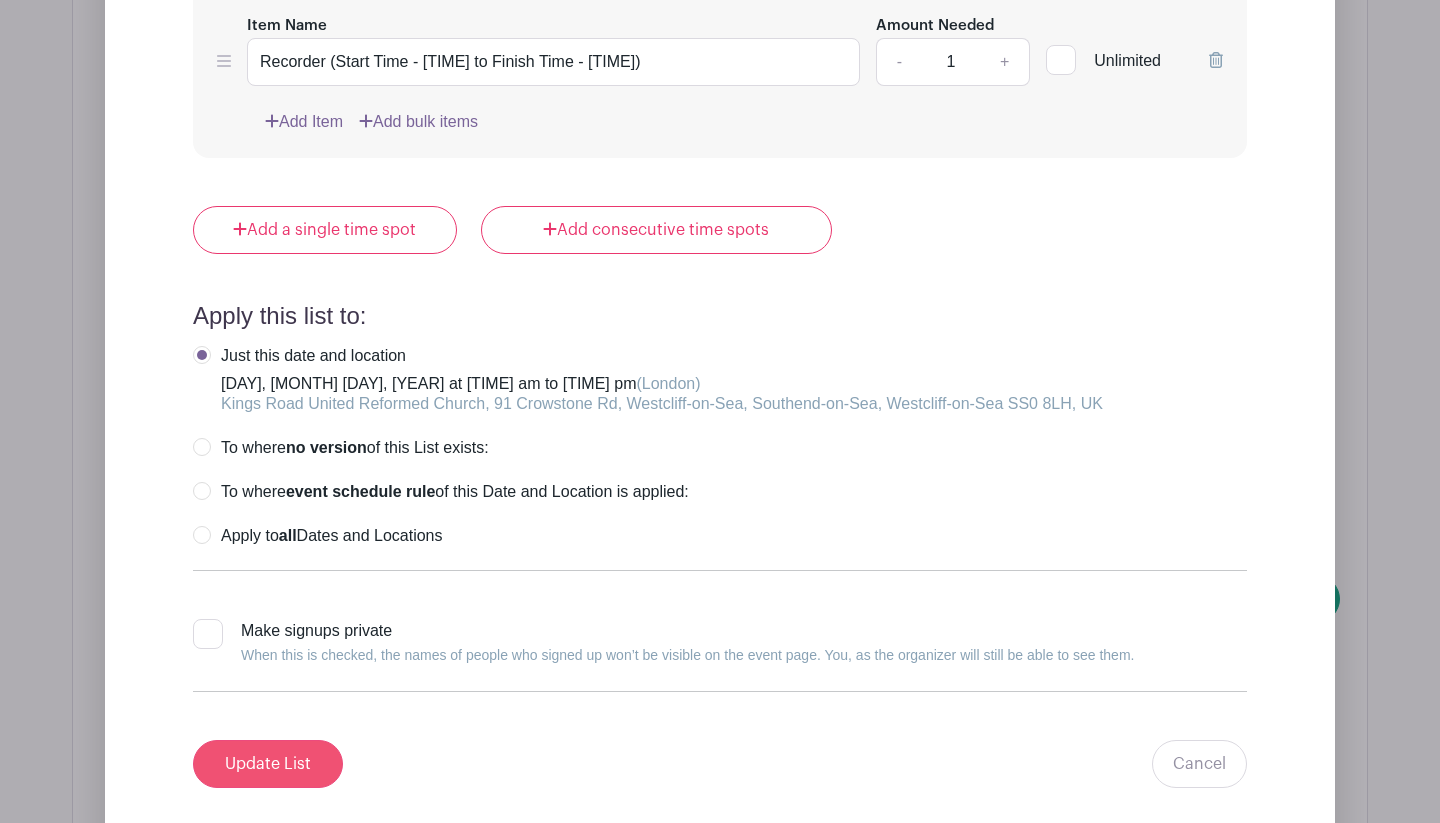 click on "Update List" at bounding box center [268, 764] 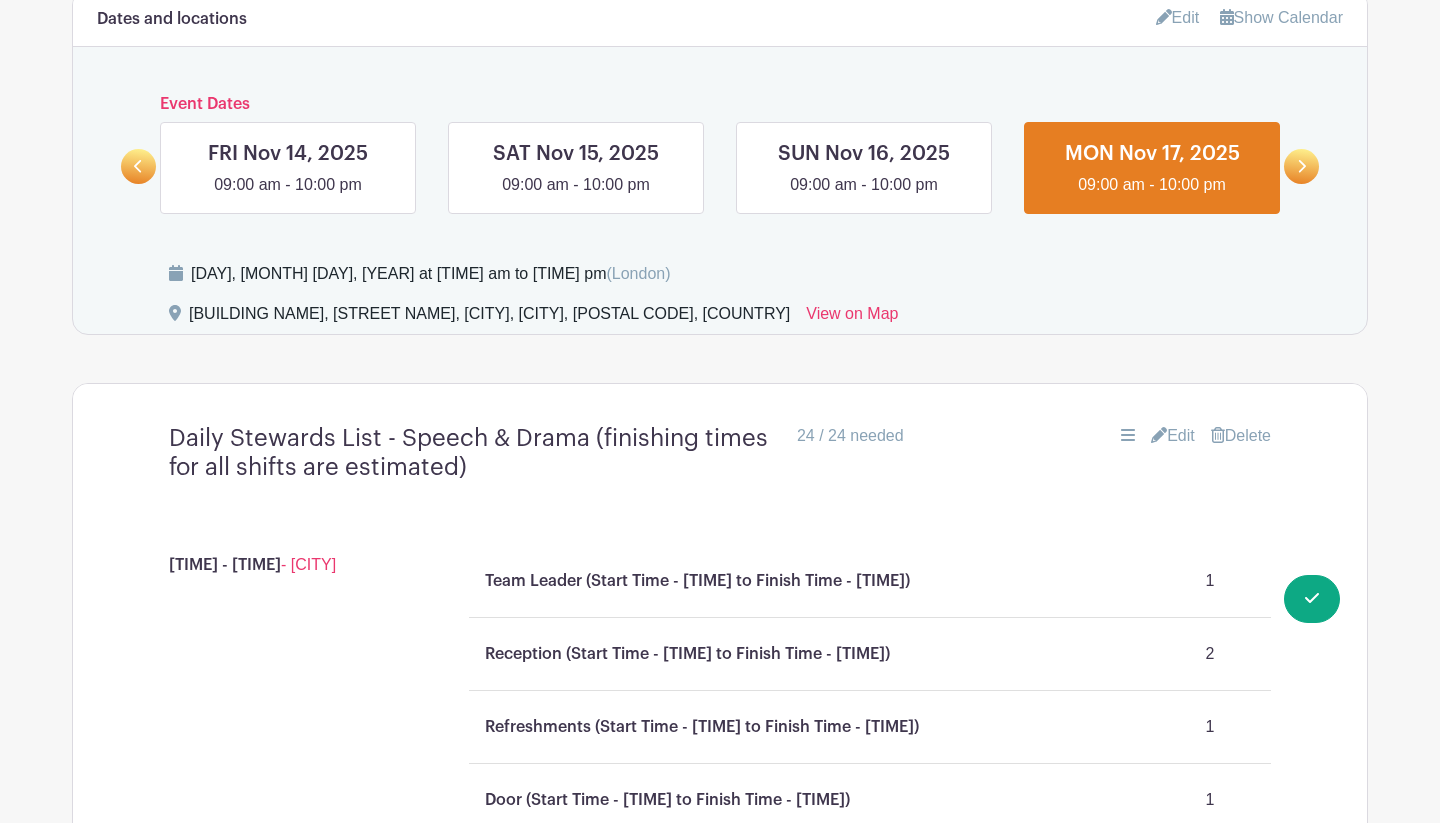 scroll, scrollTop: 927, scrollLeft: 0, axis: vertical 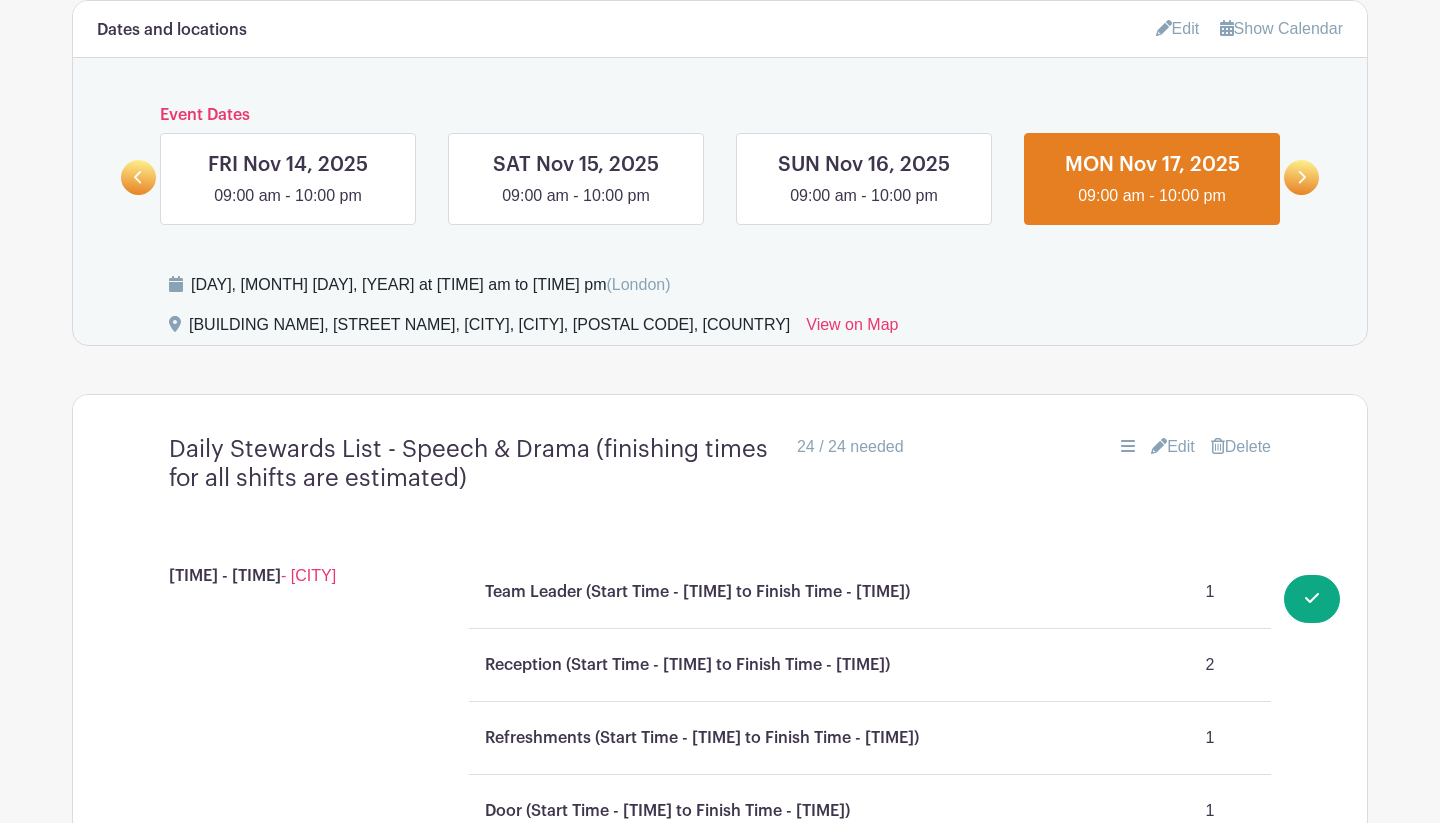click 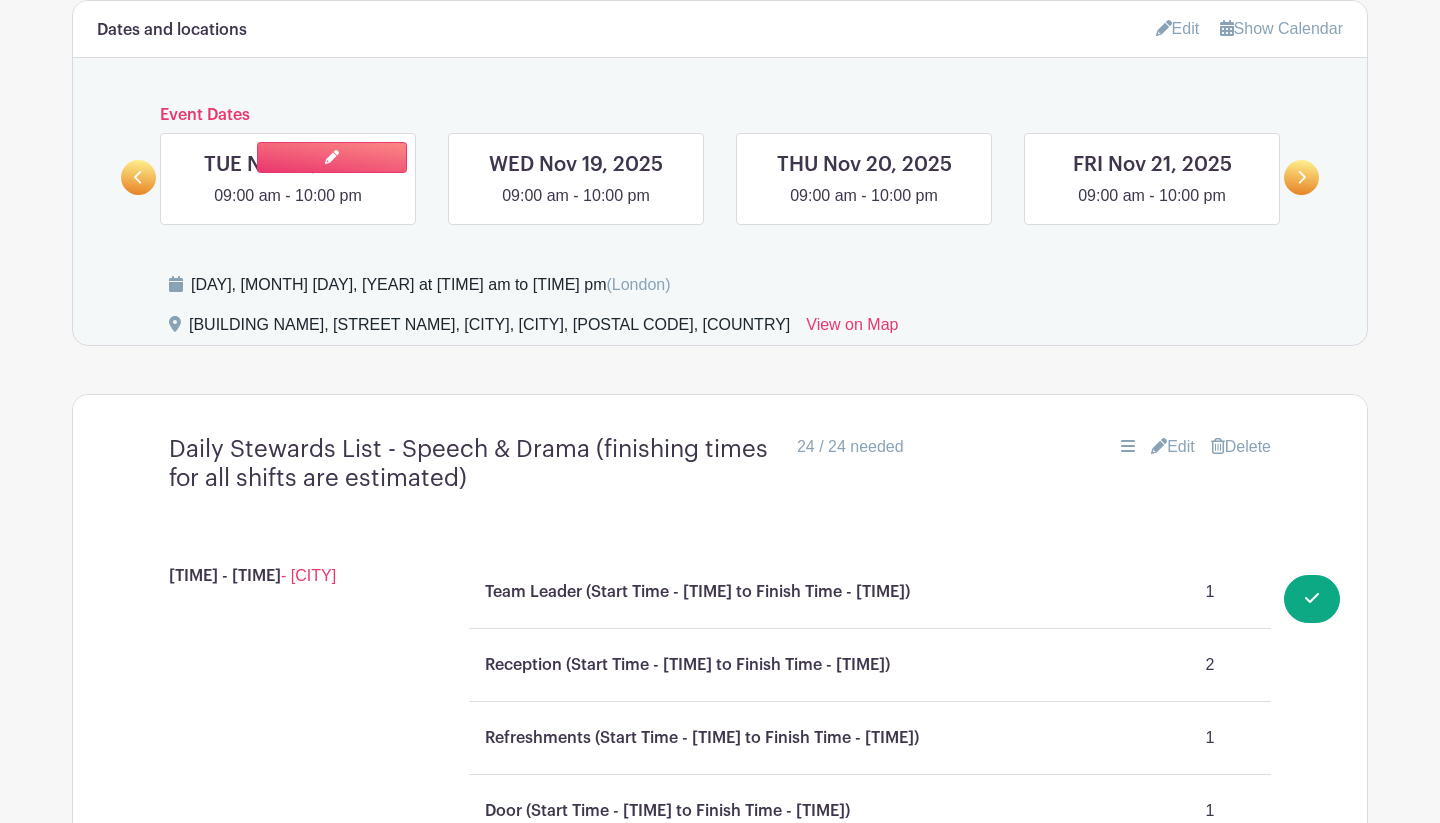 click at bounding box center [288, 208] 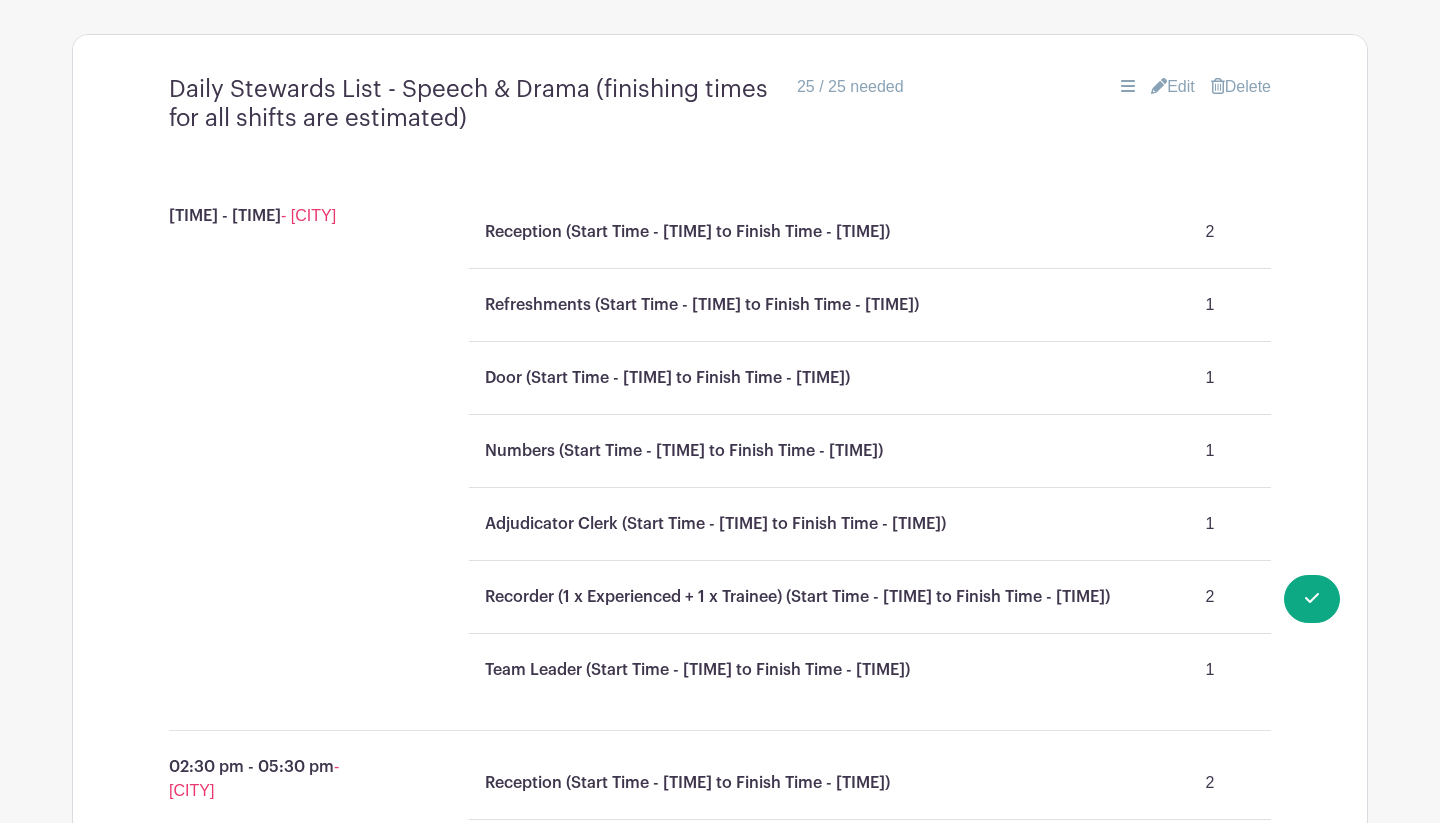 scroll, scrollTop: 1267, scrollLeft: 0, axis: vertical 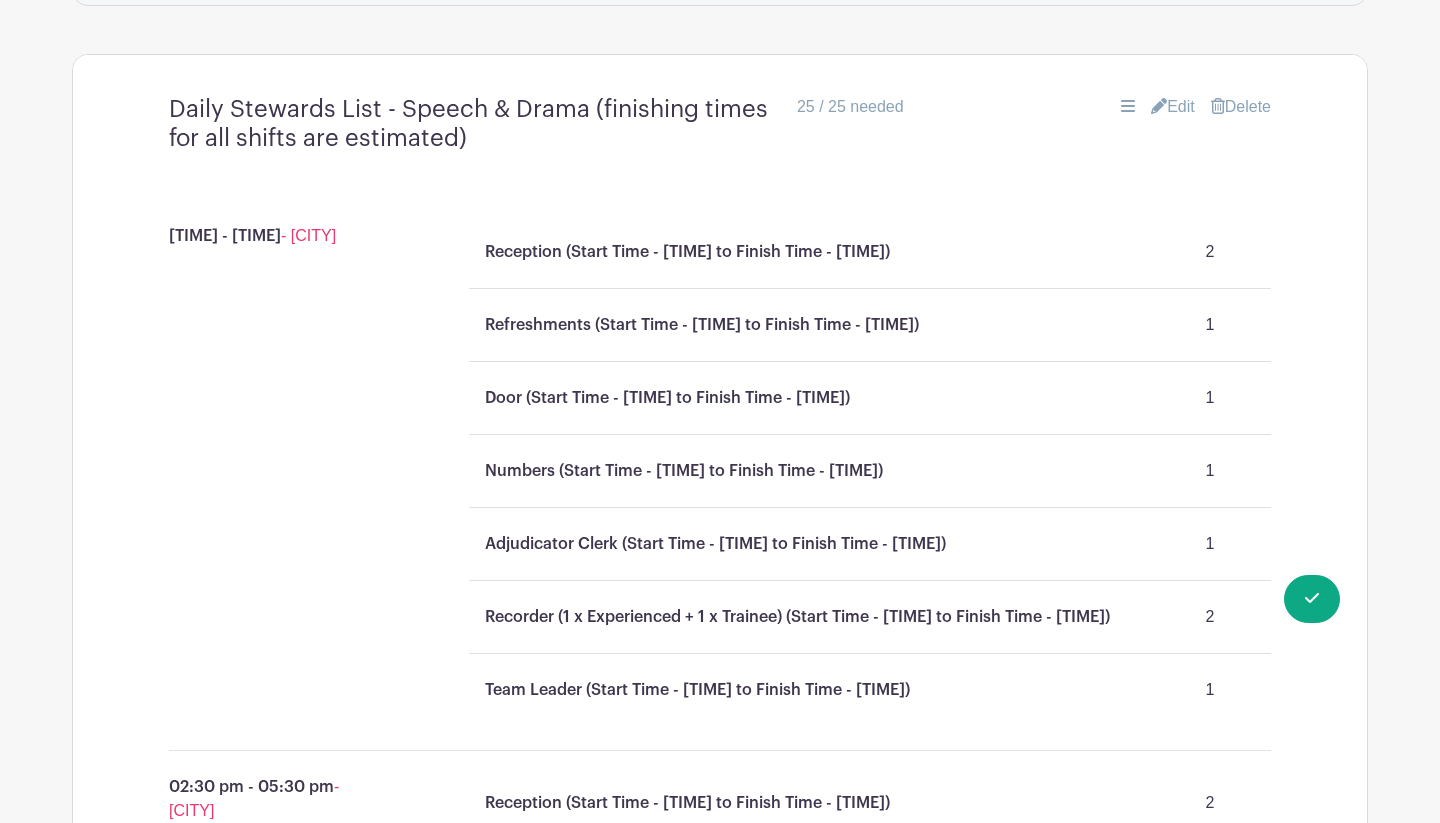 click on "Edit" at bounding box center [1173, 107] 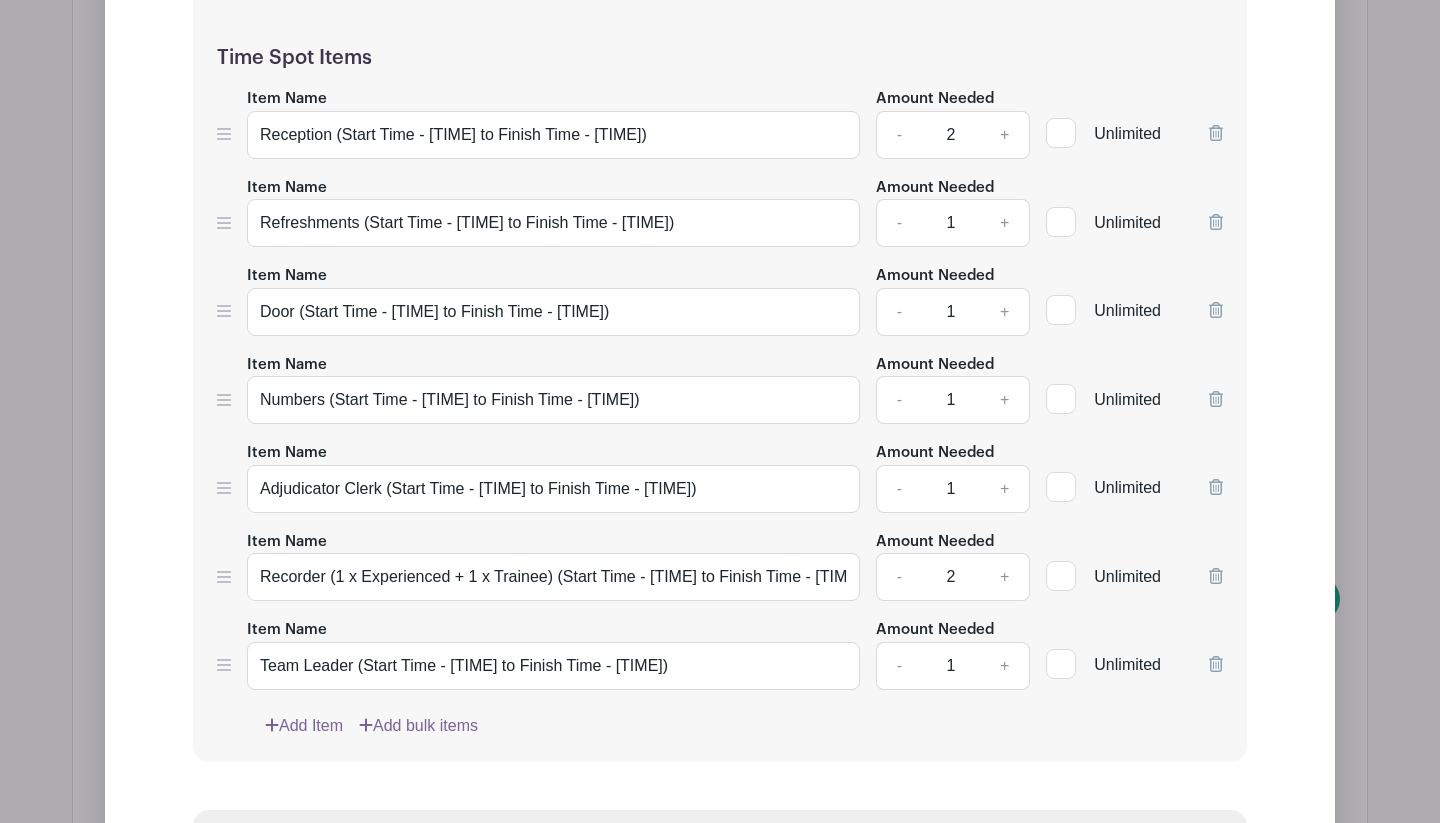 scroll, scrollTop: 1860, scrollLeft: 0, axis: vertical 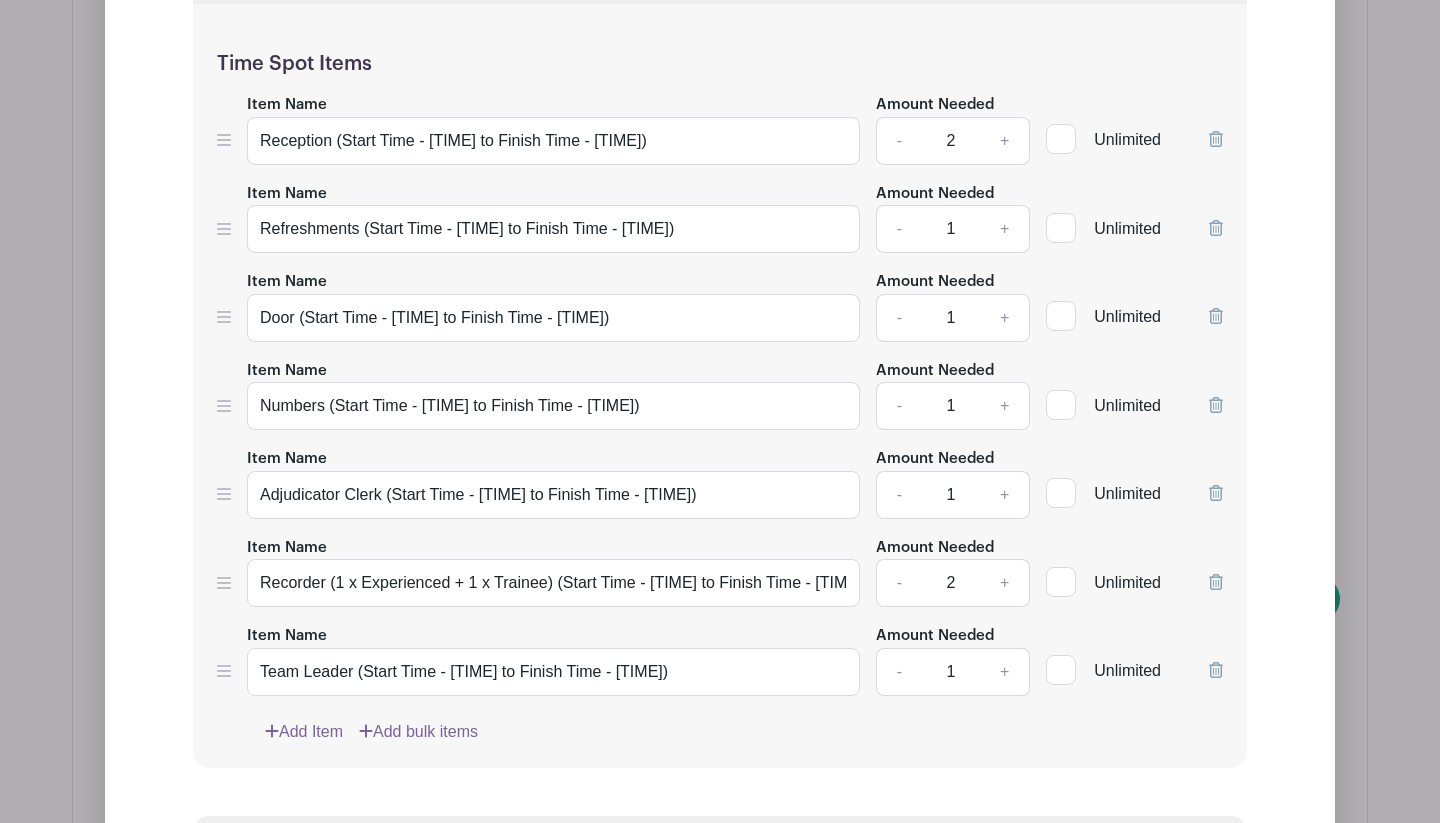 type 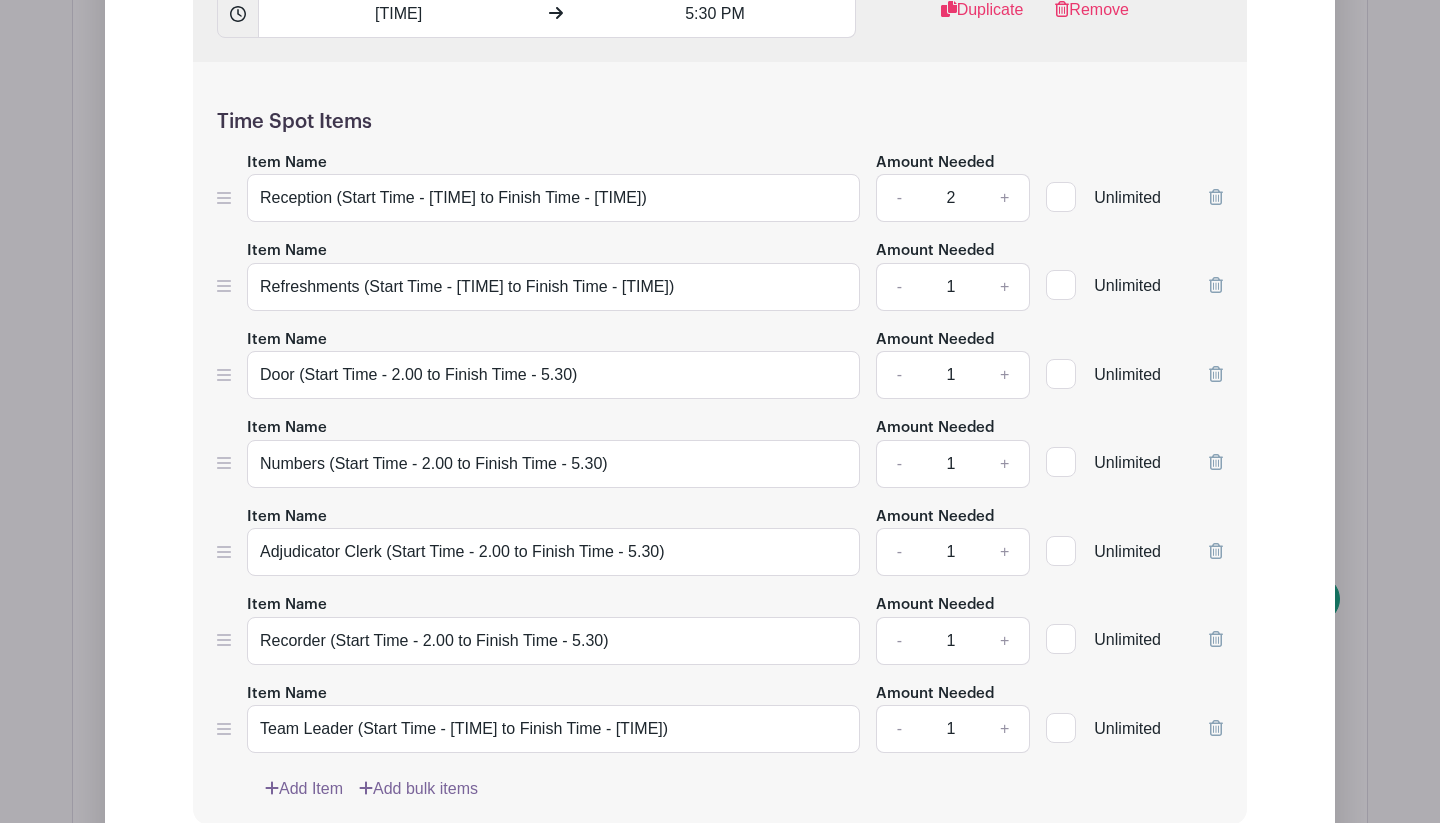scroll, scrollTop: 2693, scrollLeft: 0, axis: vertical 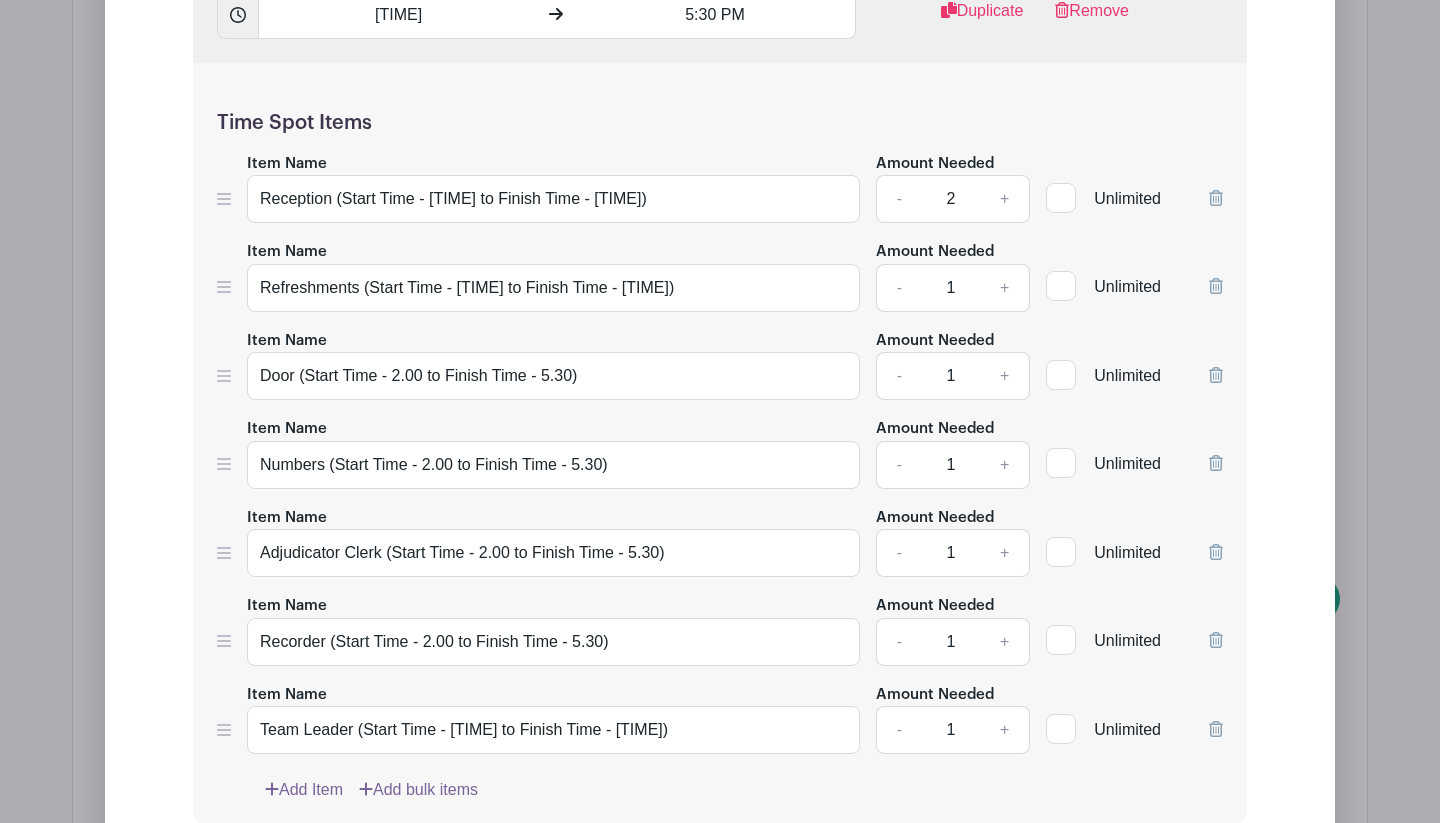type 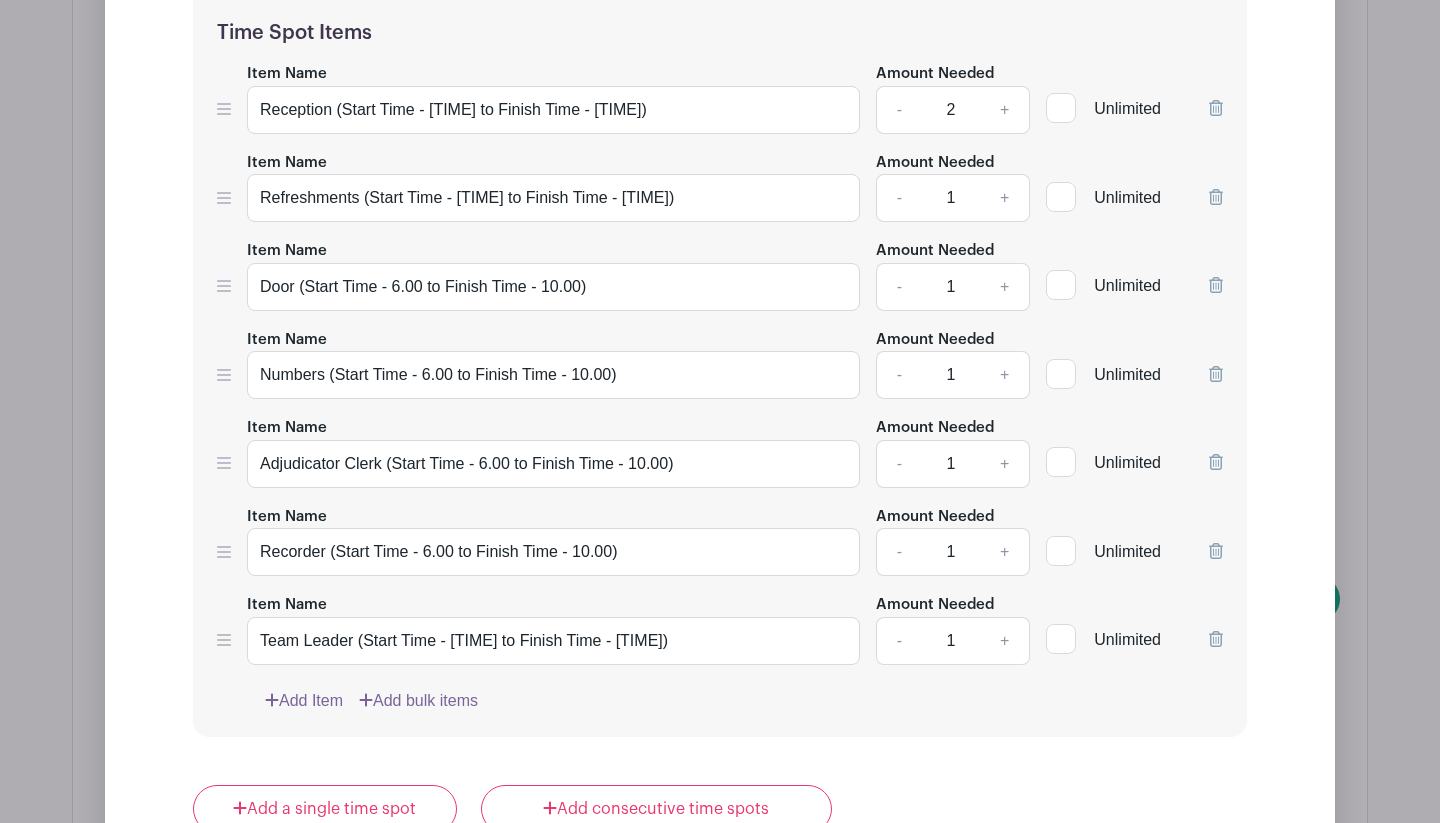 scroll, scrollTop: 3677, scrollLeft: 0, axis: vertical 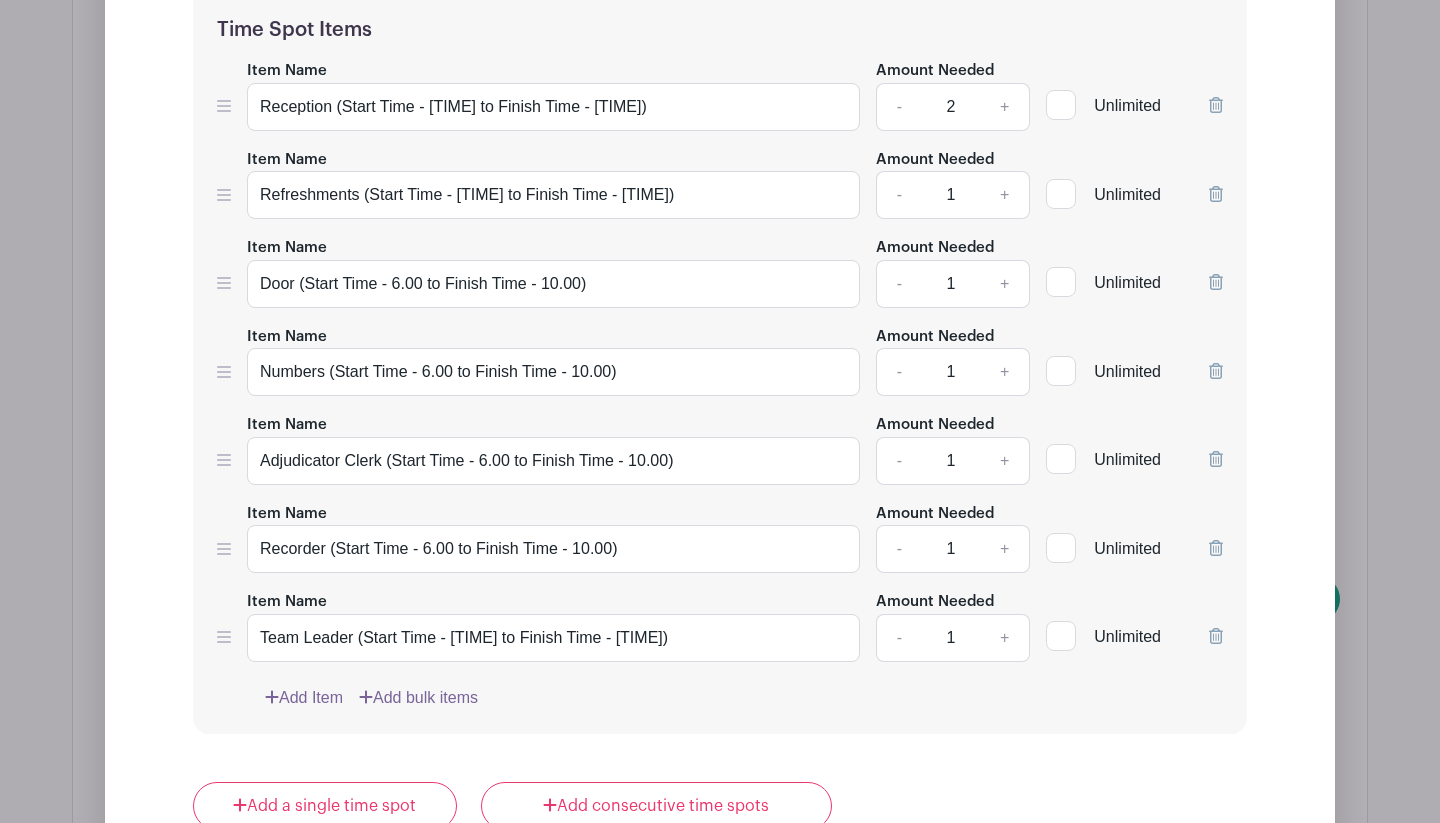 type 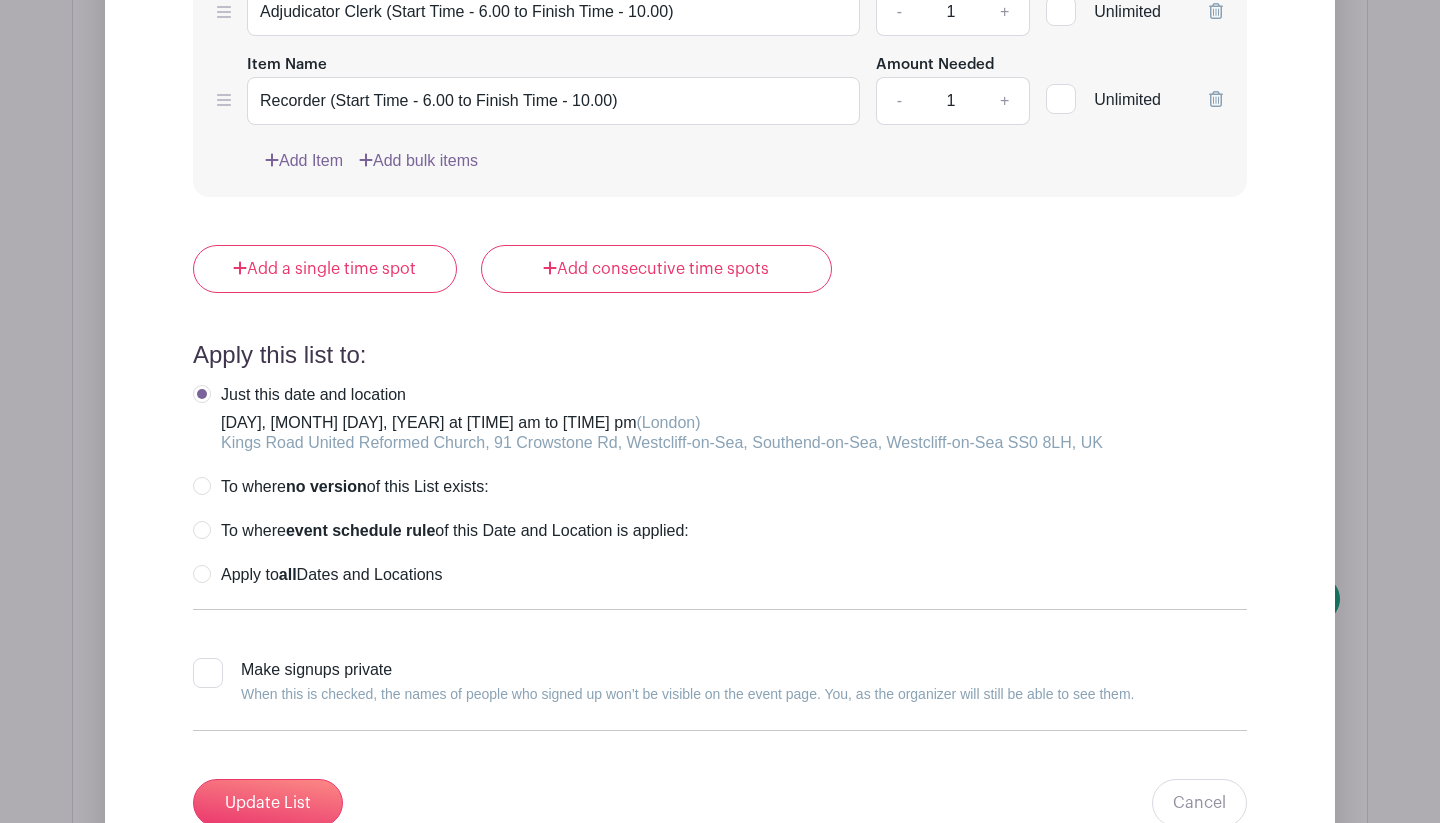scroll, scrollTop: 4231, scrollLeft: 0, axis: vertical 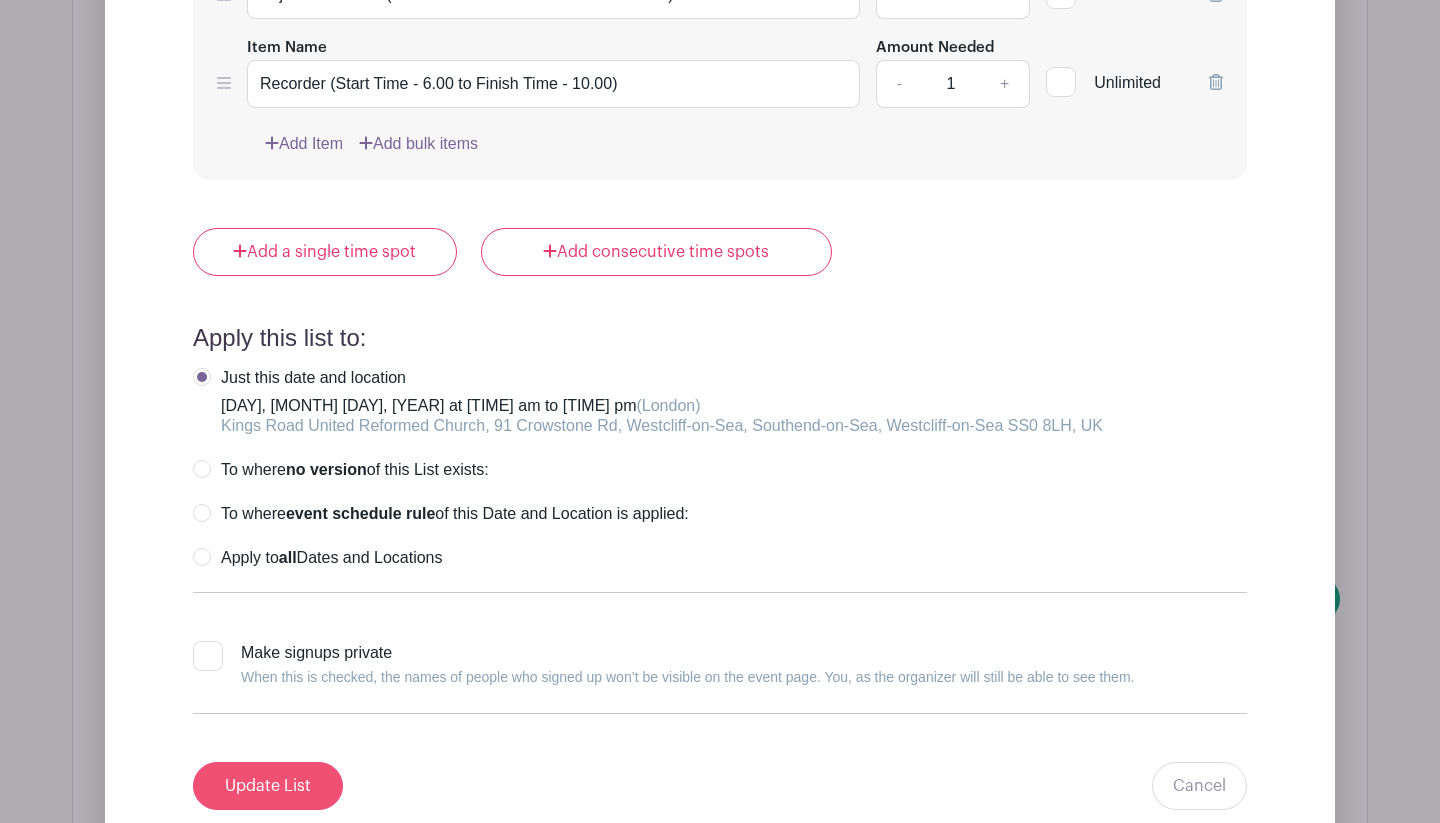 click on "Update List" at bounding box center (268, 786) 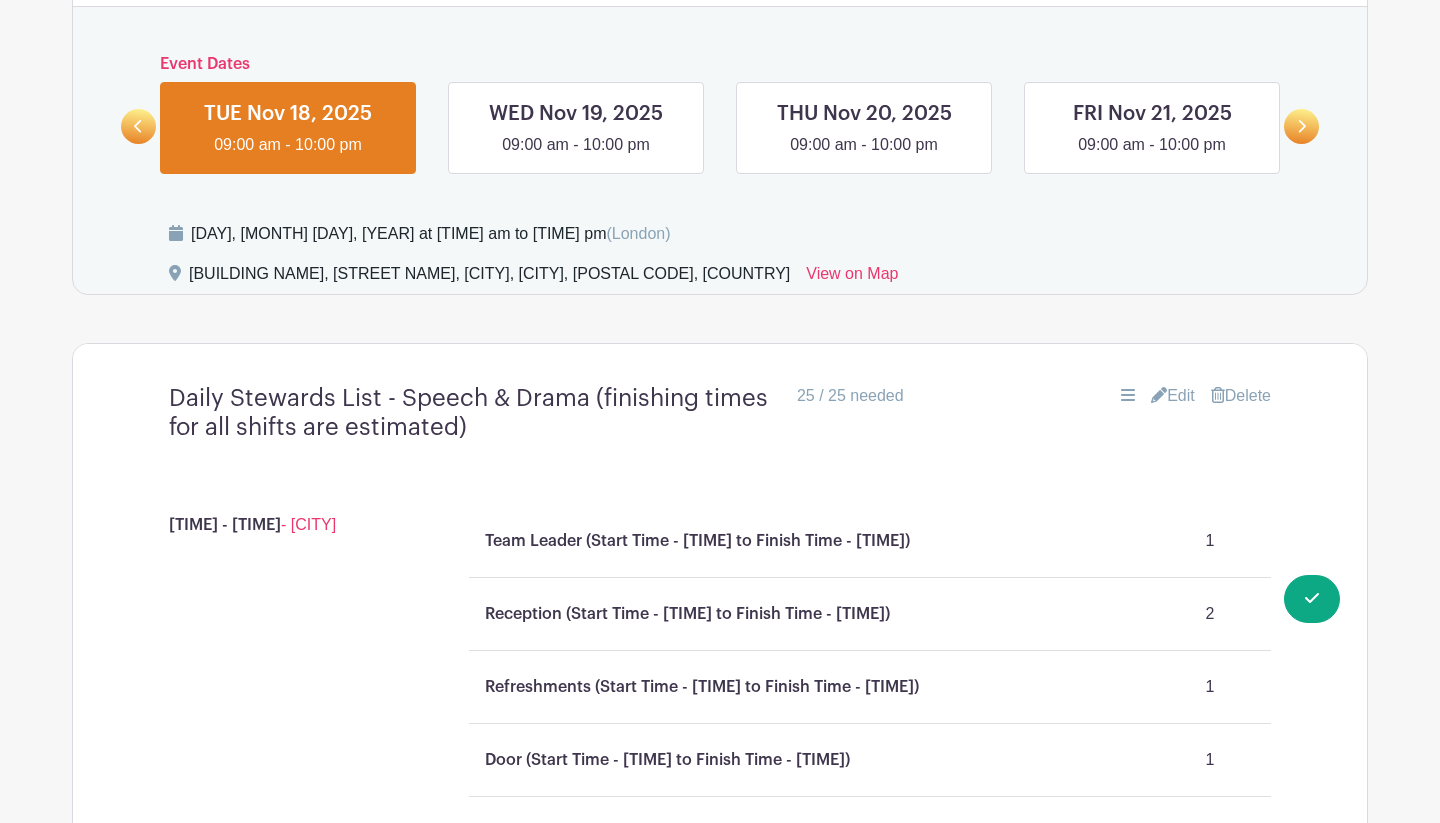 scroll, scrollTop: 972, scrollLeft: 0, axis: vertical 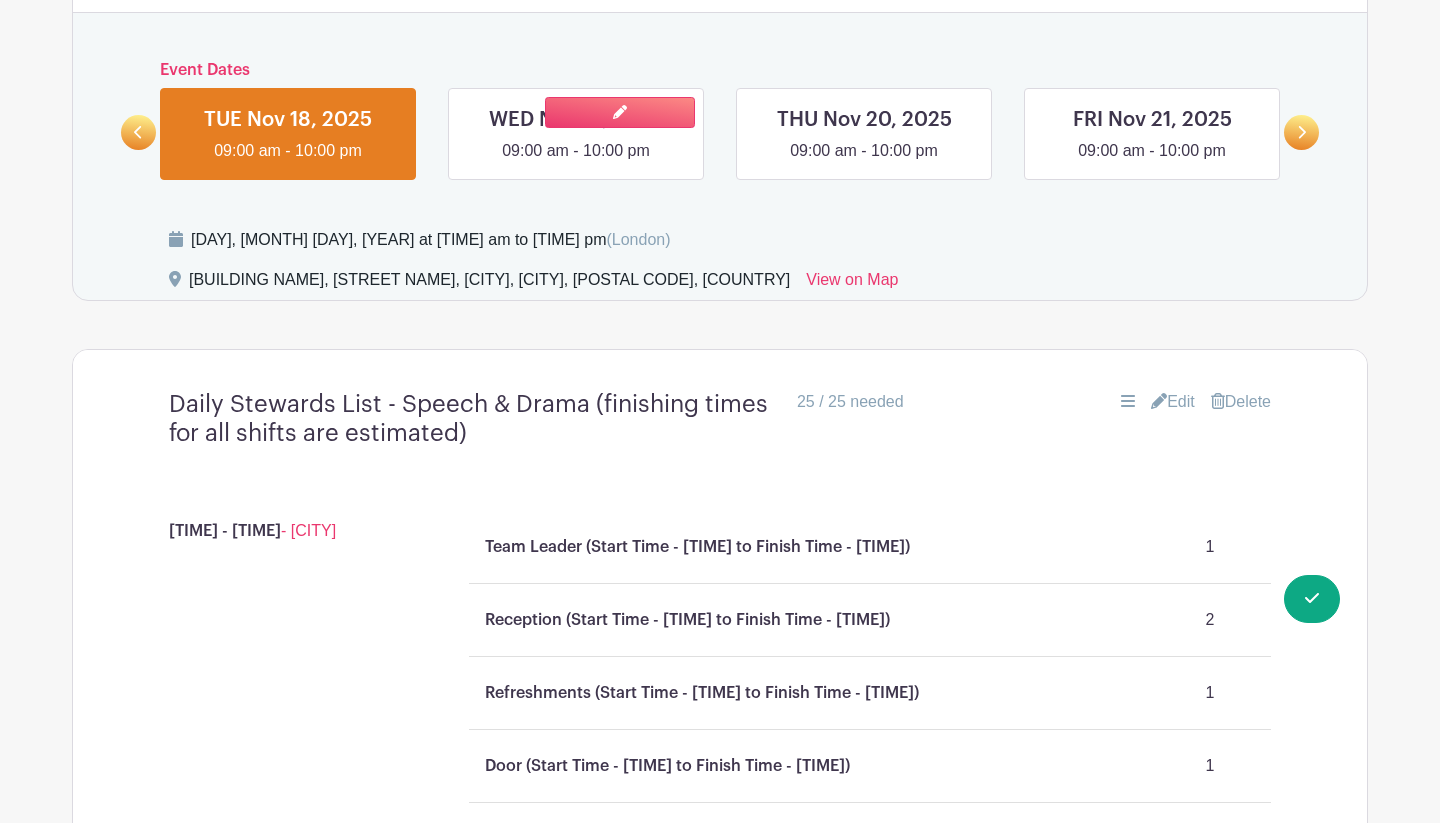 click at bounding box center (576, 163) 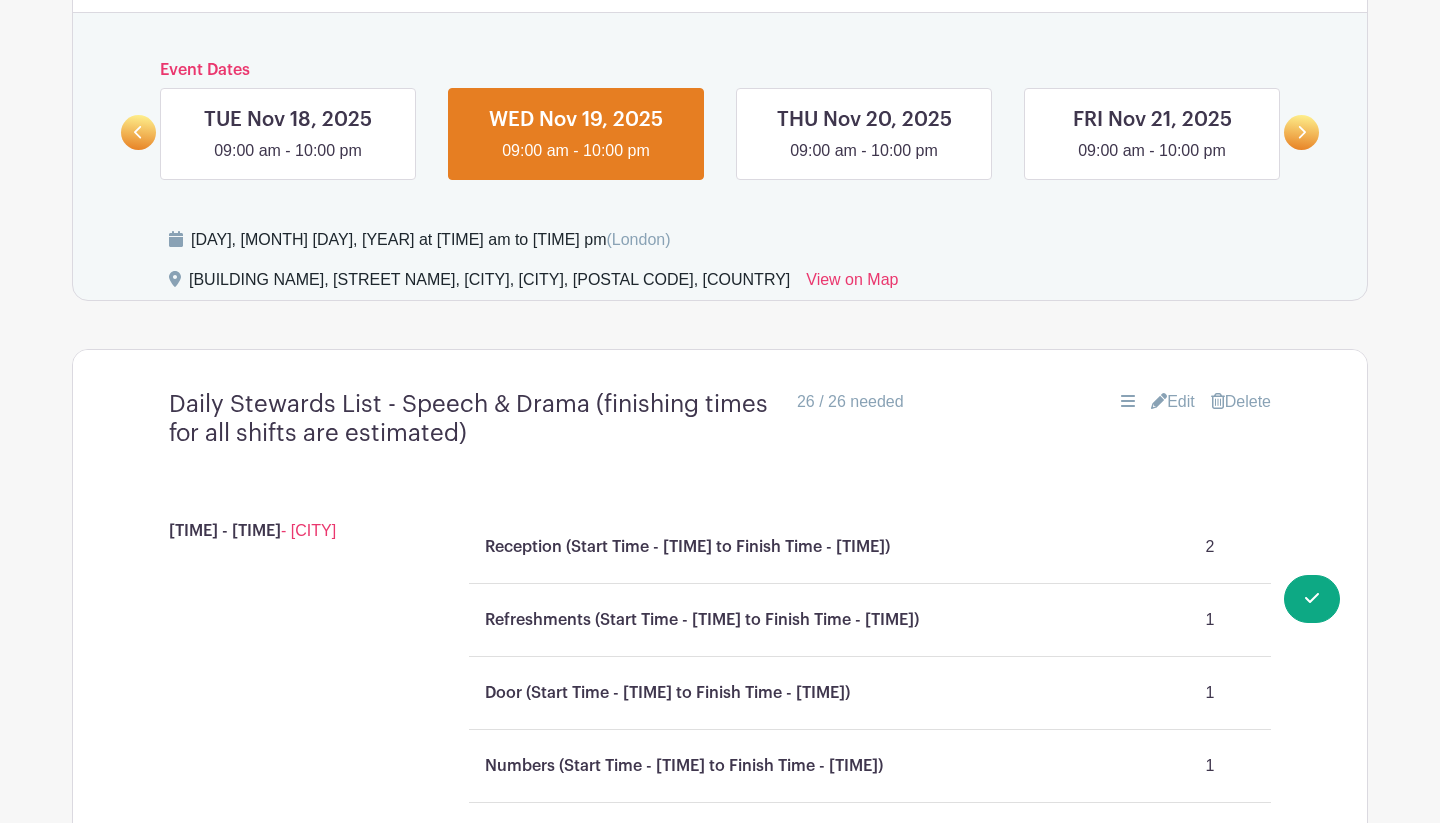 click on "Edit" at bounding box center (1173, 402) 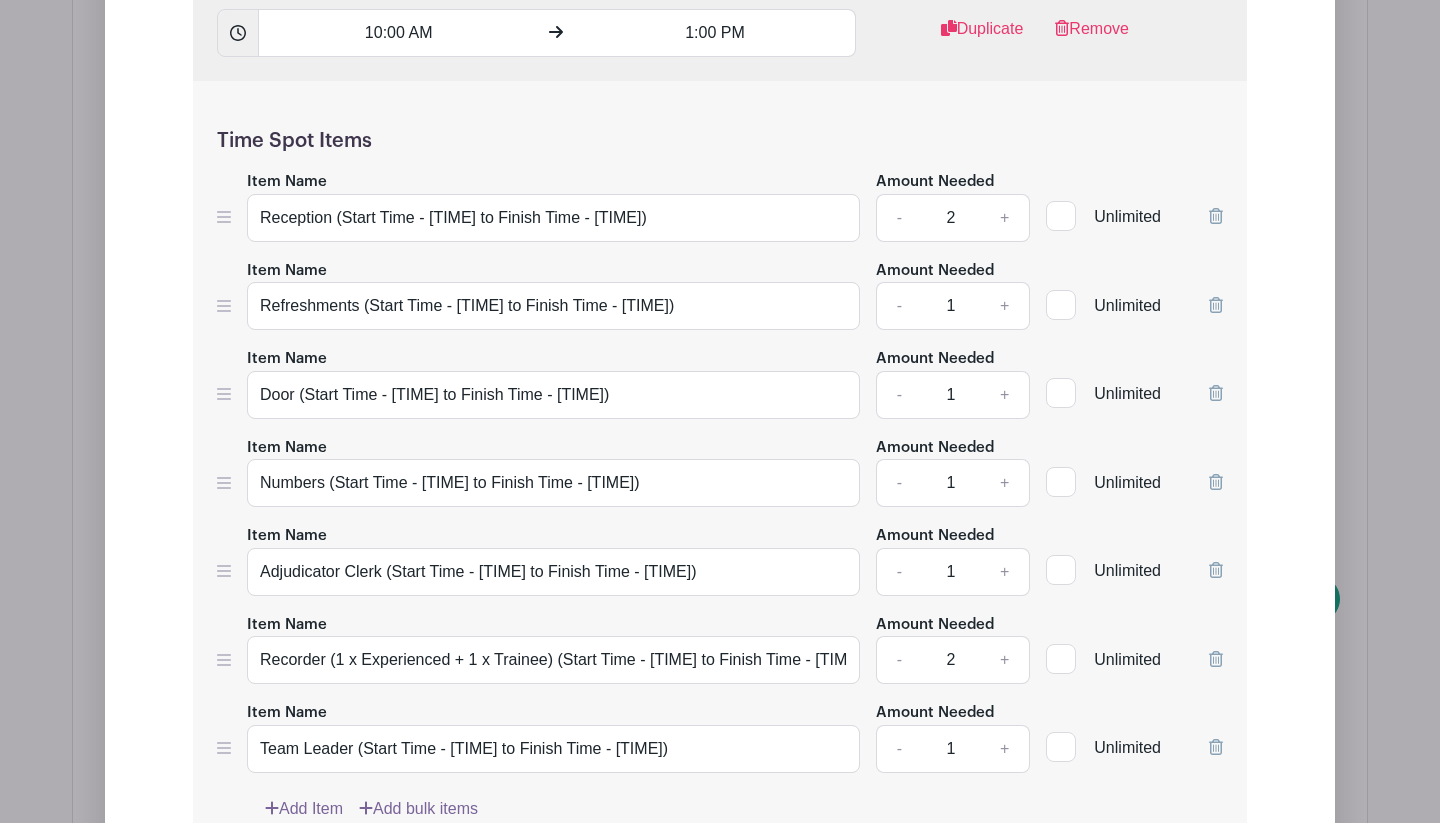 scroll, scrollTop: 1784, scrollLeft: 0, axis: vertical 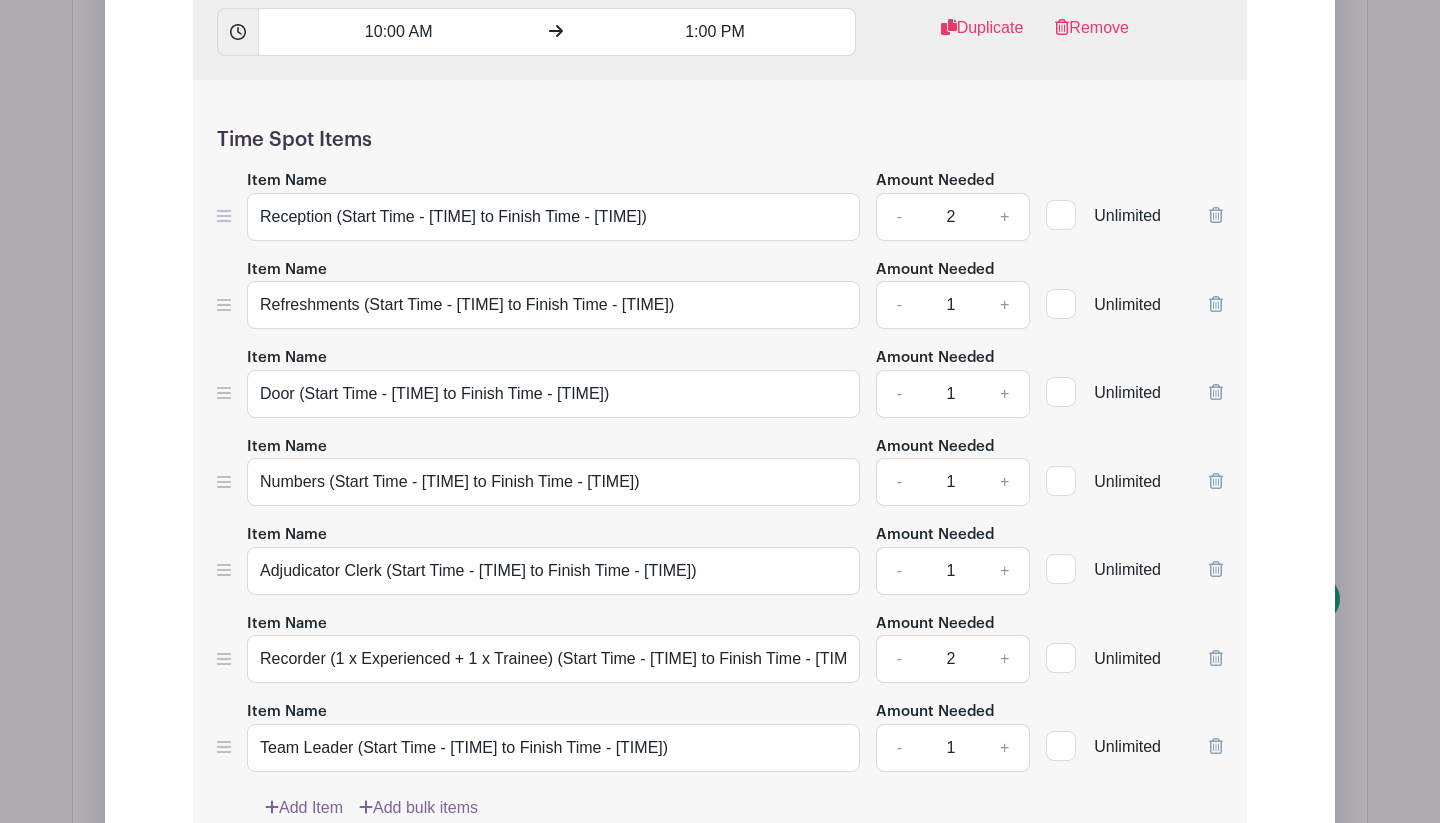 type 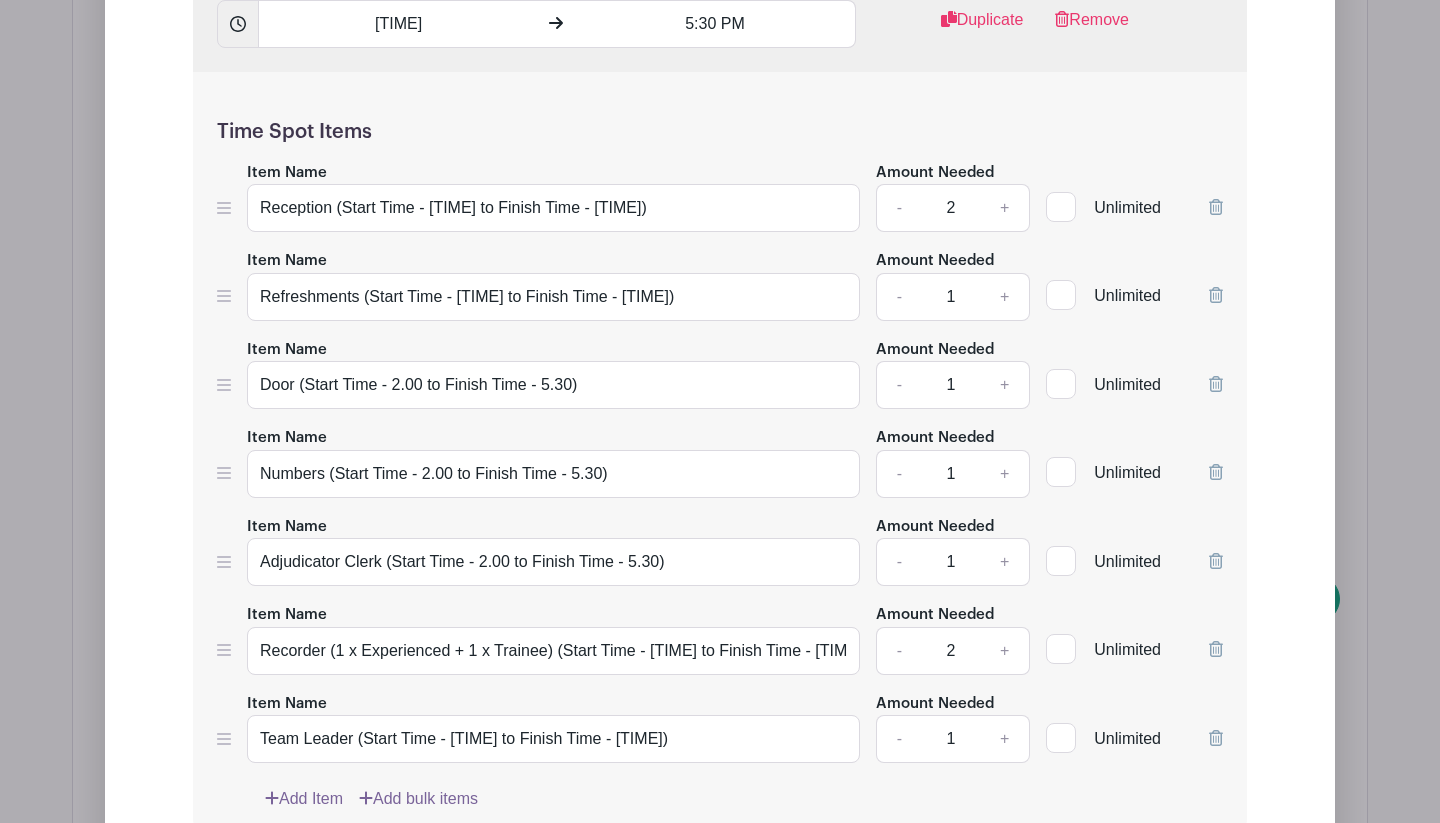scroll, scrollTop: 2677, scrollLeft: 0, axis: vertical 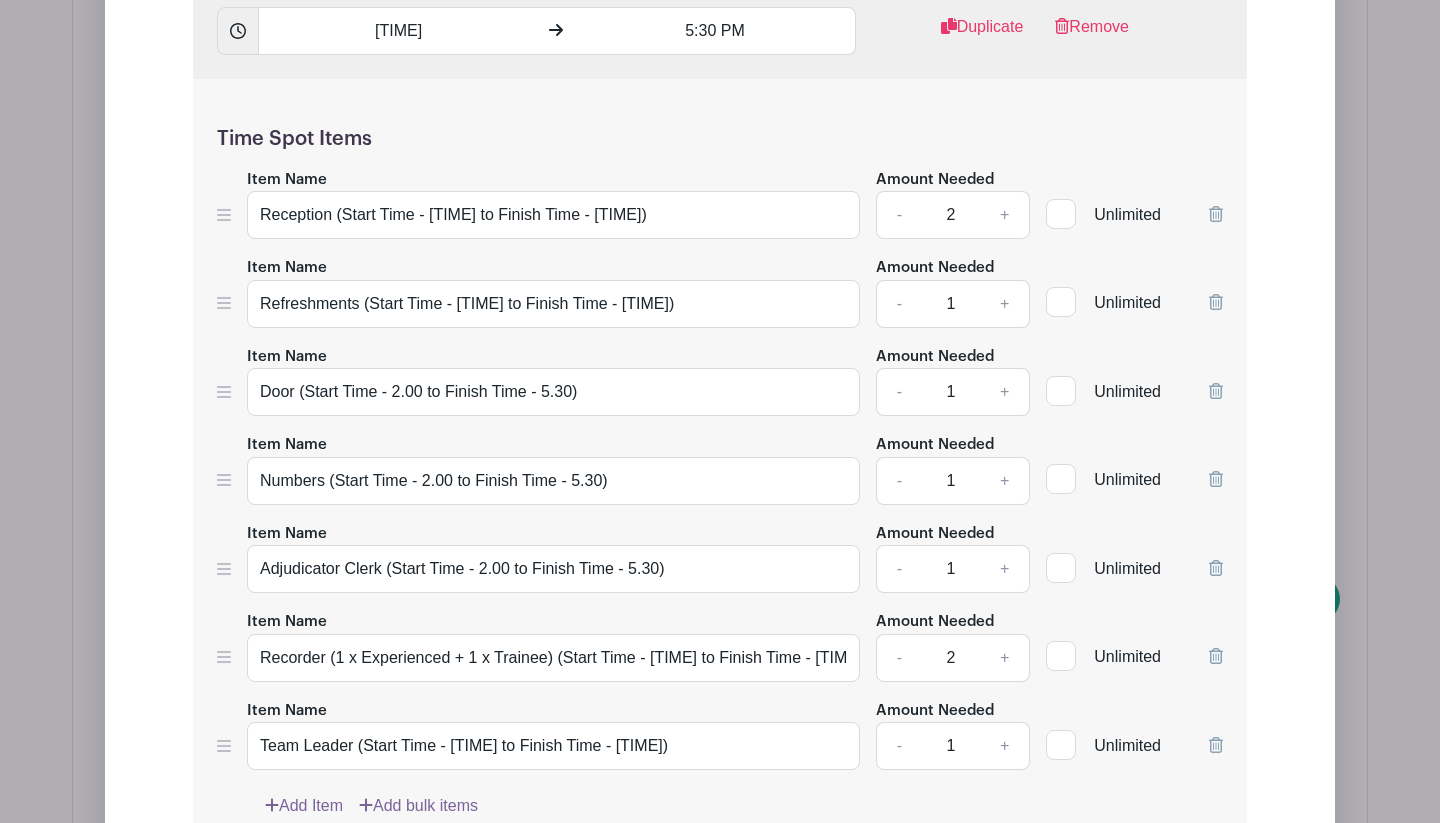 type 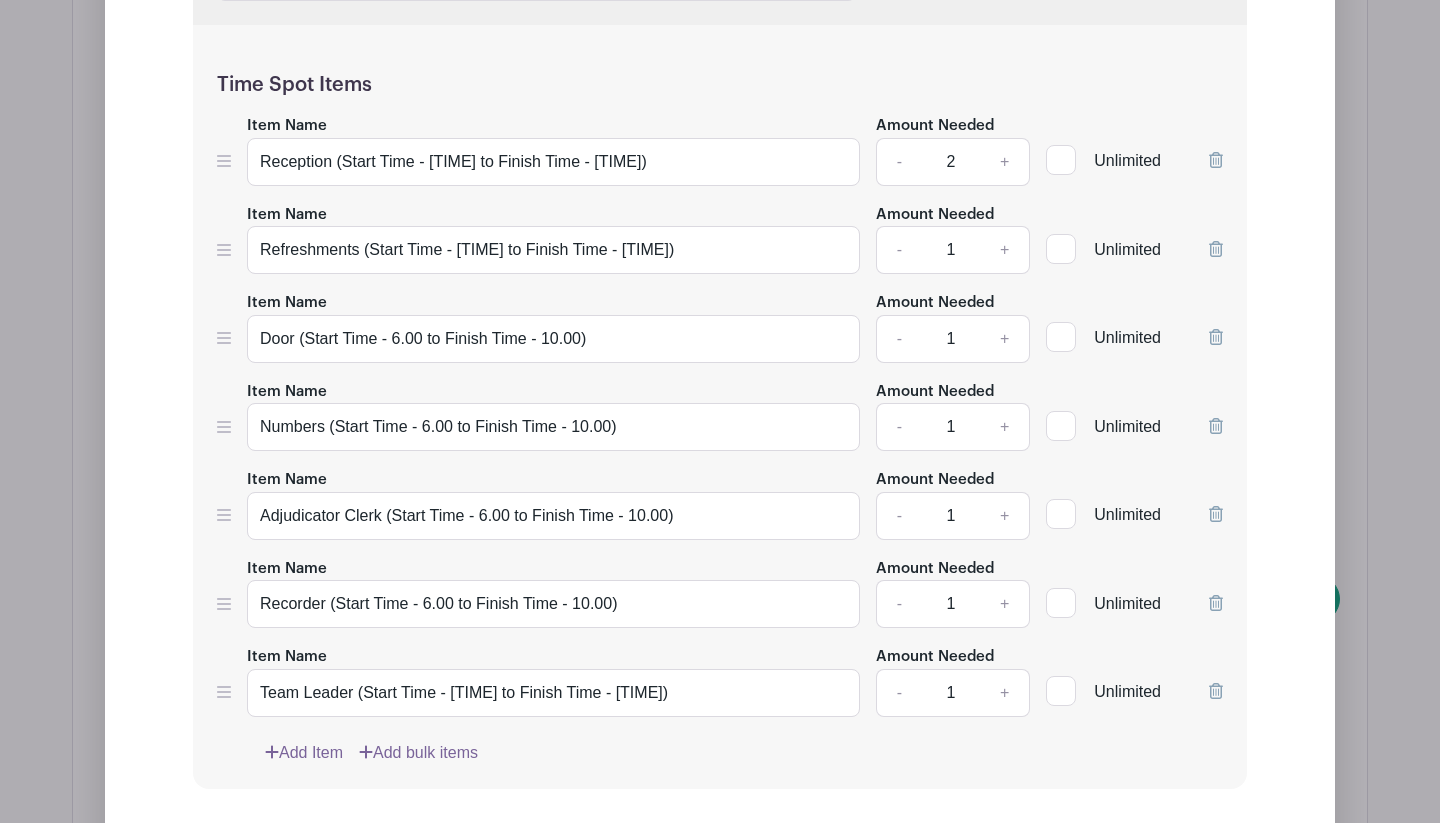 scroll, scrollTop: 3640, scrollLeft: 0, axis: vertical 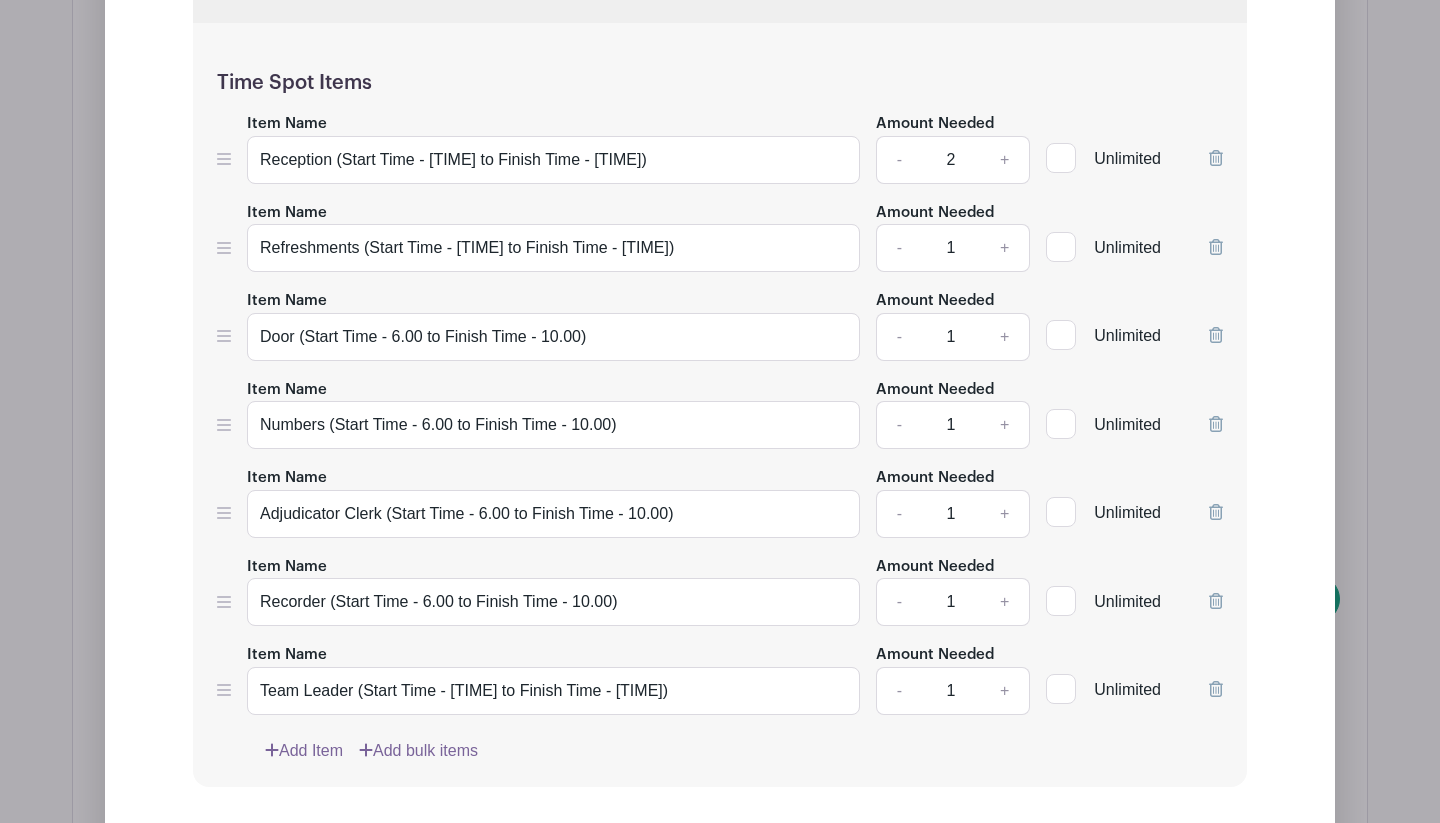 type 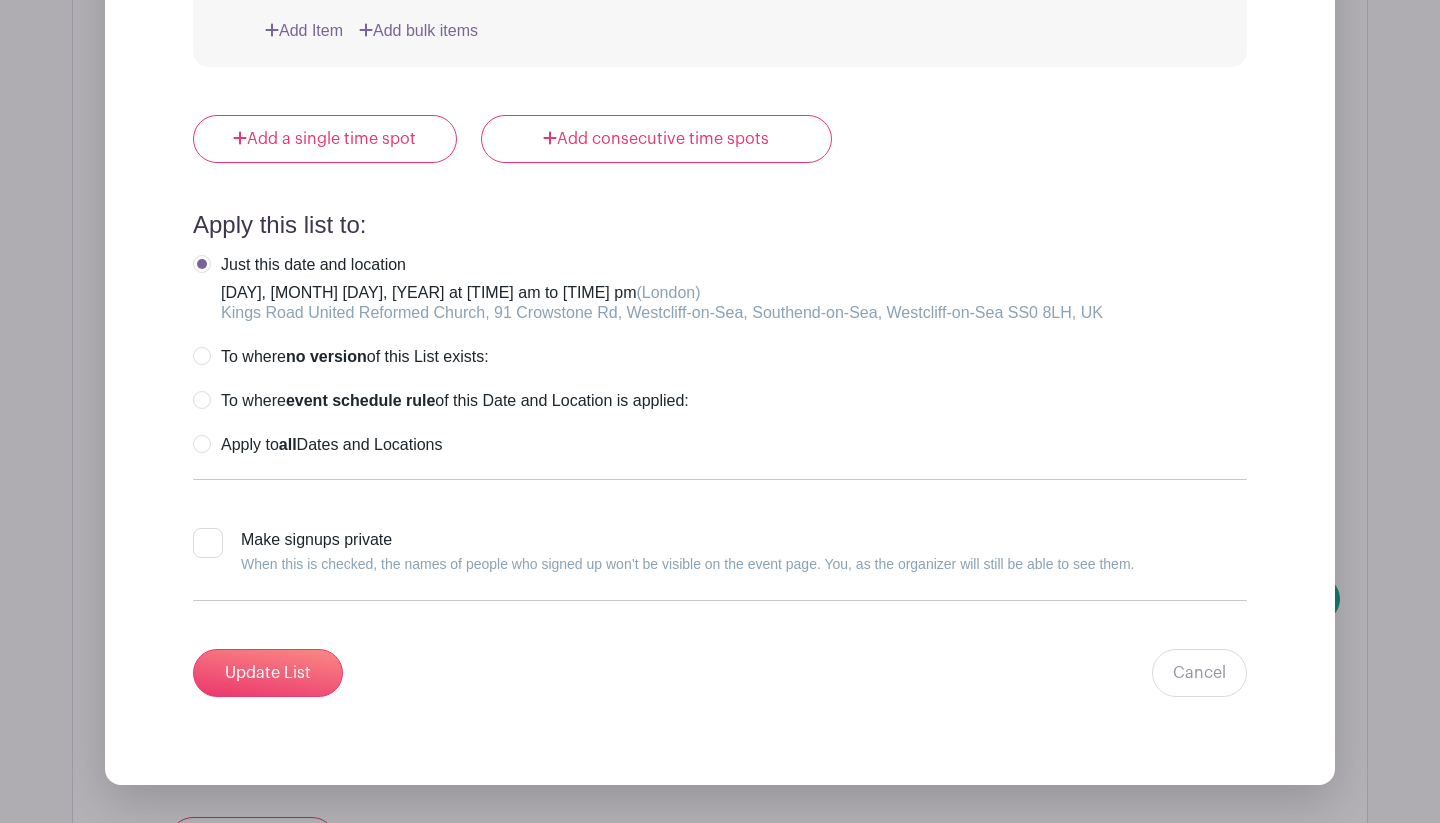 scroll, scrollTop: 4345, scrollLeft: 0, axis: vertical 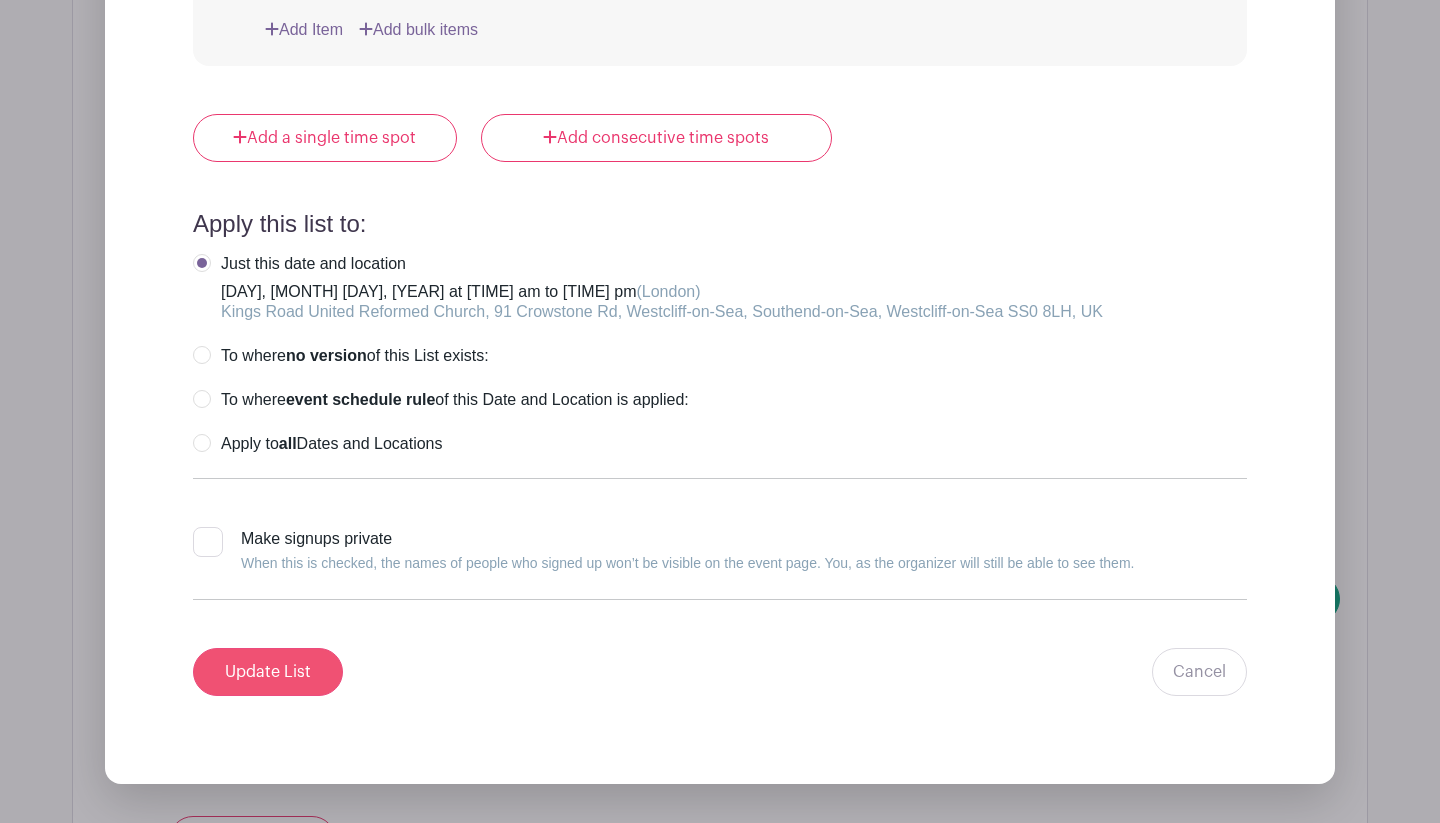 click on "Update List" at bounding box center [268, 672] 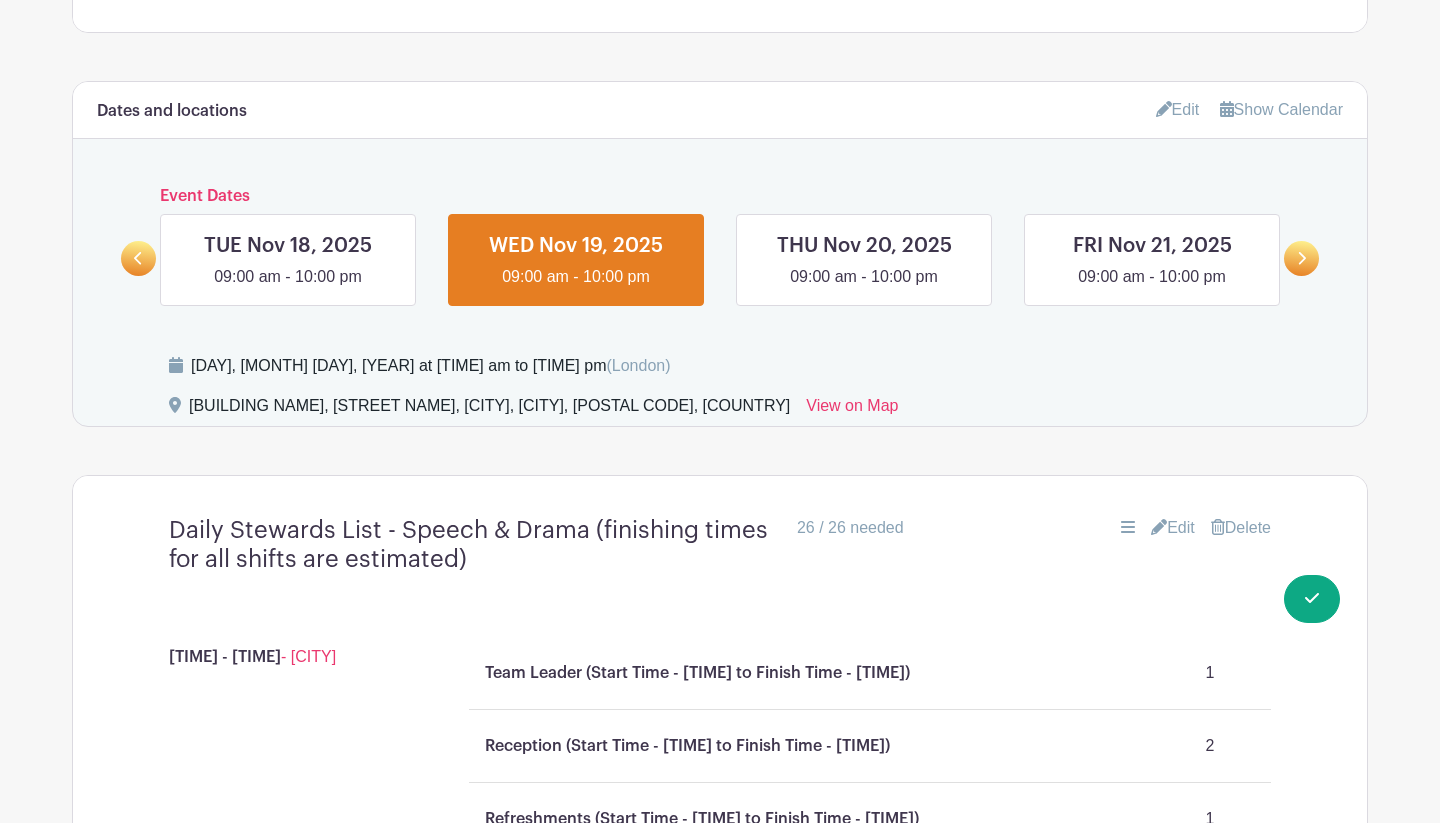 scroll, scrollTop: 839, scrollLeft: 0, axis: vertical 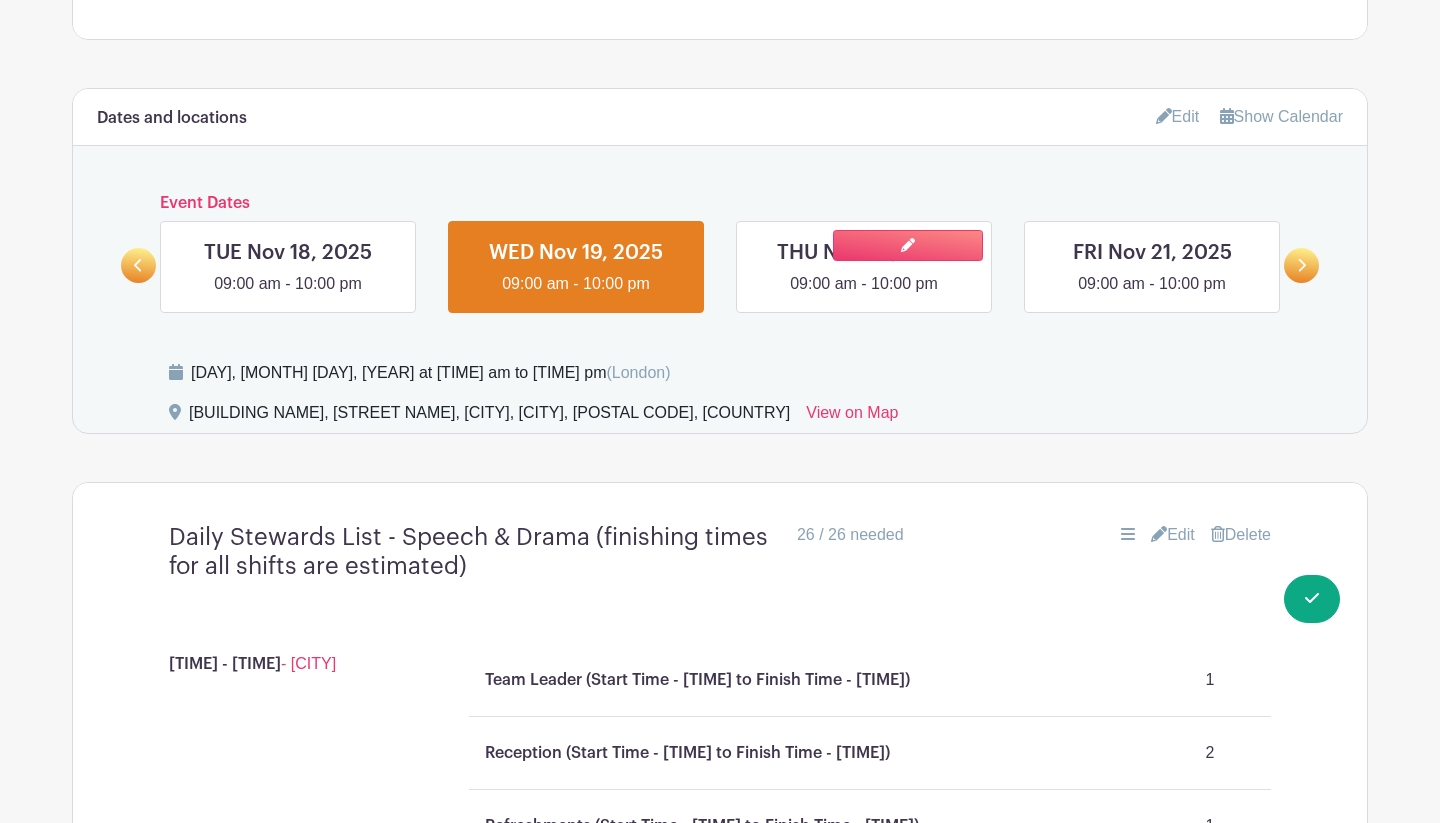 click at bounding box center (864, 296) 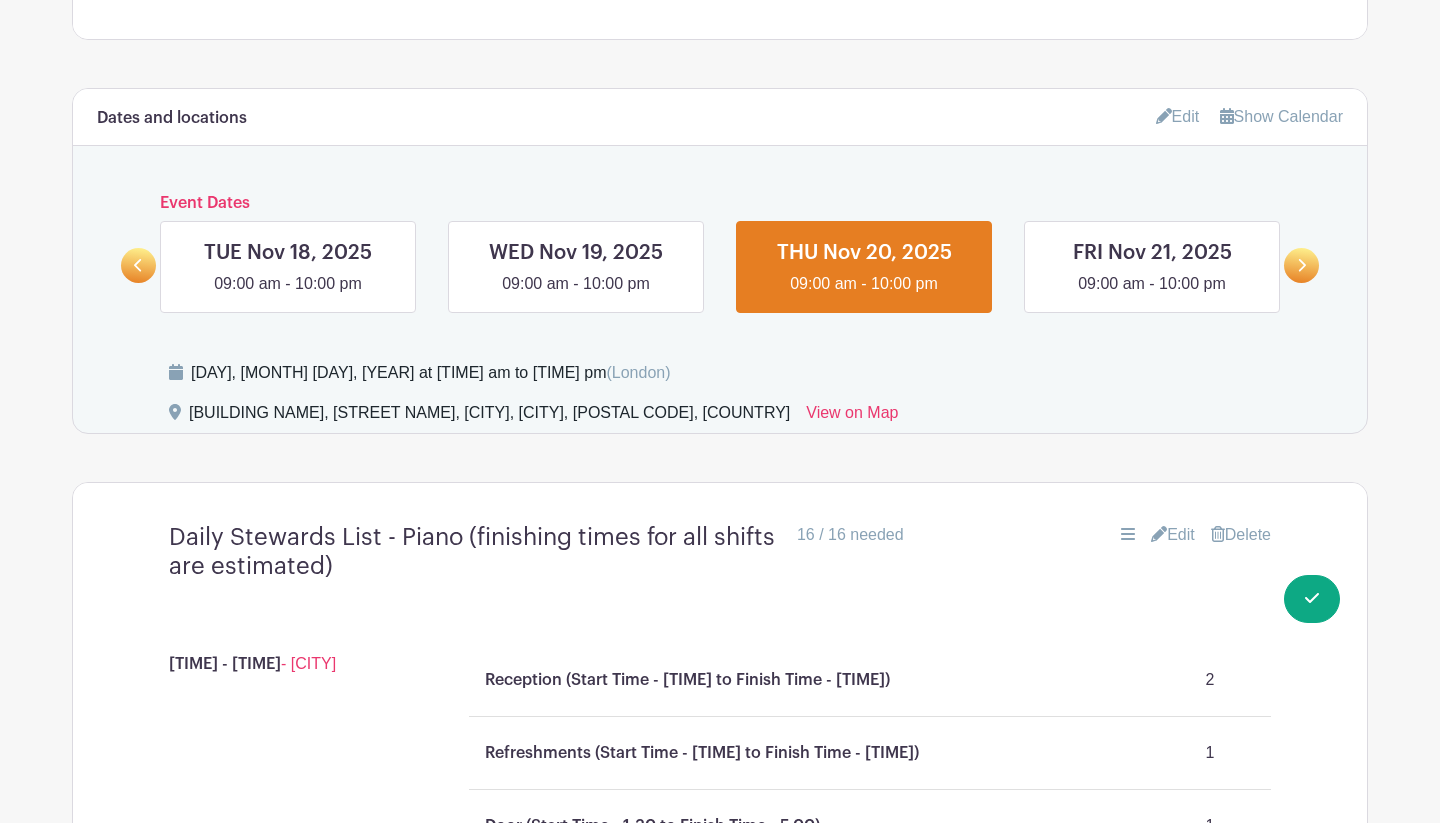 click on "Edit" at bounding box center [1173, 535] 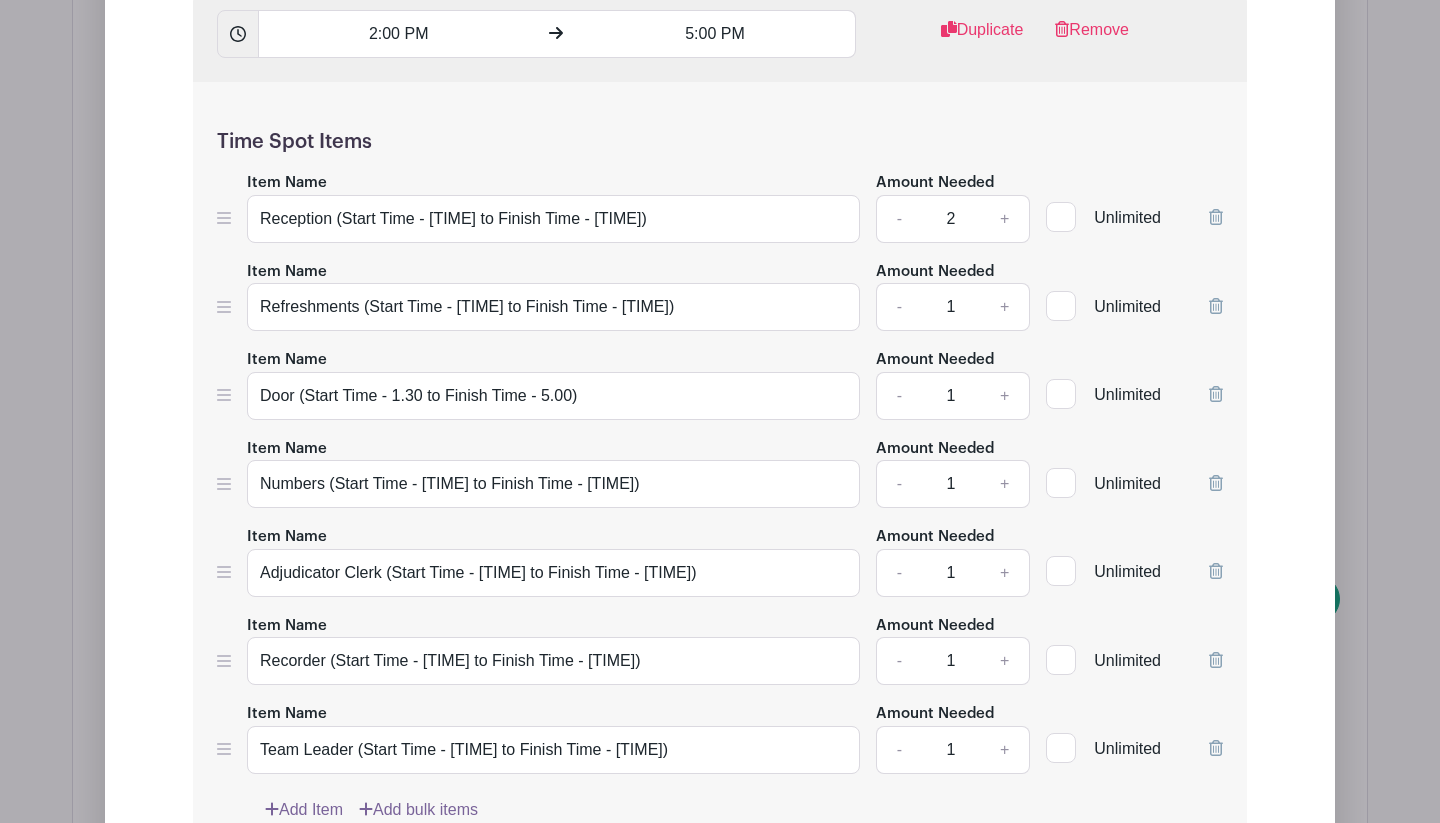 scroll, scrollTop: 1785, scrollLeft: 0, axis: vertical 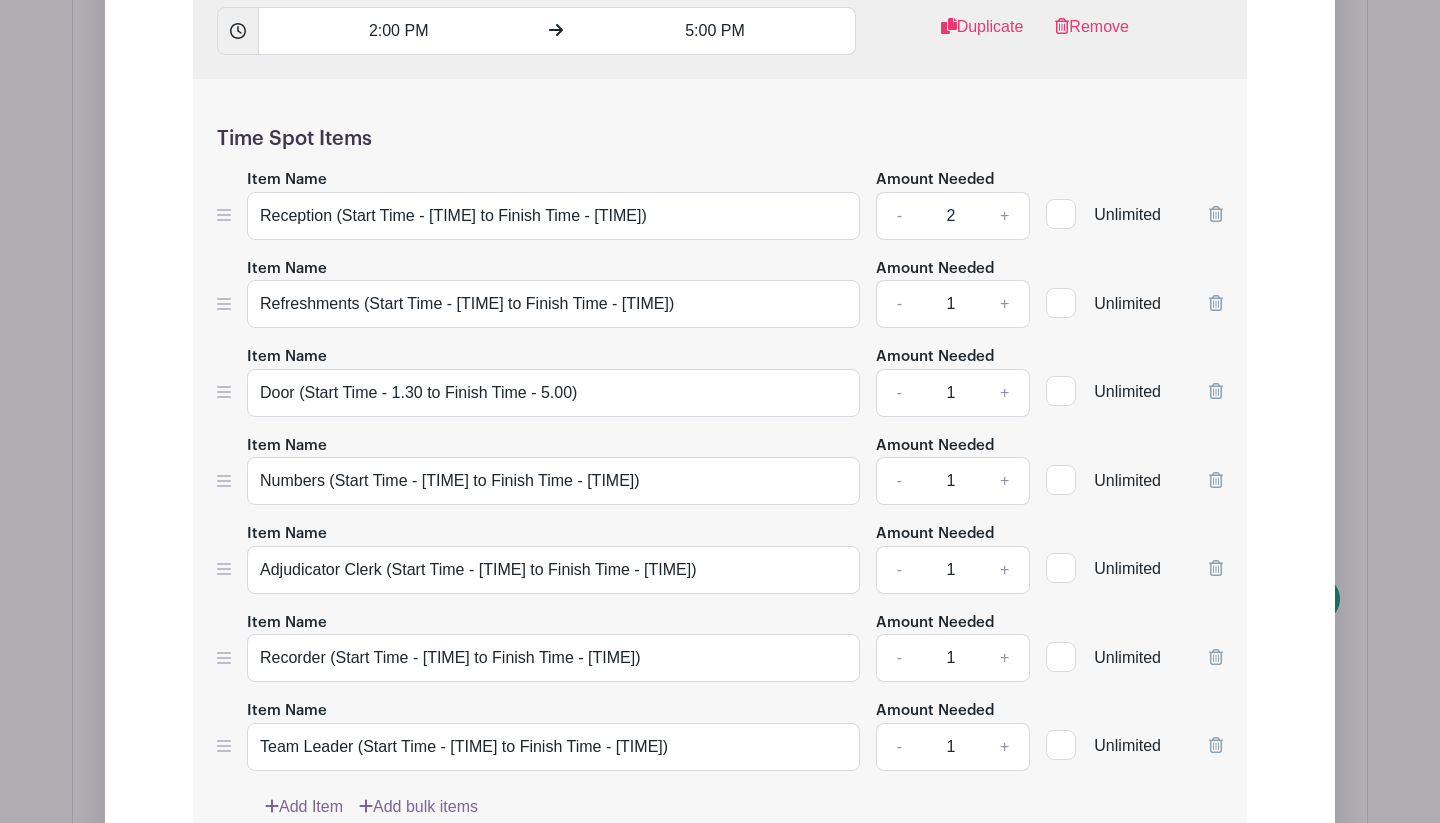 type 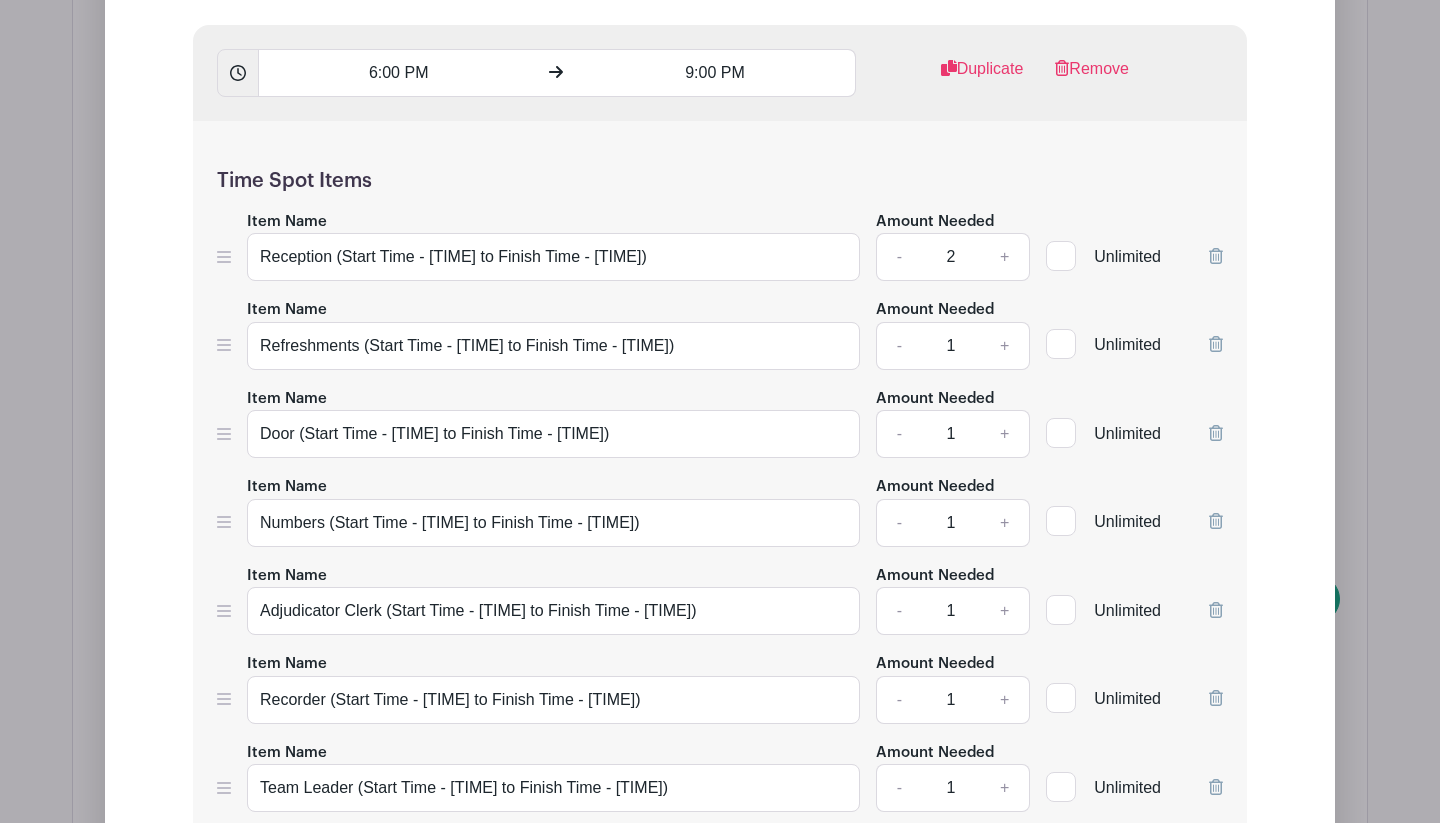 scroll, scrollTop: 2636, scrollLeft: 0, axis: vertical 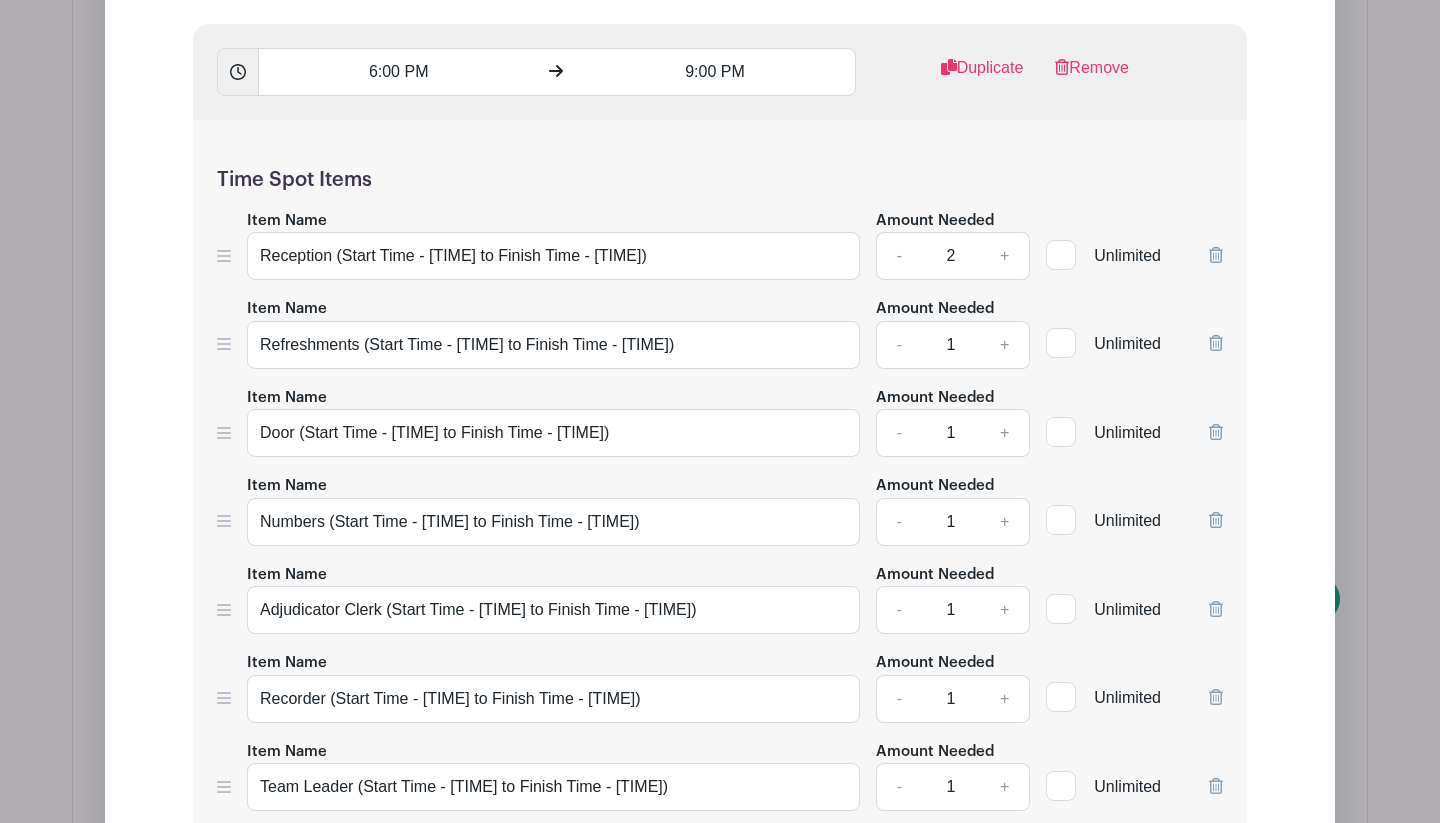 type 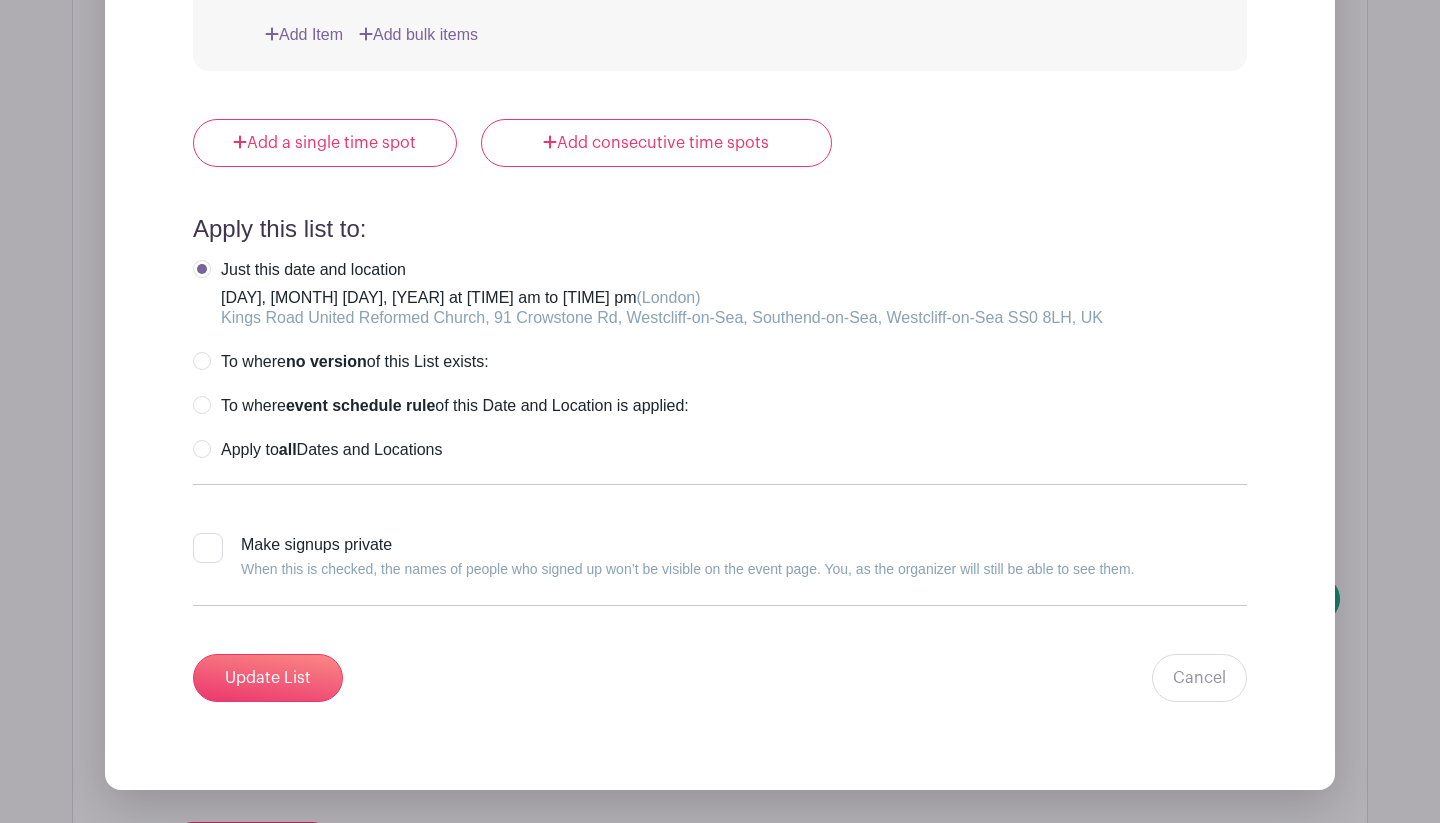 scroll, scrollTop: 3434, scrollLeft: 0, axis: vertical 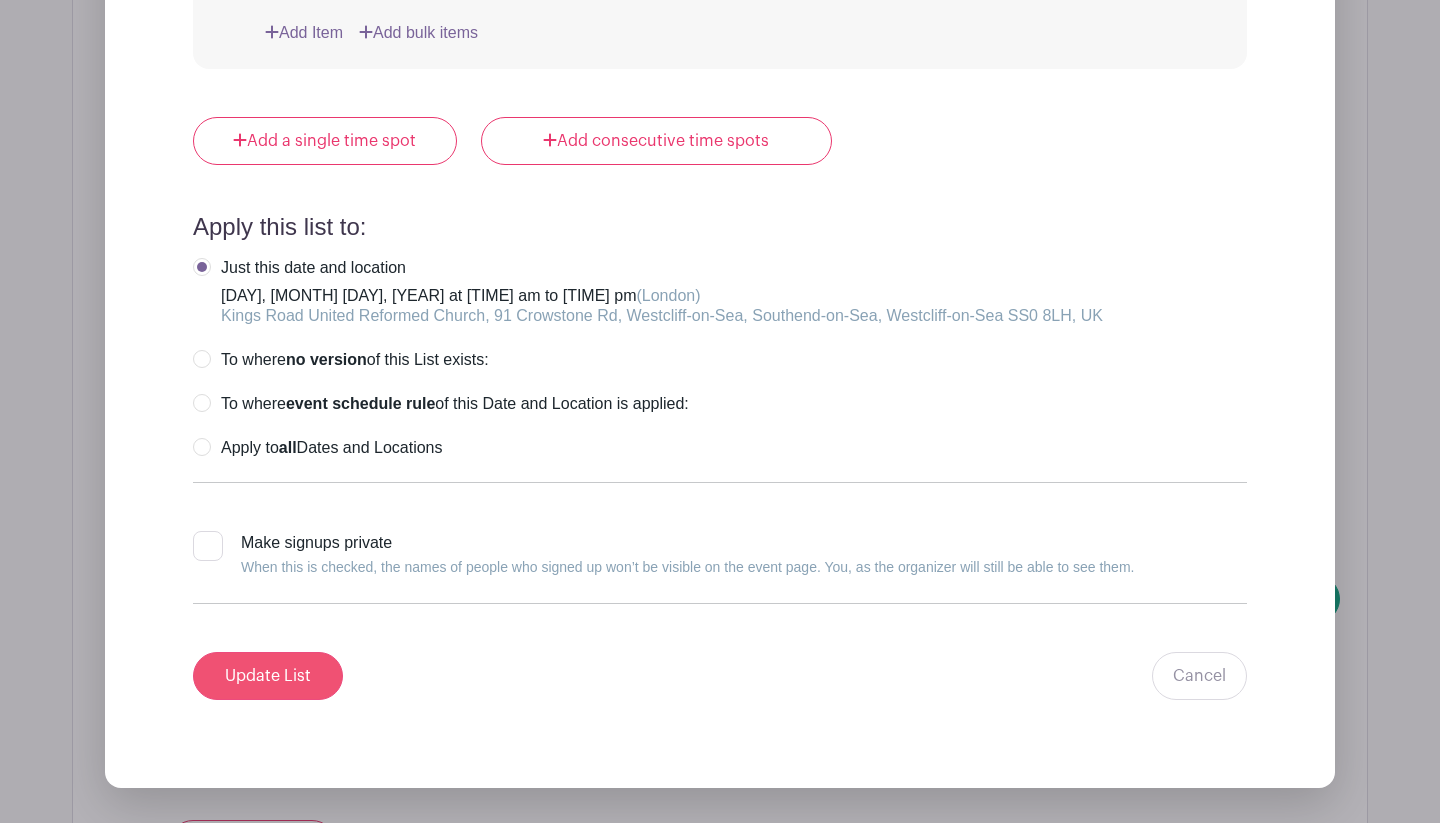 click on "Update List" at bounding box center (268, 676) 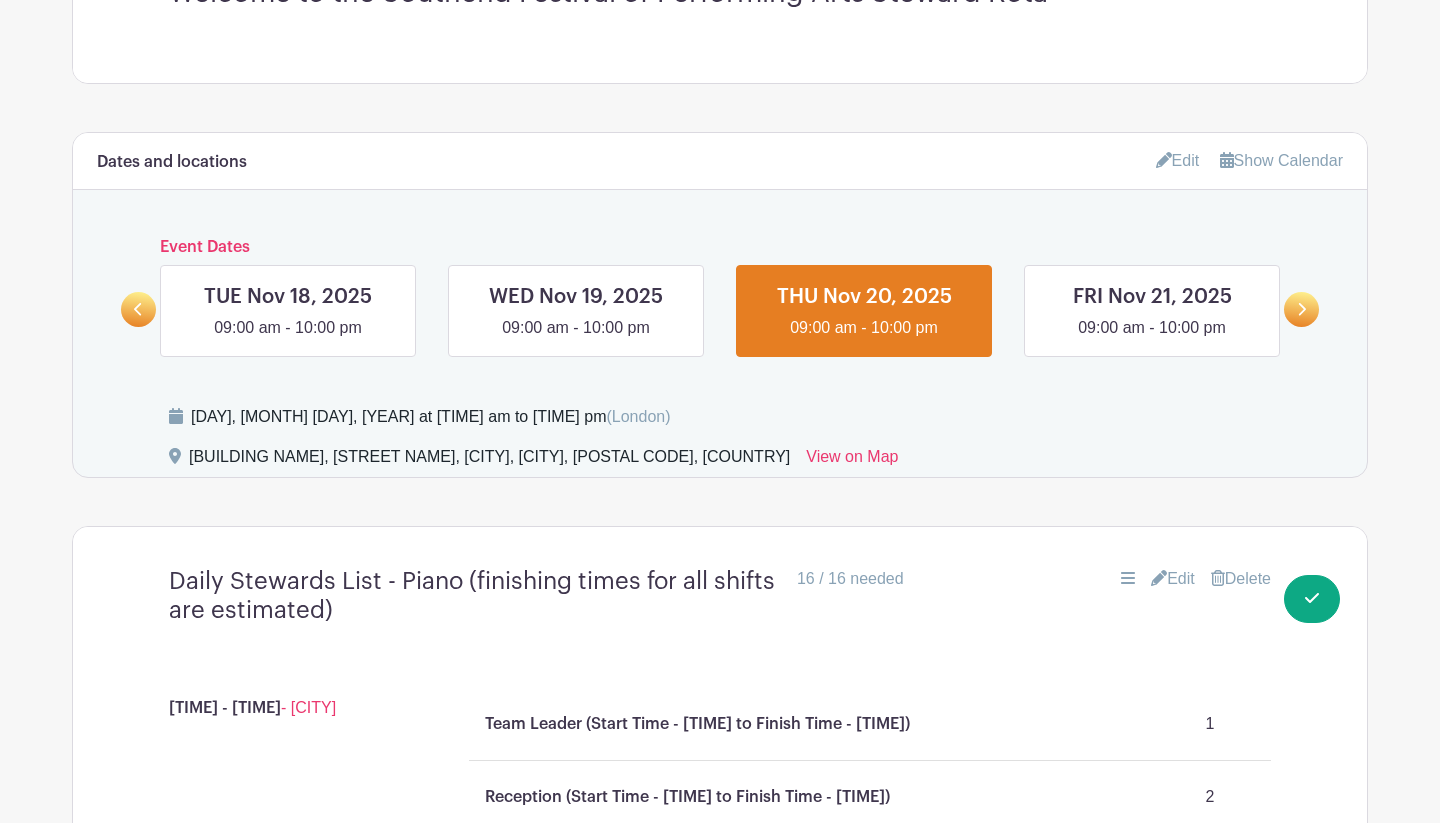 scroll, scrollTop: 789, scrollLeft: 0, axis: vertical 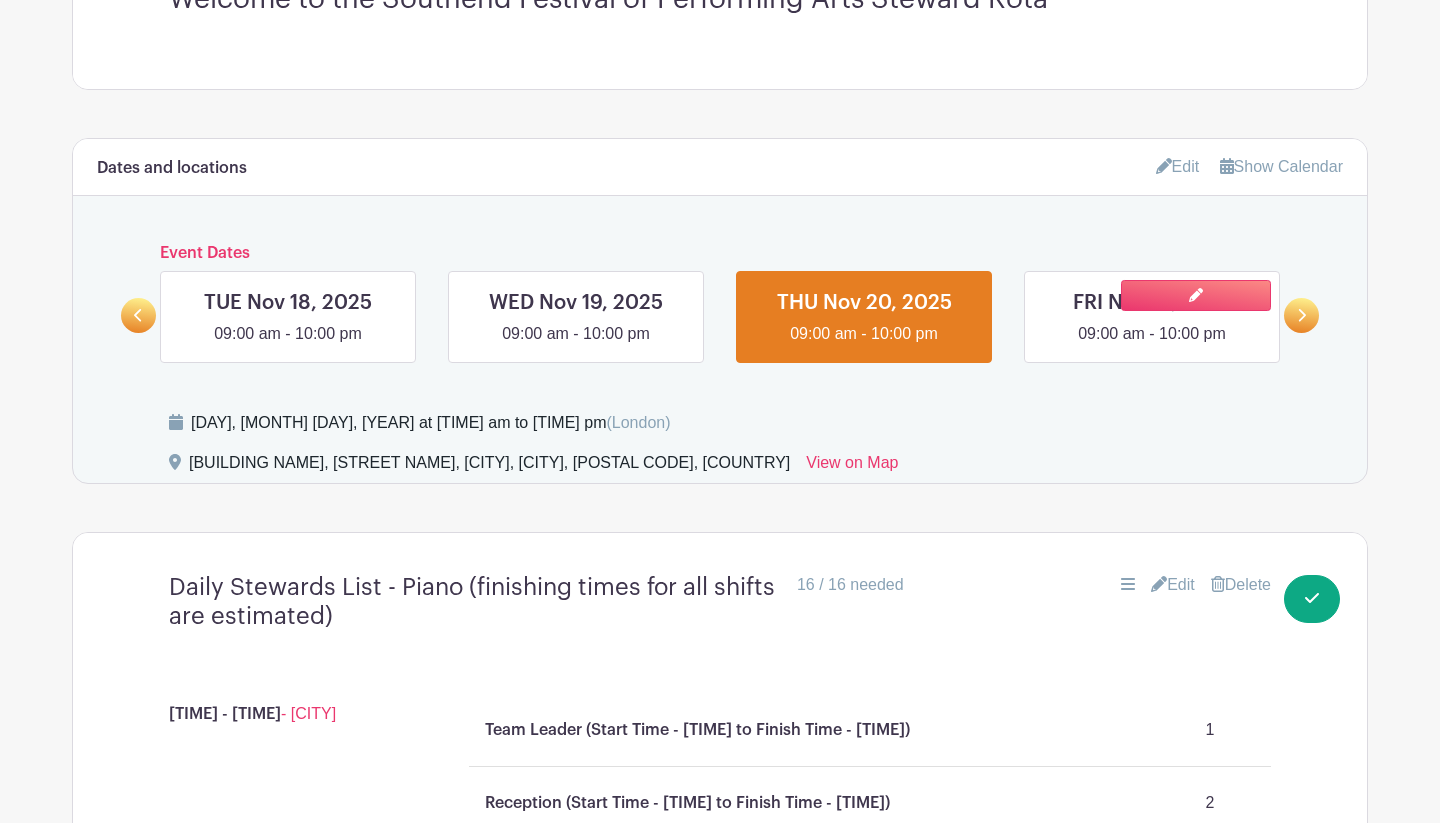 click at bounding box center (1152, 346) 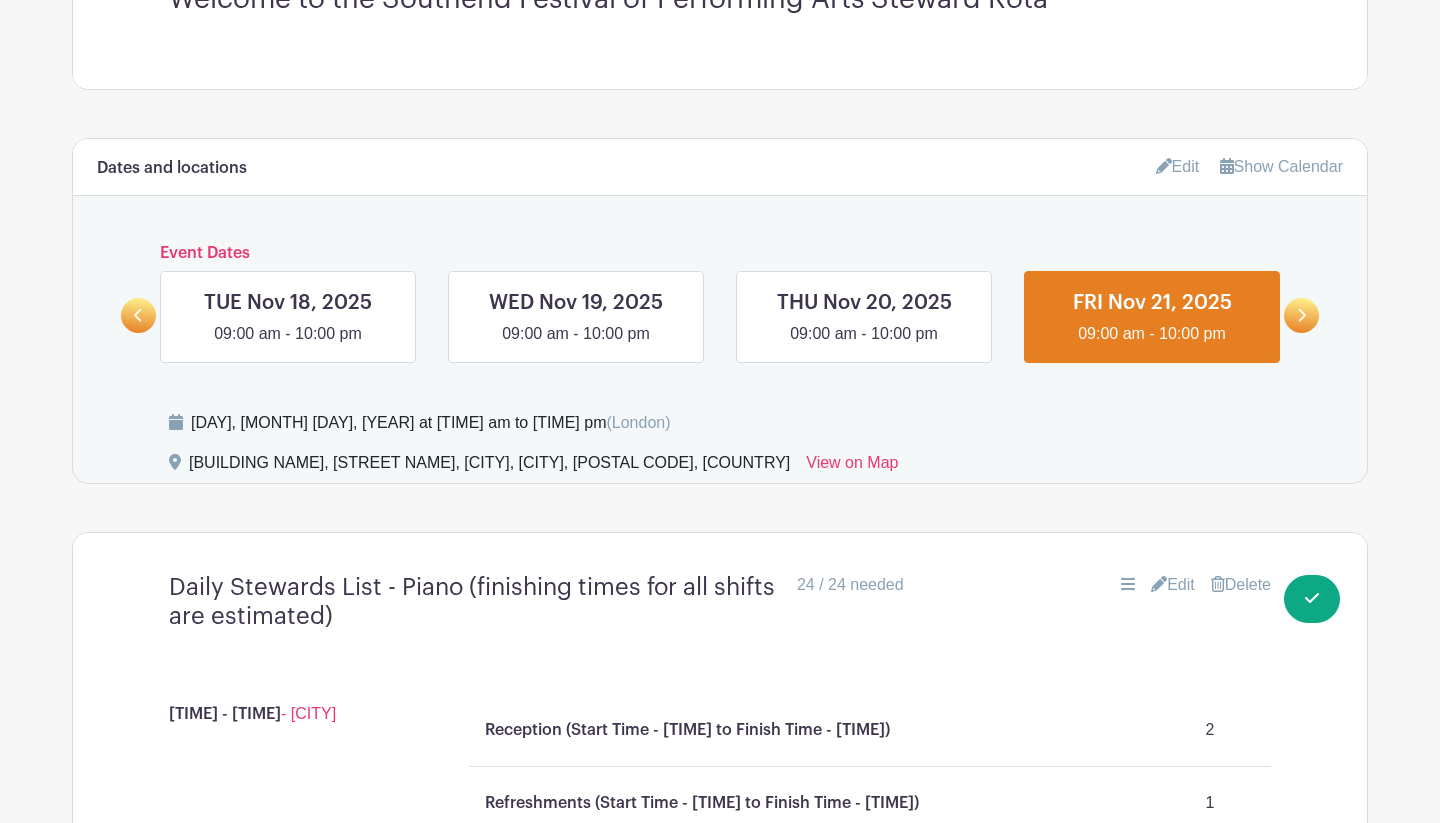click on "Edit" at bounding box center (1173, 585) 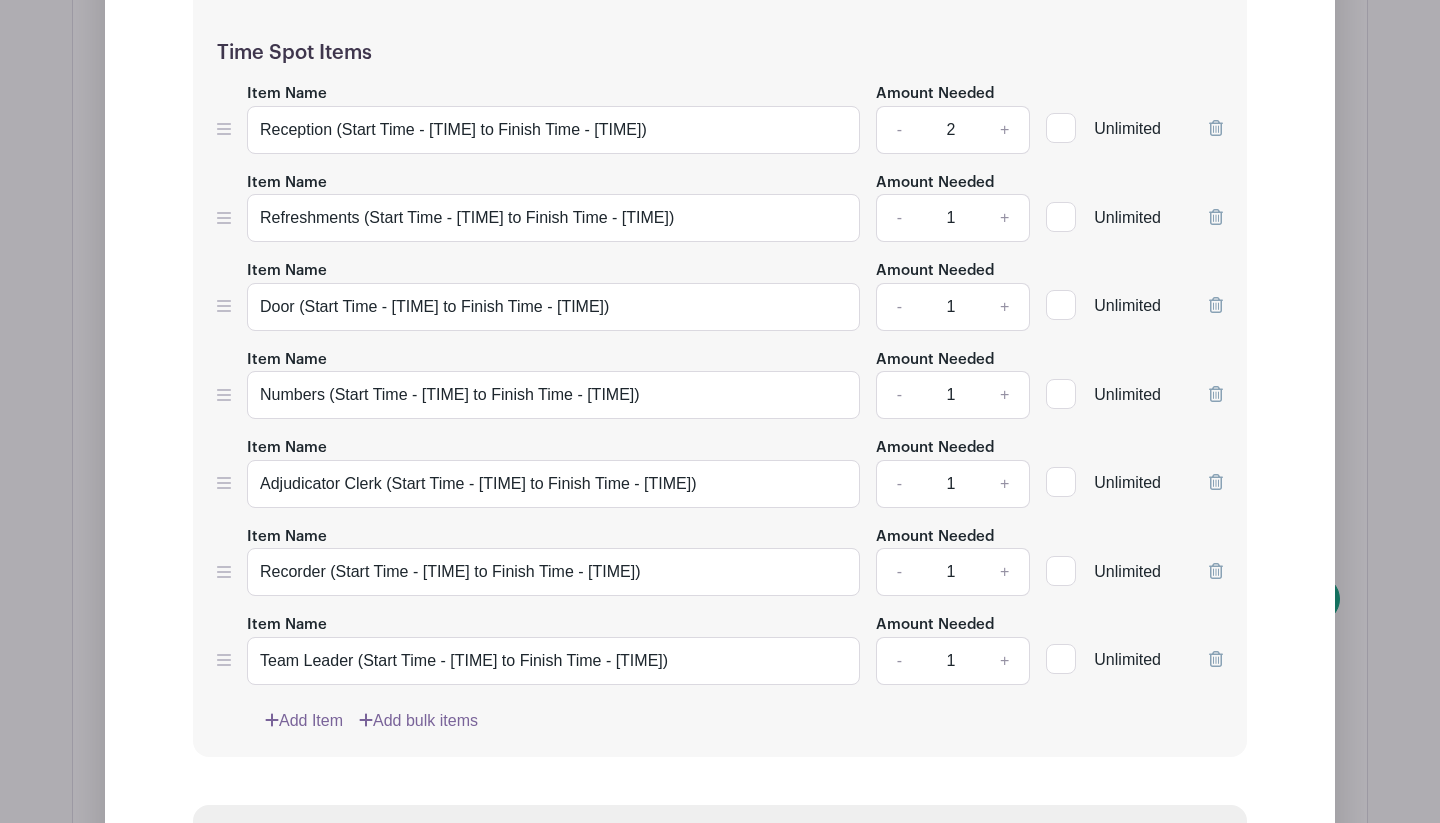scroll, scrollTop: 1872, scrollLeft: 0, axis: vertical 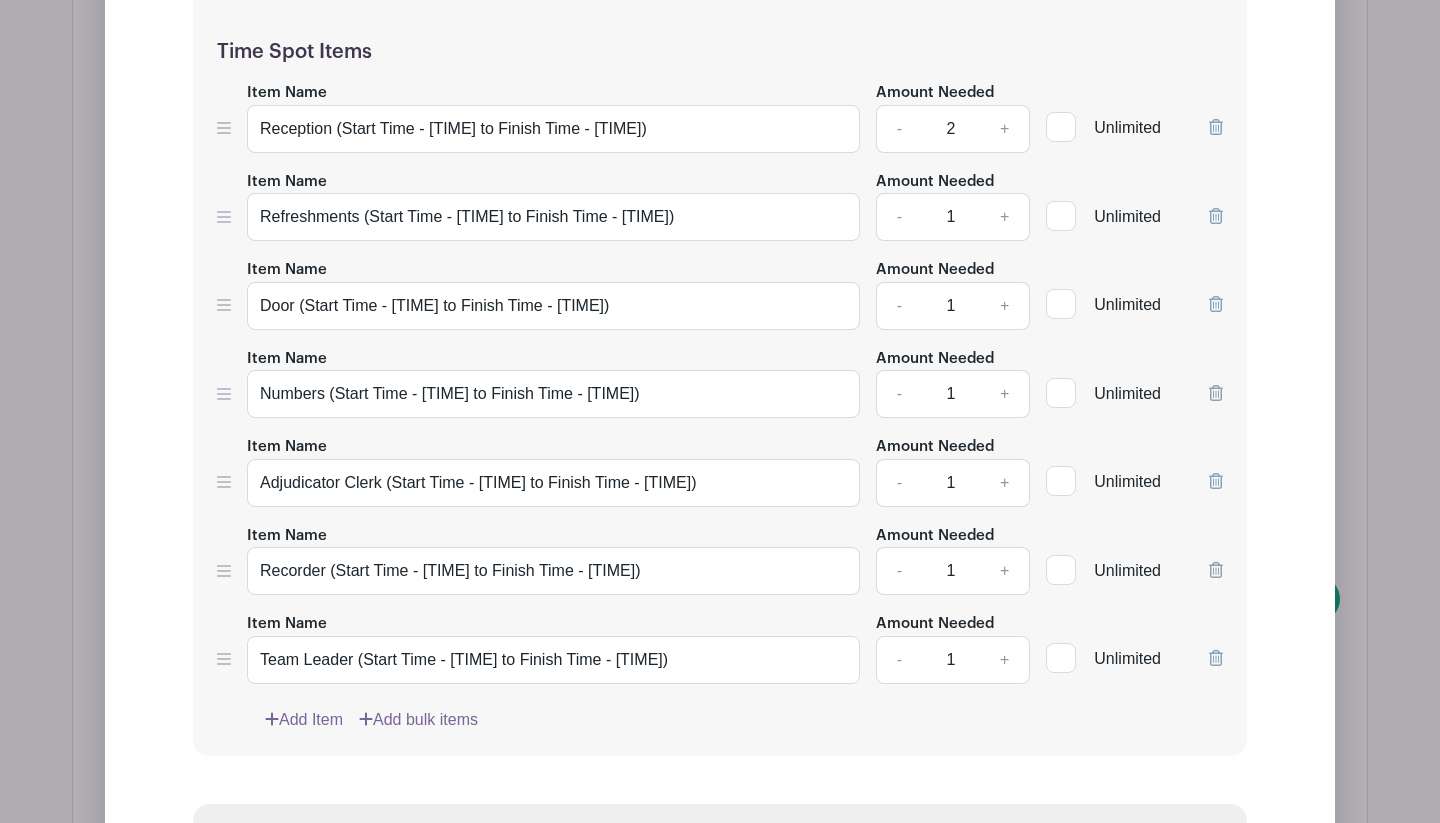type 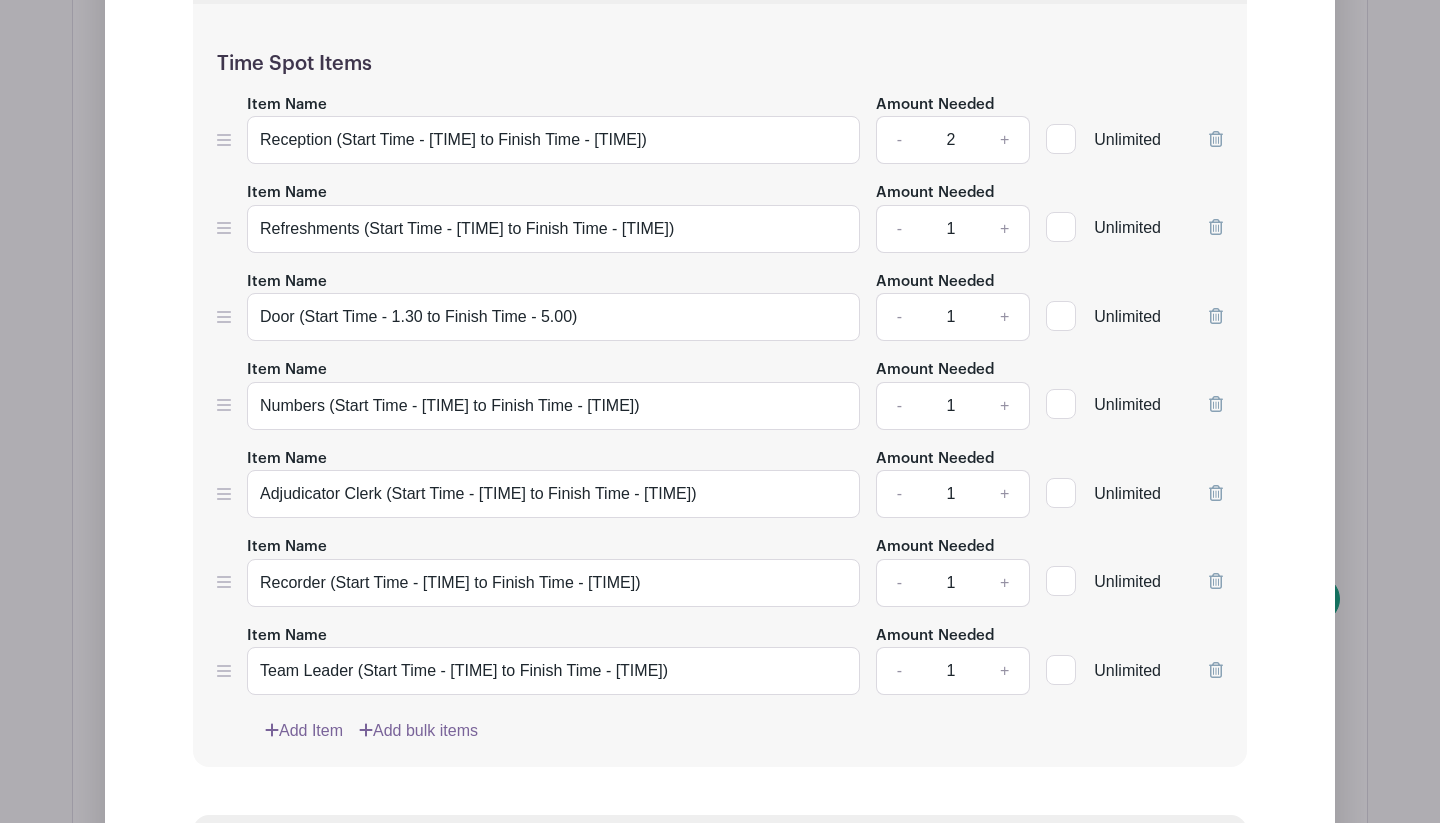 scroll, scrollTop: 2753, scrollLeft: 0, axis: vertical 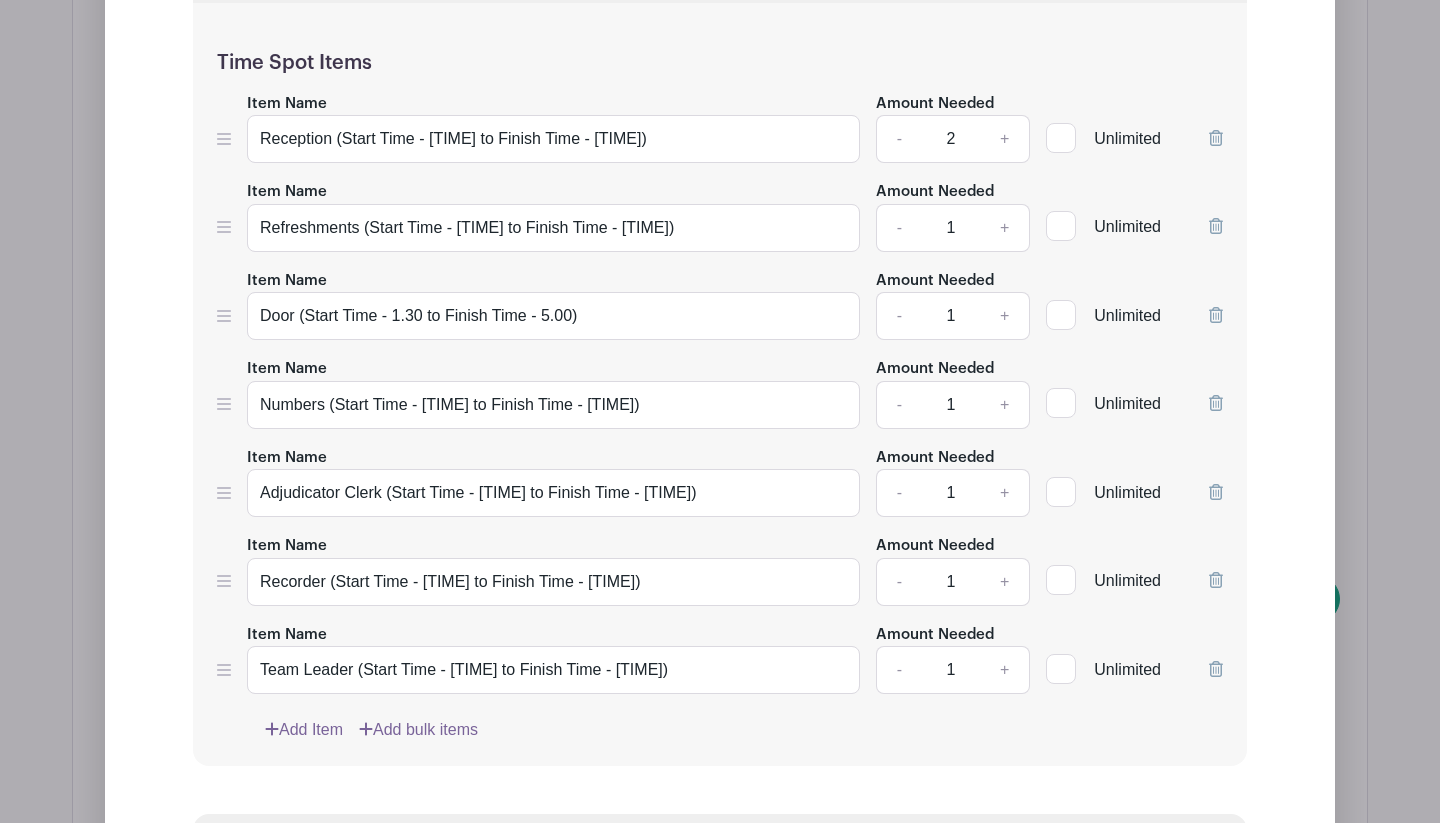 type 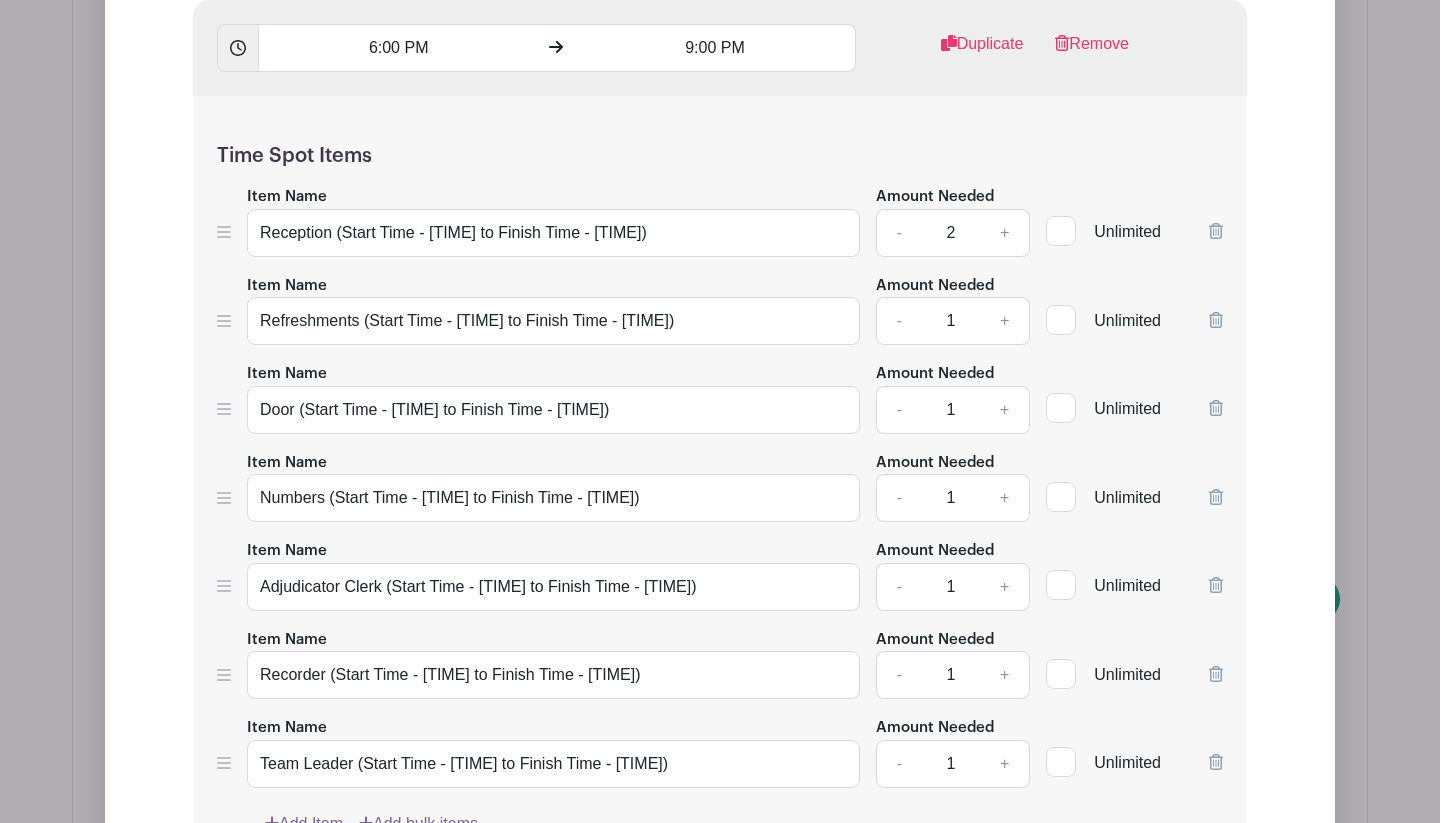 scroll, scrollTop: 3550, scrollLeft: 0, axis: vertical 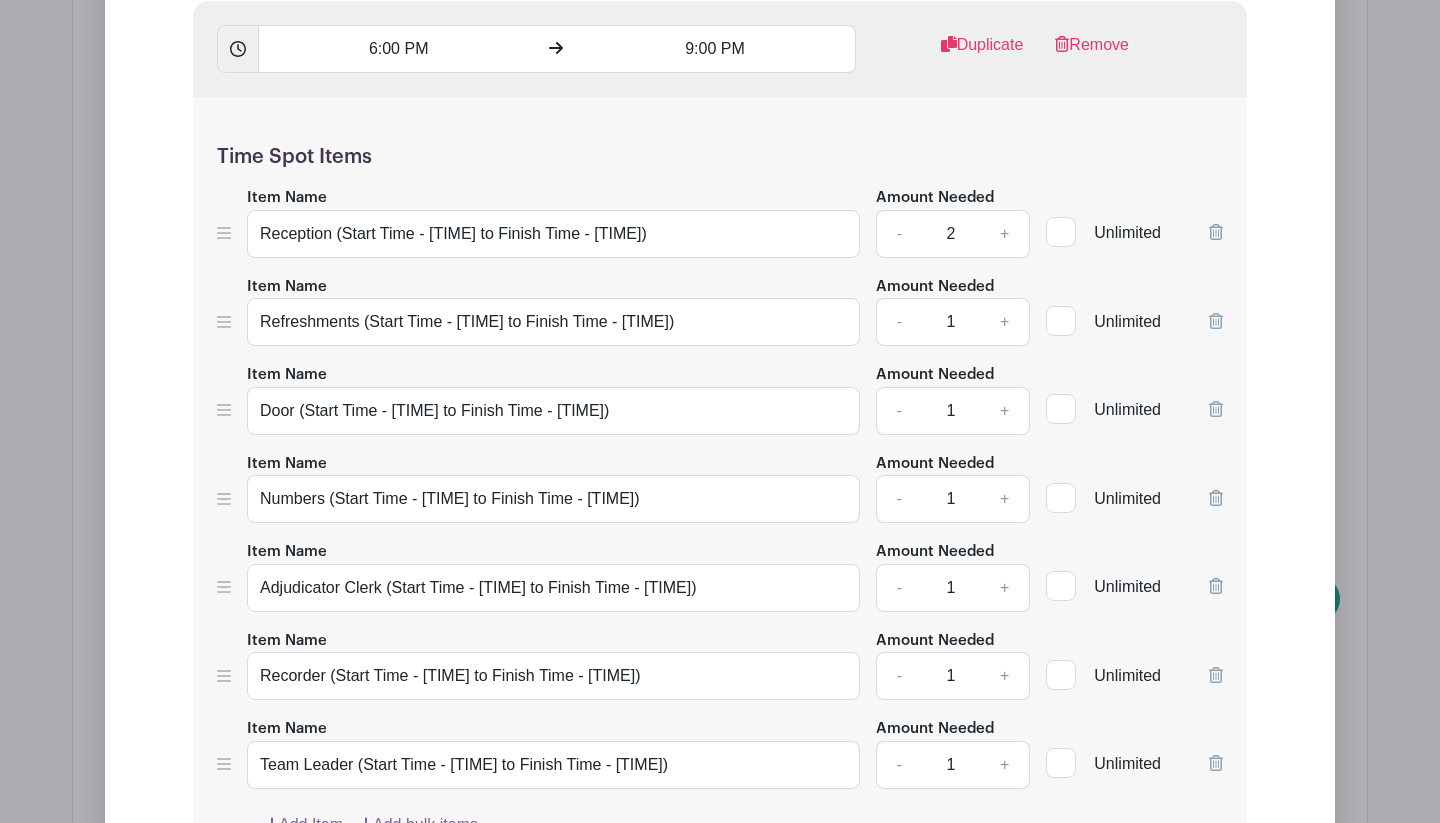 type 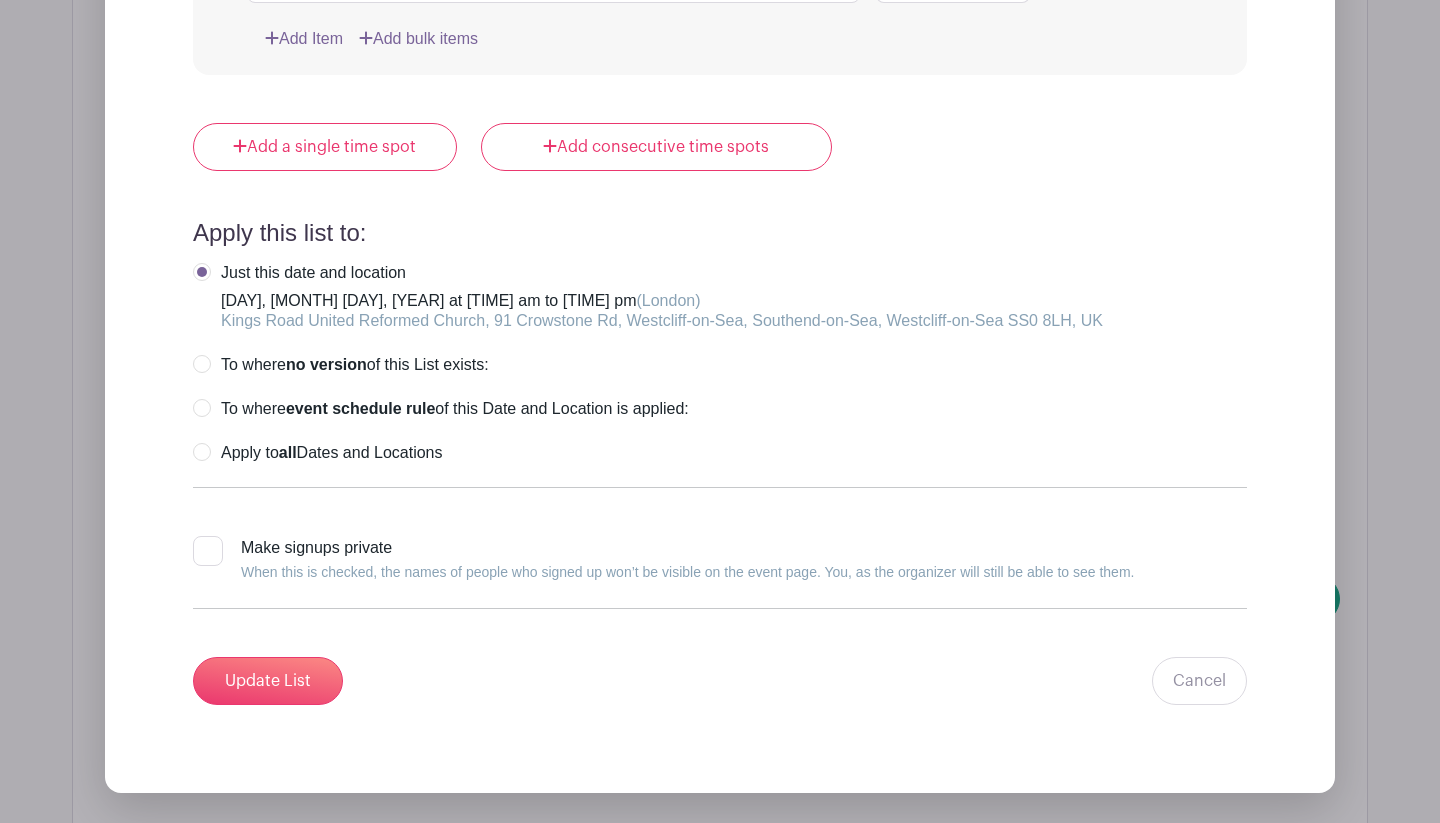 scroll, scrollTop: 4392, scrollLeft: 0, axis: vertical 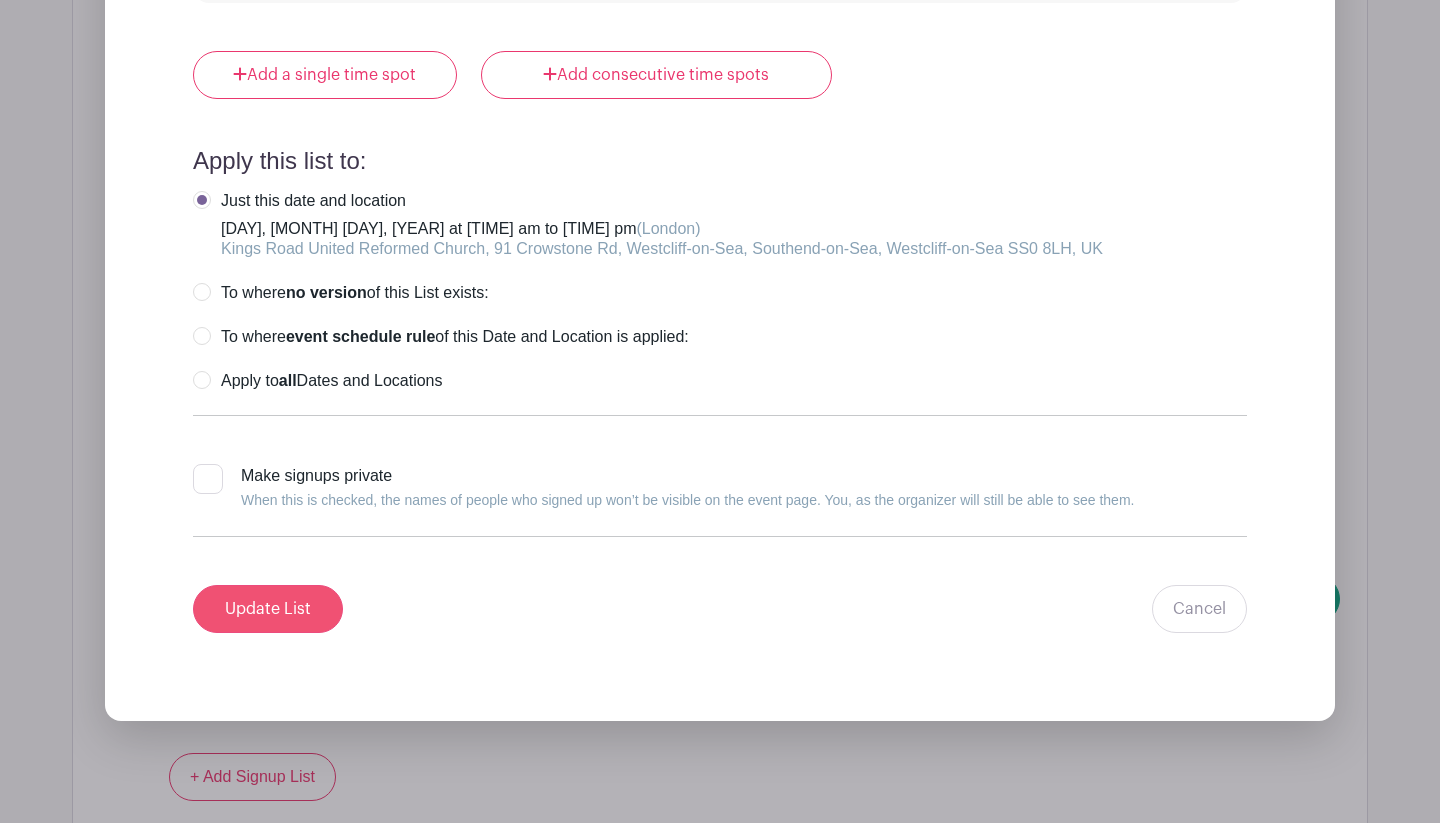click on "Update List" at bounding box center (268, 609) 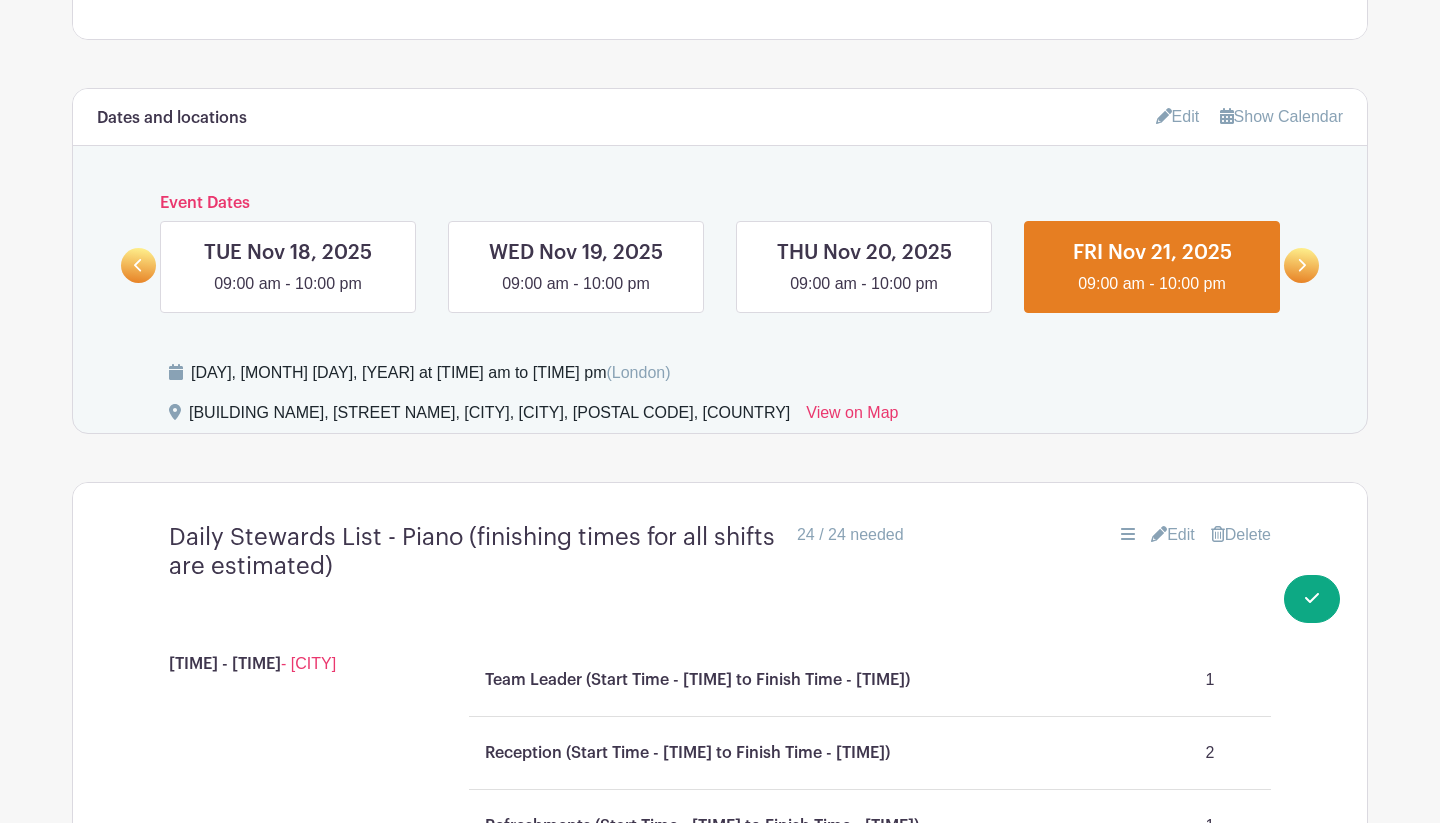 scroll, scrollTop: 816, scrollLeft: 0, axis: vertical 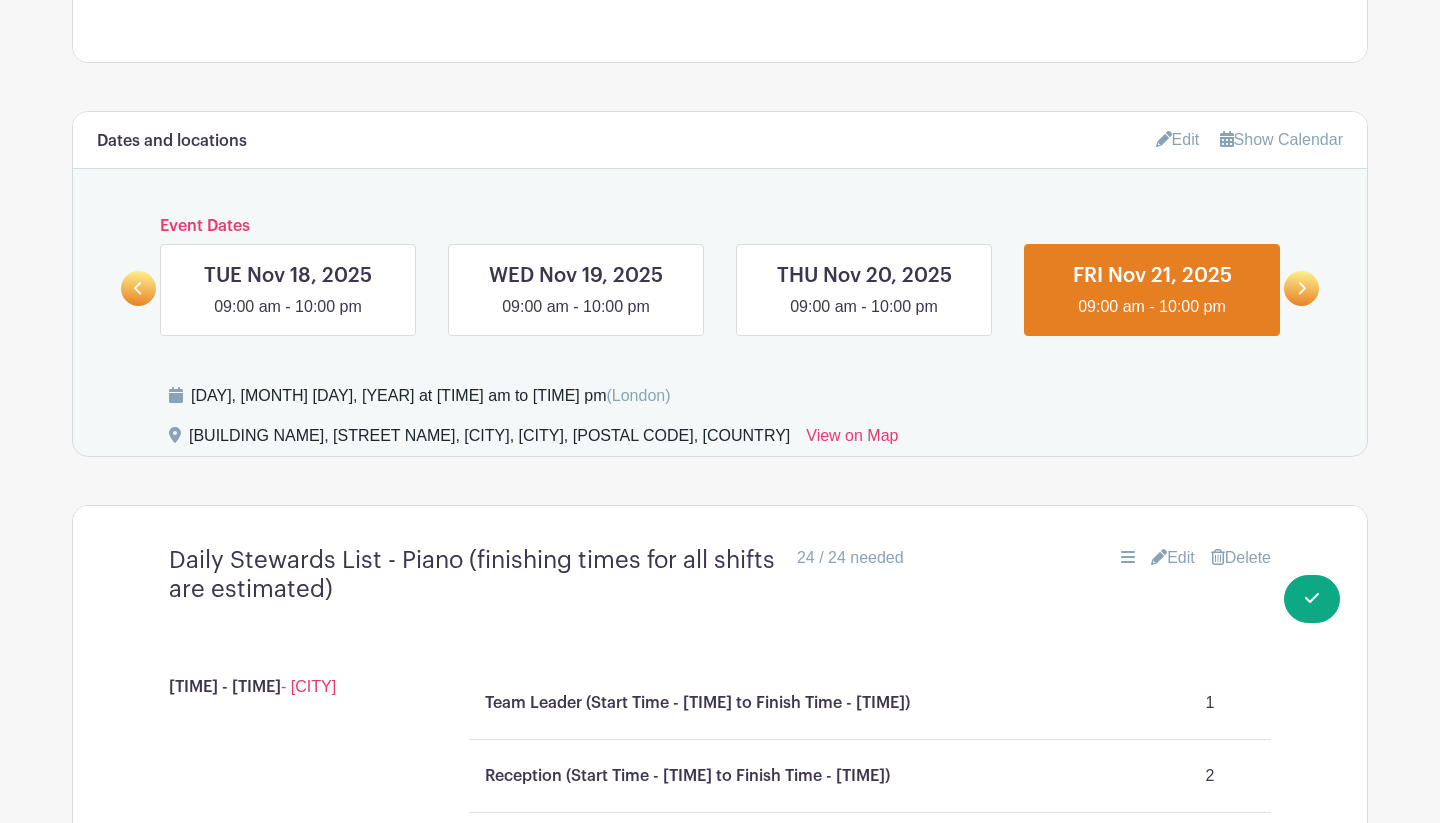 click 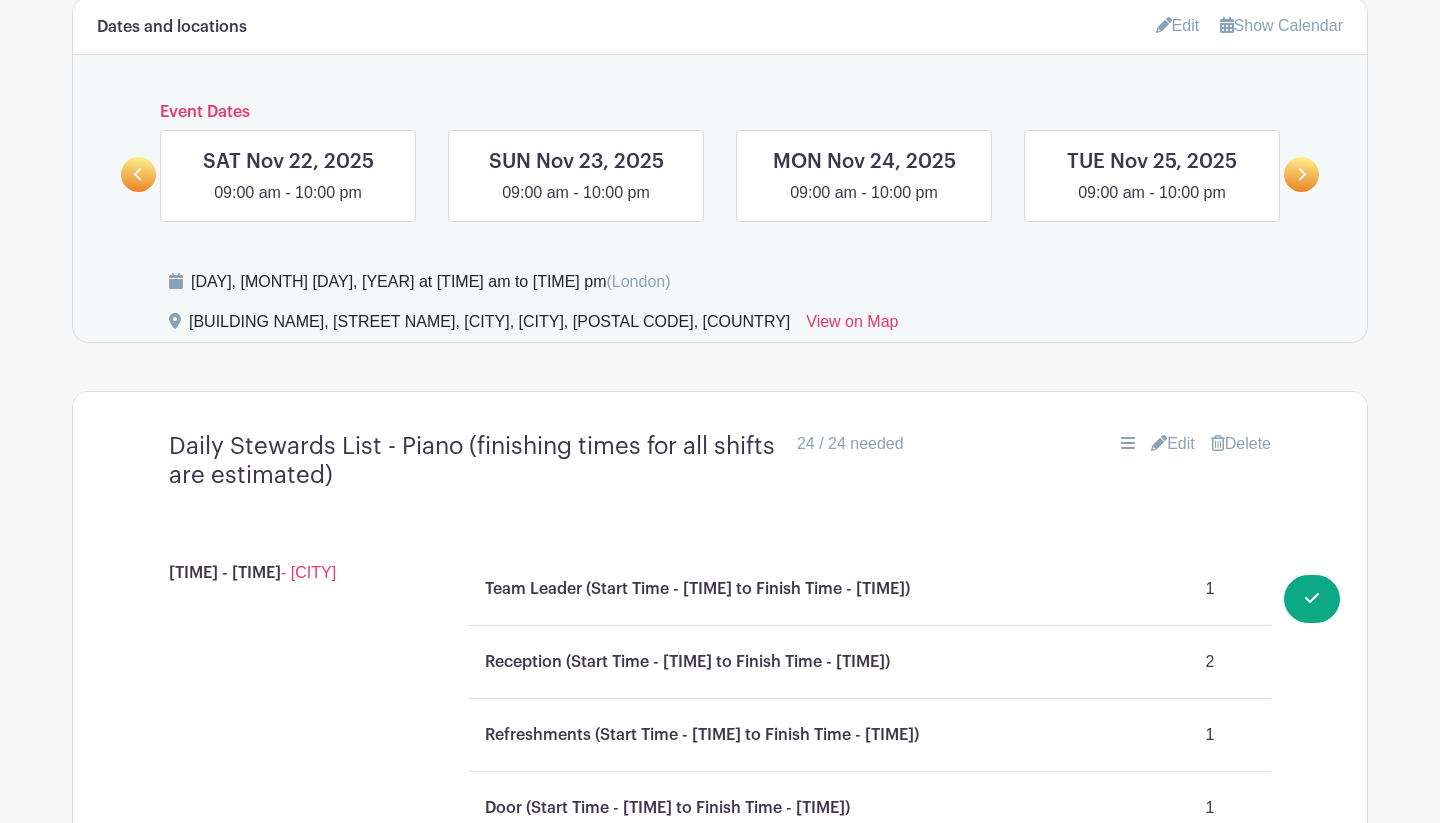 scroll, scrollTop: 940, scrollLeft: 0, axis: vertical 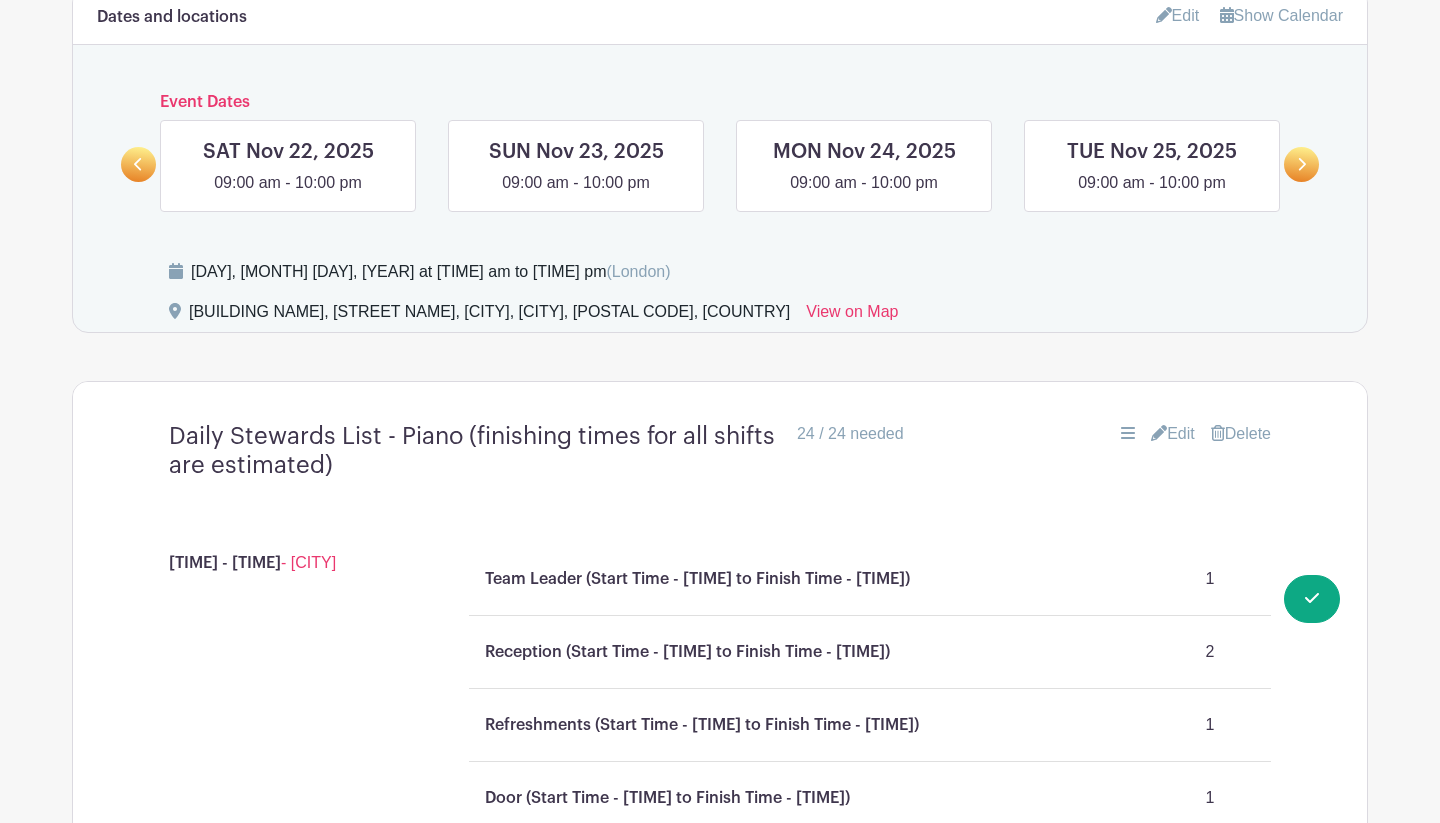 click on "Edit" at bounding box center (1173, 434) 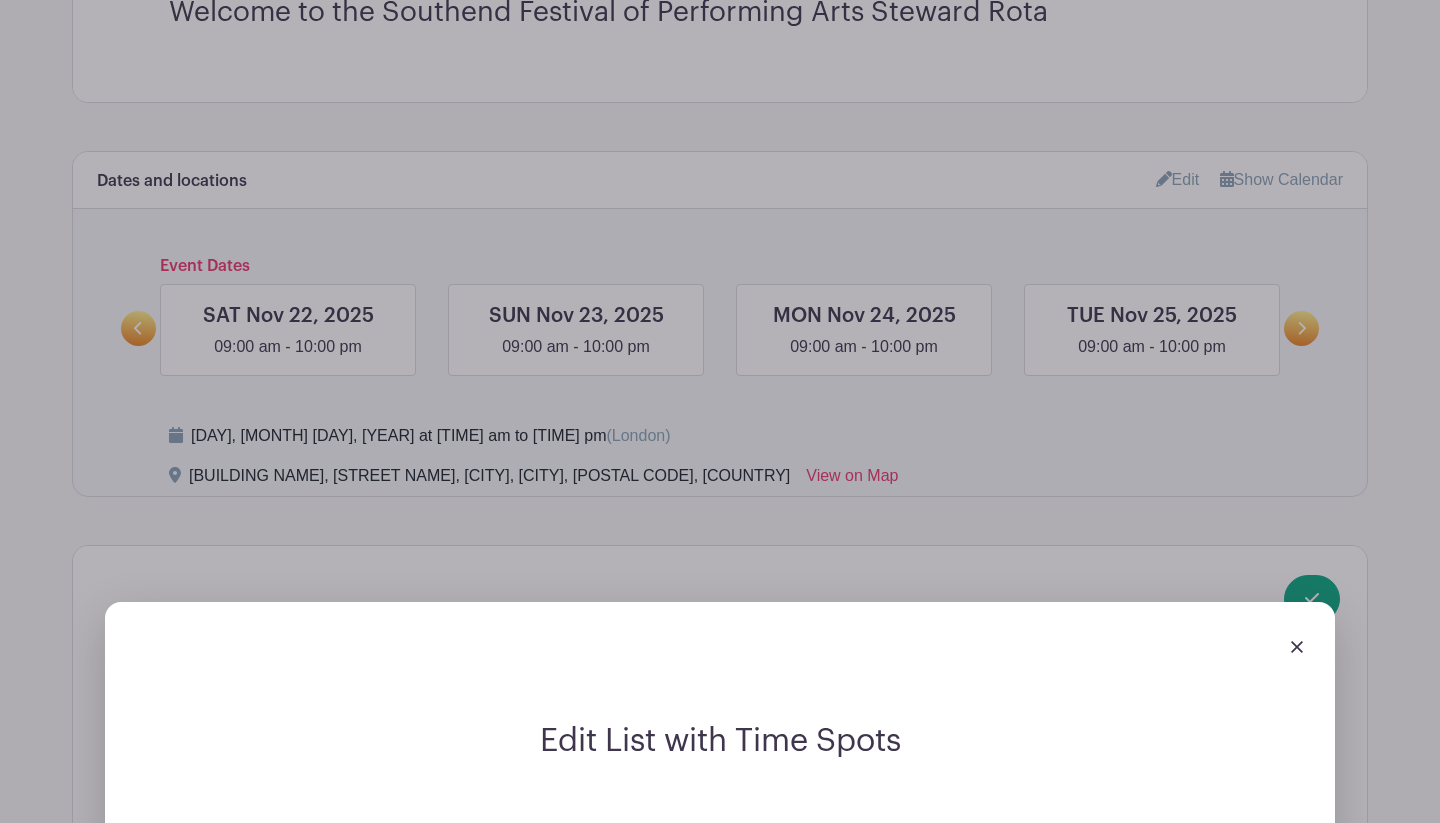 scroll, scrollTop: 974, scrollLeft: 0, axis: vertical 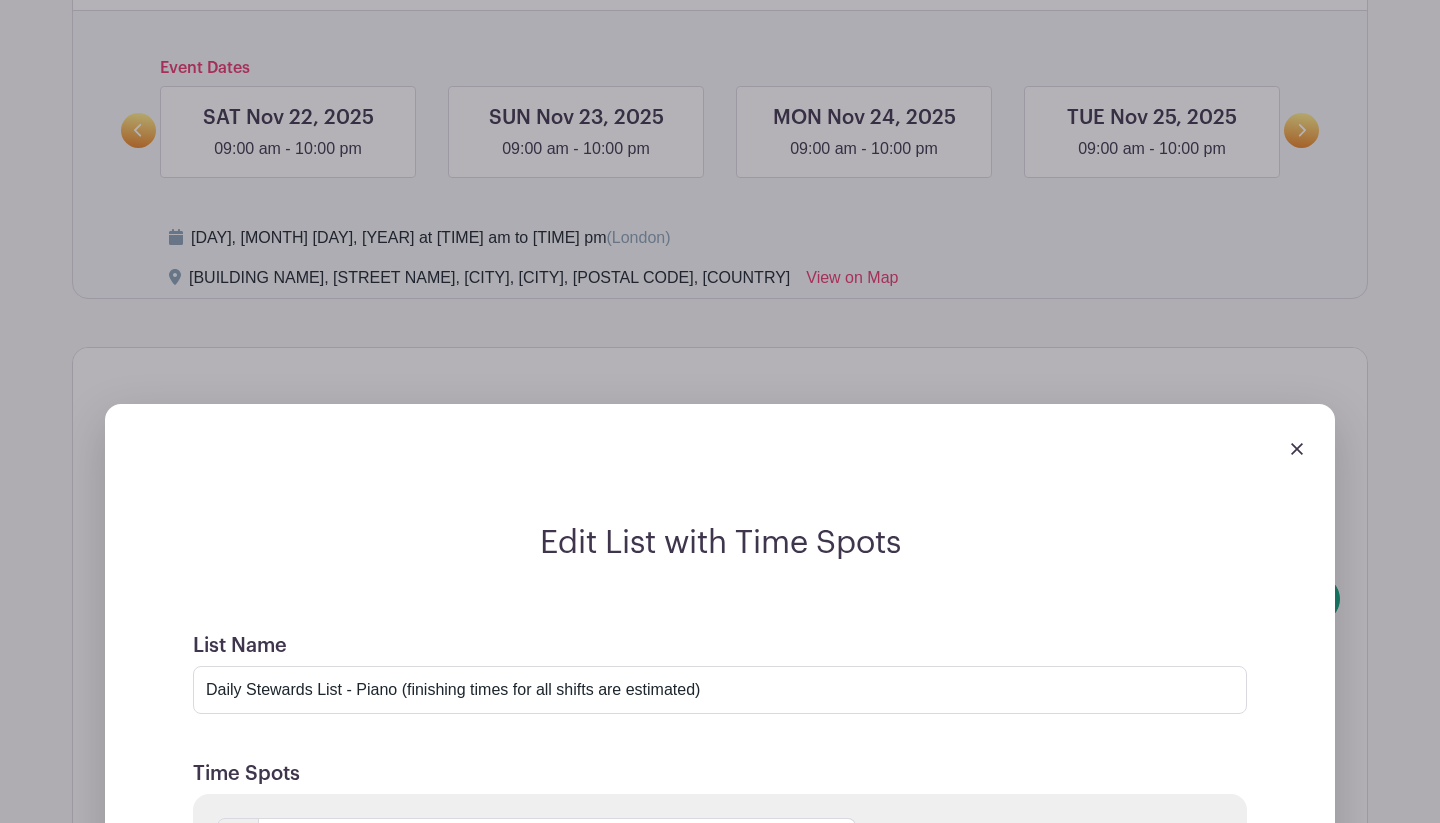 click at bounding box center [1297, 449] 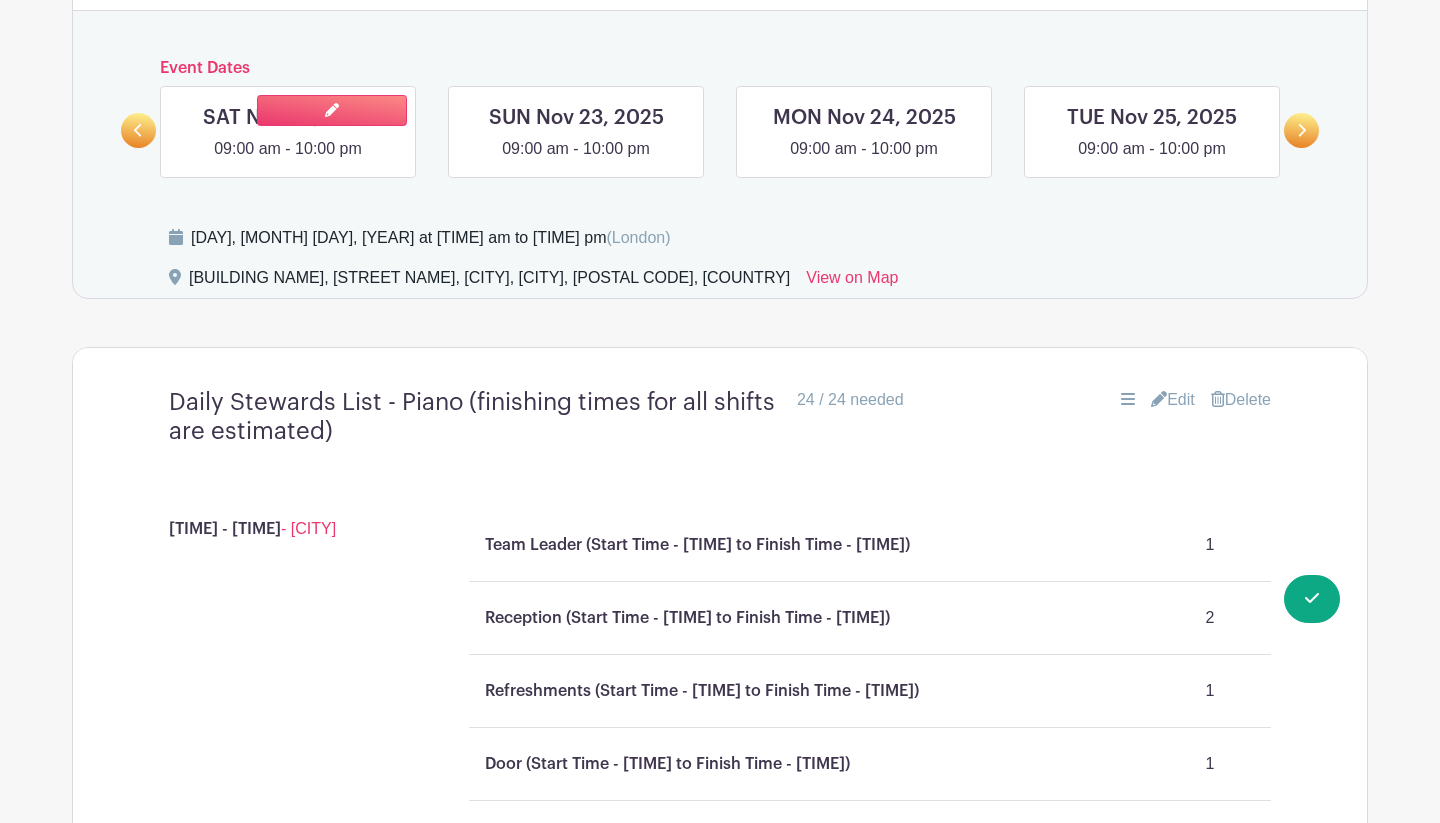 click at bounding box center [288, 161] 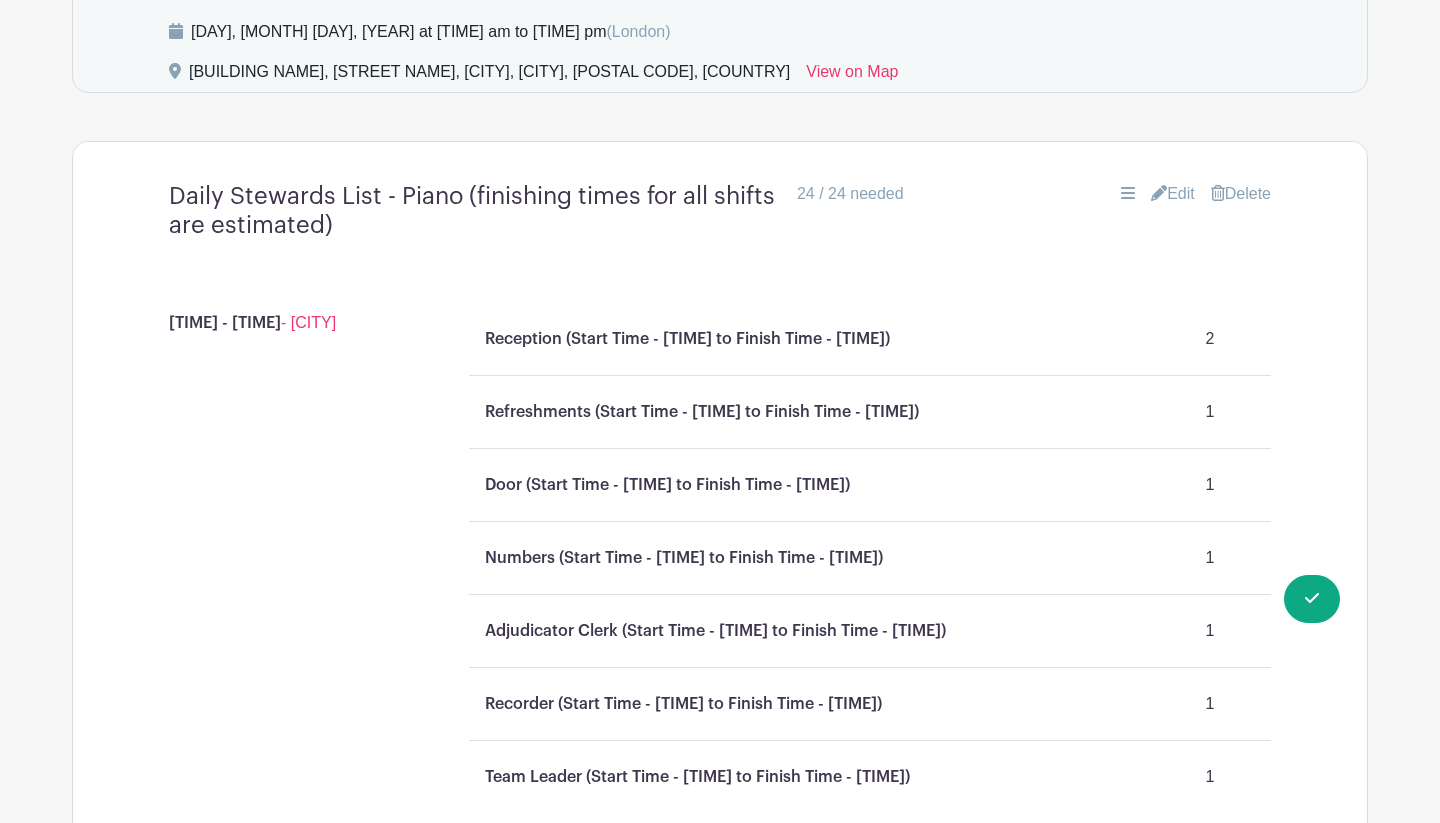 scroll, scrollTop: 1196, scrollLeft: 0, axis: vertical 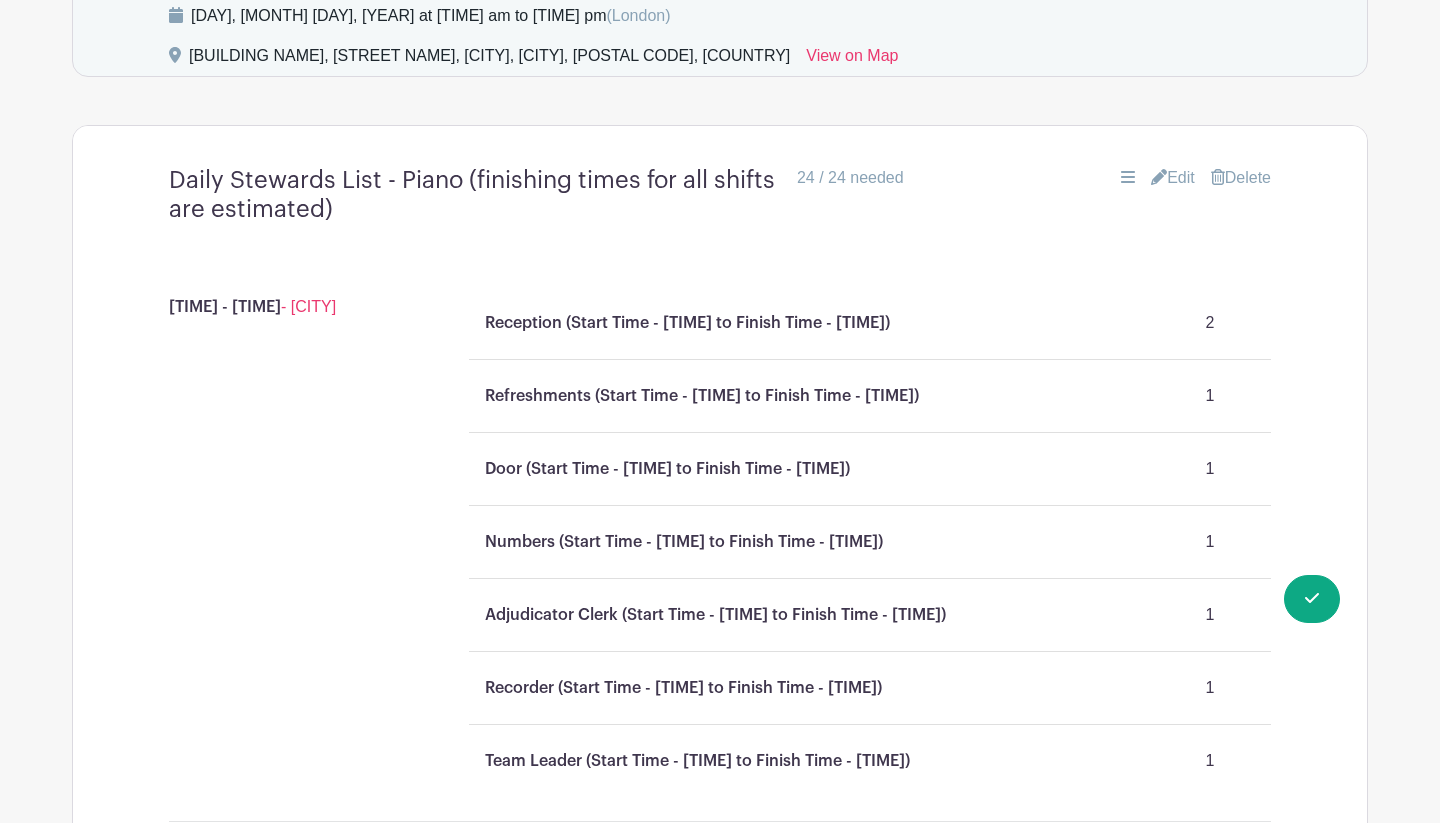 click on "Edit" at bounding box center (1173, 178) 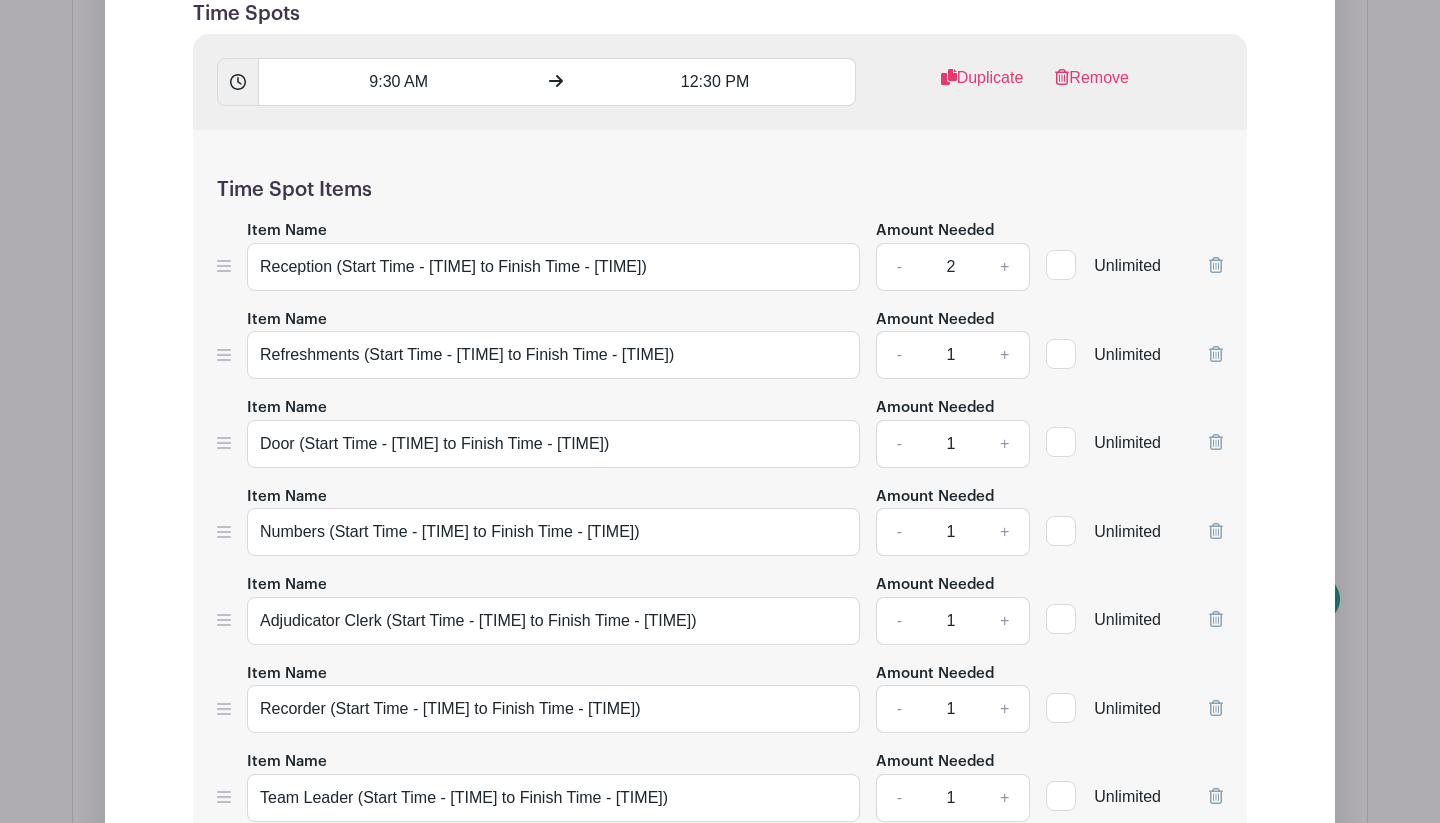 scroll, scrollTop: 1740, scrollLeft: 0, axis: vertical 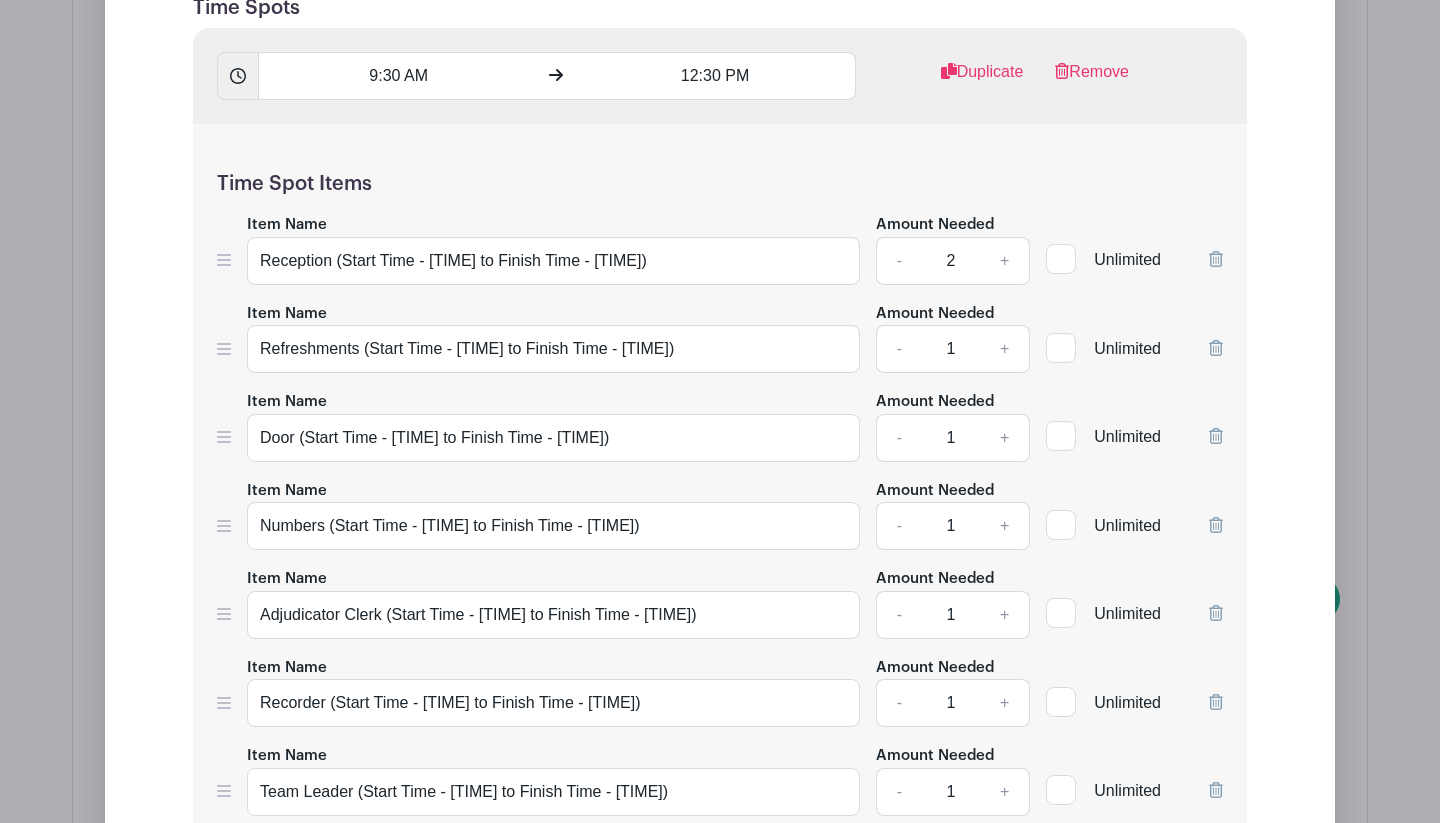 type 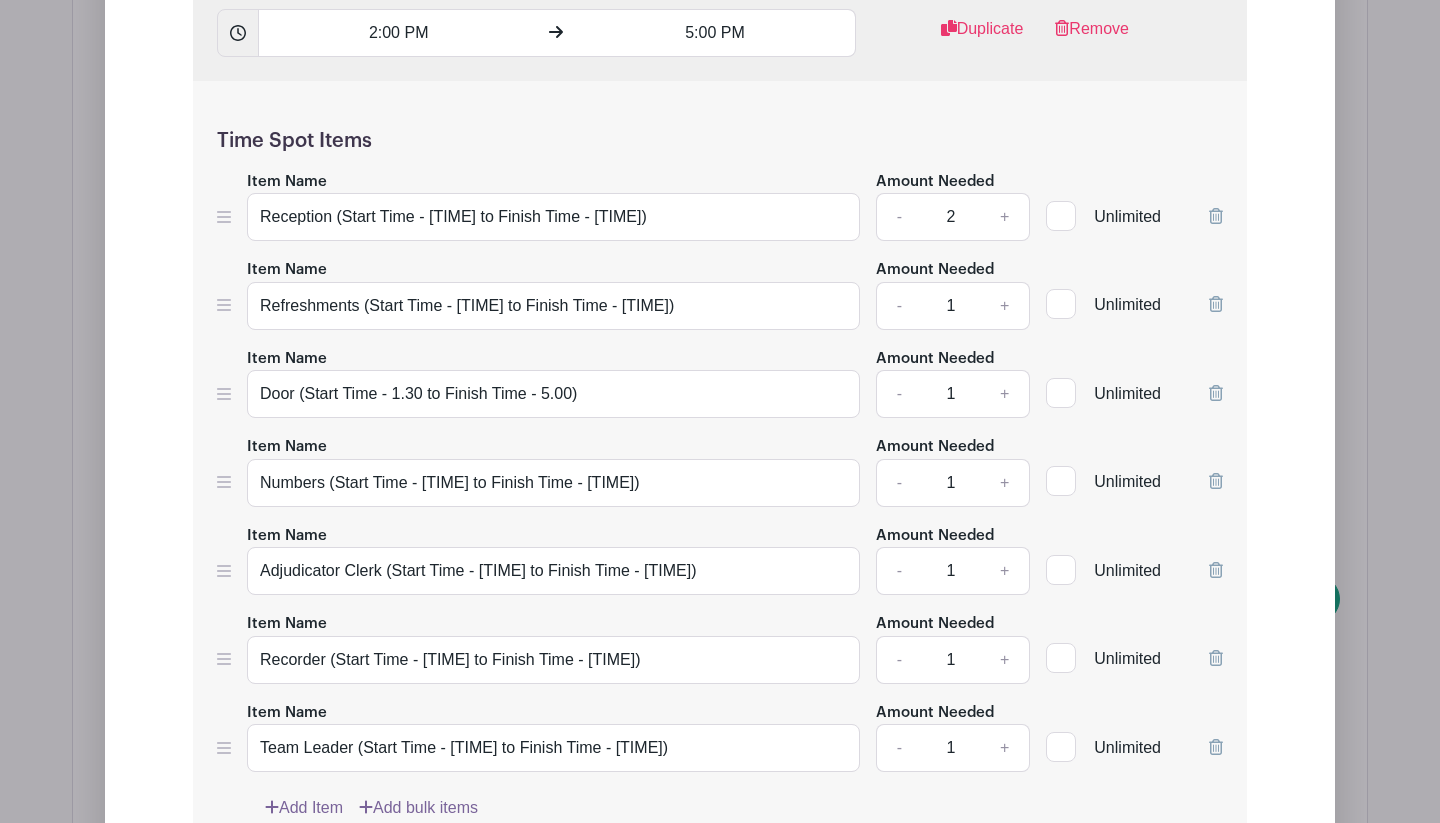 scroll, scrollTop: 2673, scrollLeft: 0, axis: vertical 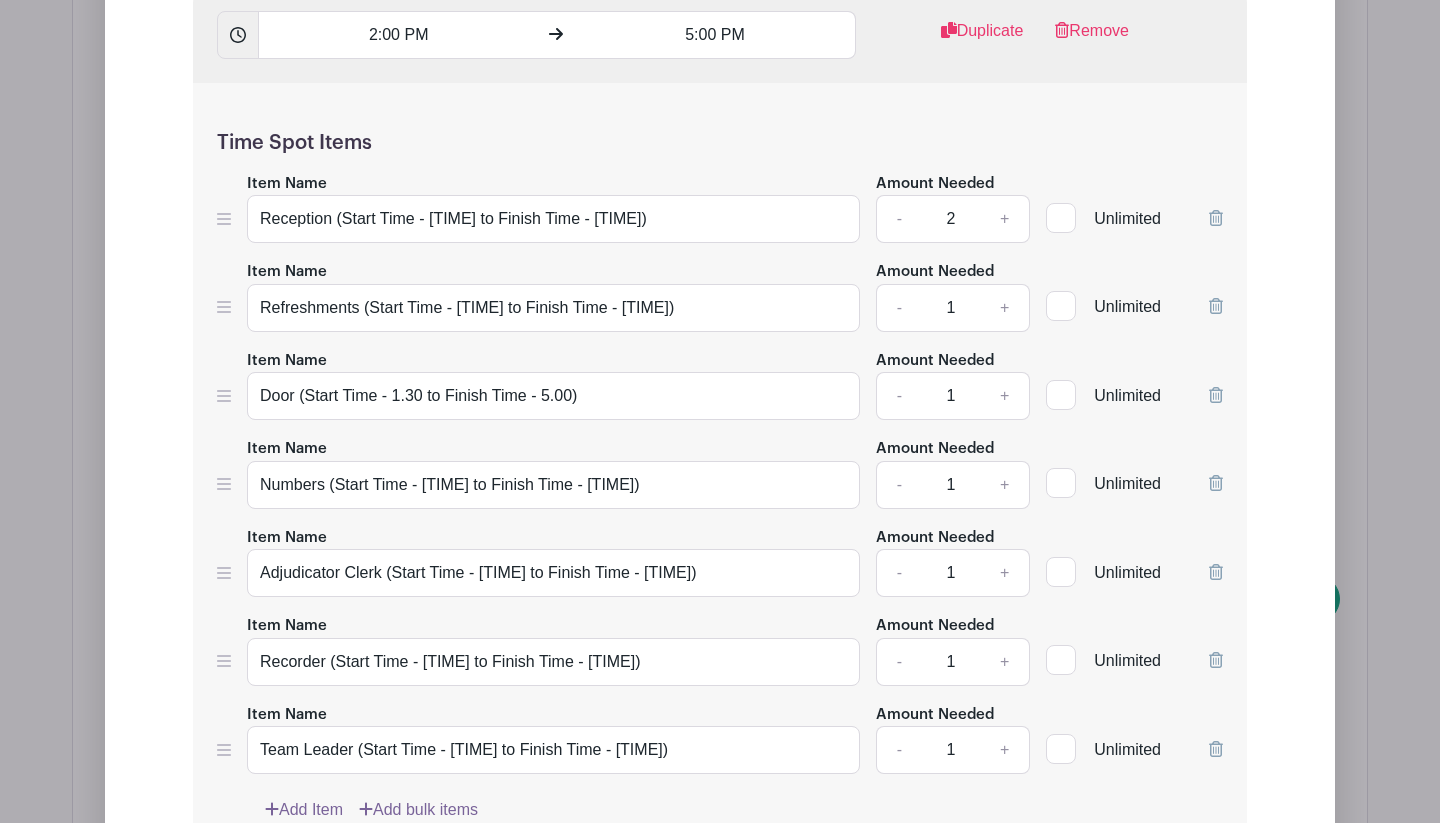type 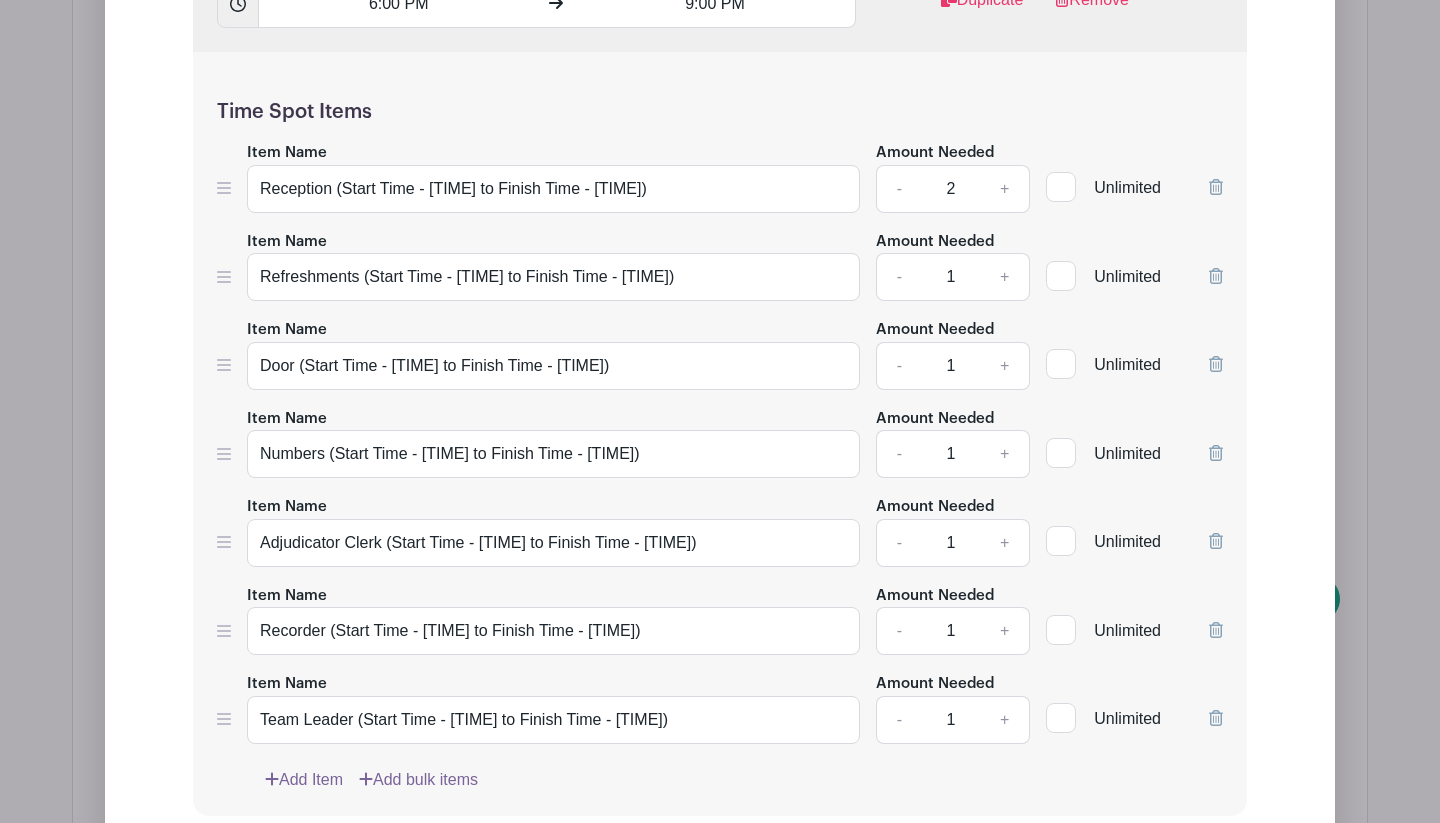 scroll, scrollTop: 3593, scrollLeft: 0, axis: vertical 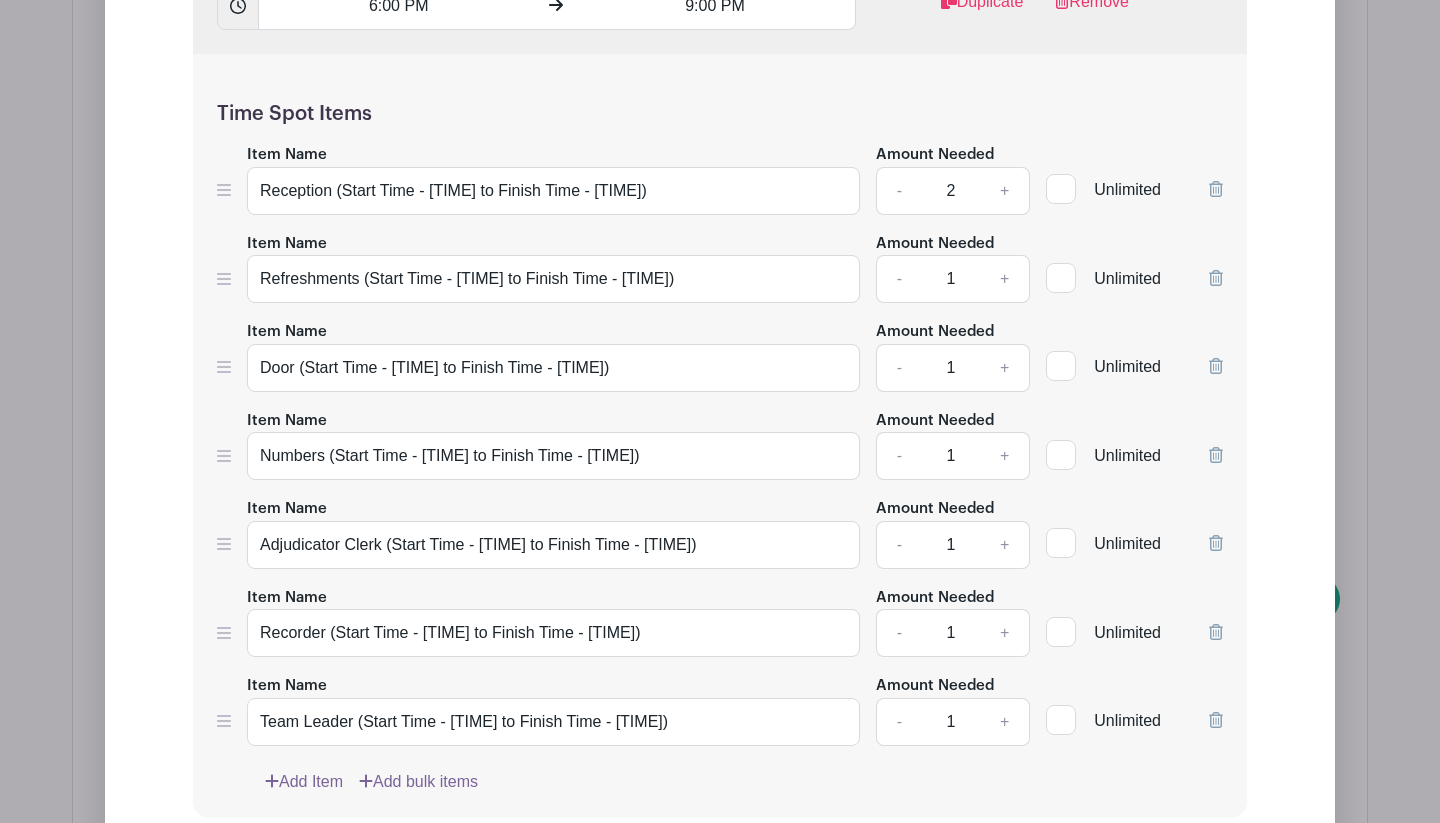 type 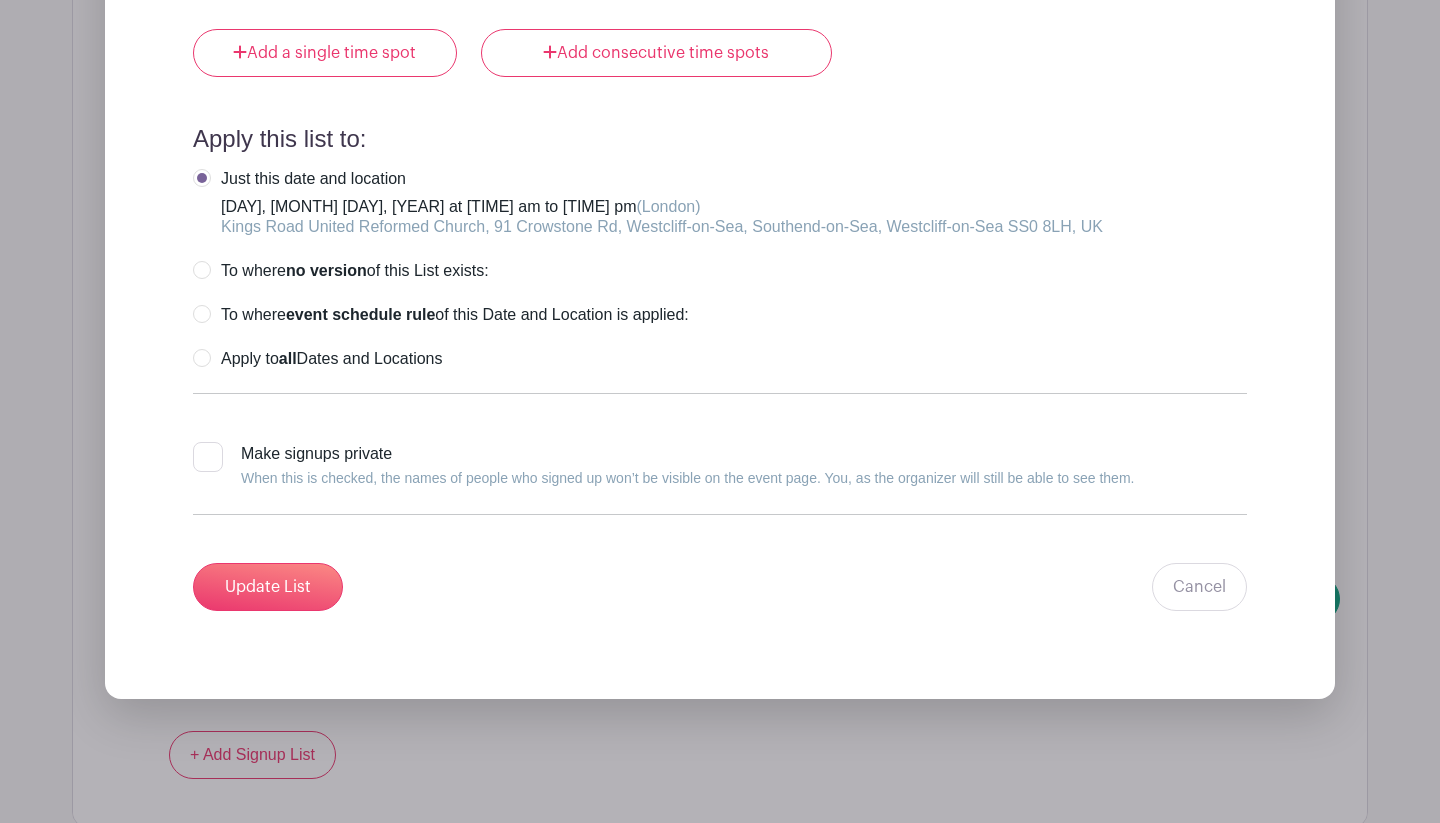 scroll, scrollTop: 4402, scrollLeft: 0, axis: vertical 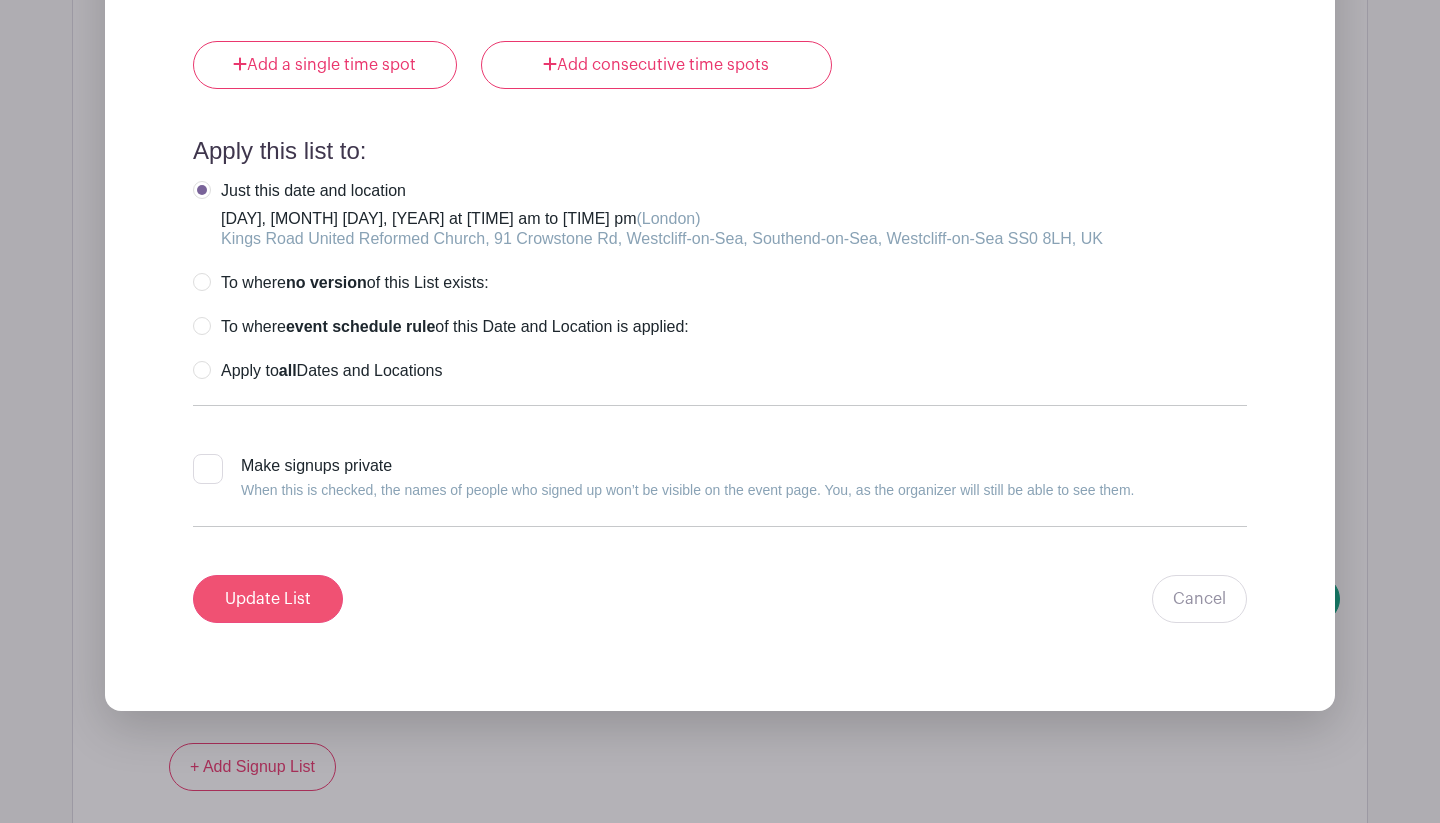 click on "Update List" at bounding box center [268, 599] 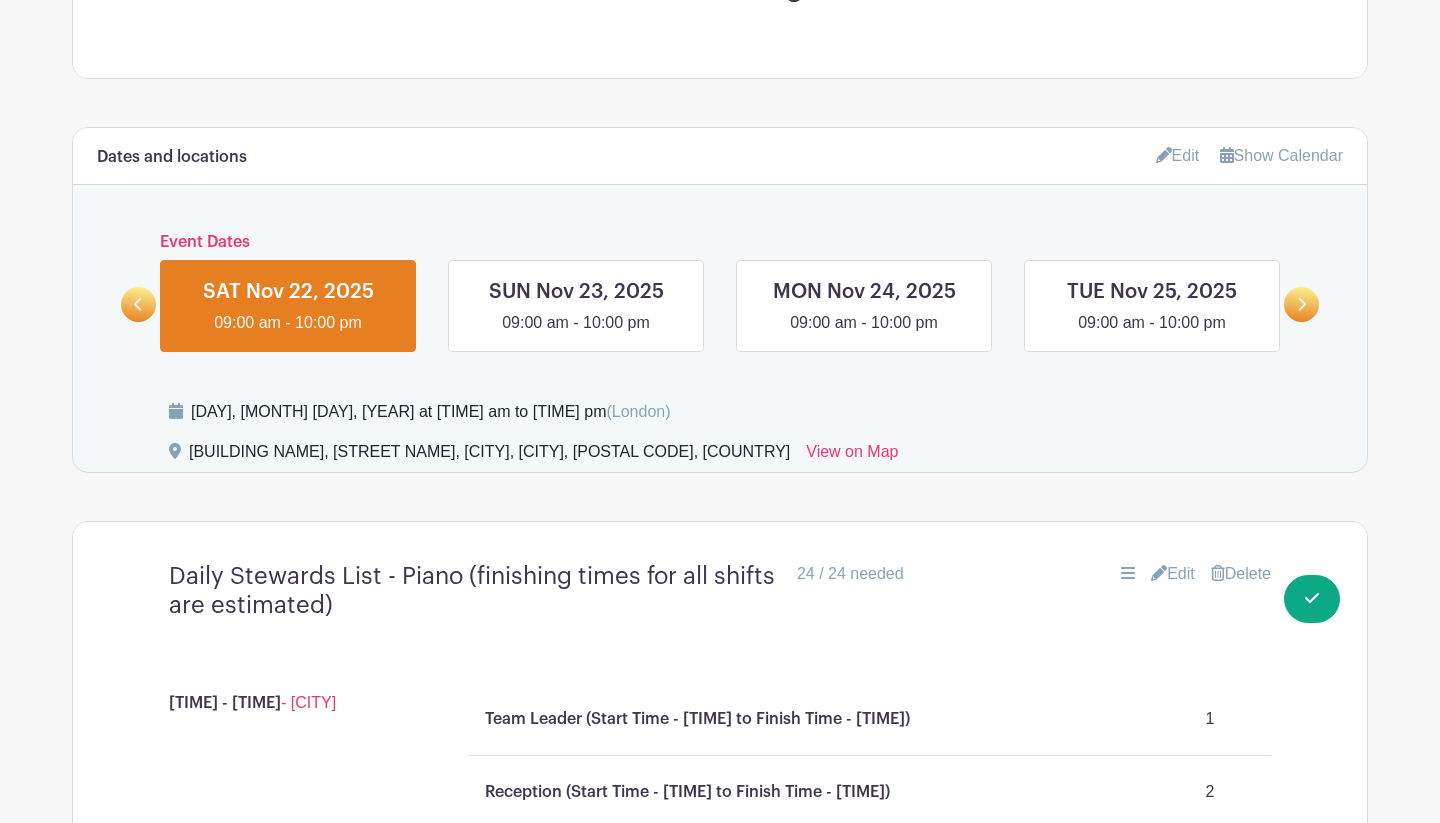 scroll, scrollTop: 783, scrollLeft: 0, axis: vertical 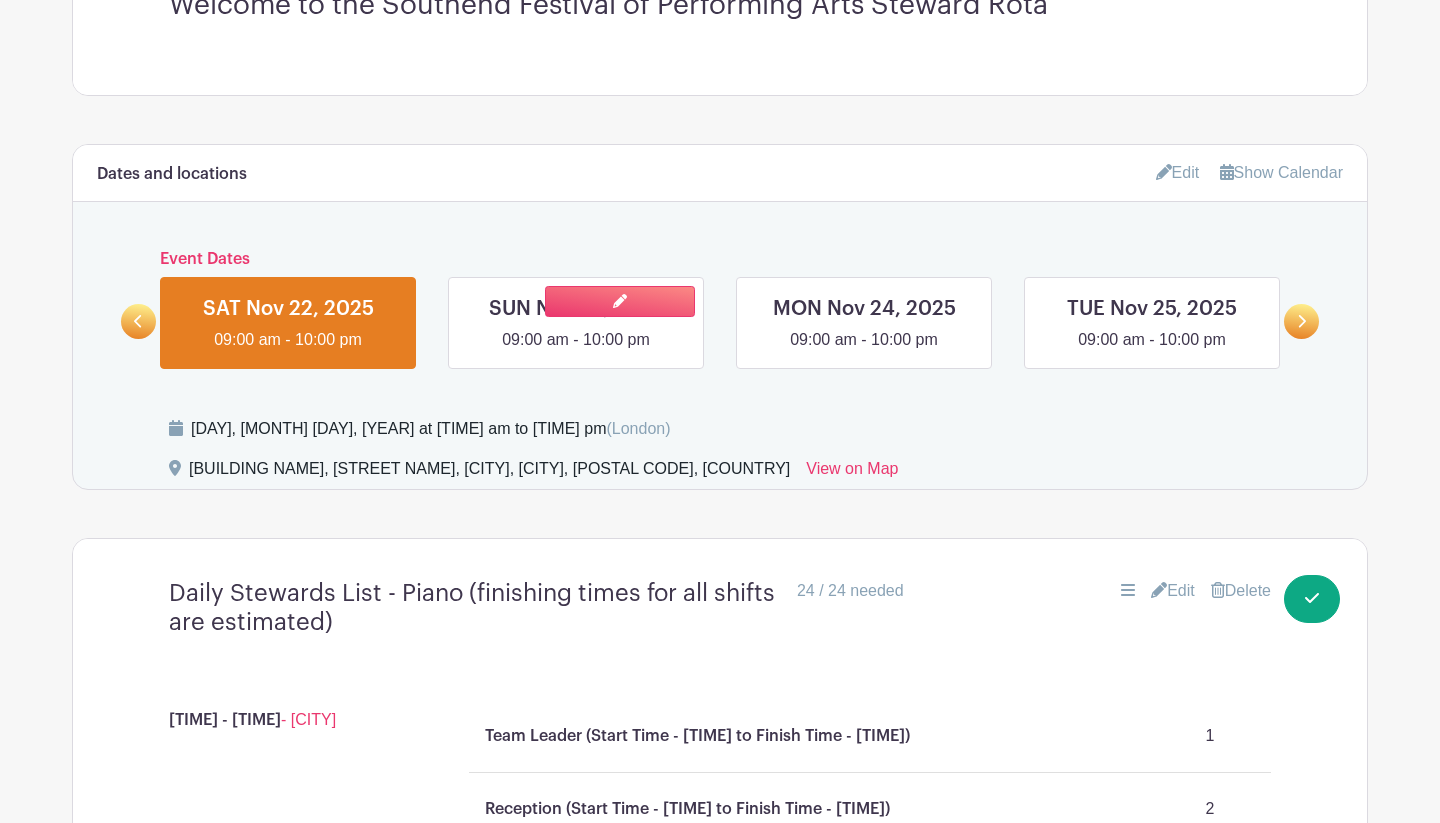 click at bounding box center [576, 352] 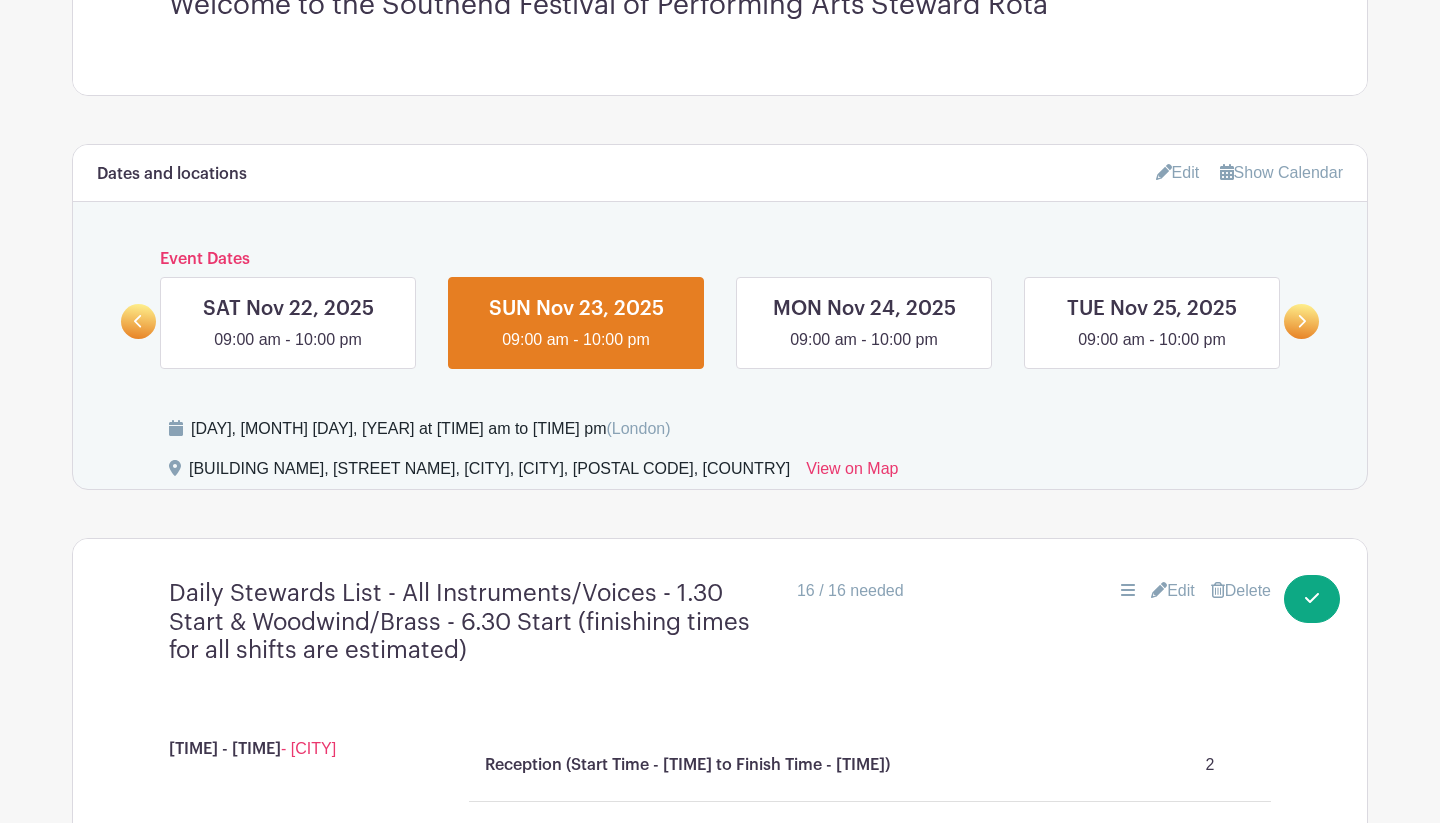 click on "Edit" at bounding box center [1173, 591] 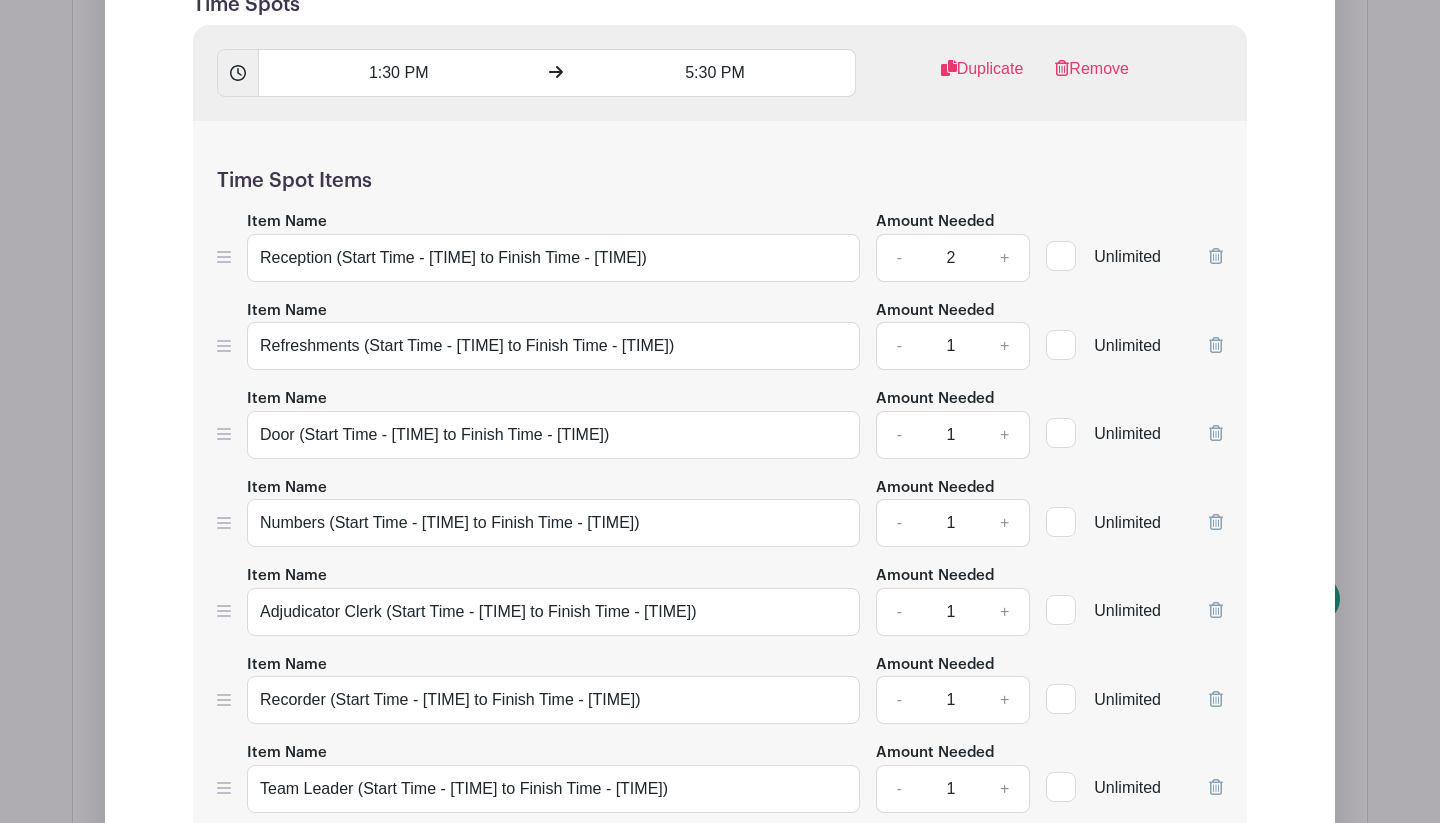 scroll, scrollTop: 1744, scrollLeft: 0, axis: vertical 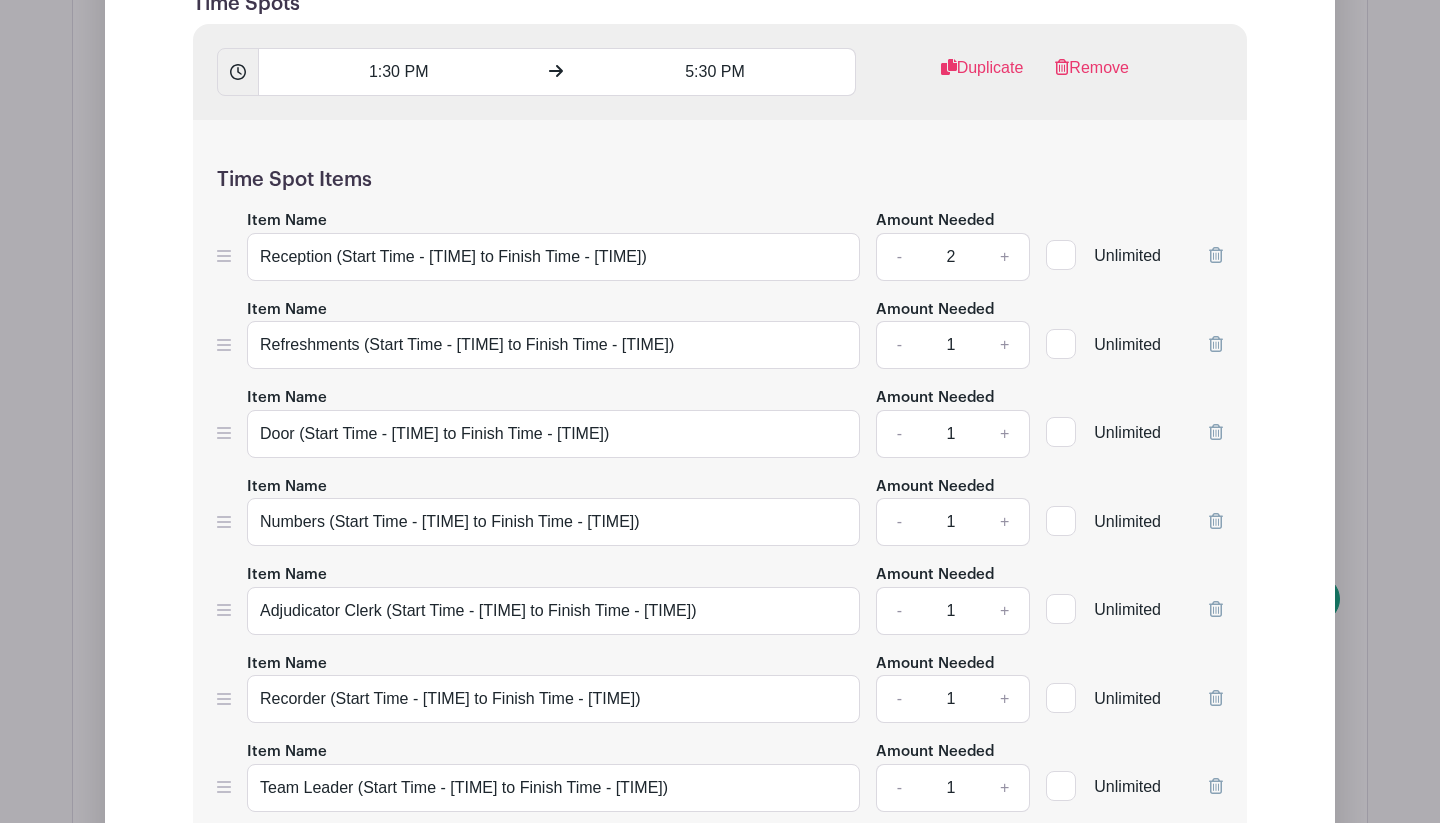 type 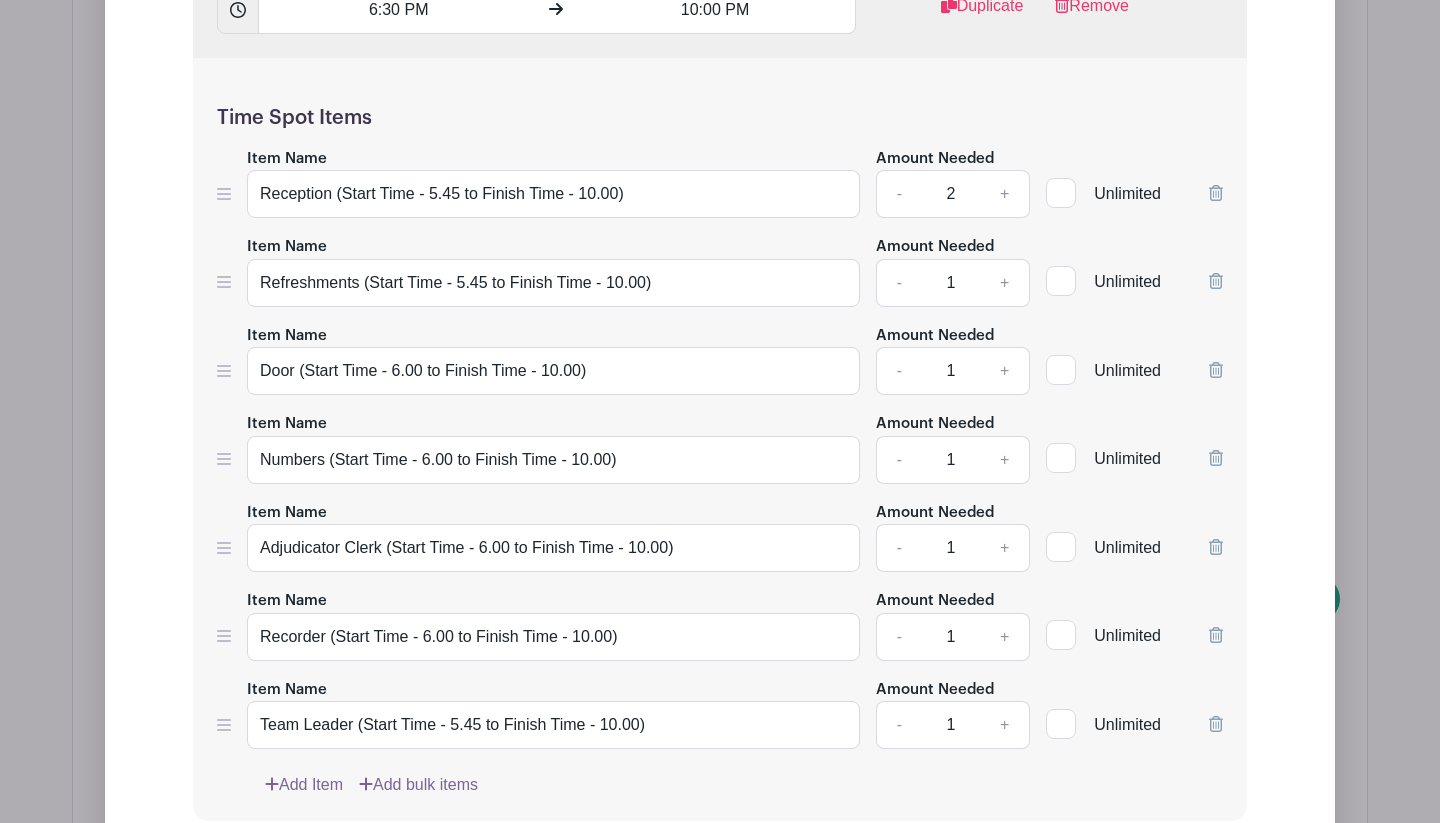 scroll, scrollTop: 2678, scrollLeft: 0, axis: vertical 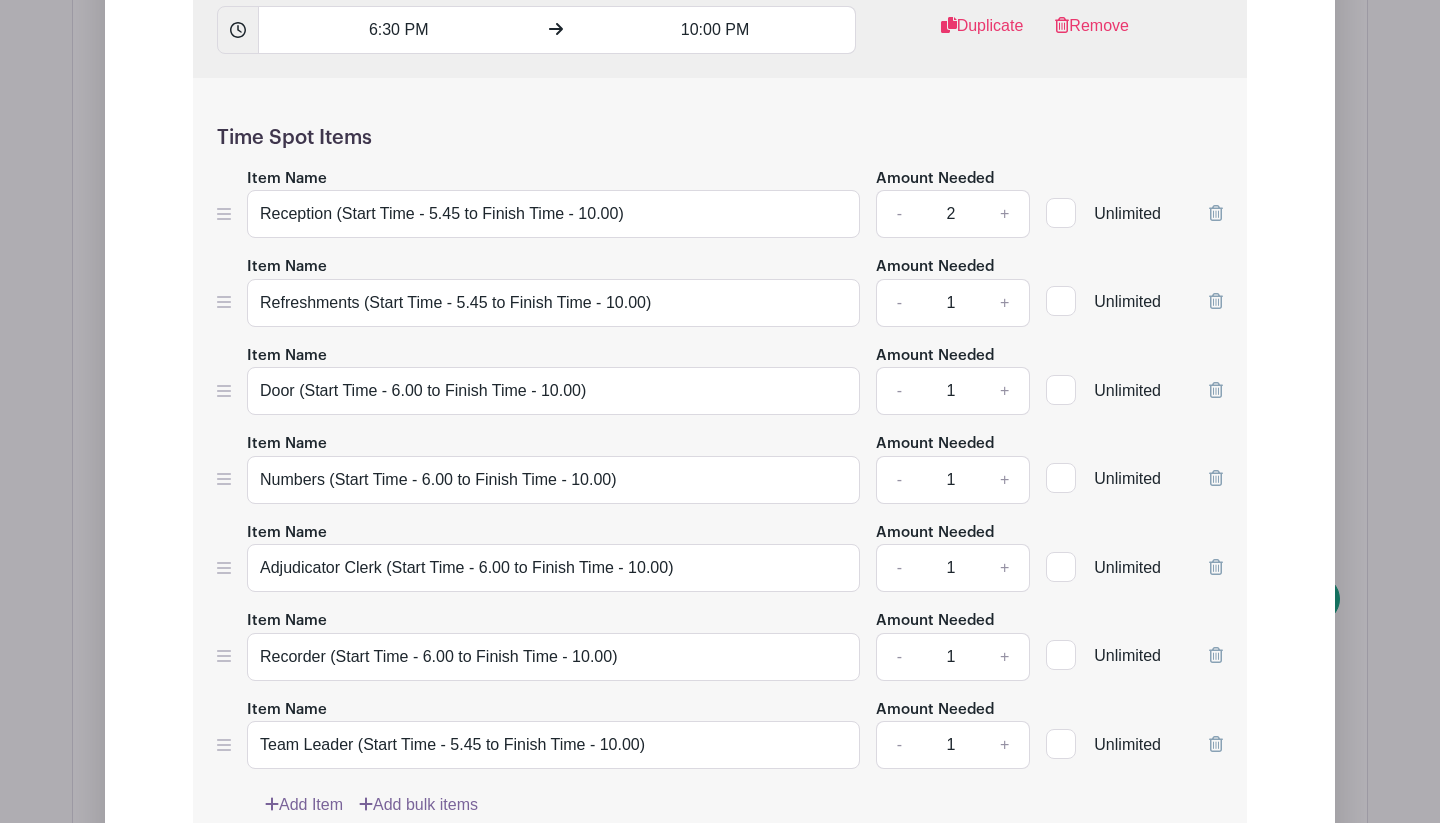 type 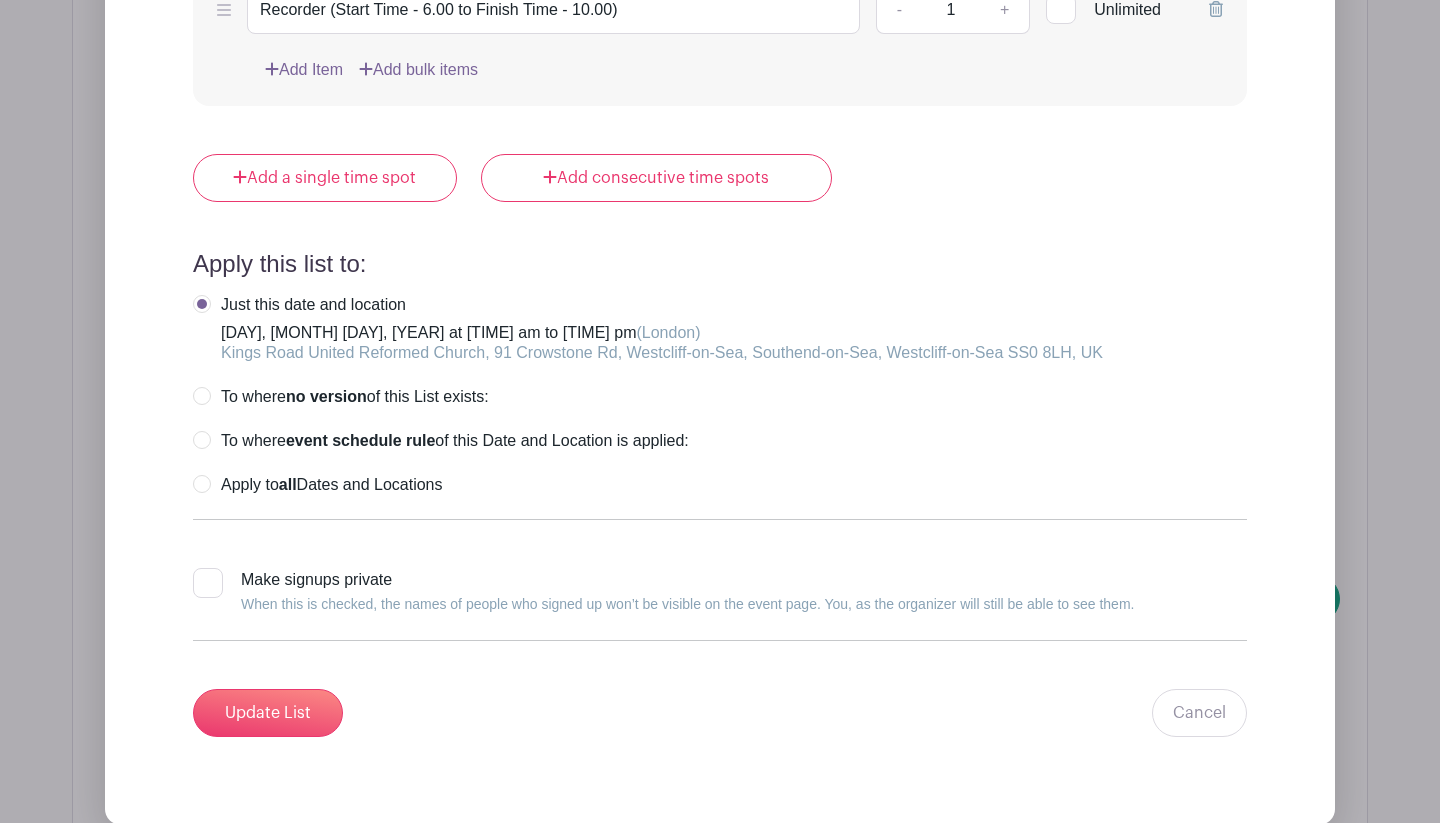 scroll, scrollTop: 3382, scrollLeft: 0, axis: vertical 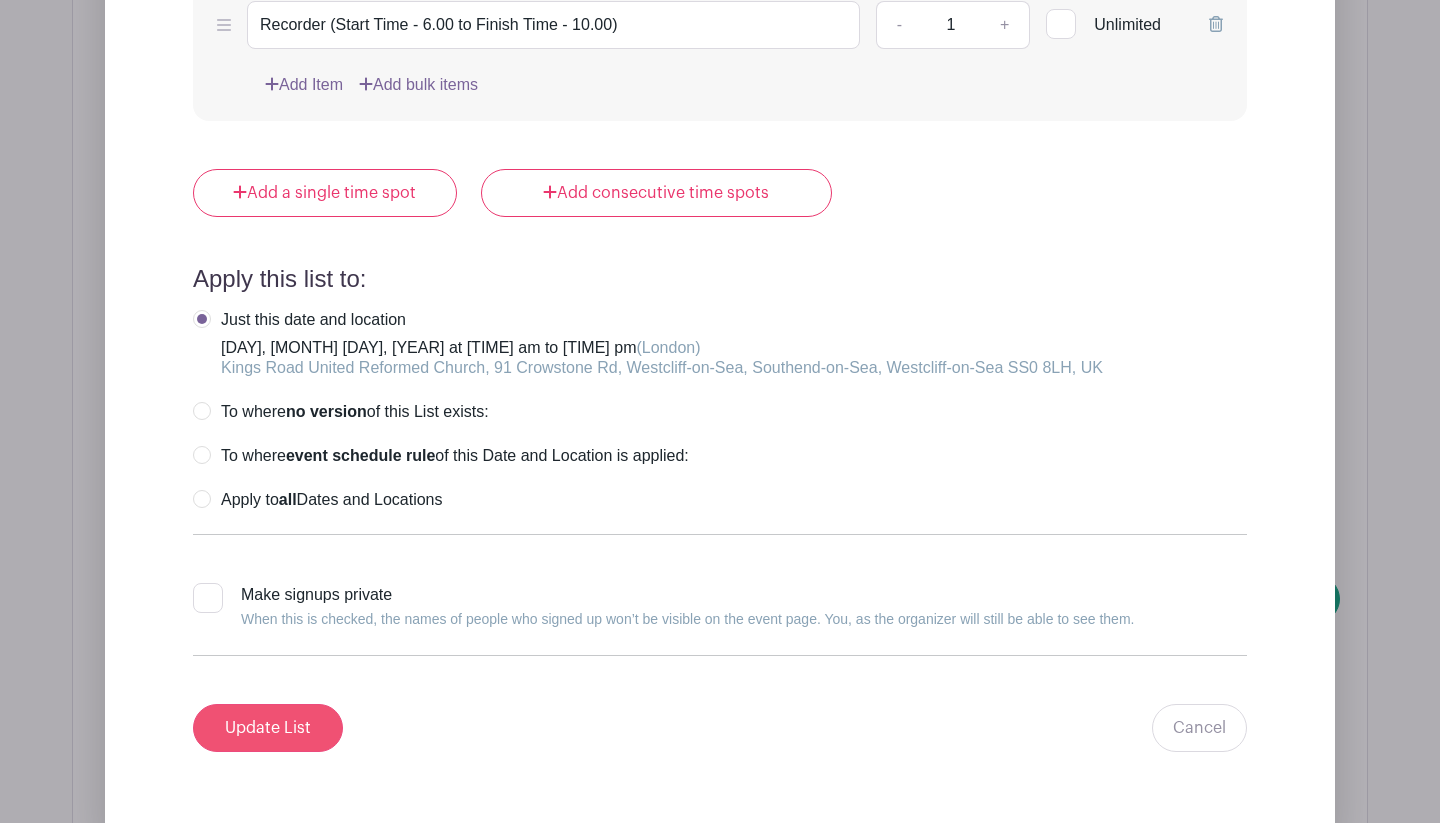click on "Update List" at bounding box center (268, 728) 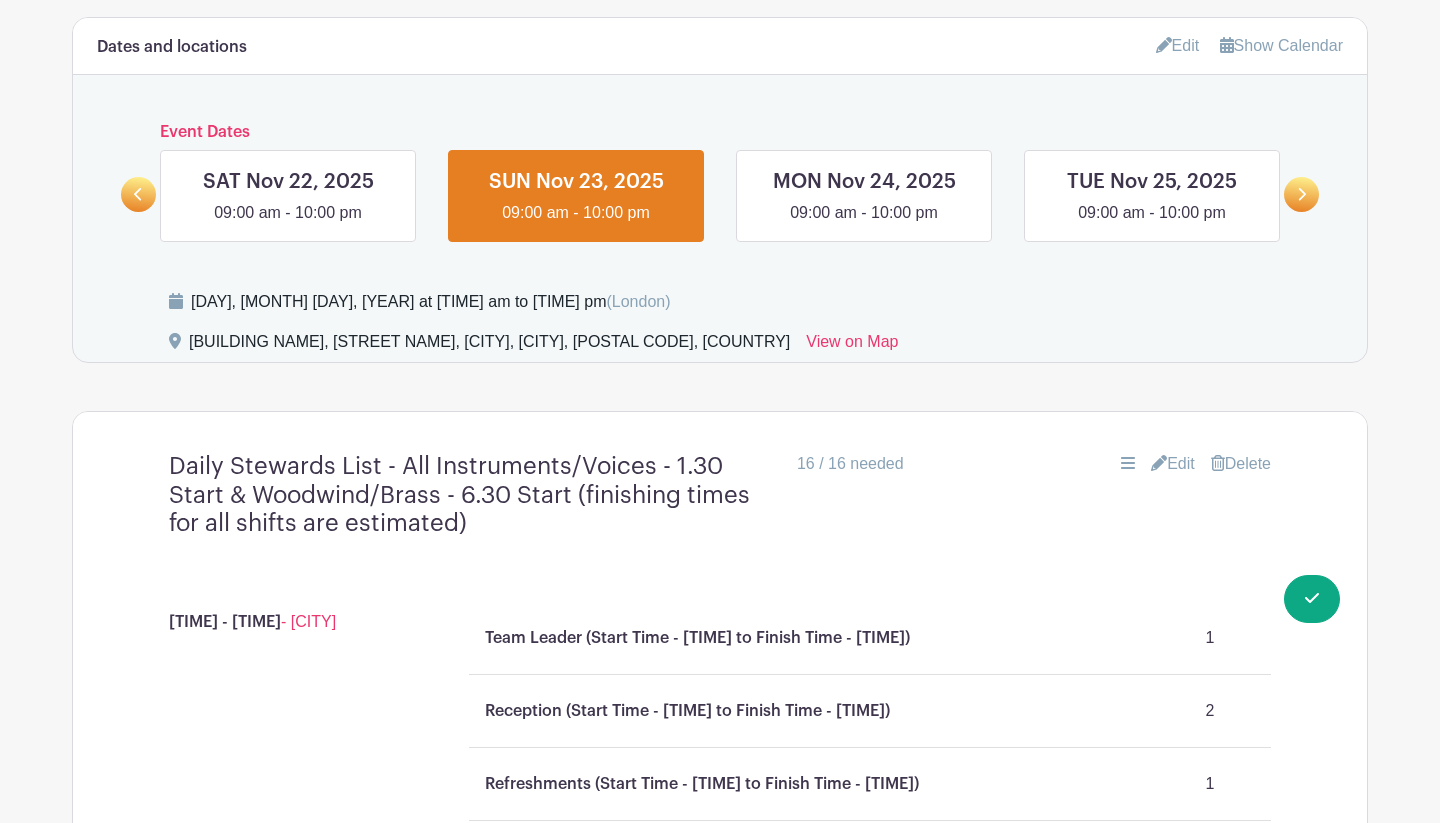 scroll, scrollTop: 902, scrollLeft: 0, axis: vertical 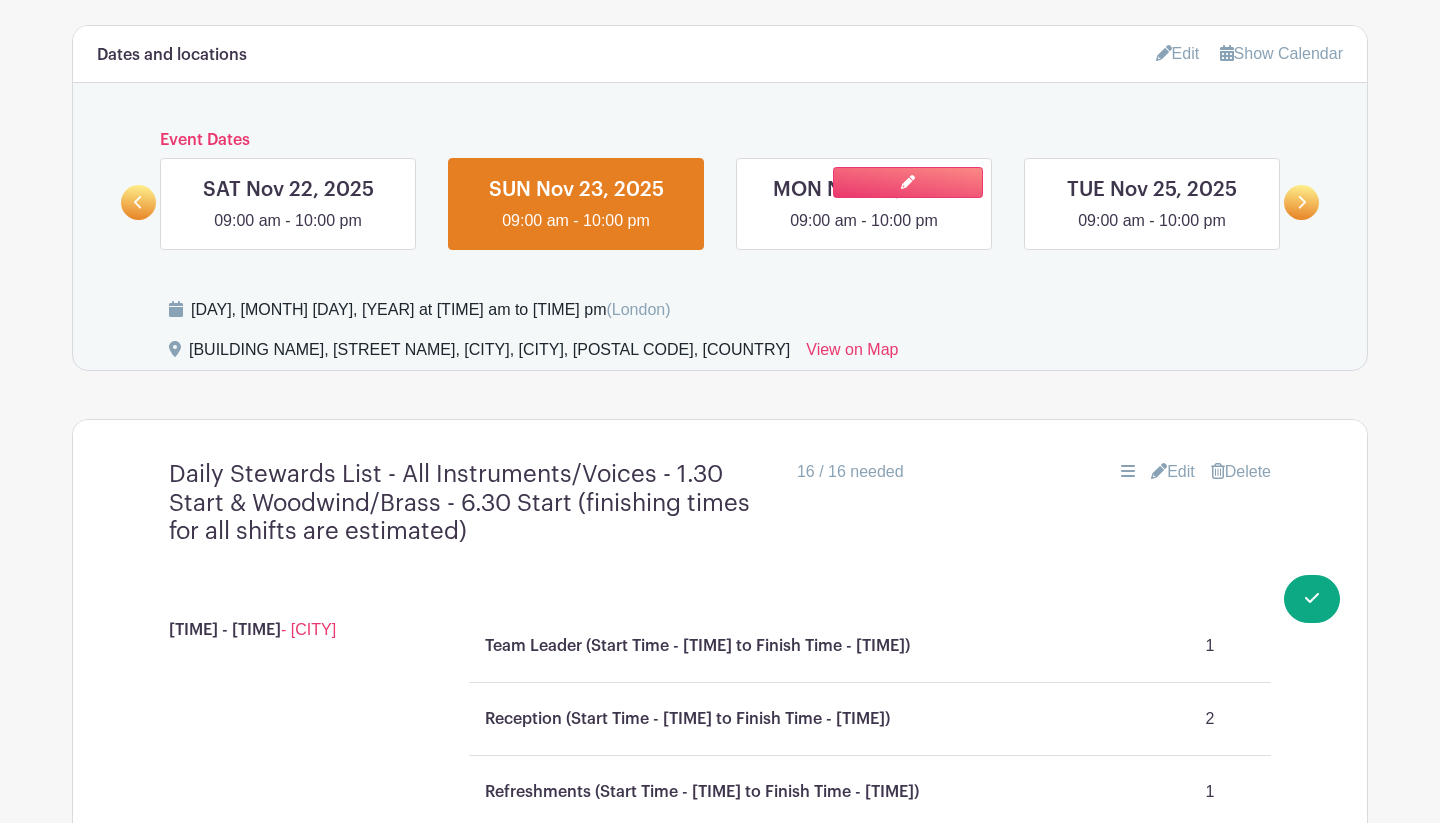 click at bounding box center [864, 233] 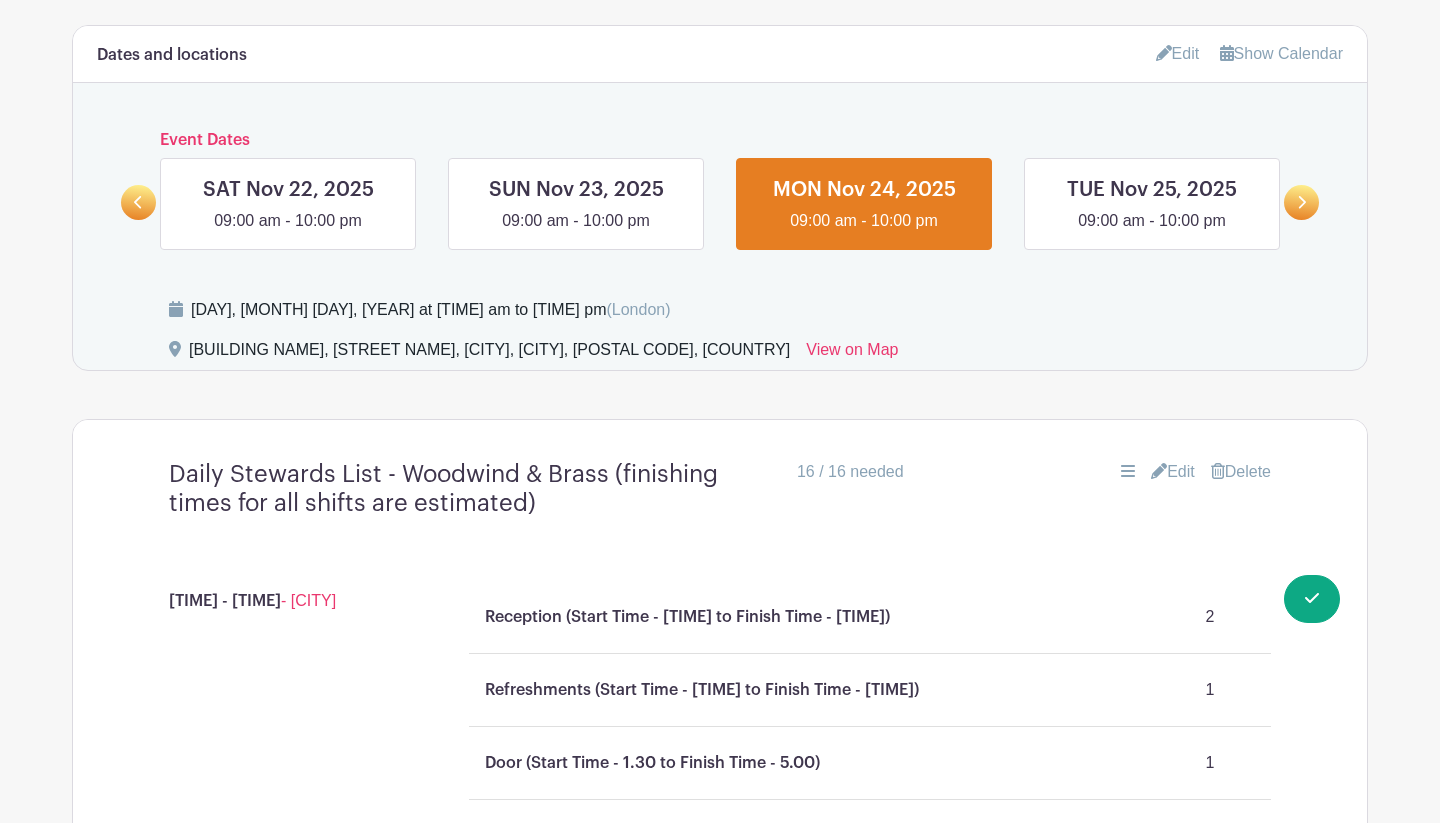 click on "Edit" at bounding box center [1173, 472] 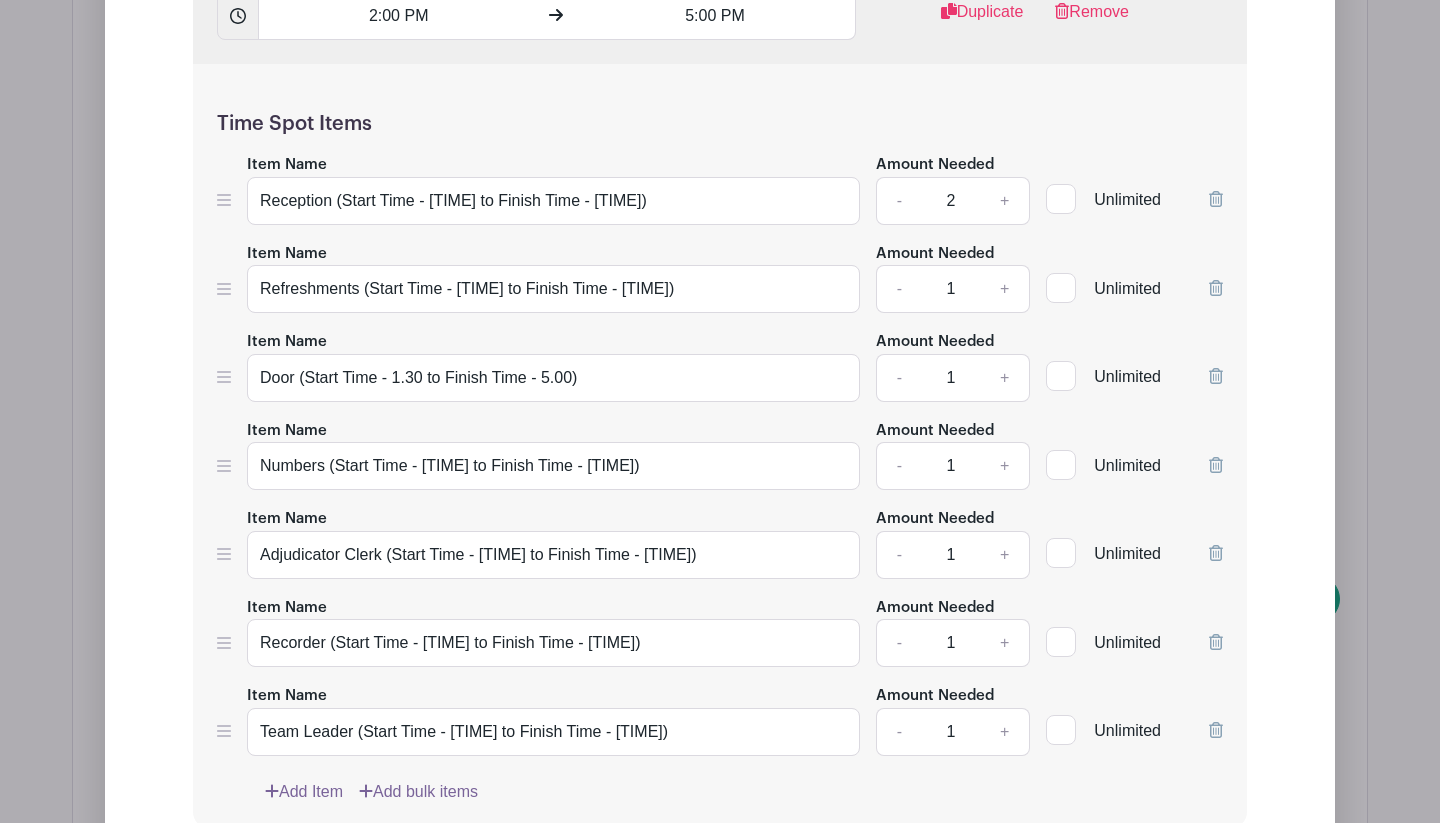 scroll, scrollTop: 1808, scrollLeft: 0, axis: vertical 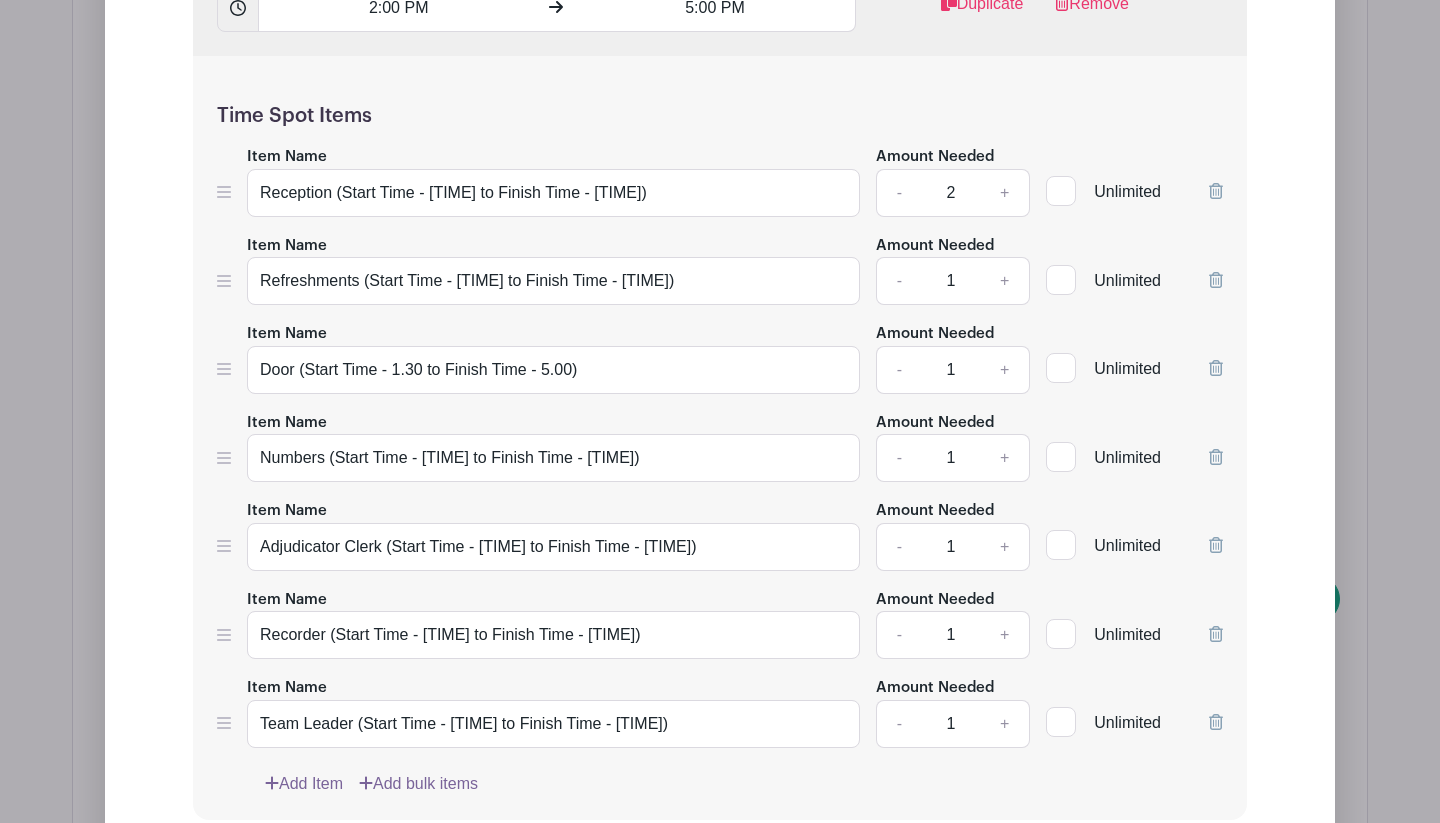 type 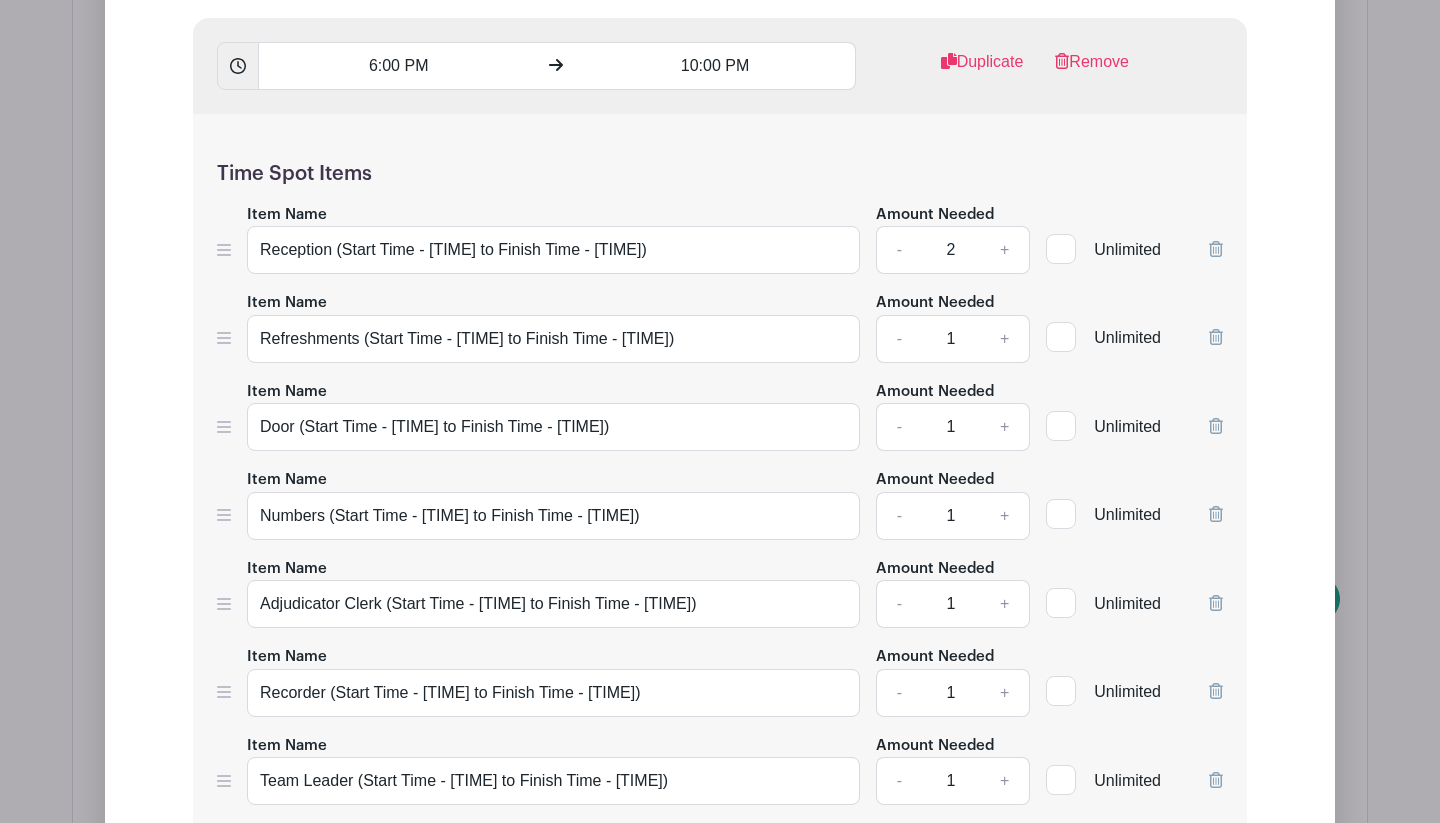 scroll, scrollTop: 2654, scrollLeft: 0, axis: vertical 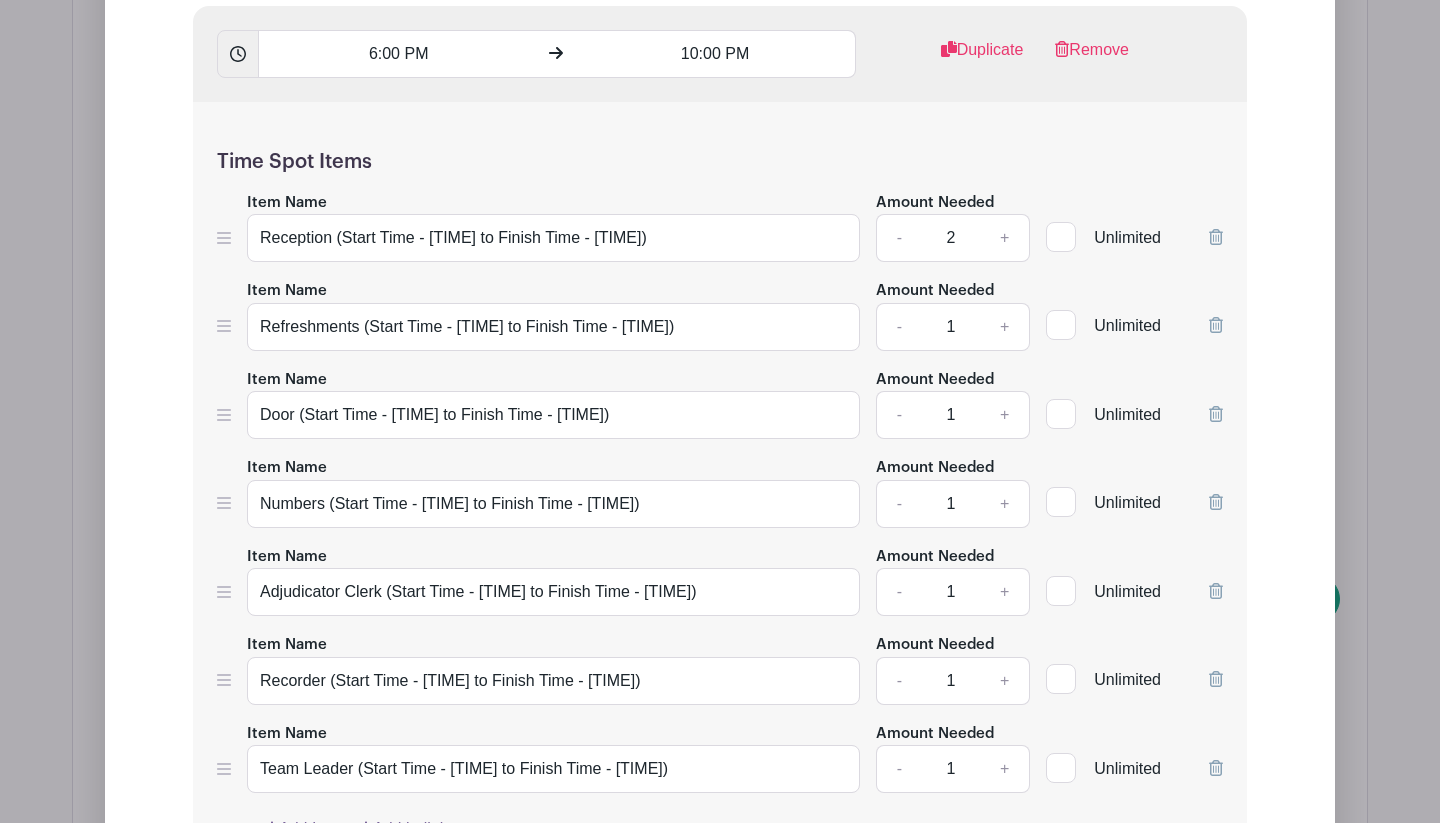 type 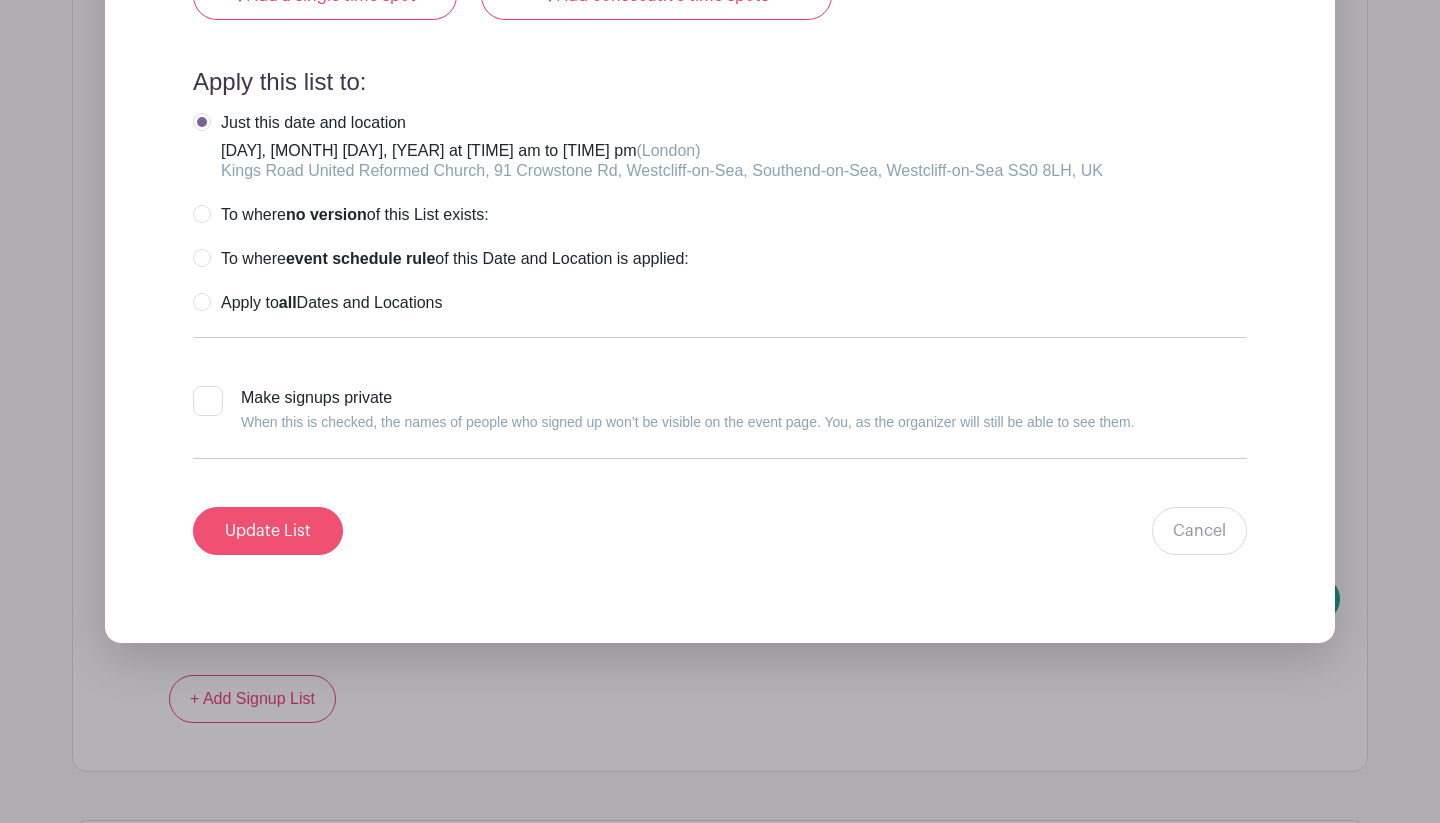 scroll, scrollTop: 3583, scrollLeft: 0, axis: vertical 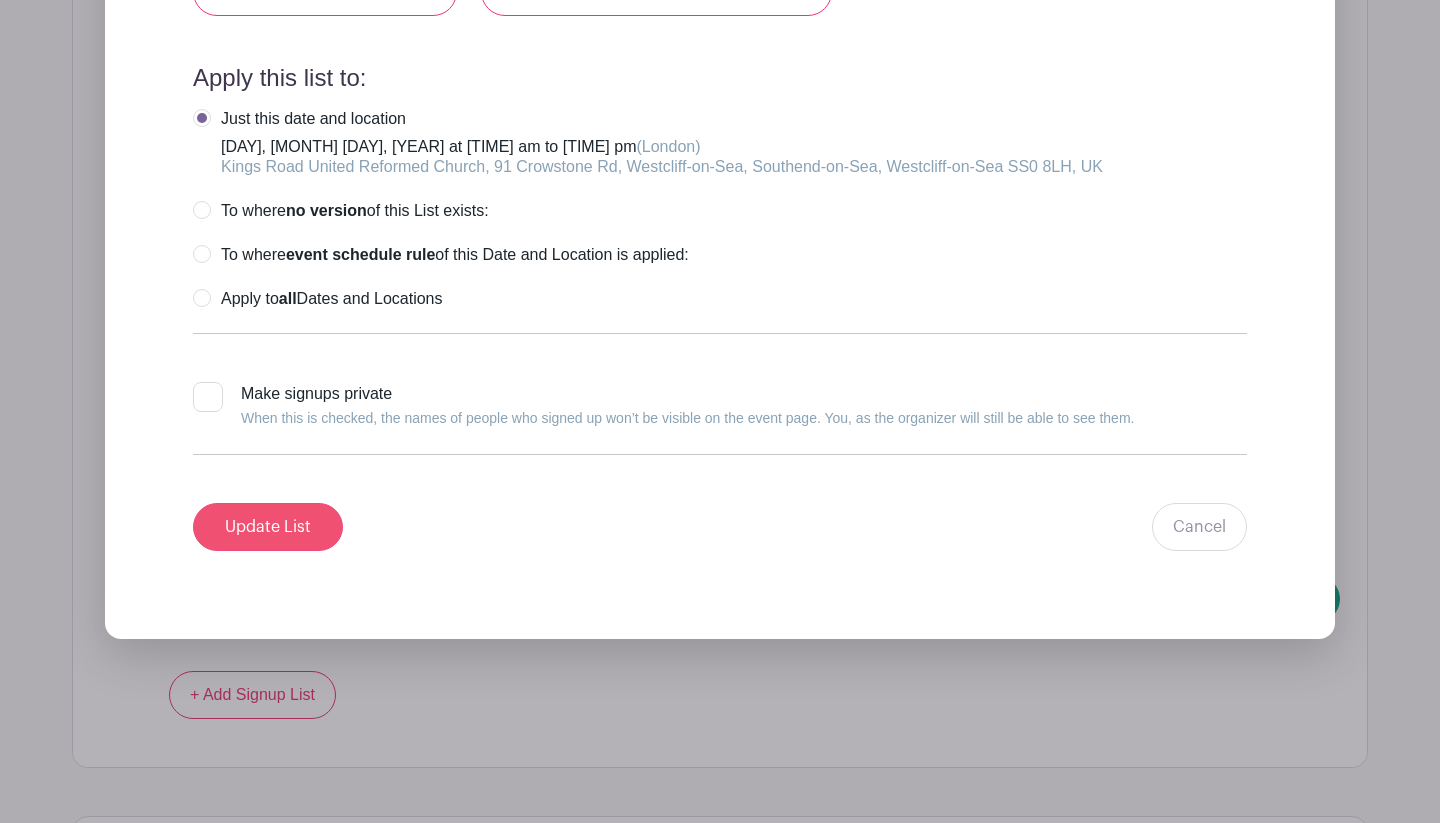 click on "Update List" at bounding box center (268, 527) 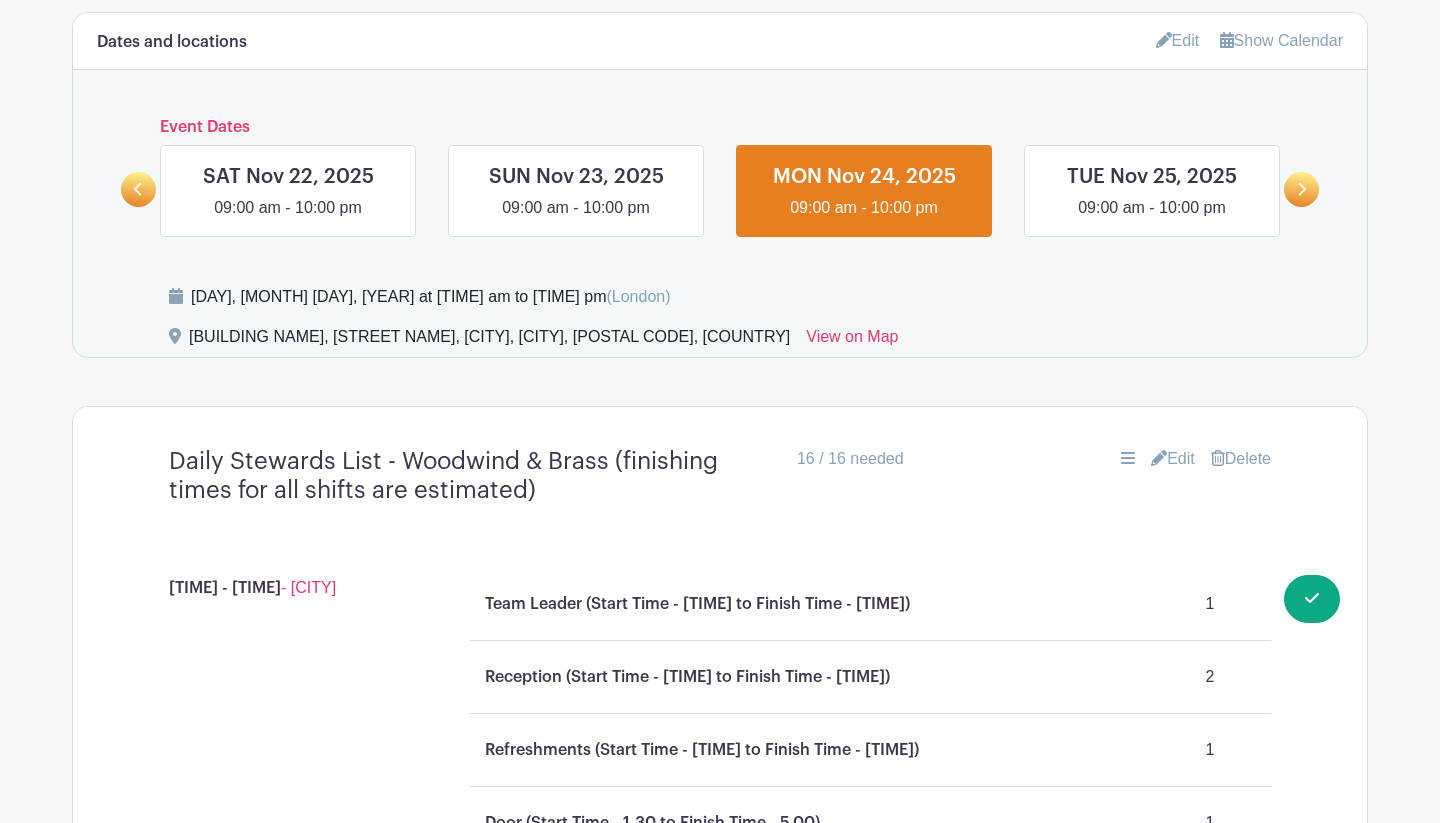 scroll, scrollTop: 905, scrollLeft: 0, axis: vertical 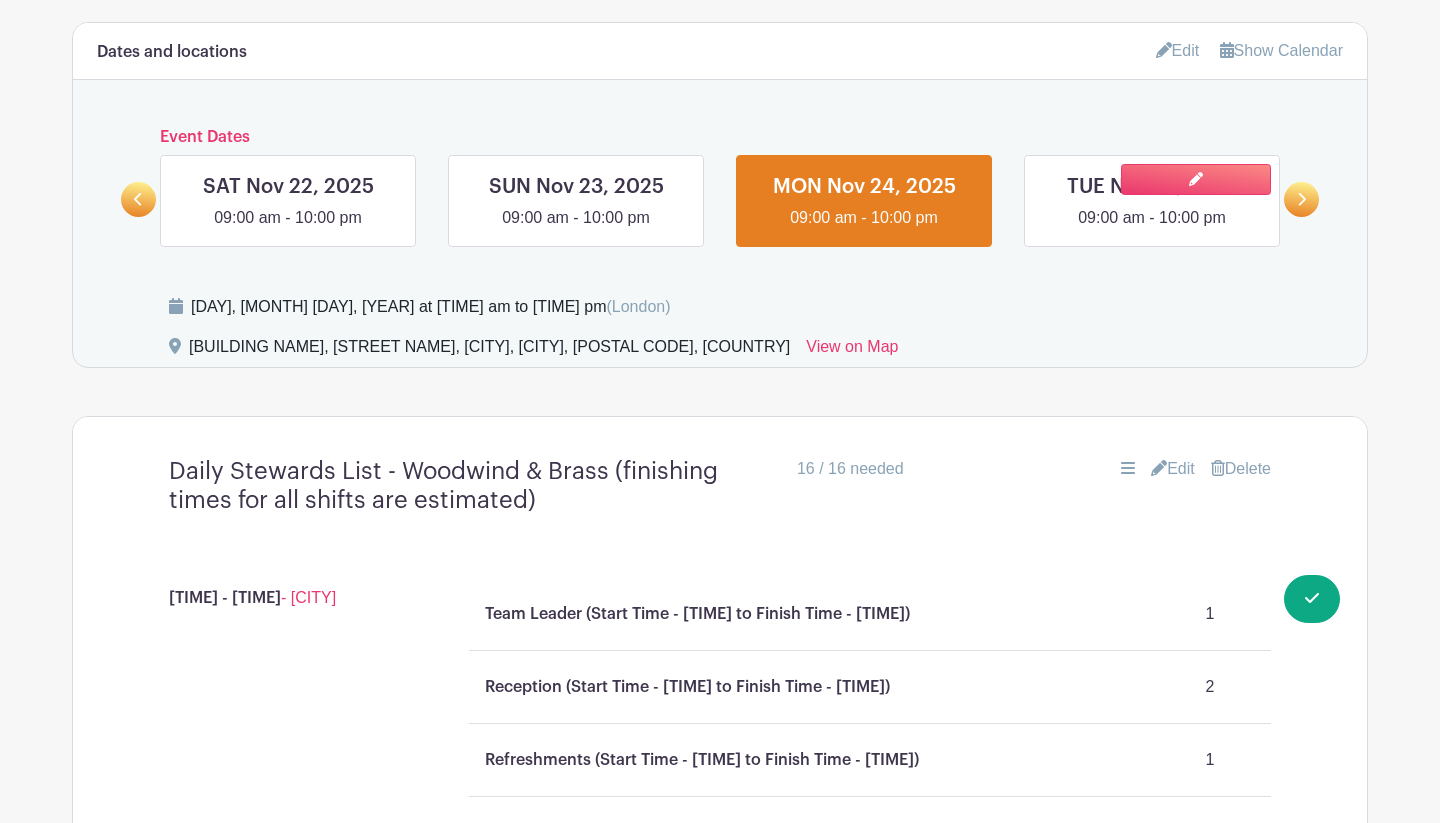 click at bounding box center [1152, 230] 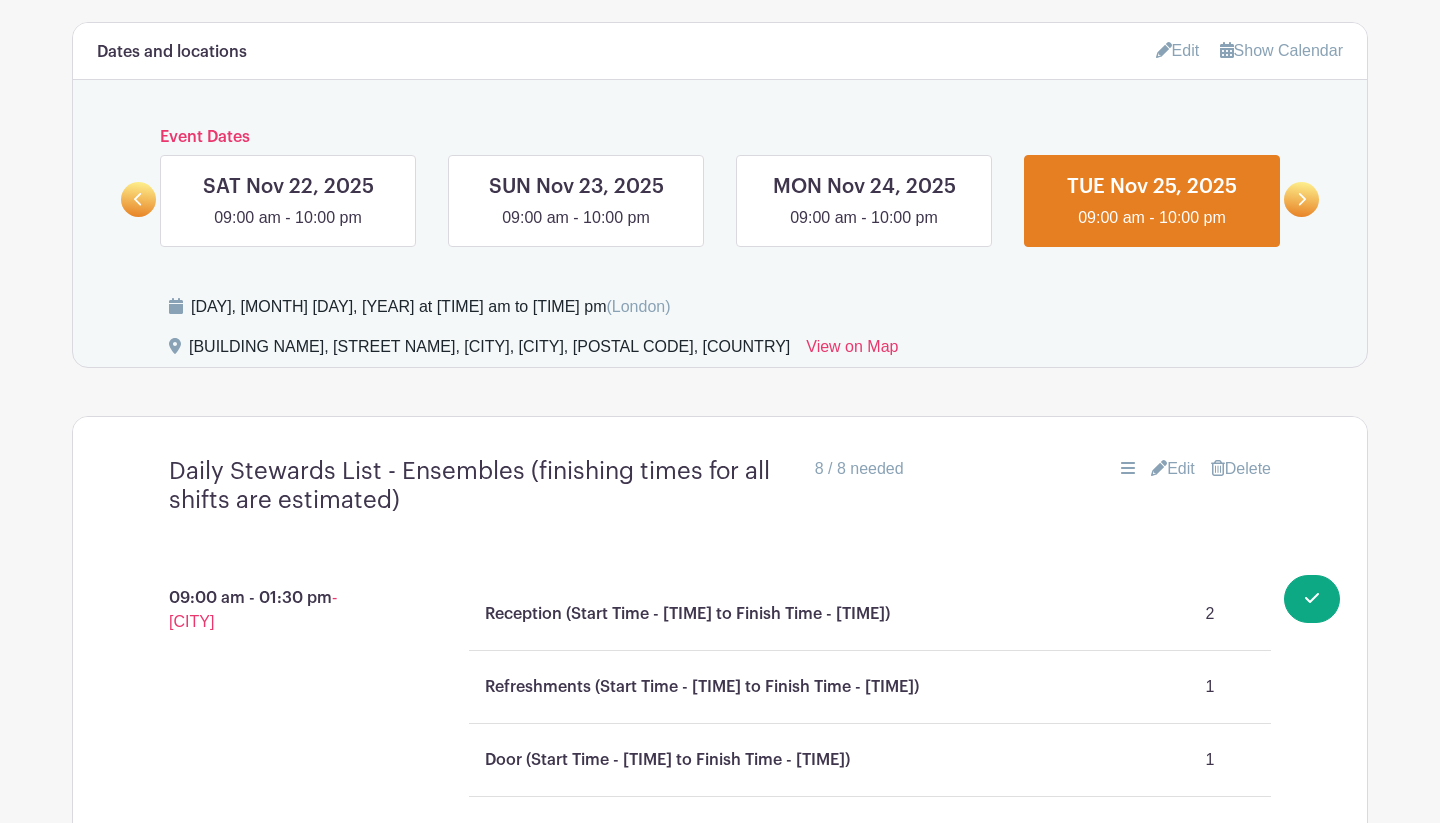 click on "Edit" at bounding box center [1173, 469] 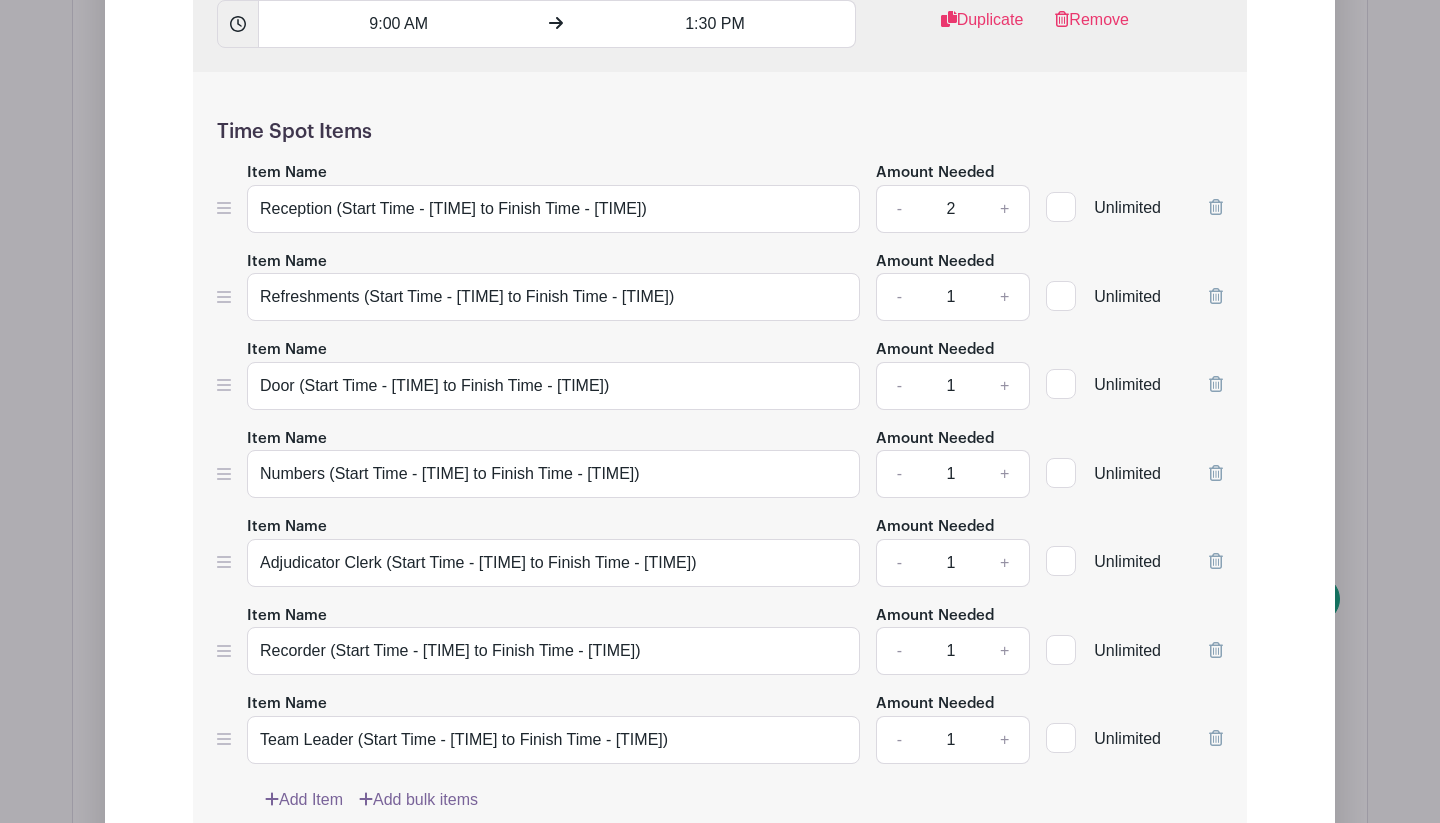 scroll, scrollTop: 1796, scrollLeft: 0, axis: vertical 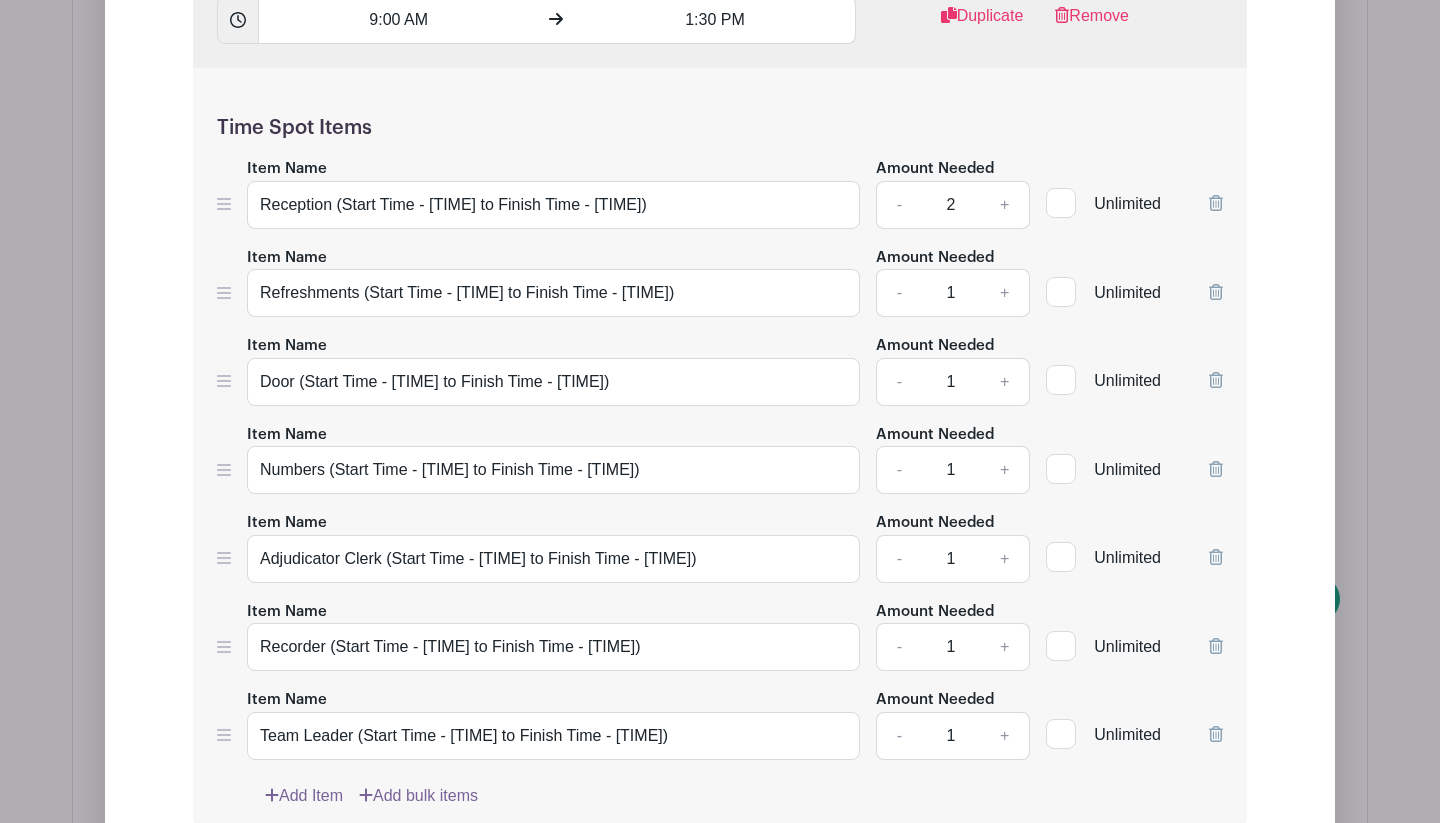 type 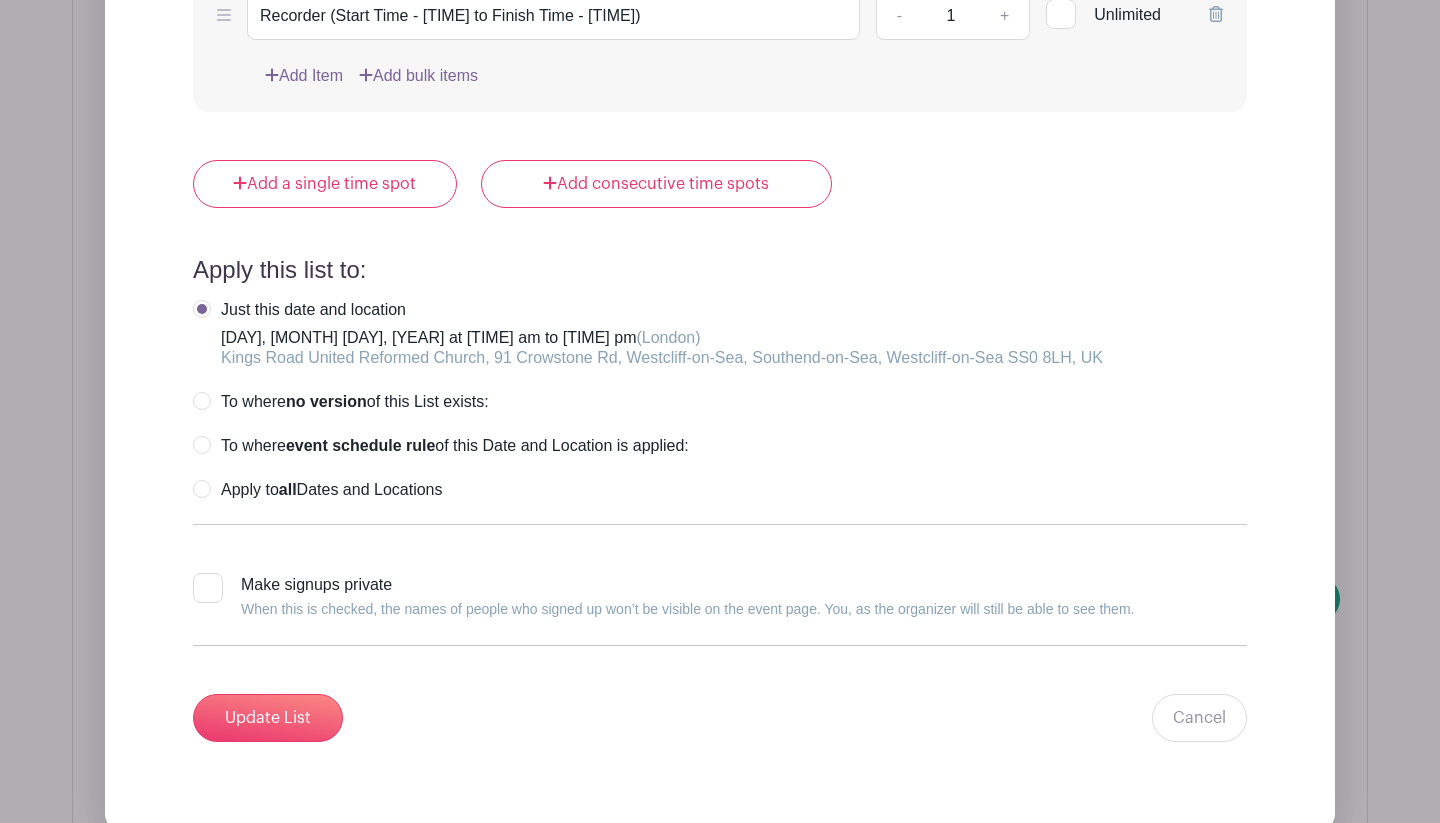scroll, scrollTop: 2665, scrollLeft: 0, axis: vertical 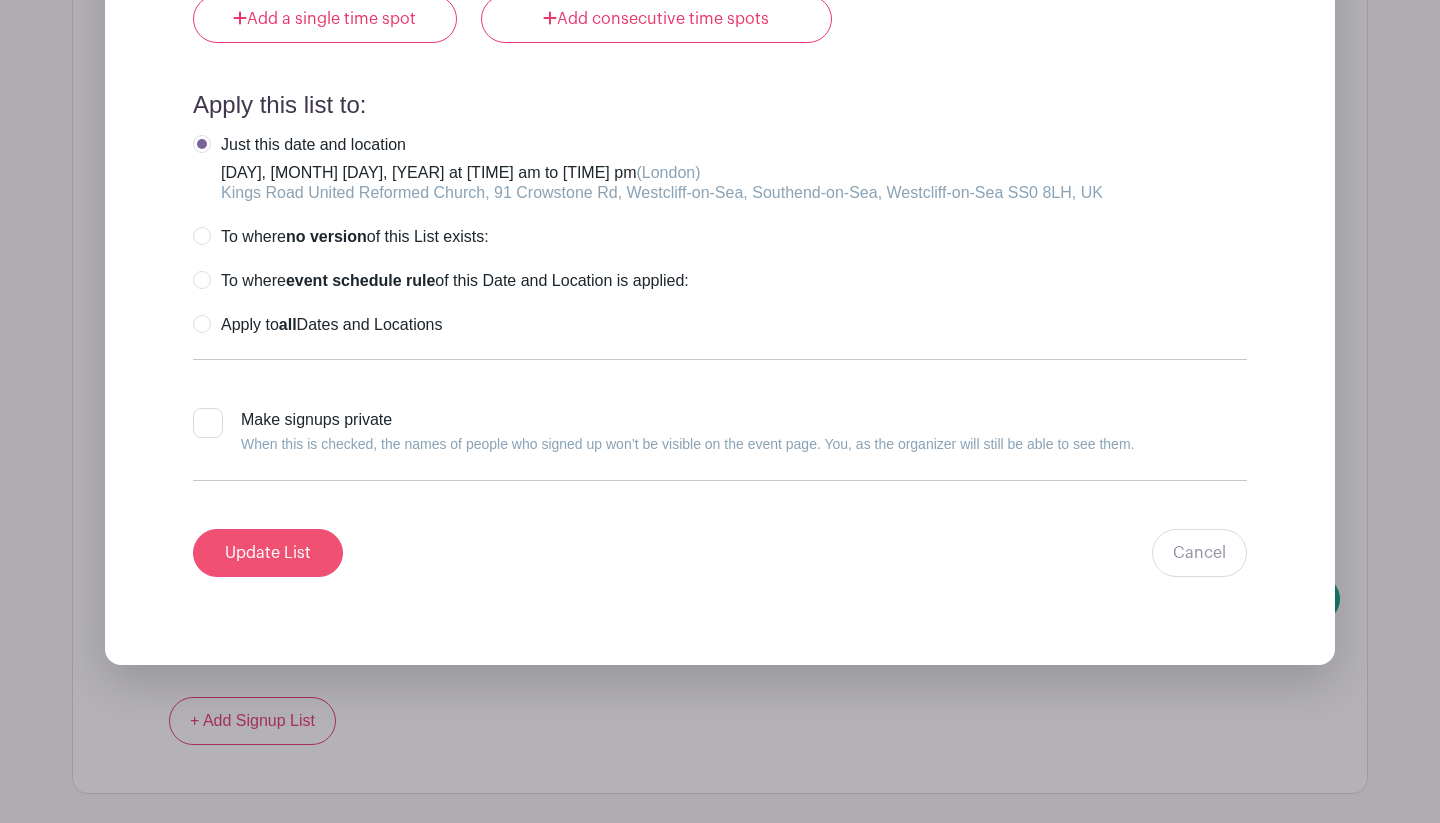 click on "Update List" at bounding box center [268, 553] 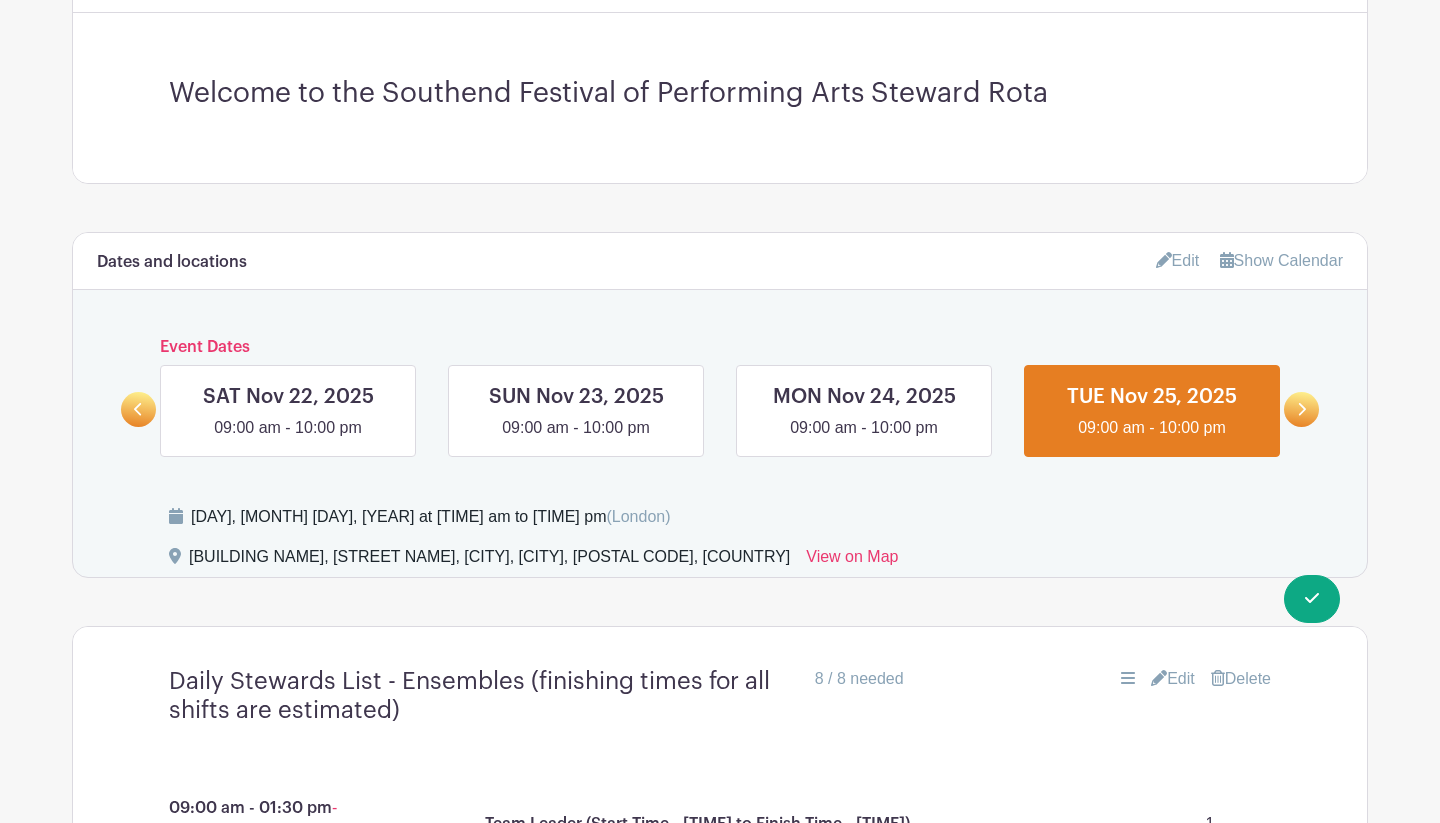 scroll, scrollTop: 687, scrollLeft: 0, axis: vertical 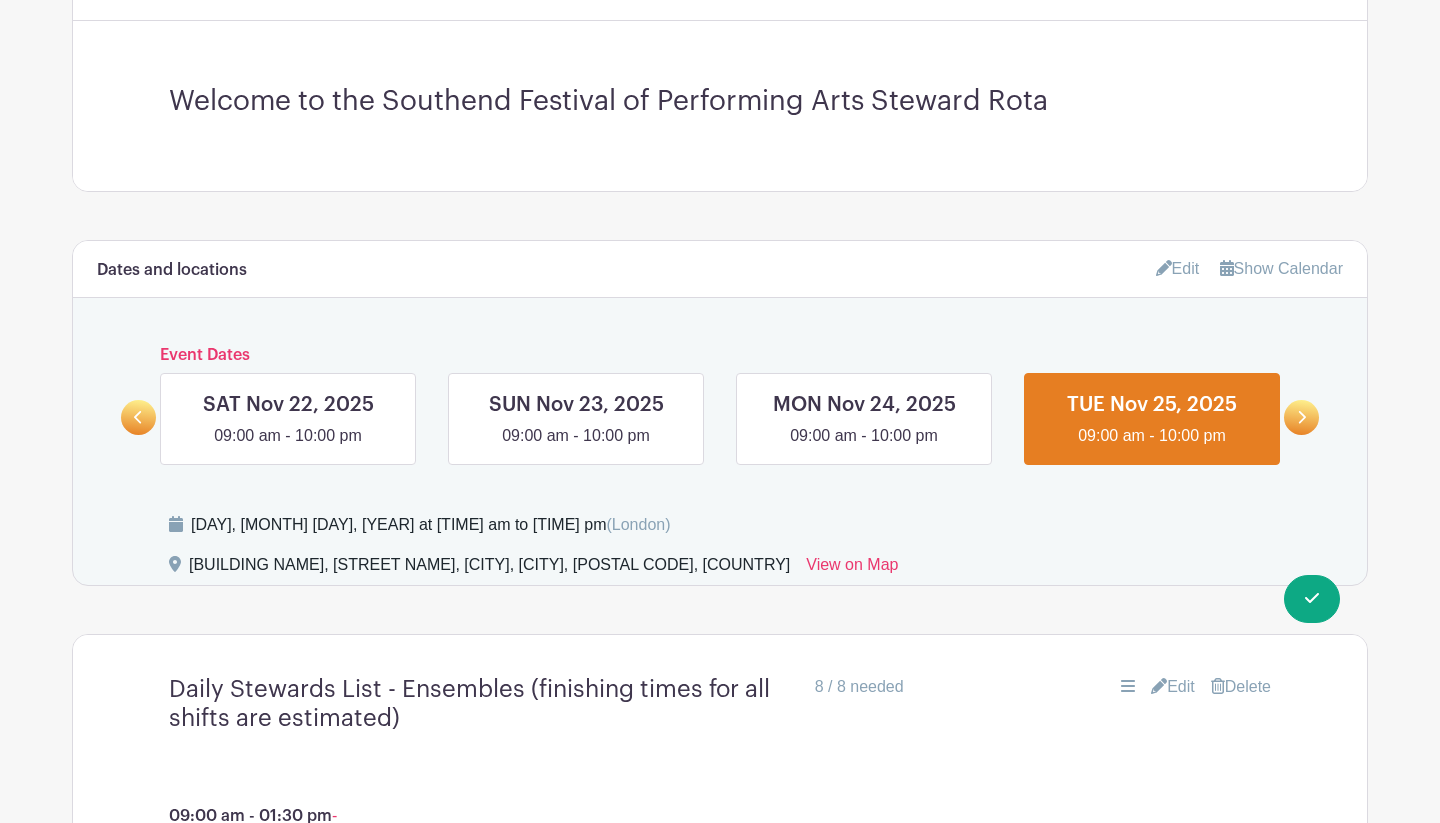 click 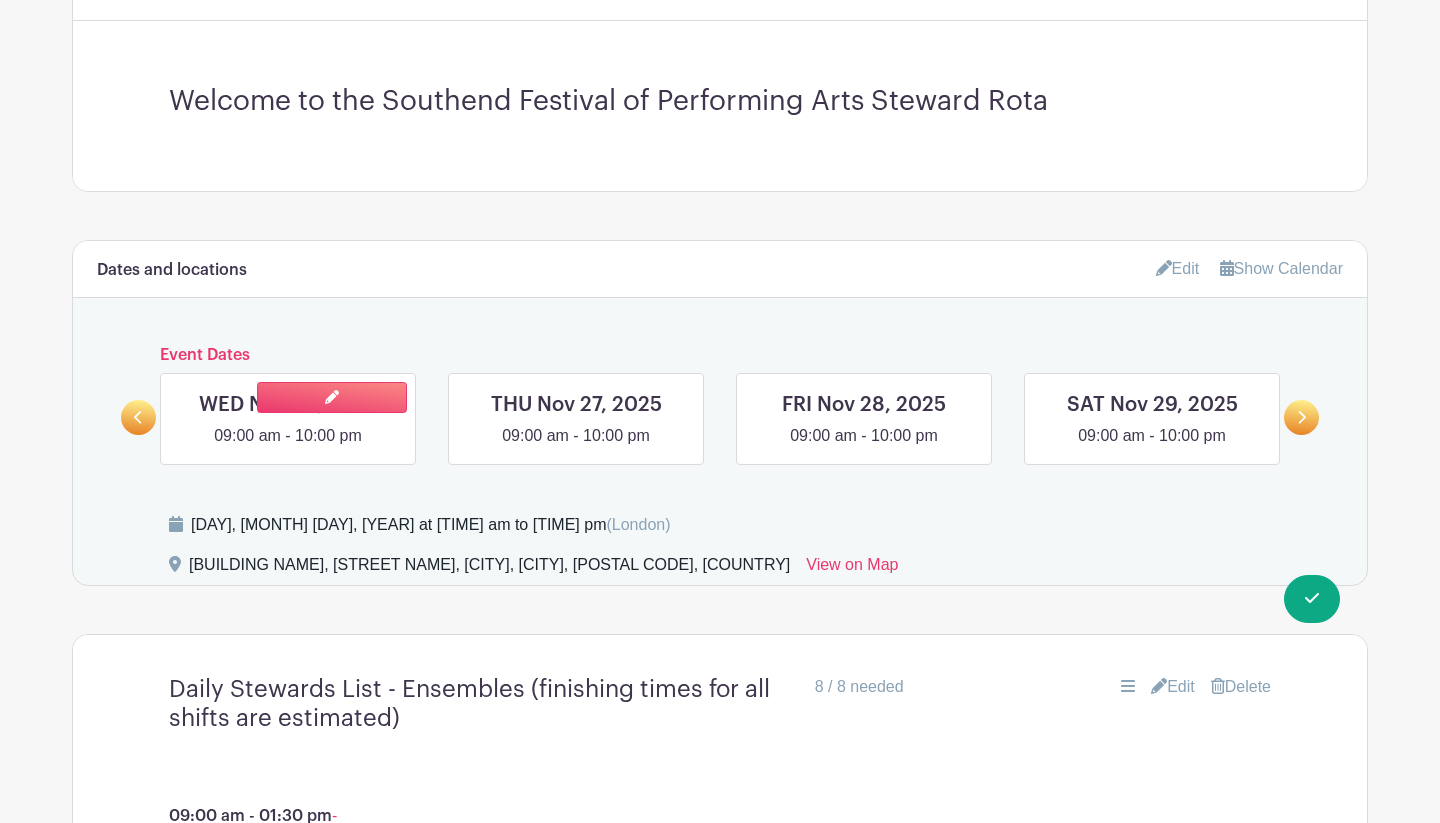 click at bounding box center (288, 448) 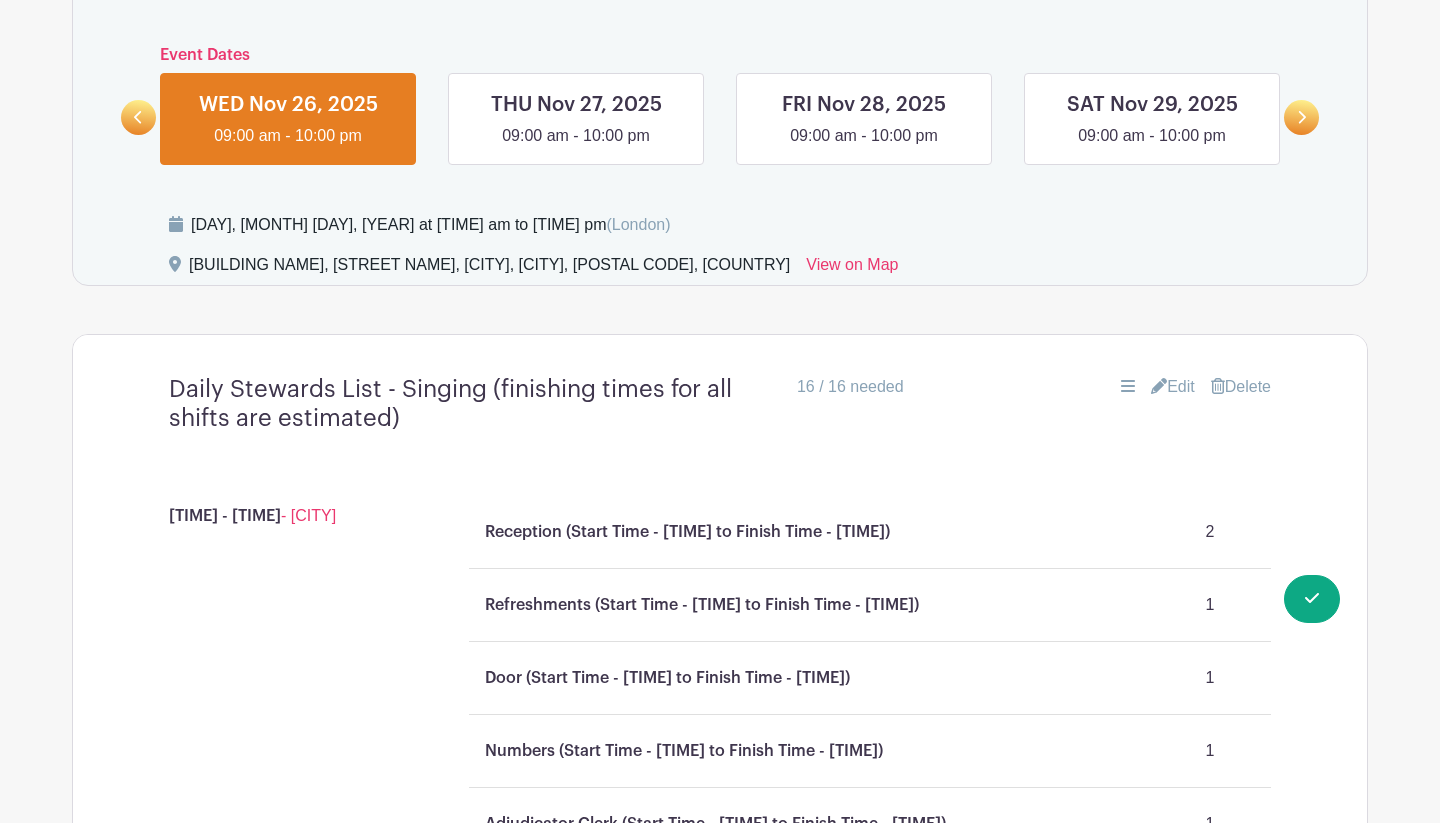 scroll, scrollTop: 1009, scrollLeft: 0, axis: vertical 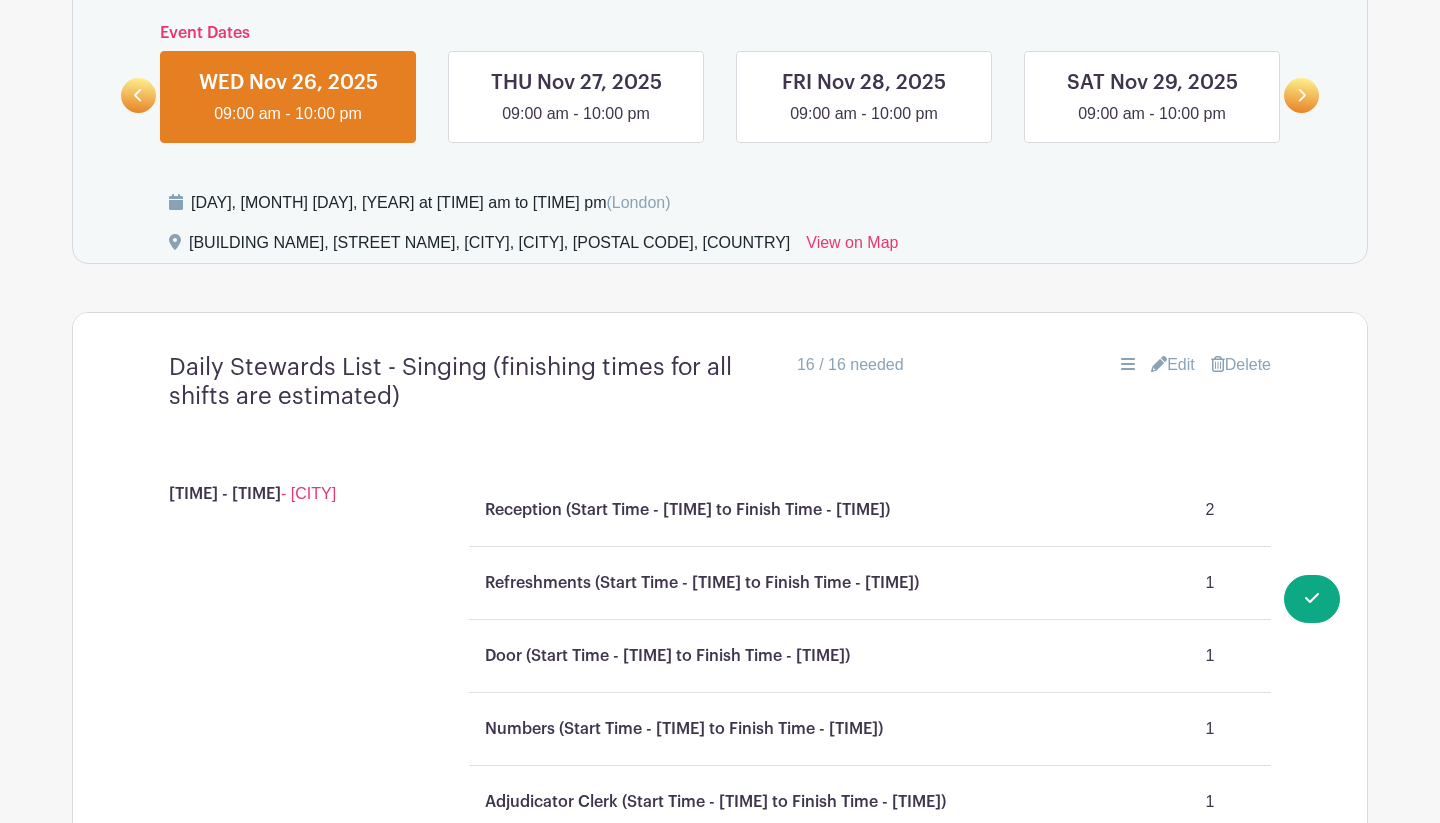 click on "Edit" at bounding box center [1173, 365] 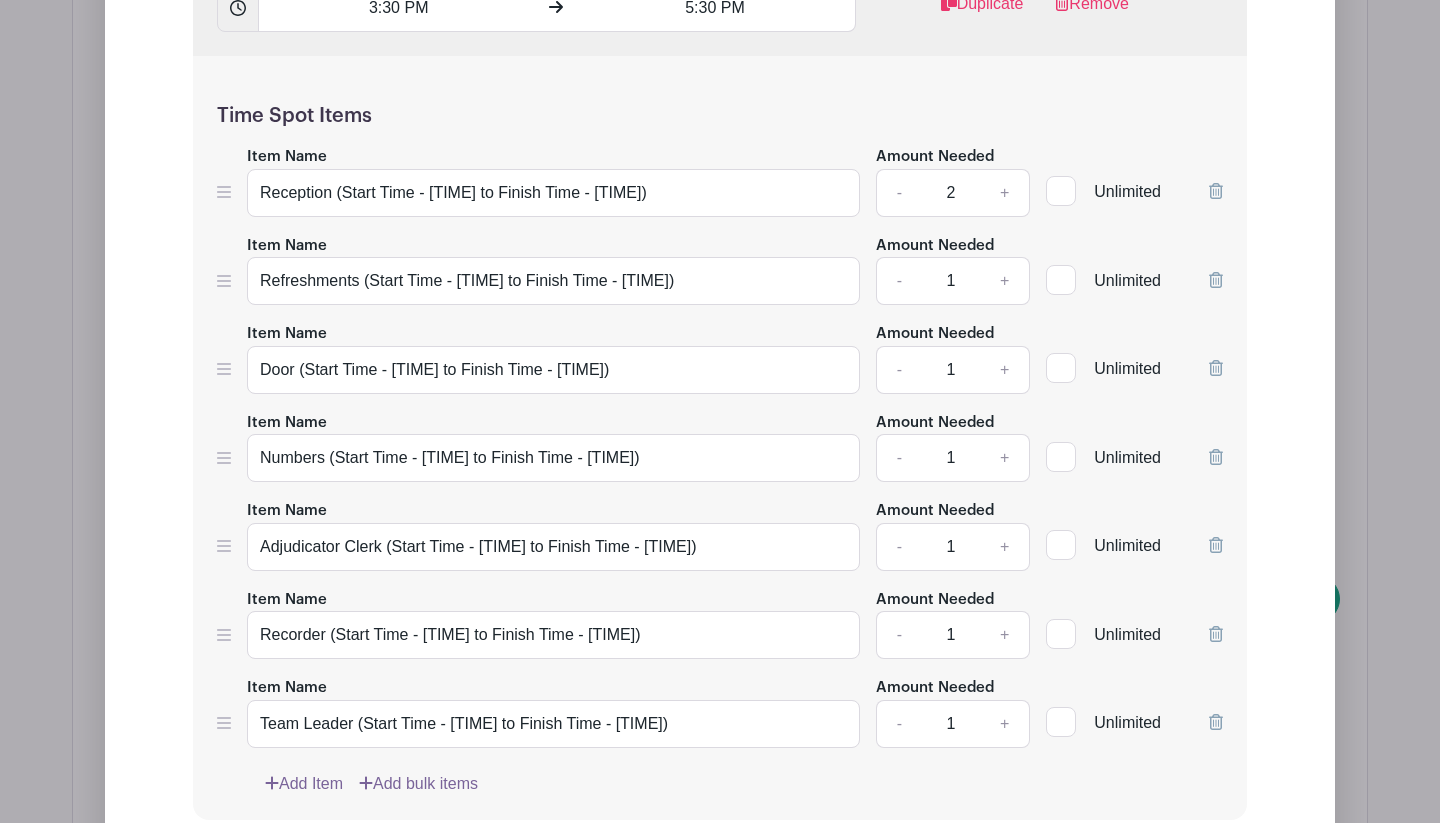 scroll, scrollTop: 1790, scrollLeft: 0, axis: vertical 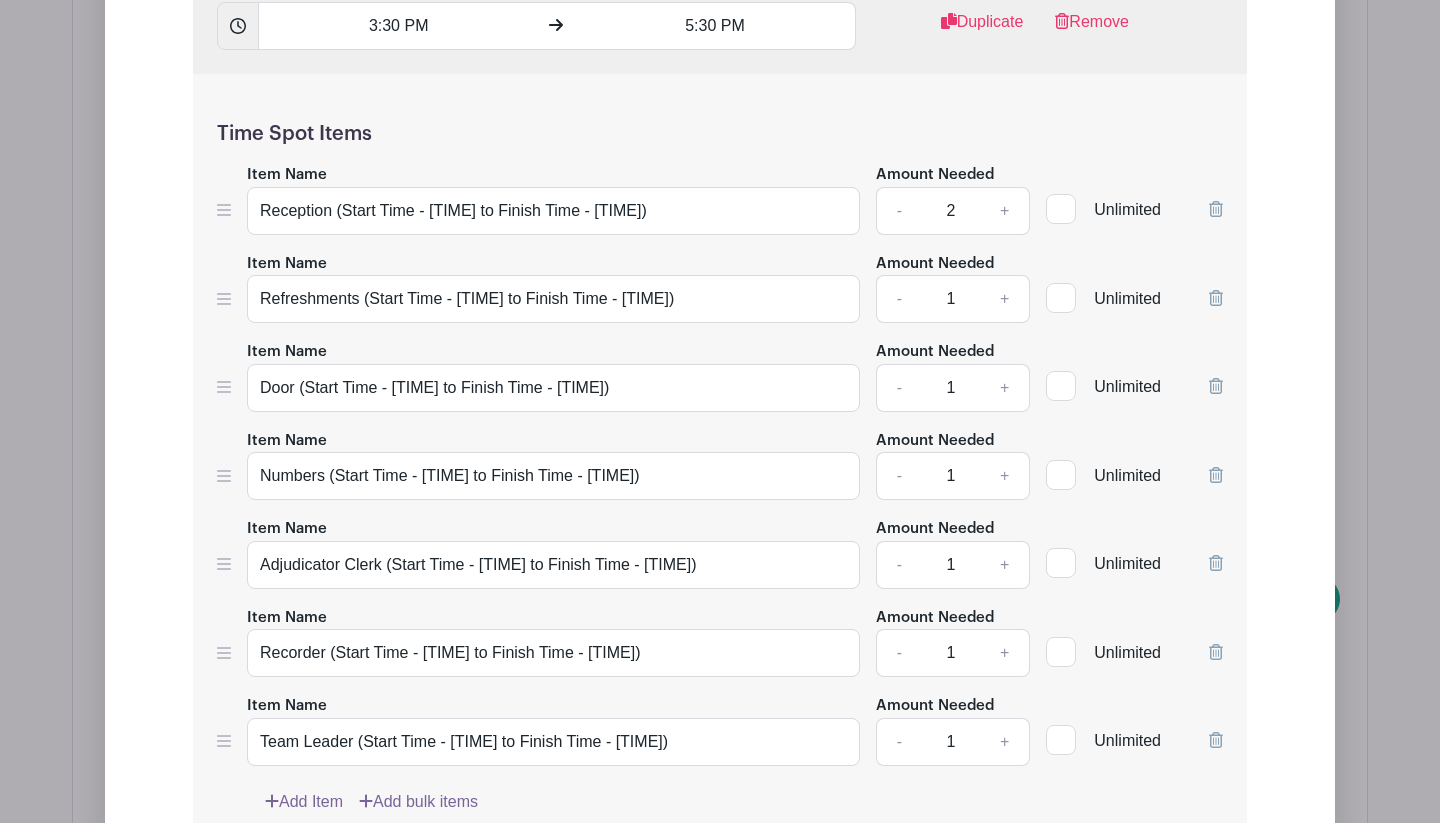 type 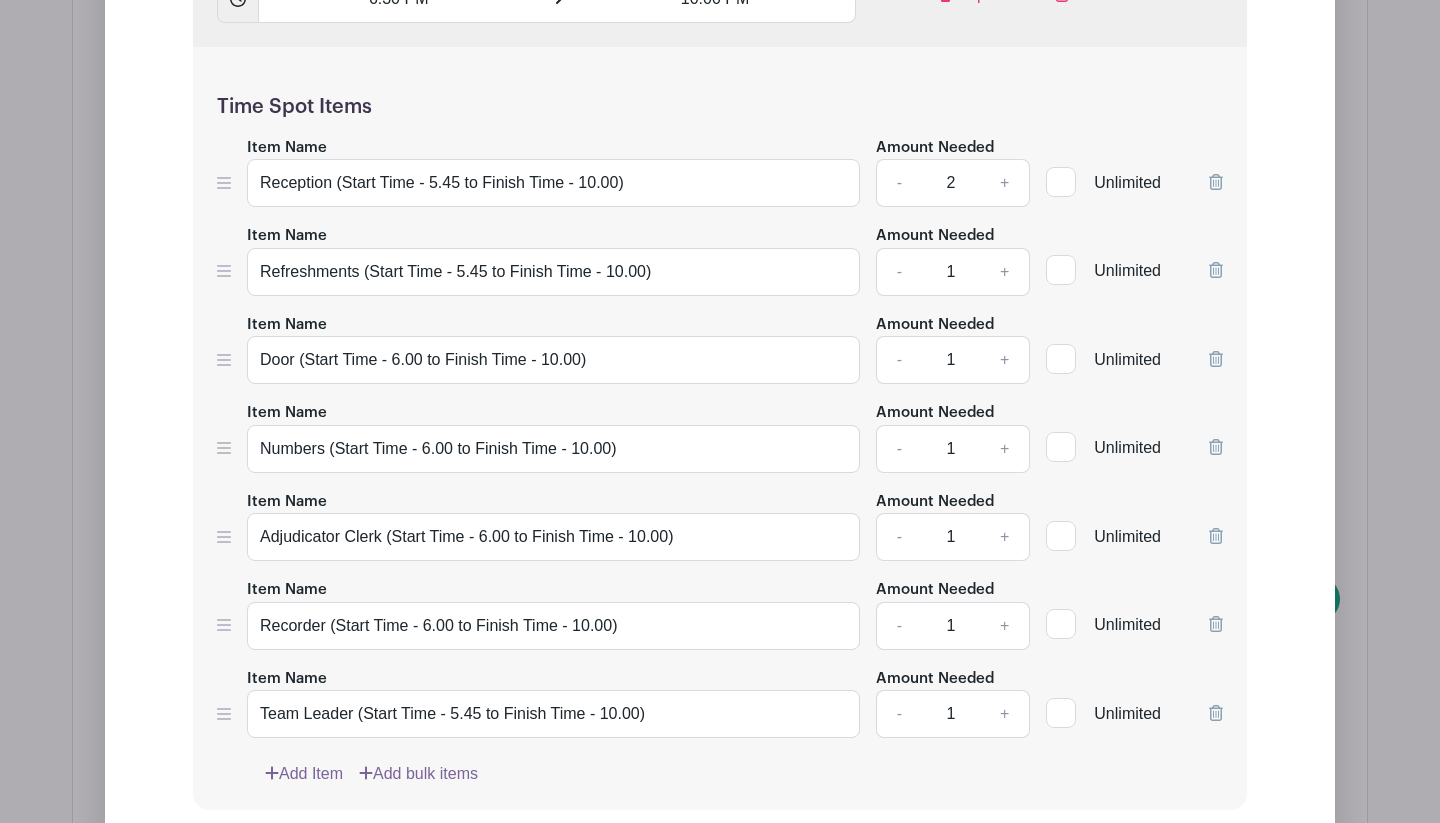 scroll, scrollTop: 2712, scrollLeft: 0, axis: vertical 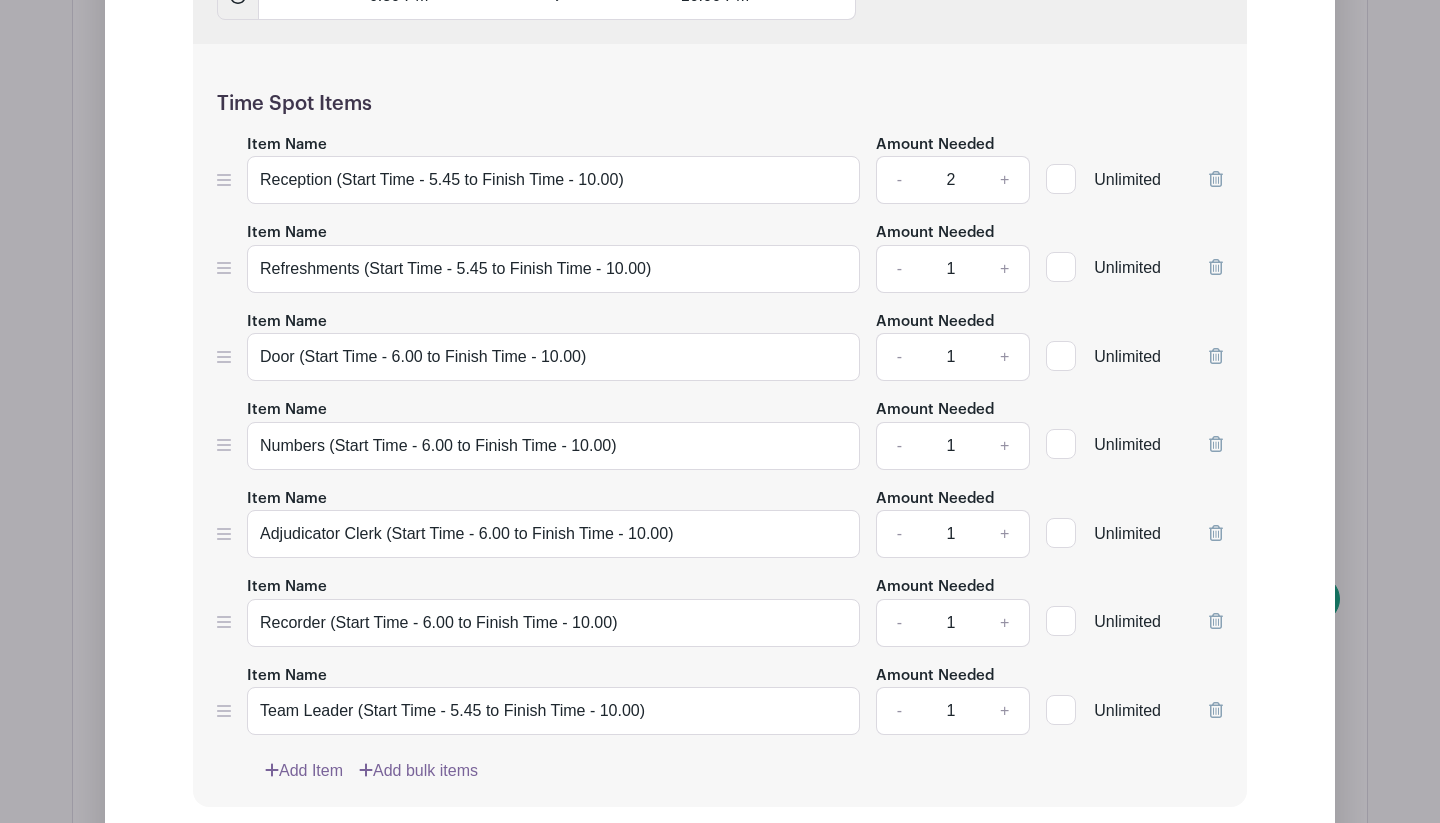 type 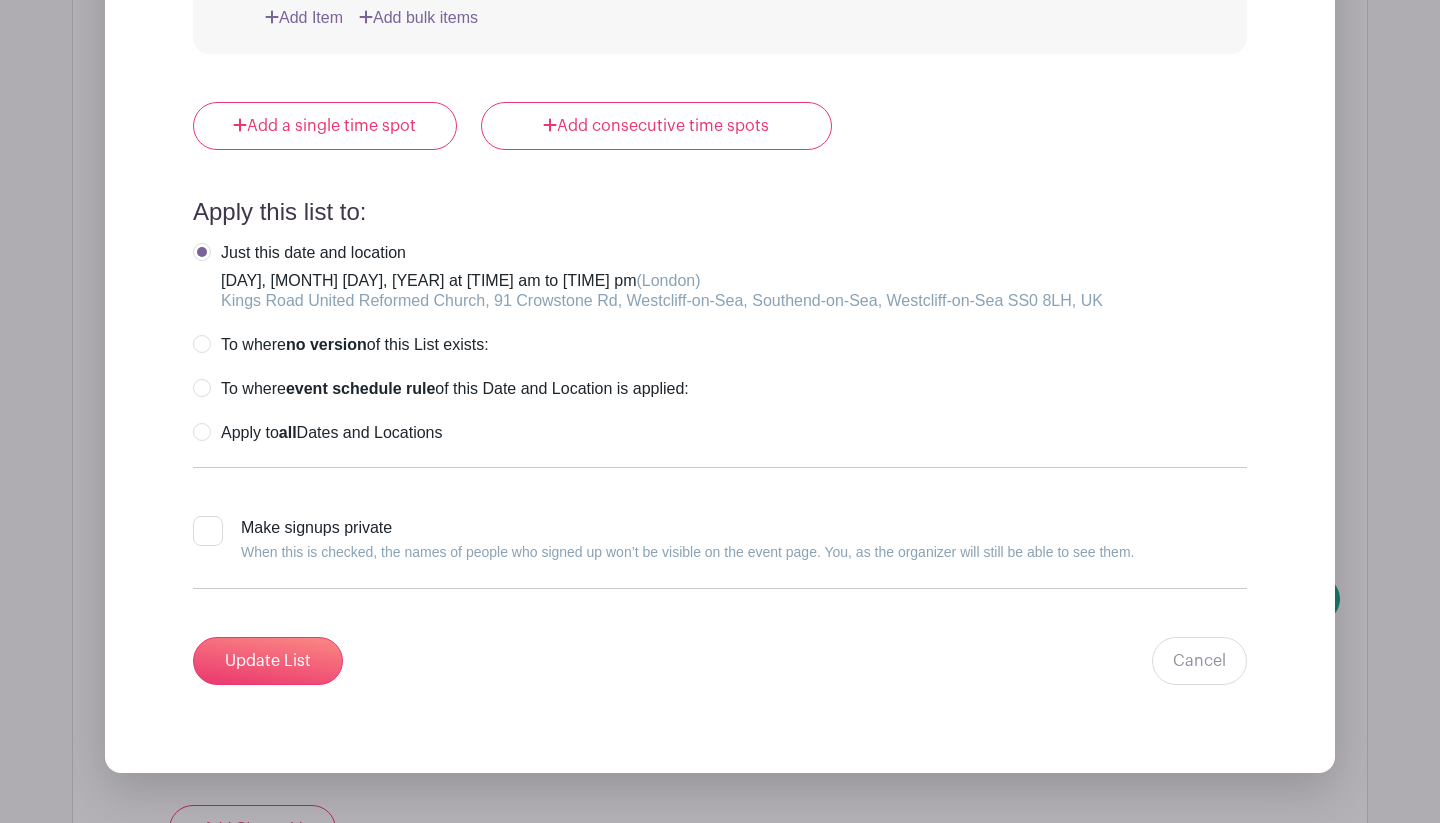 scroll, scrollTop: 3452, scrollLeft: 0, axis: vertical 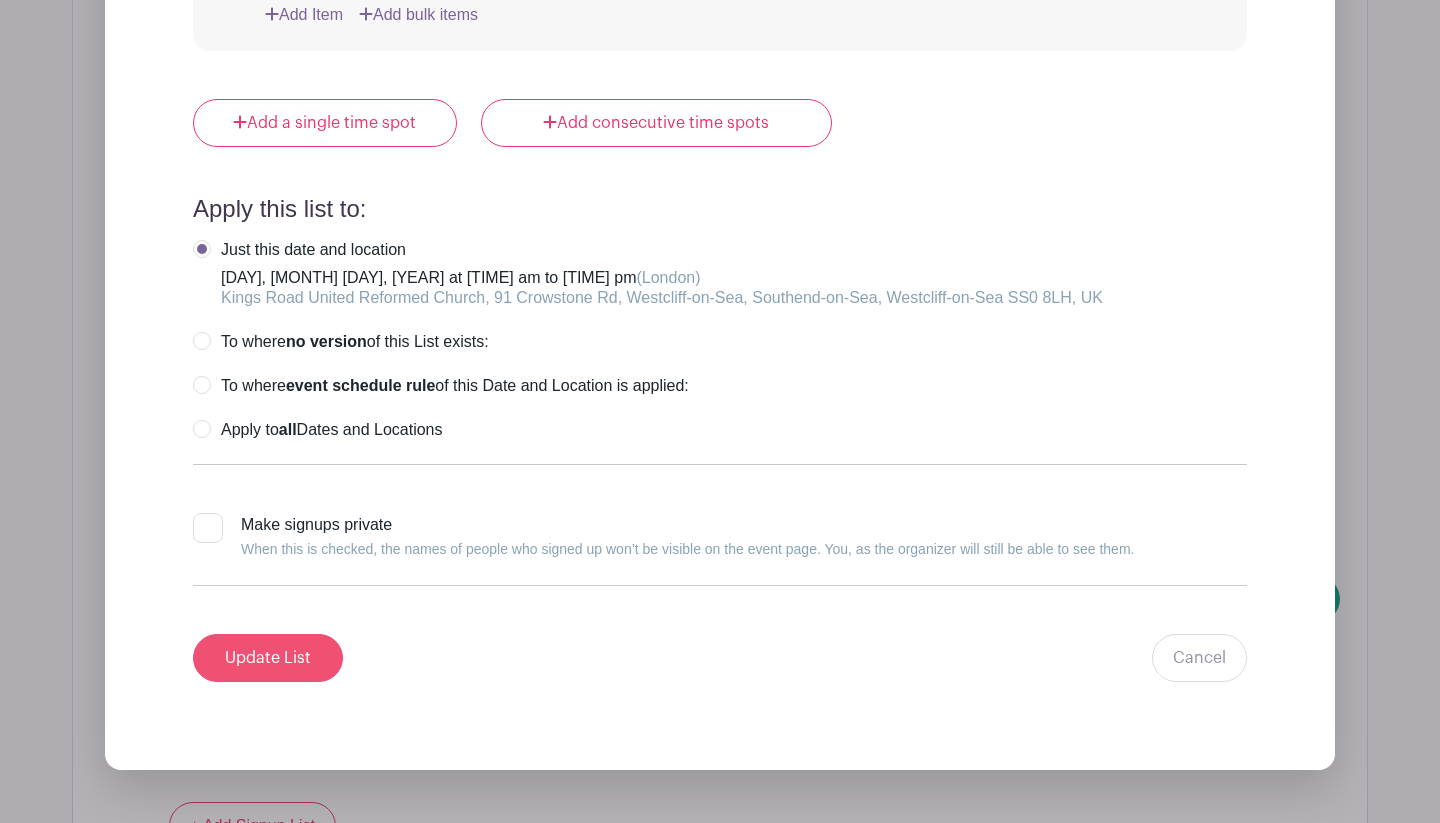 click on "Update List" at bounding box center [268, 658] 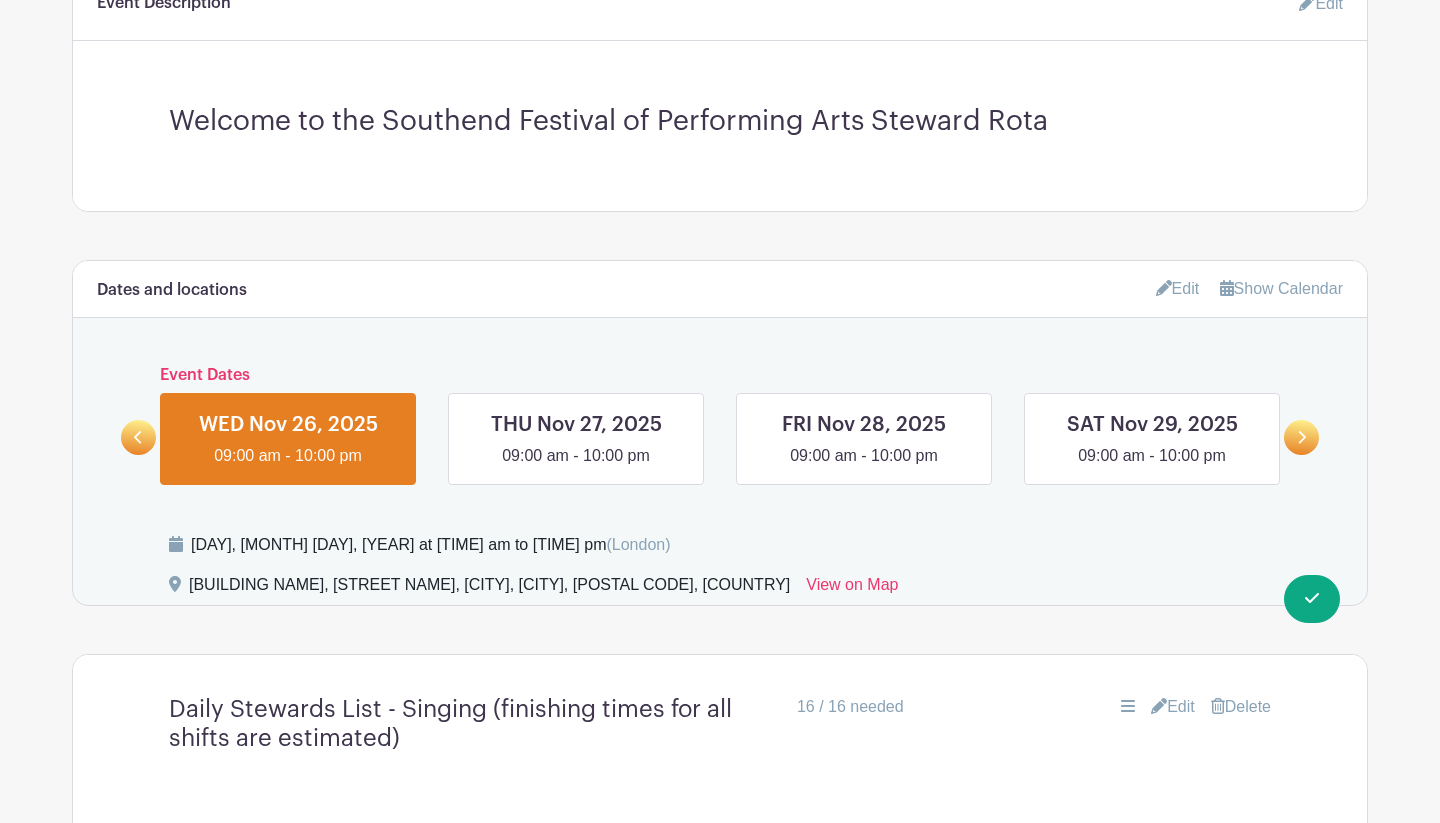 scroll, scrollTop: 662, scrollLeft: 0, axis: vertical 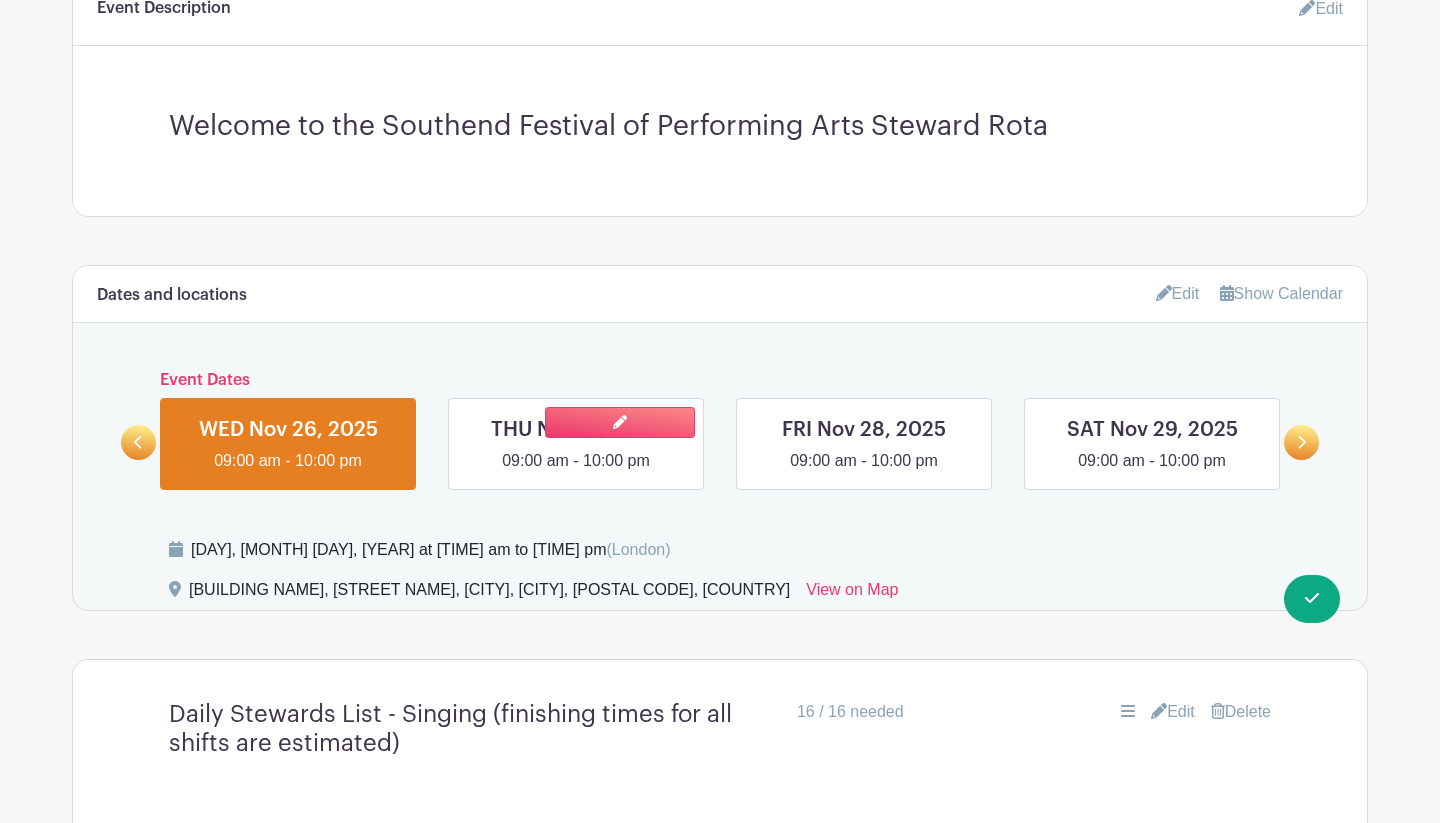 click at bounding box center [576, 473] 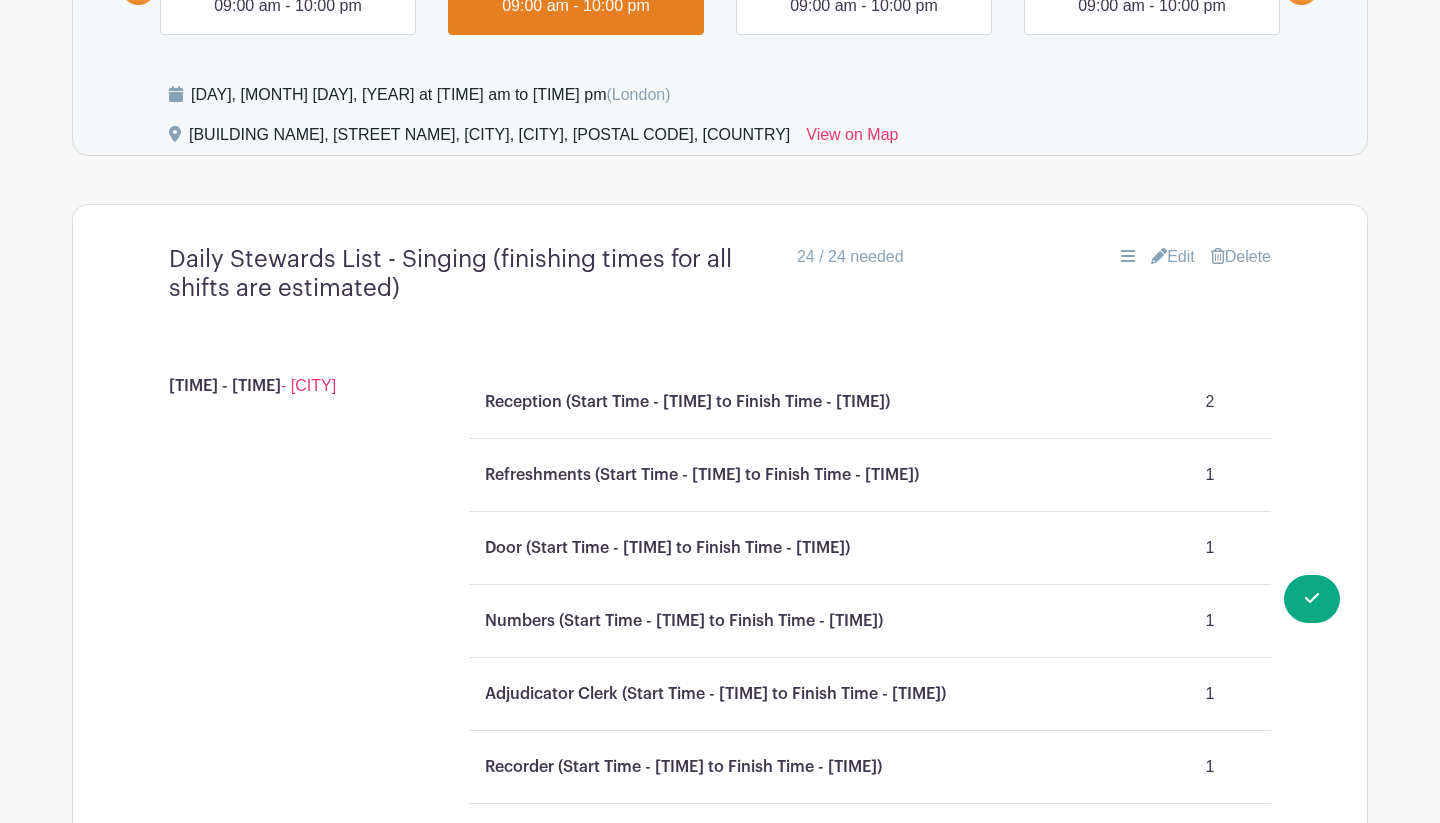 scroll, scrollTop: 1150, scrollLeft: 0, axis: vertical 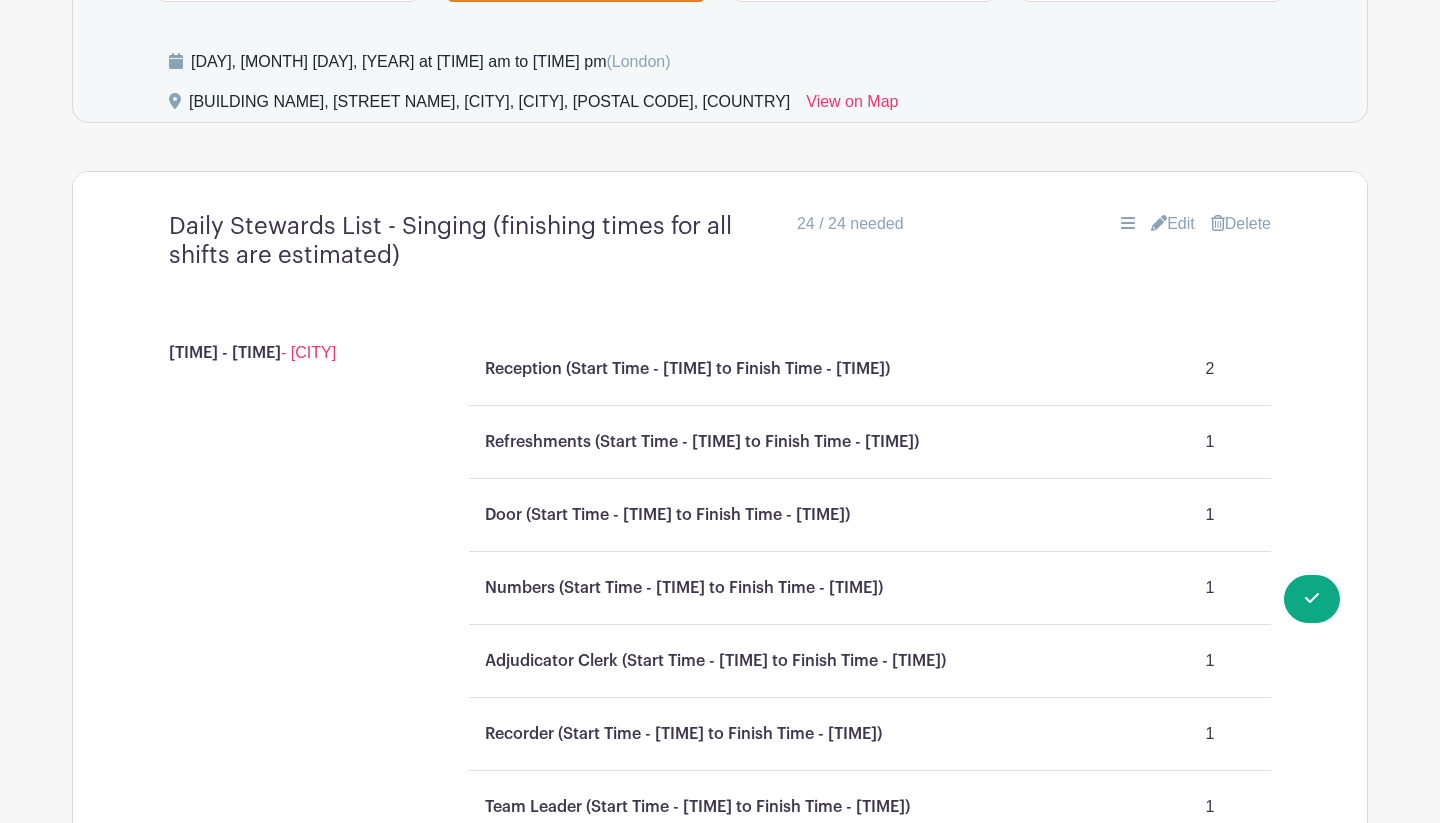 click on "Edit" at bounding box center (1173, 224) 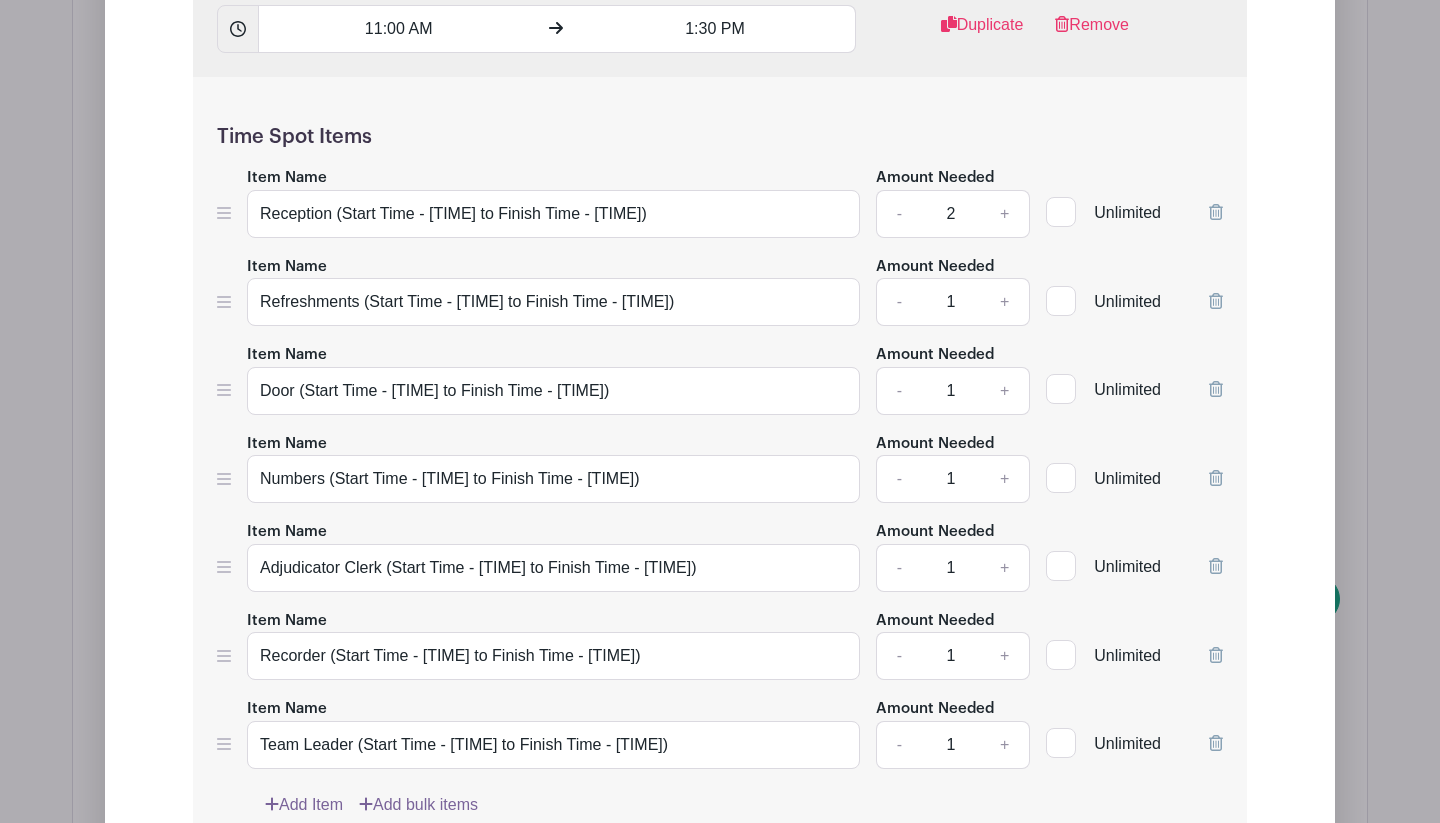 scroll, scrollTop: 1784, scrollLeft: 0, axis: vertical 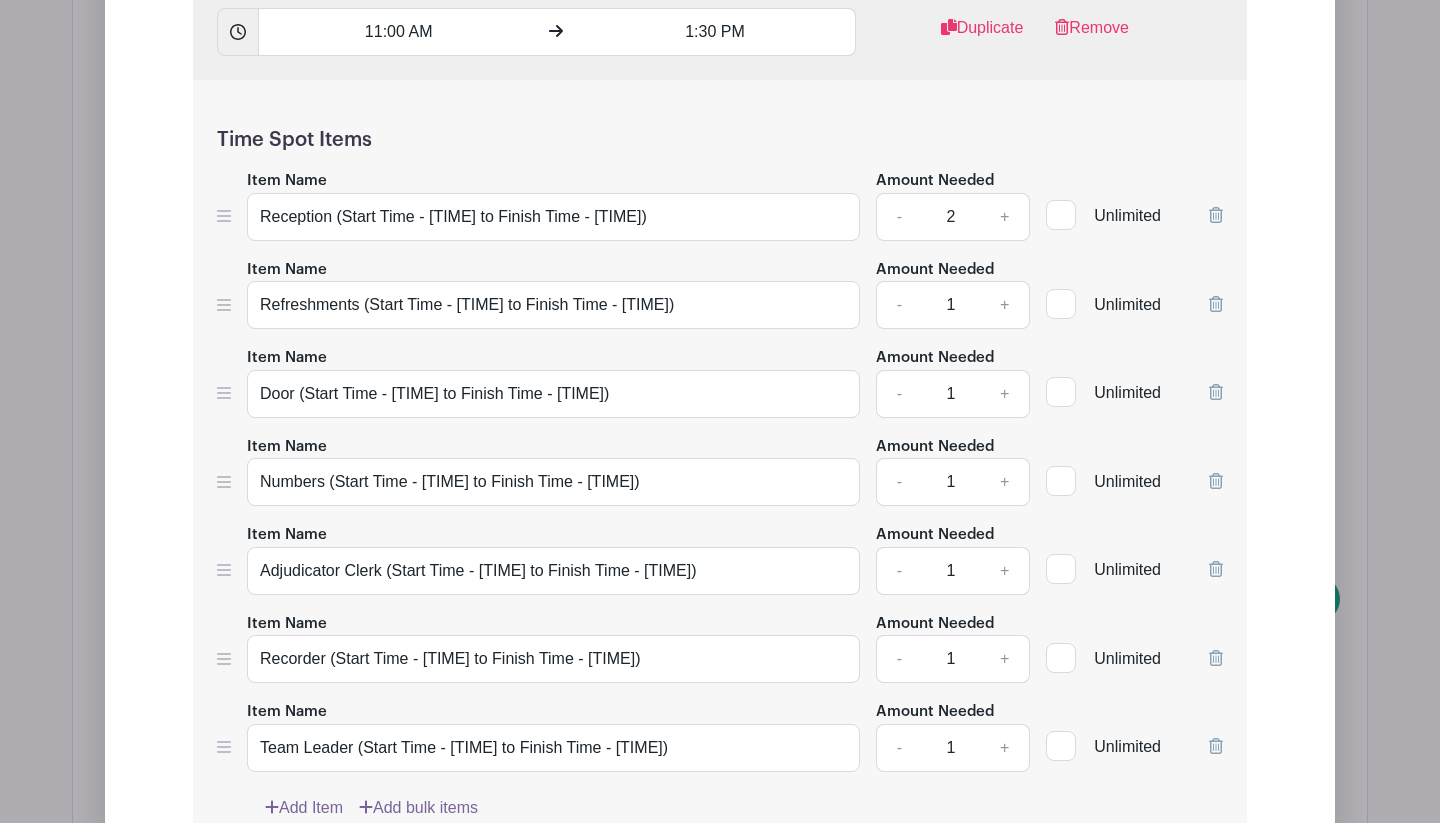 type 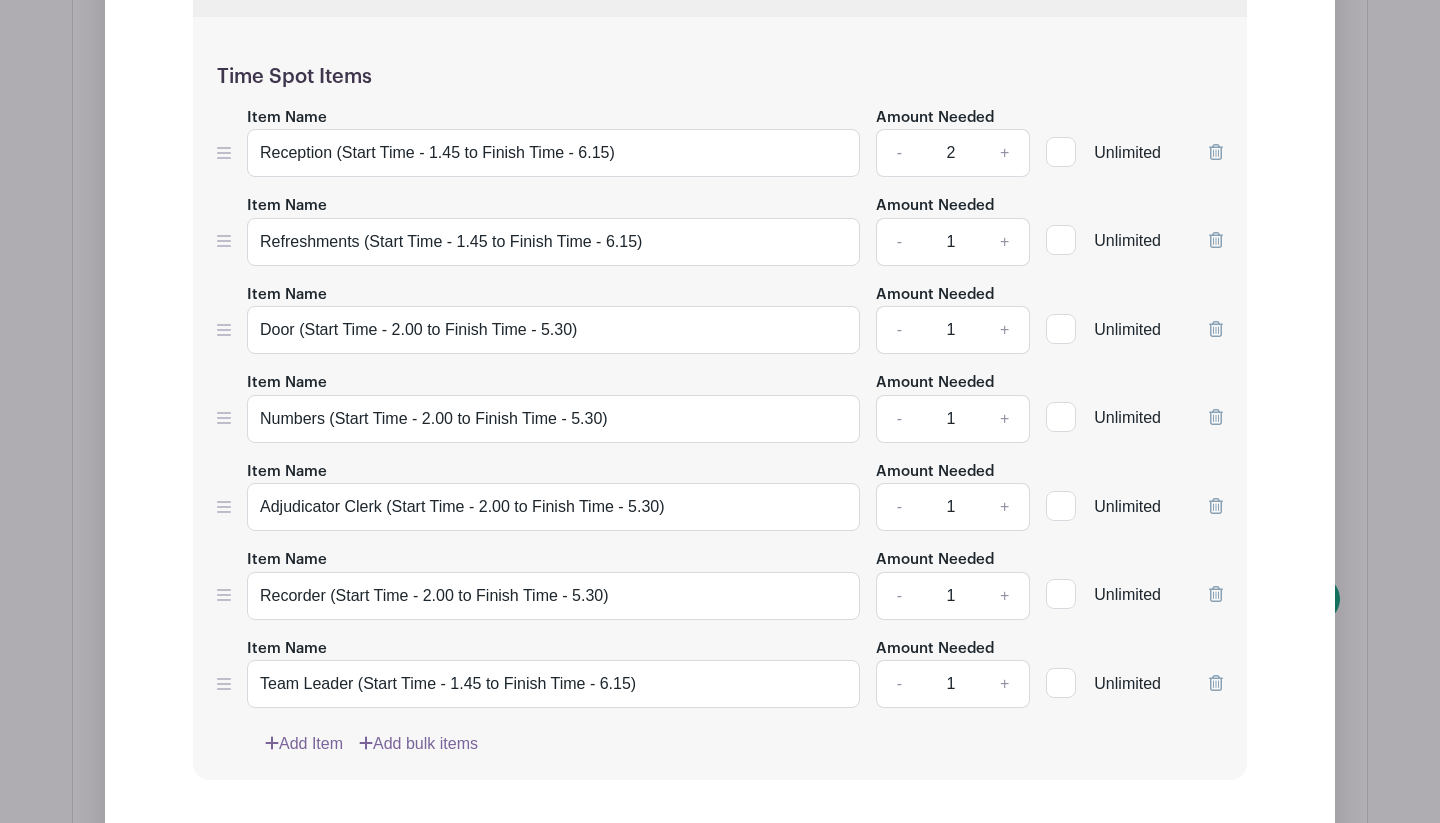 scroll, scrollTop: 2719, scrollLeft: 0, axis: vertical 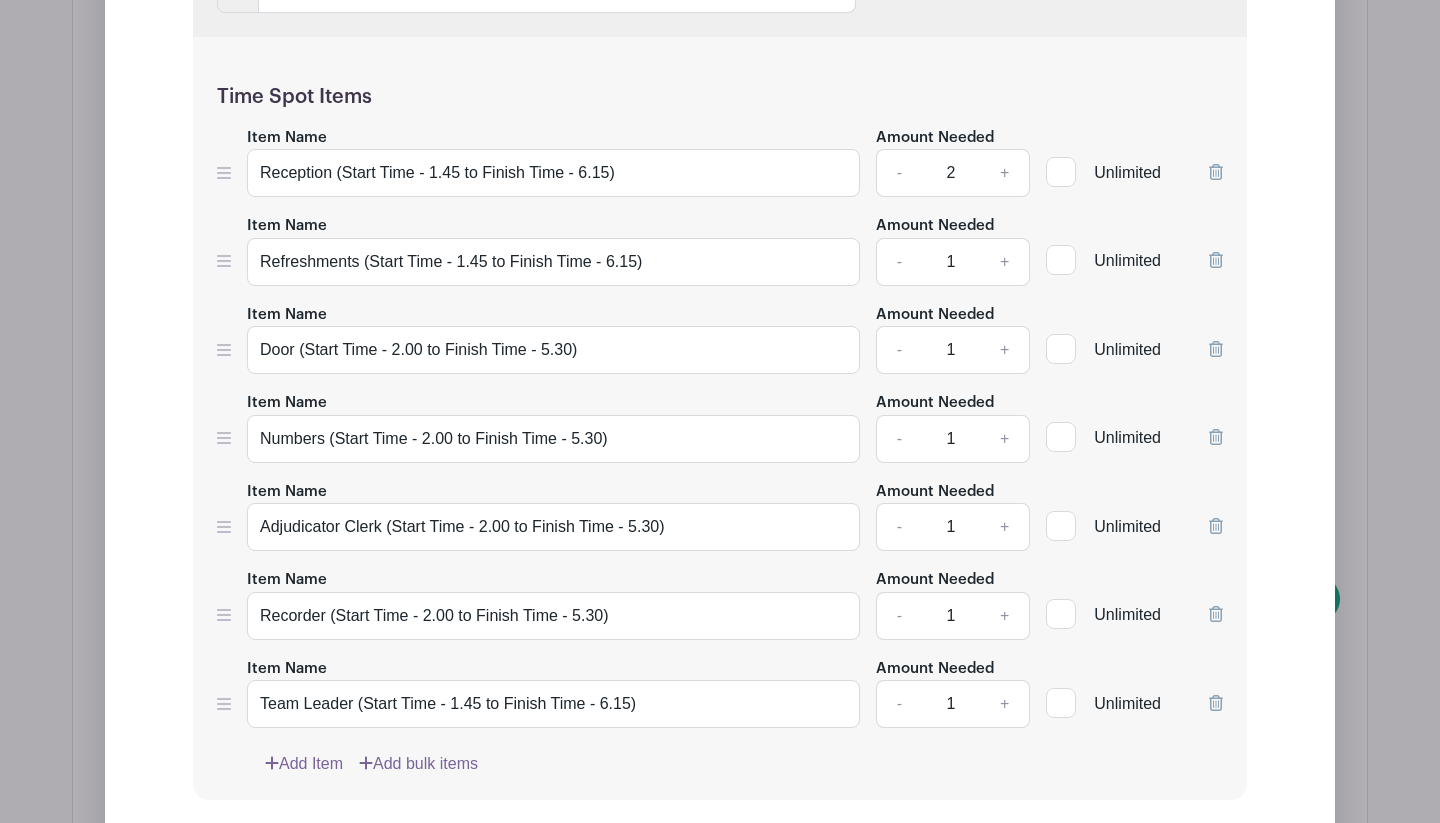type 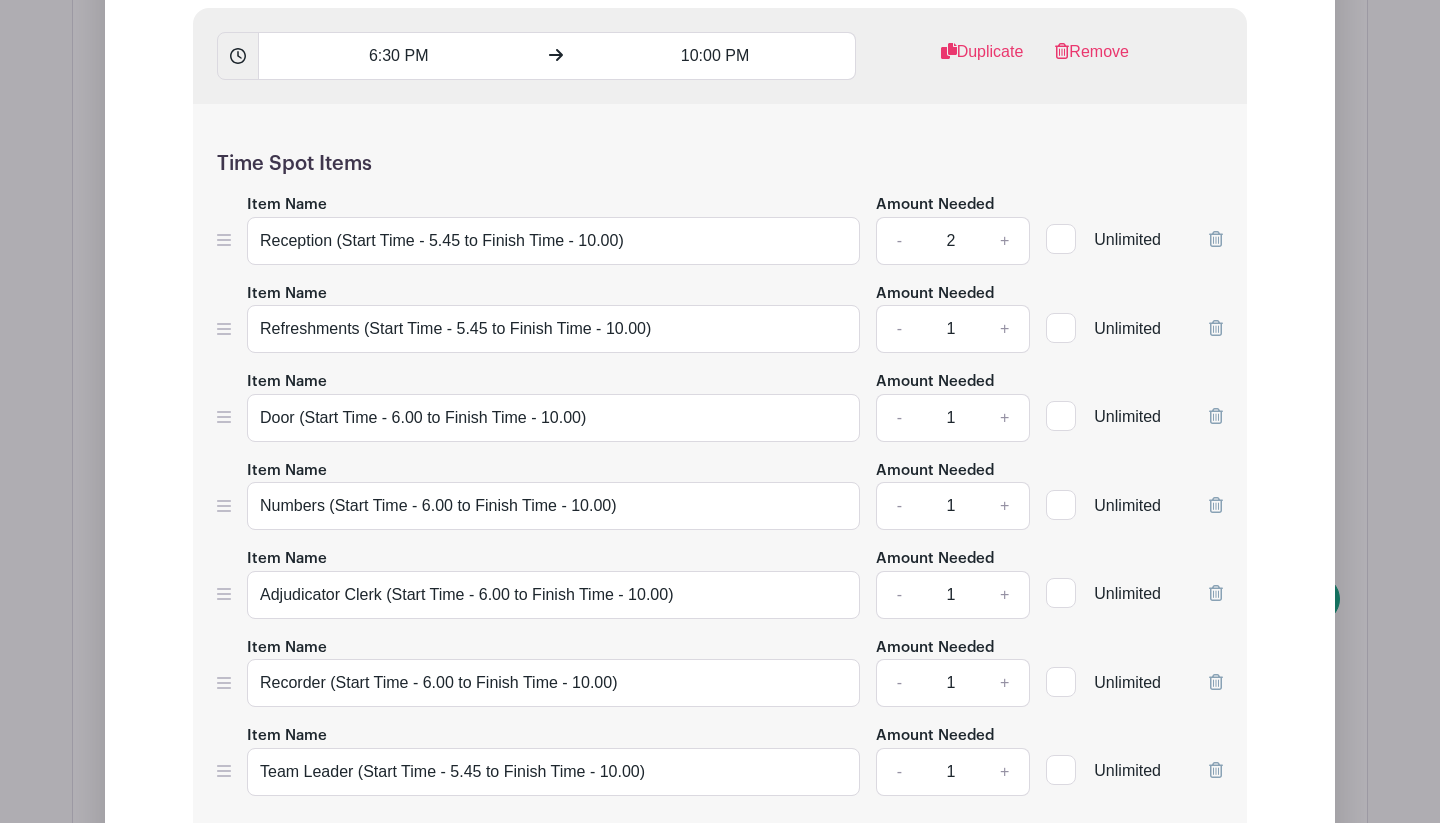 scroll, scrollTop: 3539, scrollLeft: 0, axis: vertical 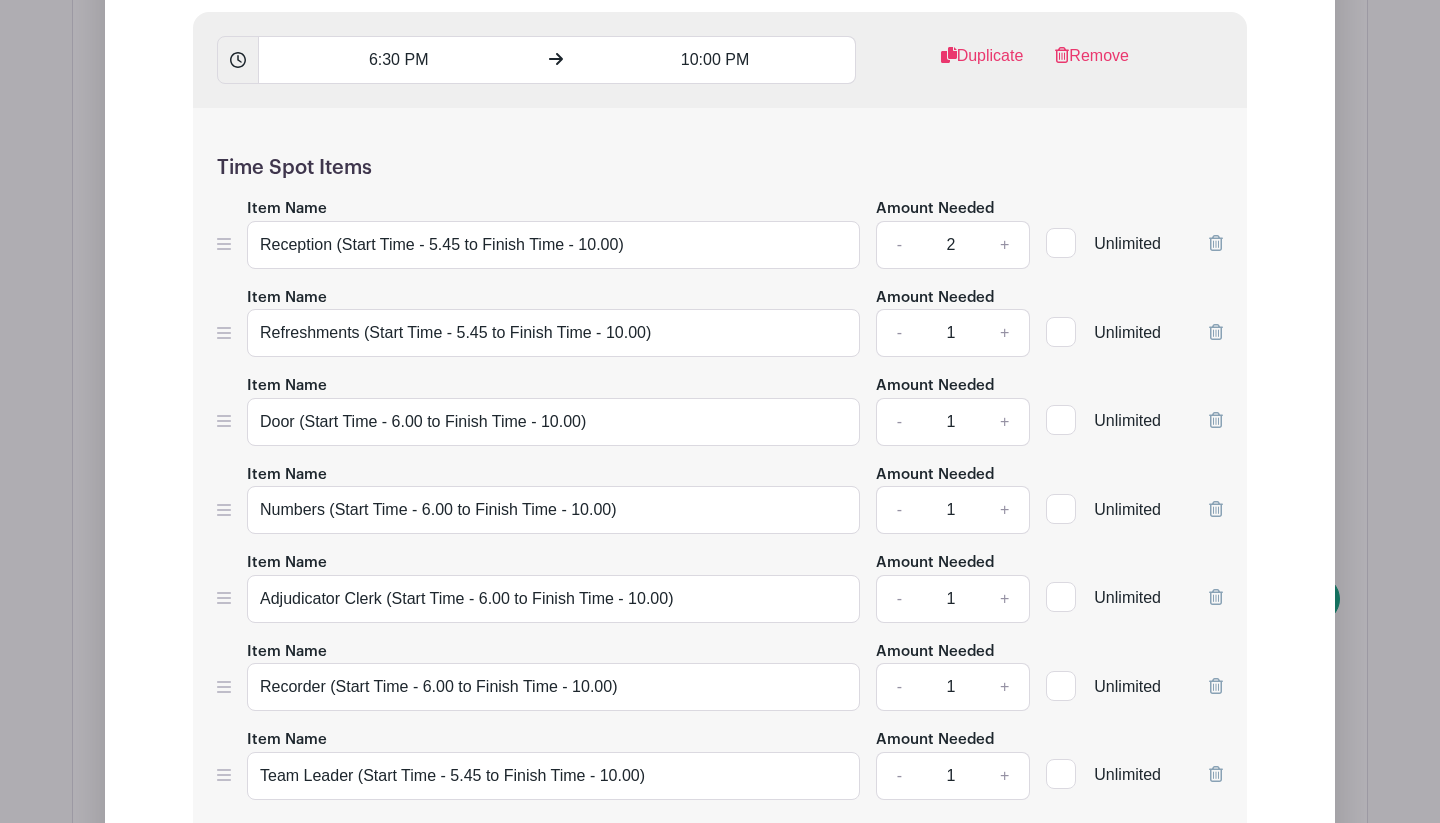 type 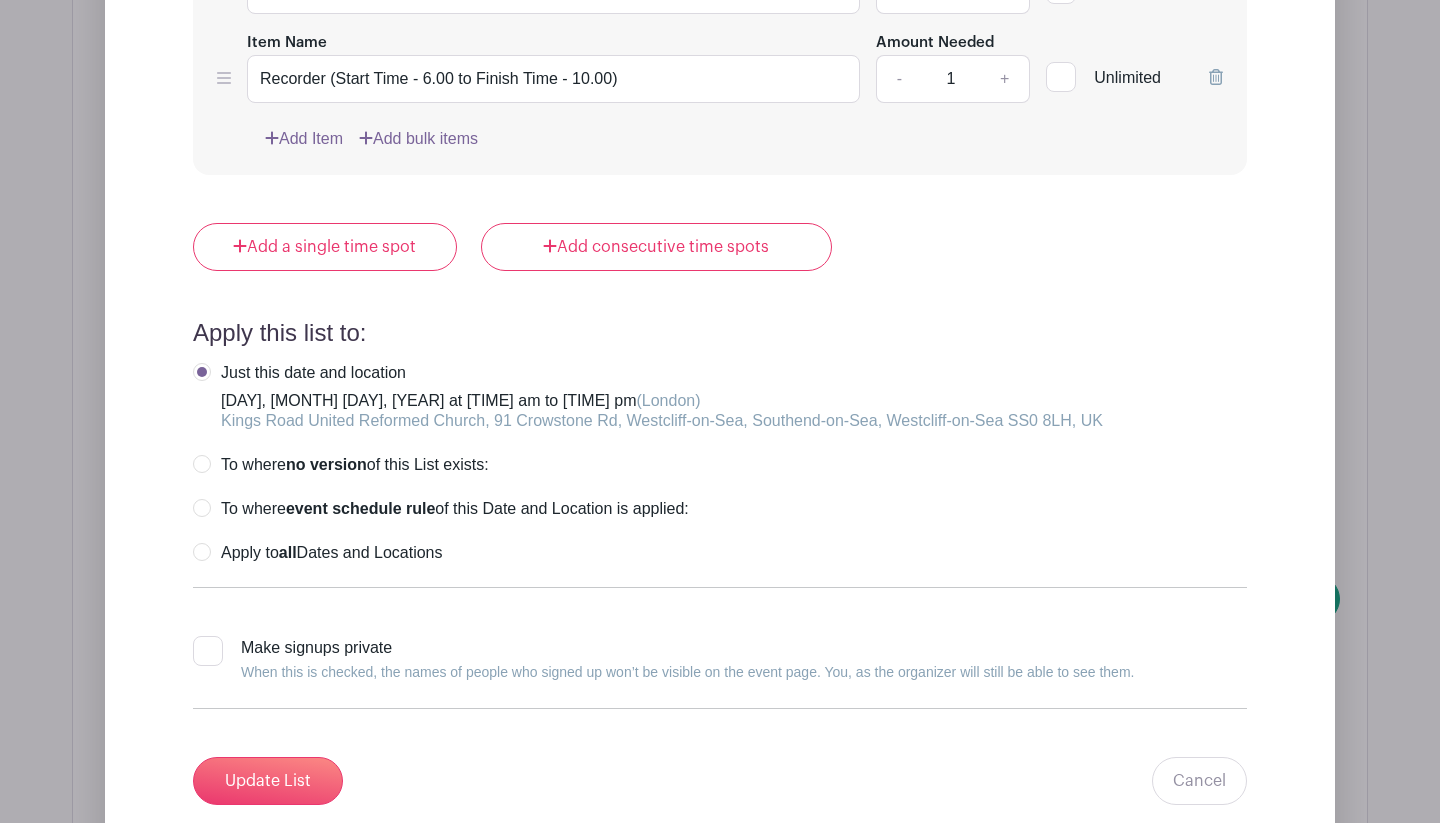 scroll, scrollTop: 4223, scrollLeft: 0, axis: vertical 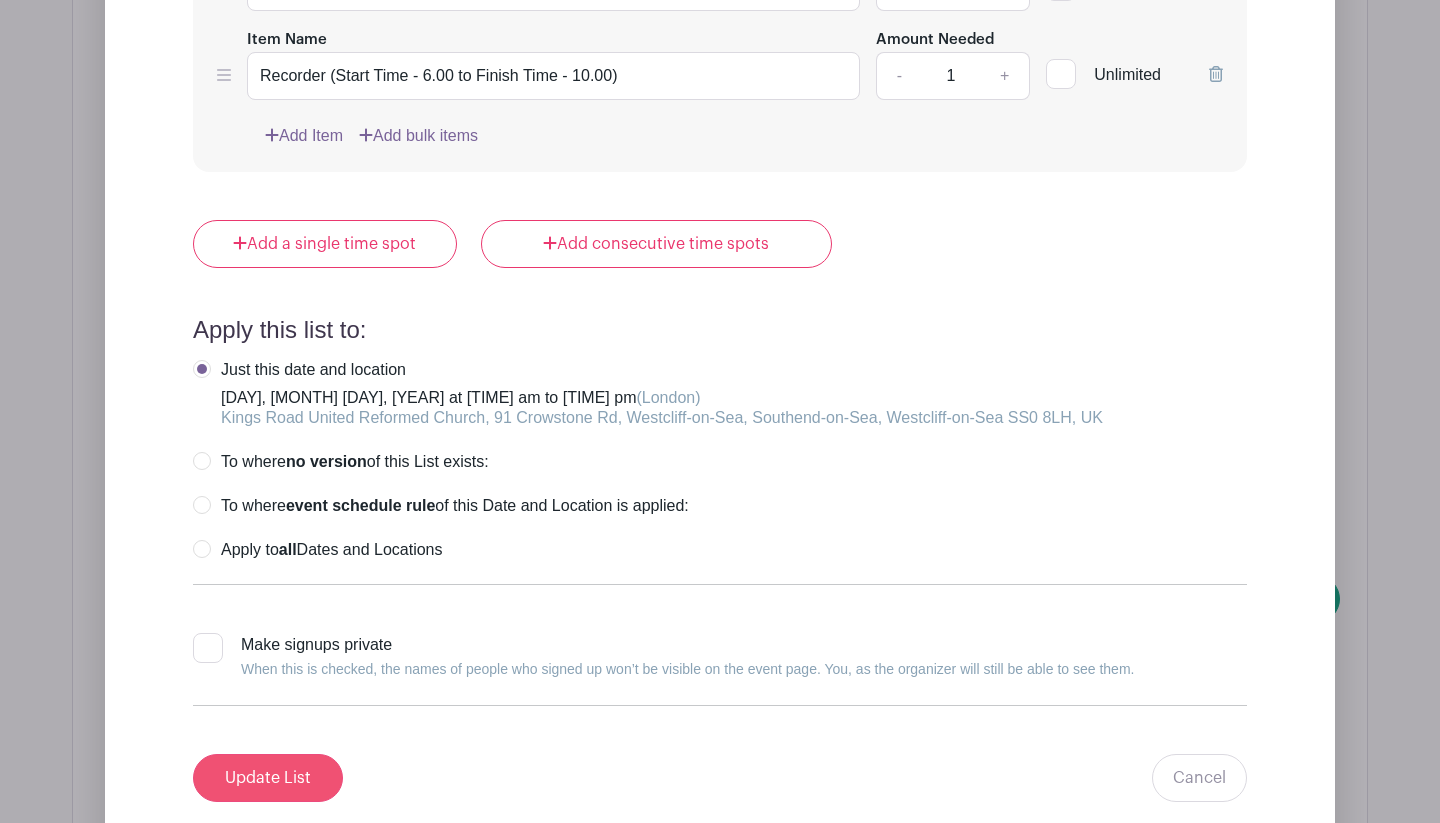 click on "Update List" at bounding box center (268, 778) 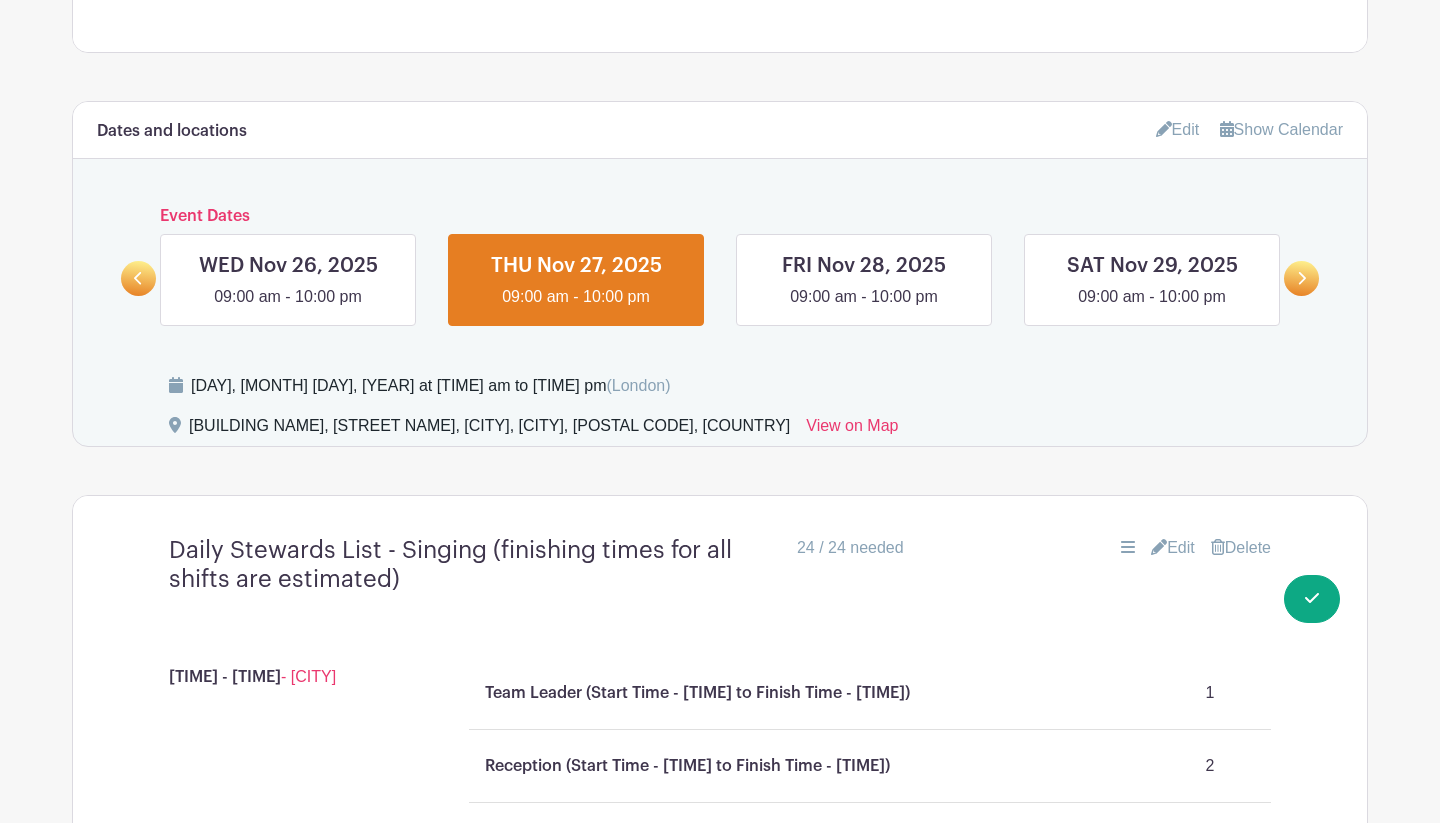 scroll, scrollTop: 786, scrollLeft: 0, axis: vertical 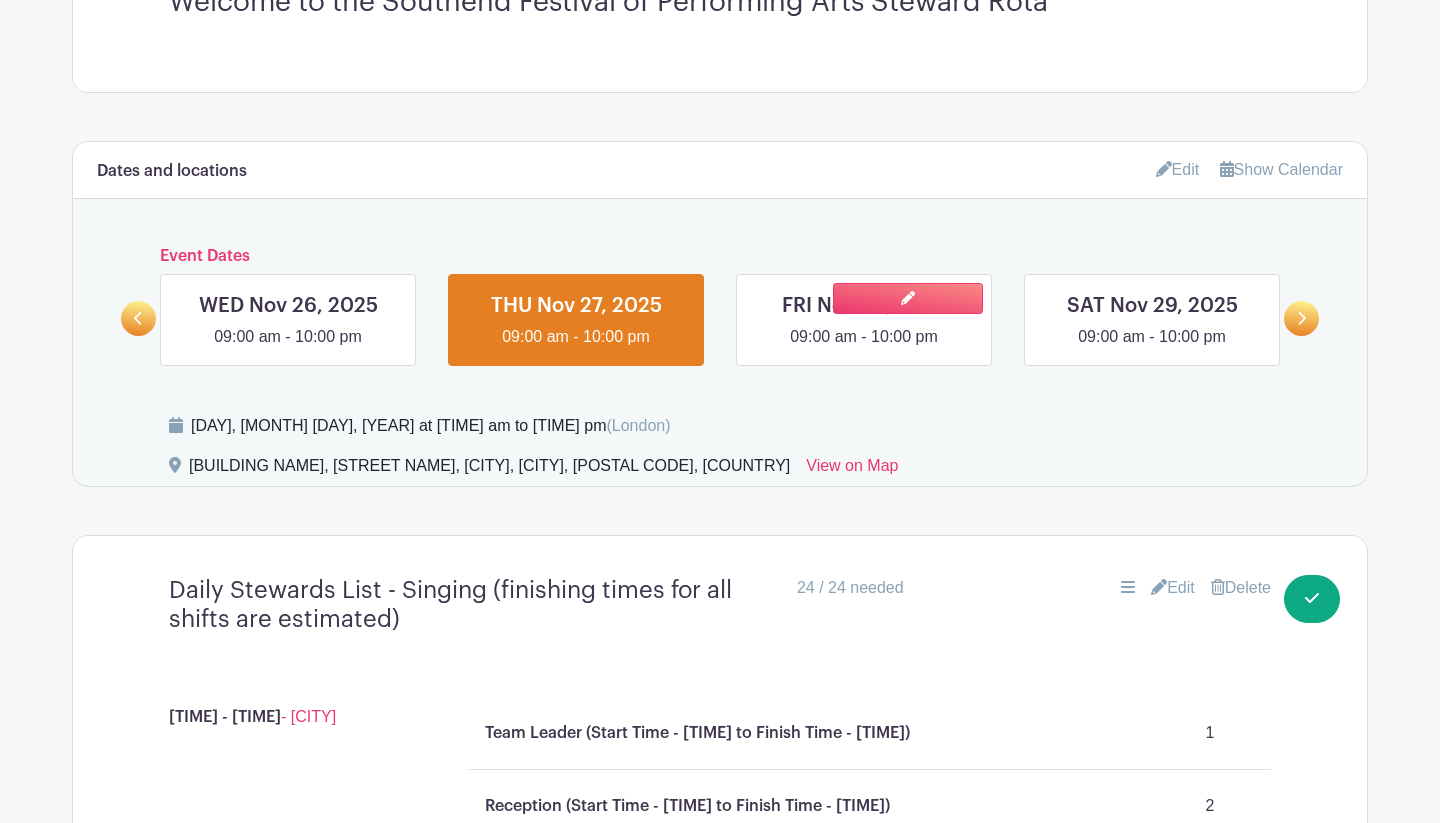 click at bounding box center (864, 349) 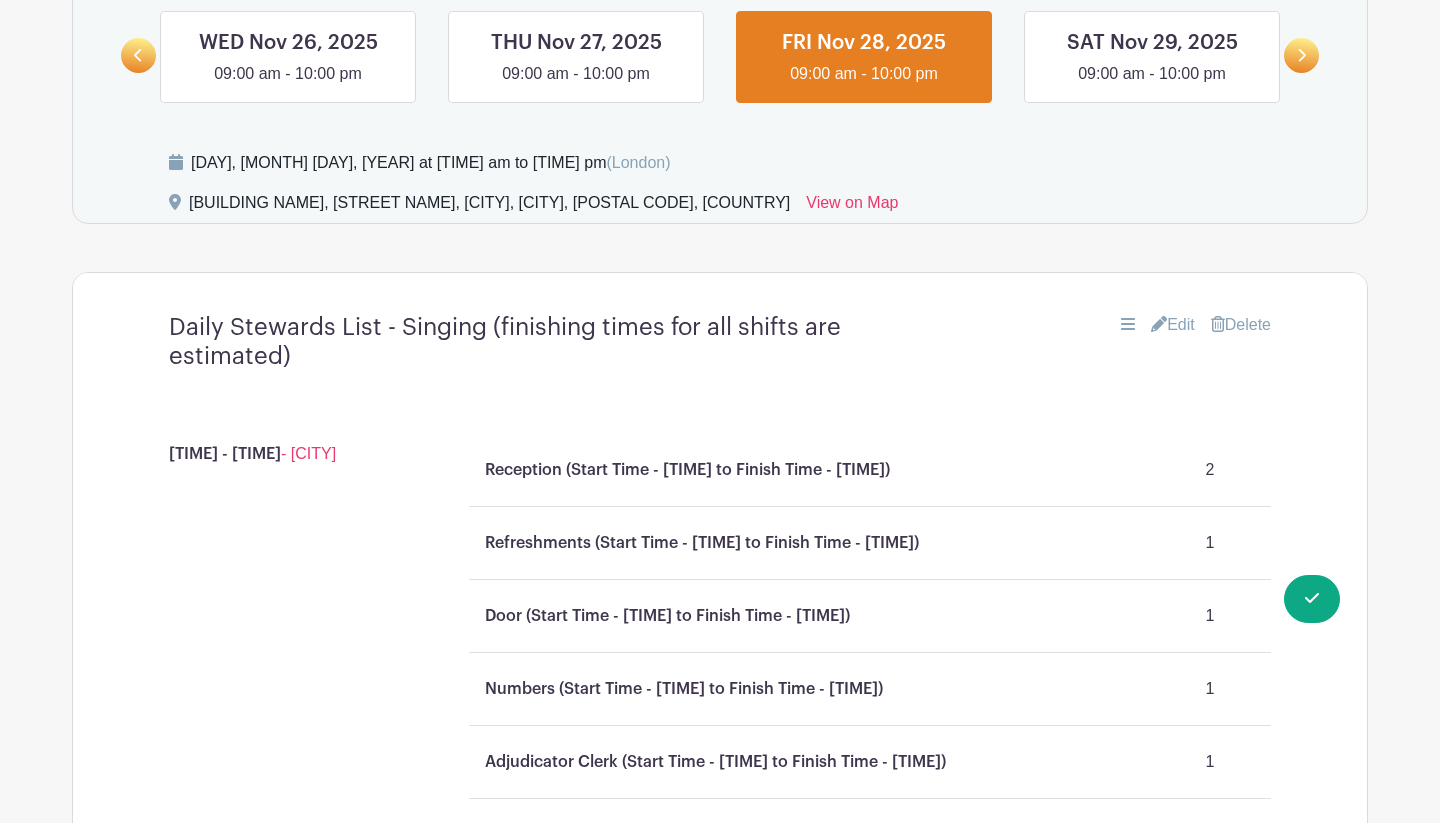 scroll, scrollTop: 1053, scrollLeft: 0, axis: vertical 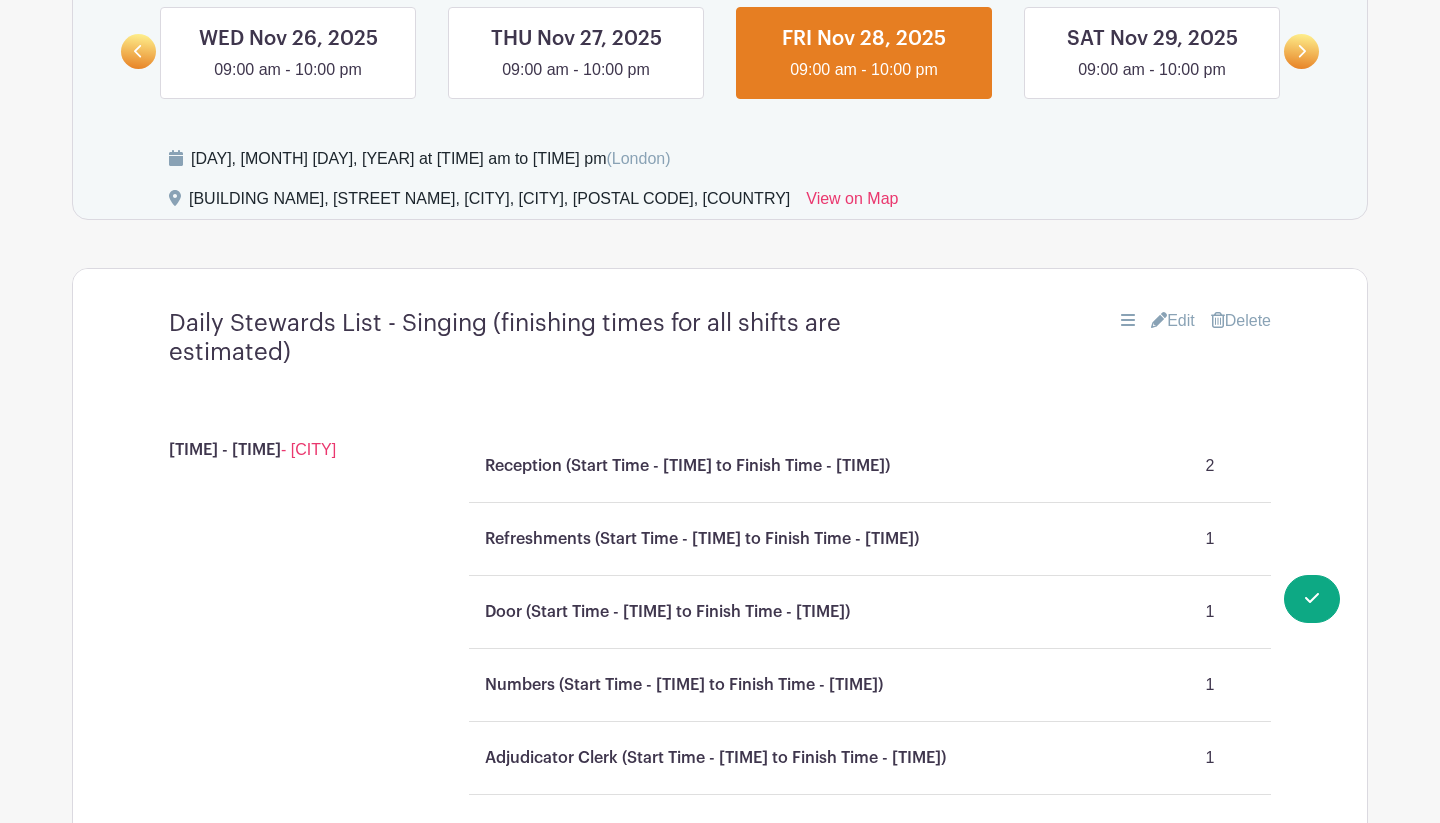 click on "Edit" at bounding box center [1173, 321] 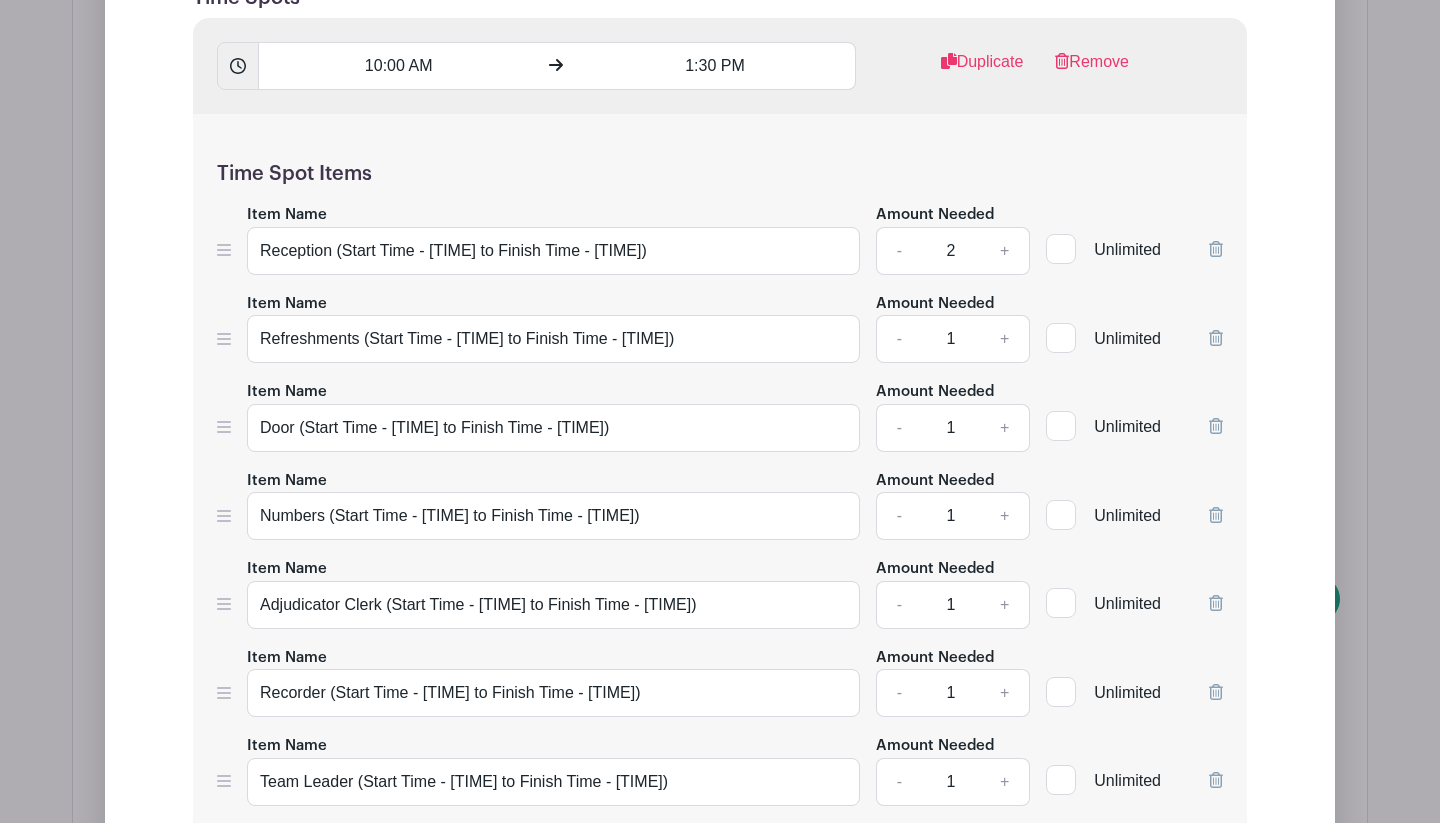scroll, scrollTop: 1765, scrollLeft: 0, axis: vertical 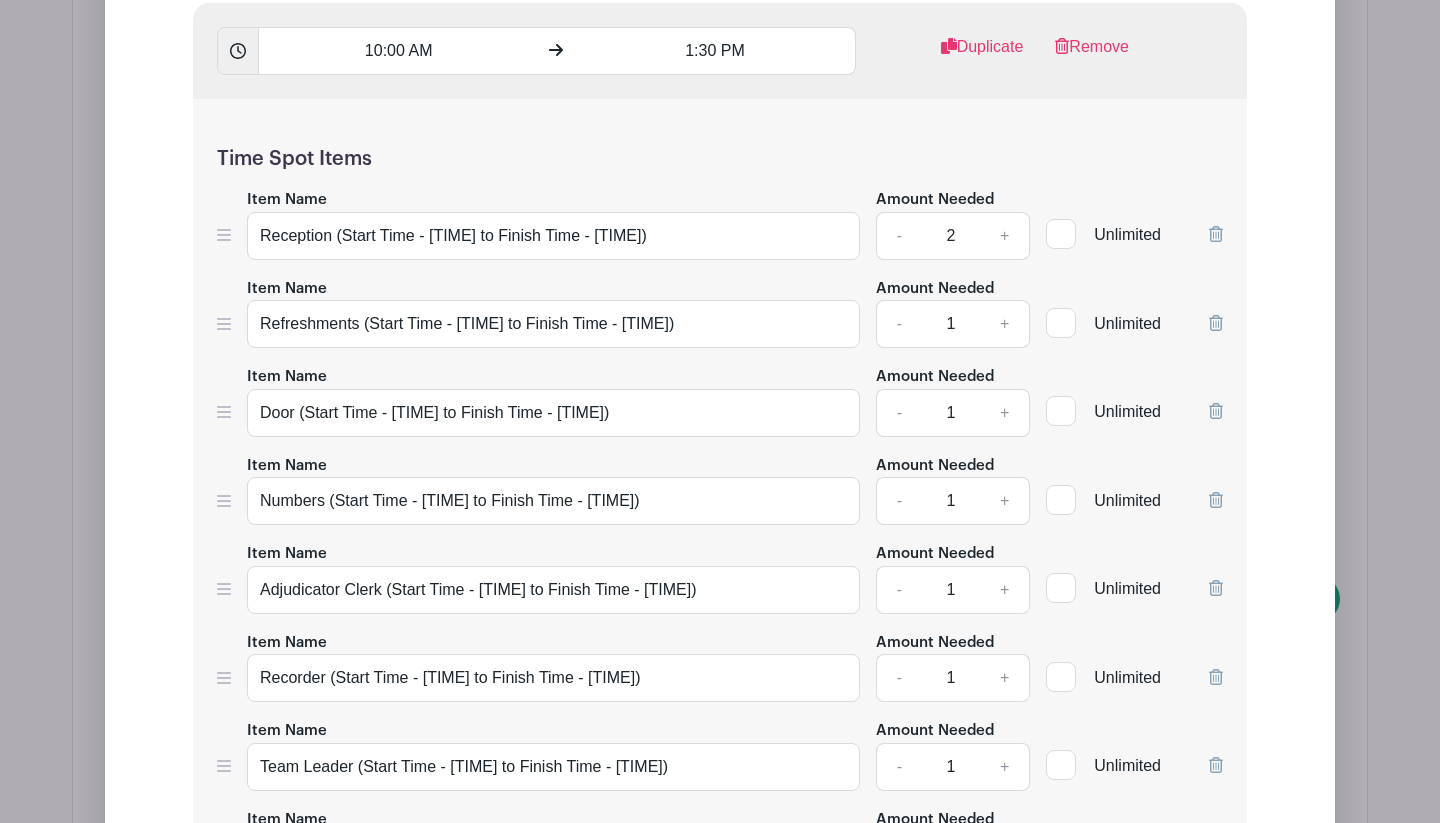 type 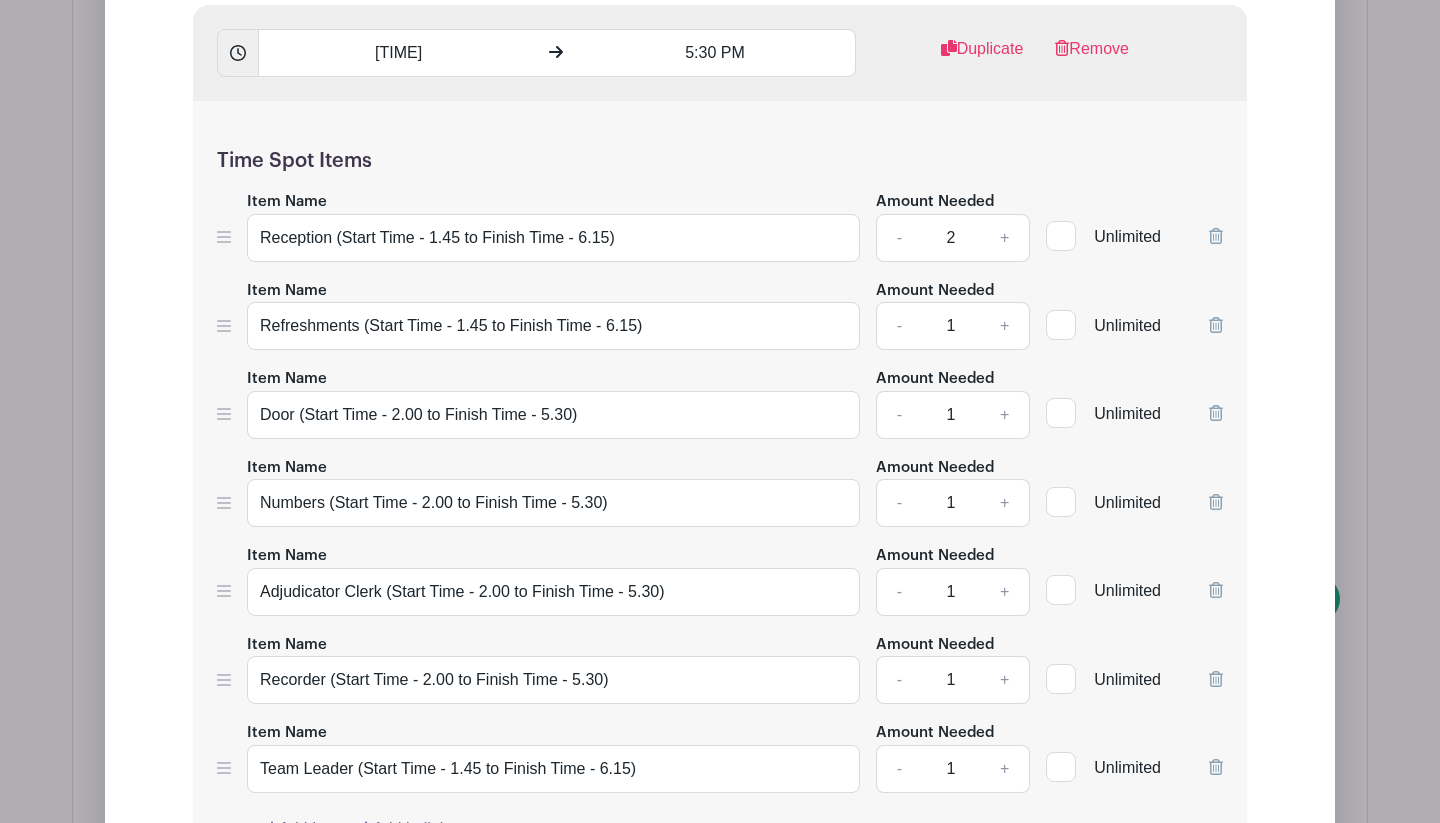 scroll, scrollTop: 2746, scrollLeft: 0, axis: vertical 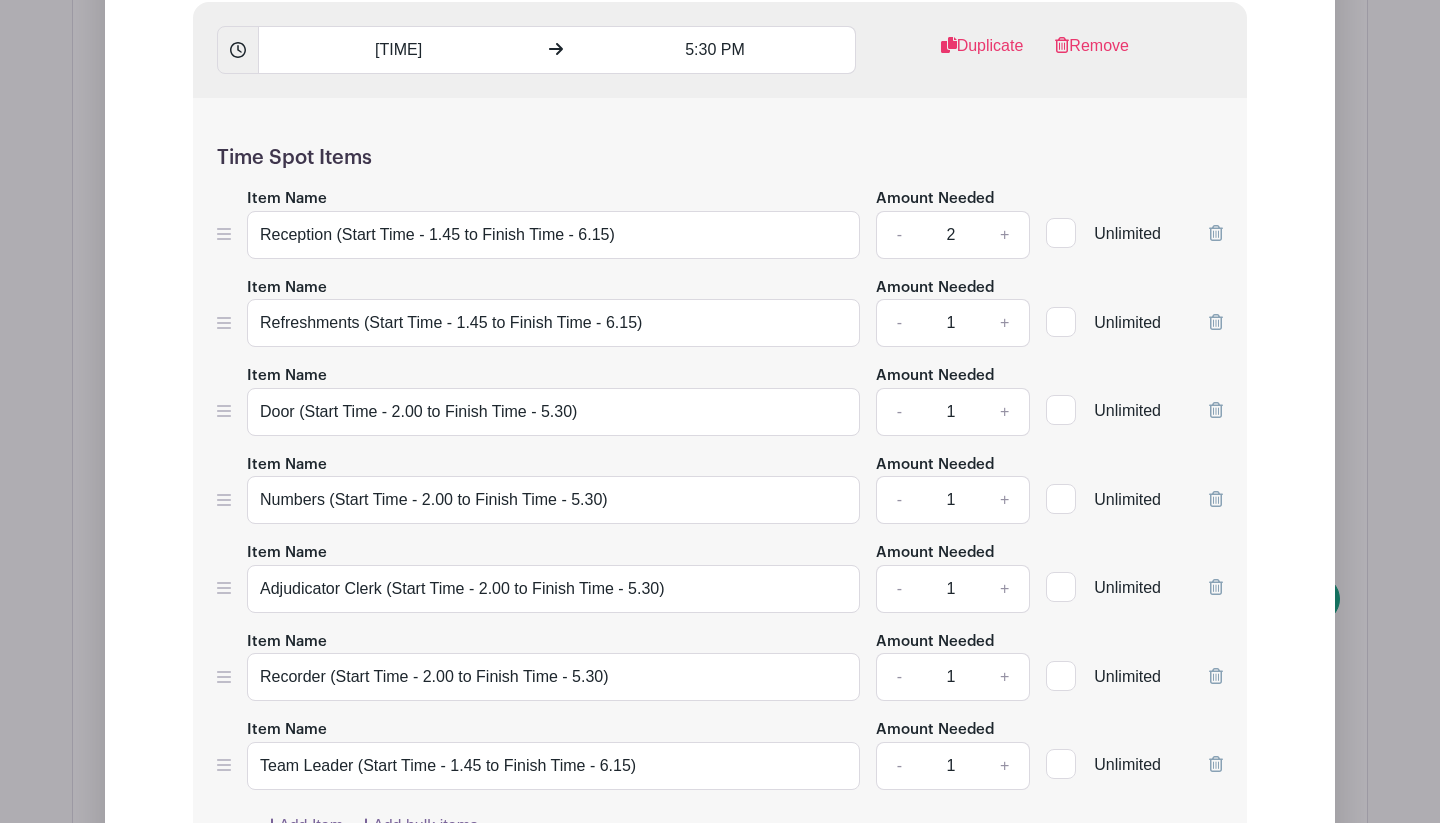 type 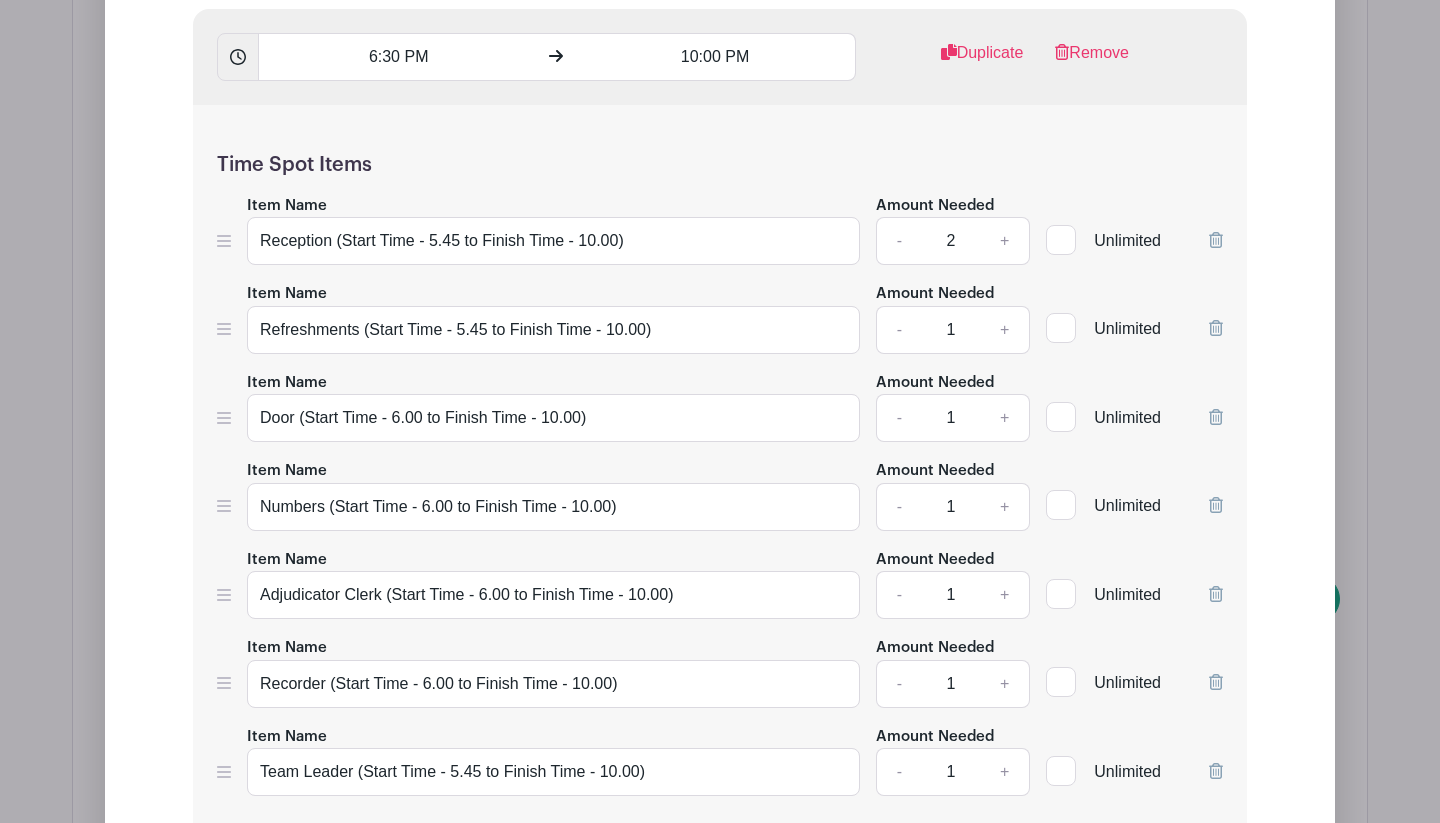 scroll, scrollTop: 3618, scrollLeft: 0, axis: vertical 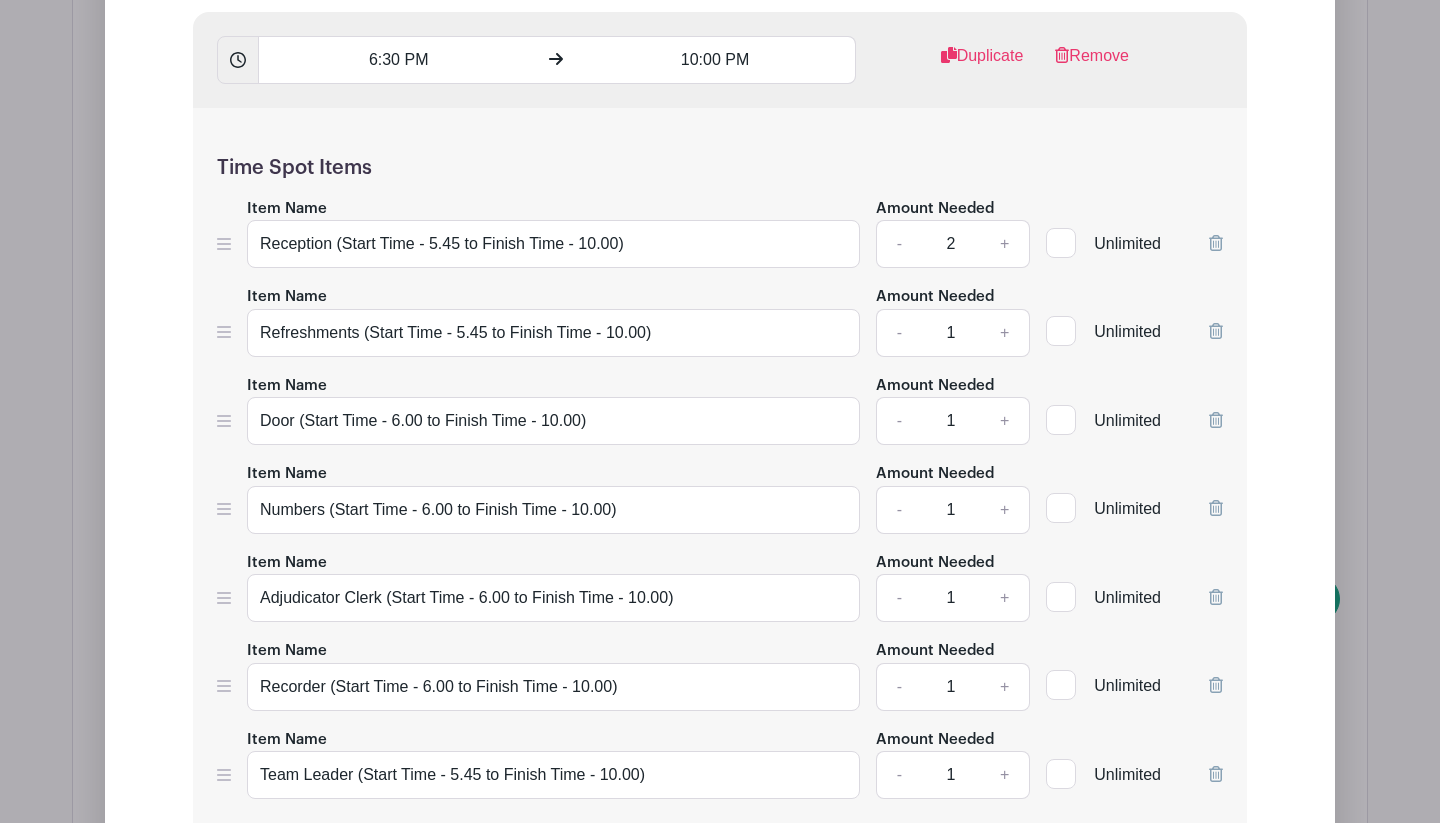 type 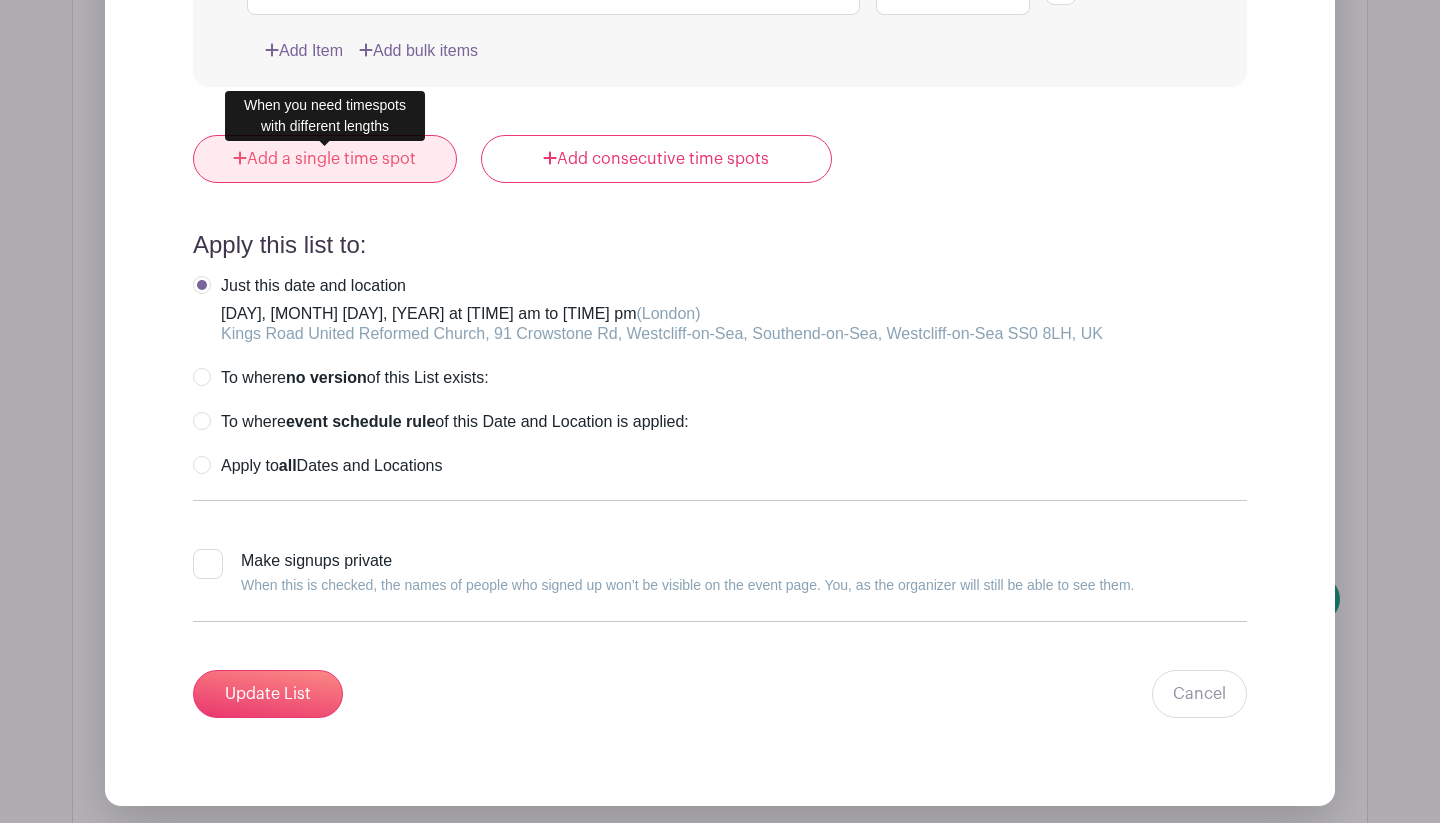 scroll, scrollTop: 4425, scrollLeft: 0, axis: vertical 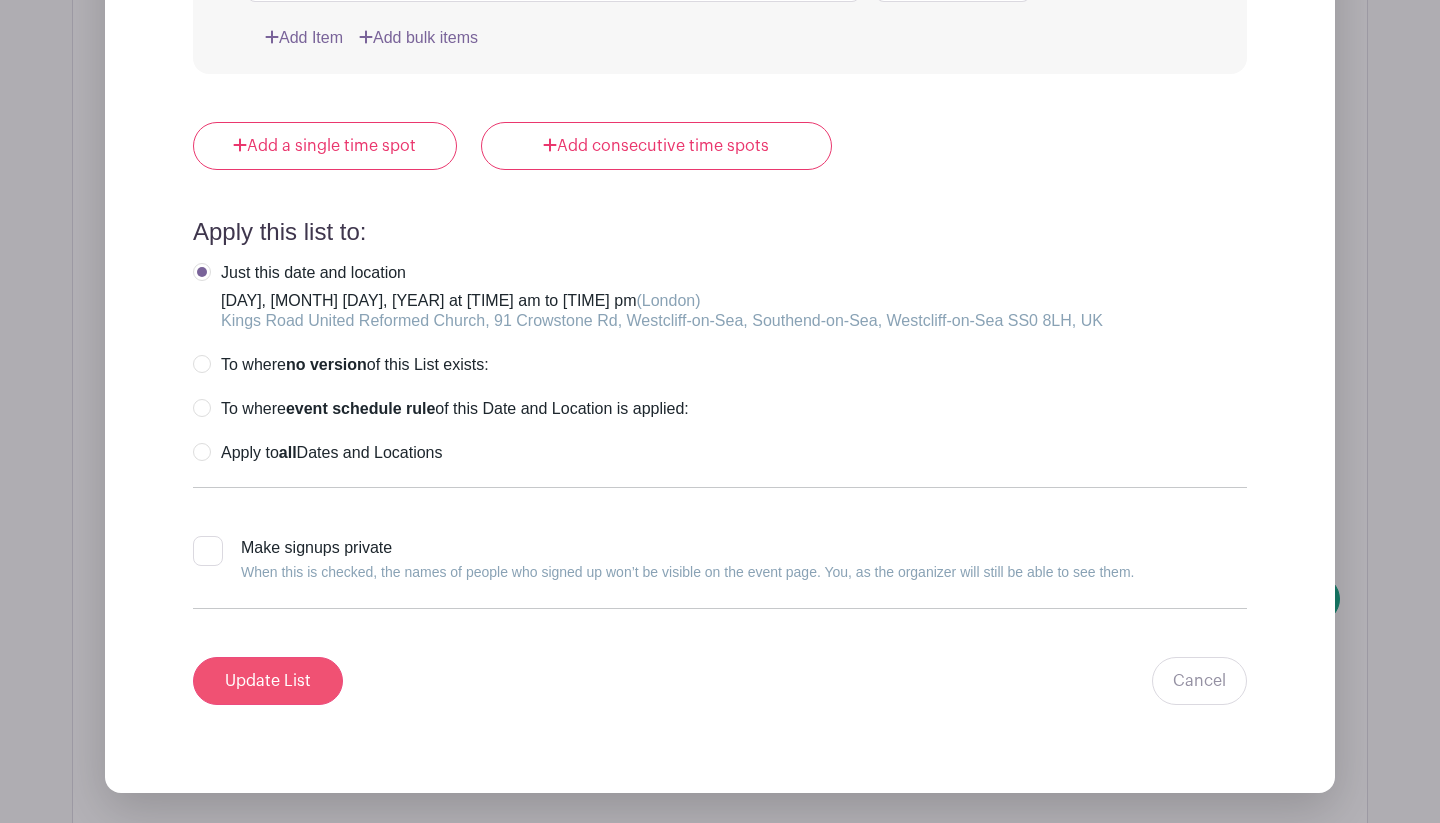 click on "Update List" at bounding box center (268, 681) 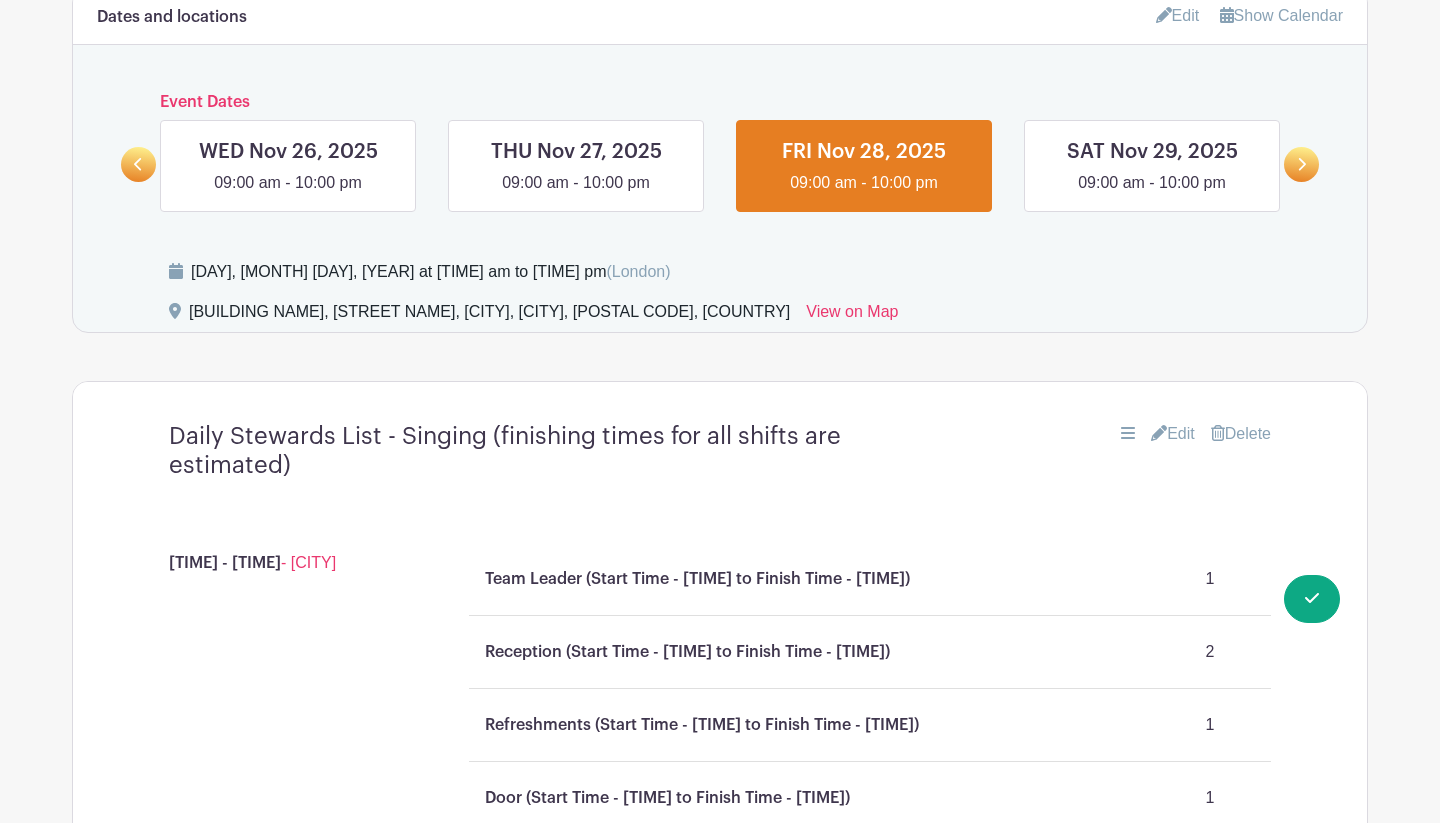scroll, scrollTop: 939, scrollLeft: 0, axis: vertical 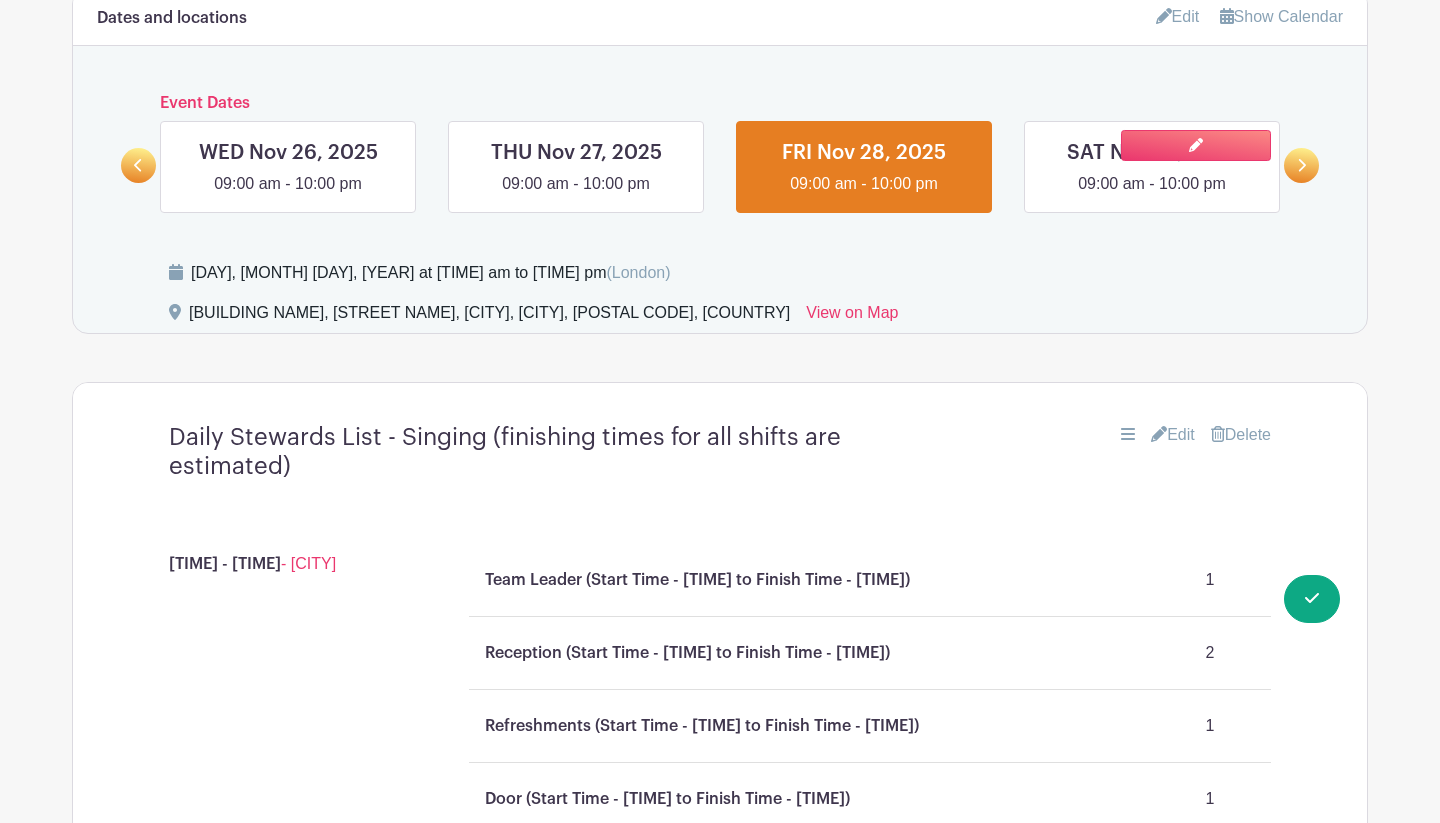 click at bounding box center (1152, 196) 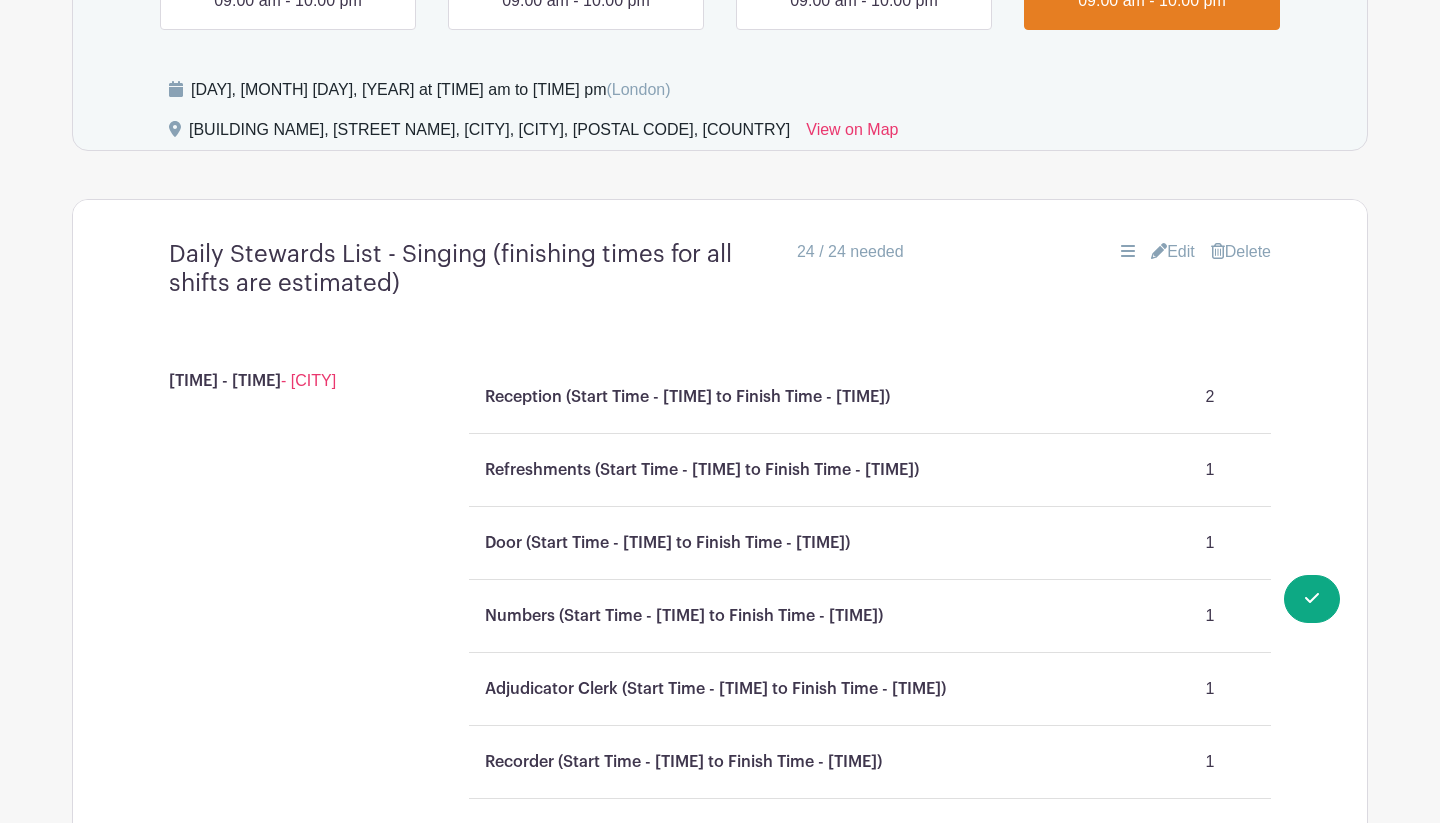 scroll, scrollTop: 1133, scrollLeft: 0, axis: vertical 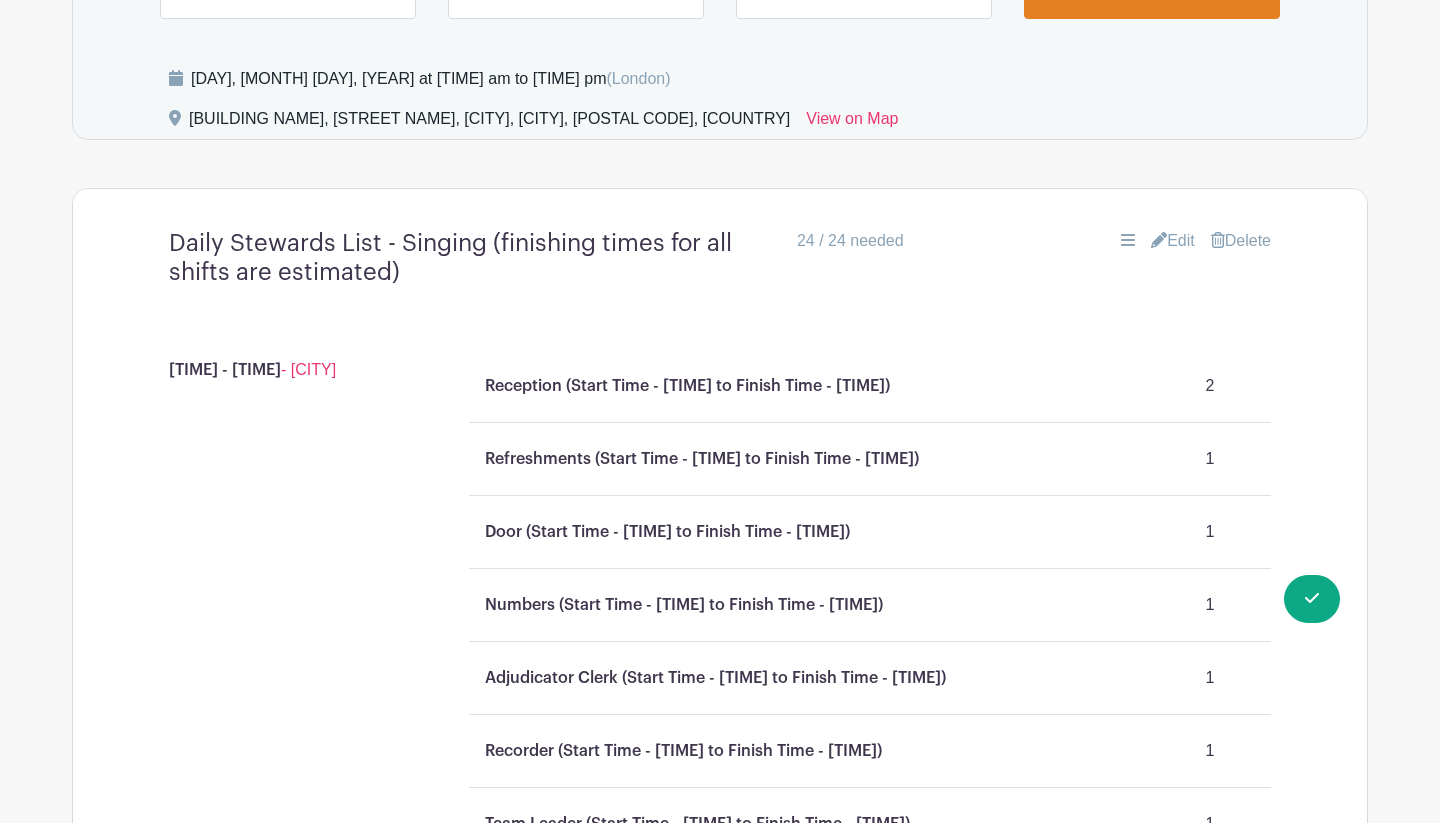 click on "Edit" at bounding box center [1173, 241] 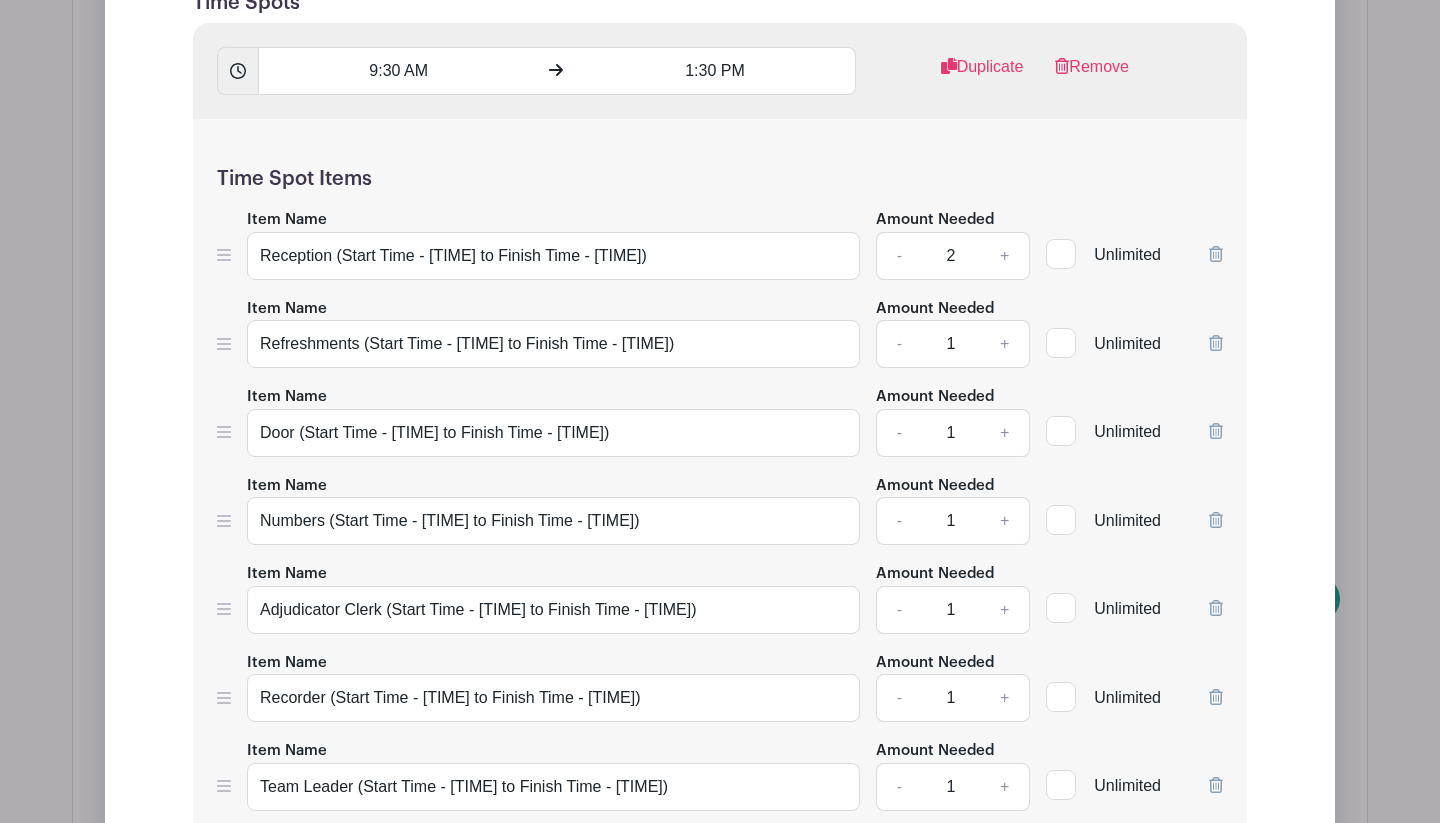 scroll, scrollTop: 1745, scrollLeft: 0, axis: vertical 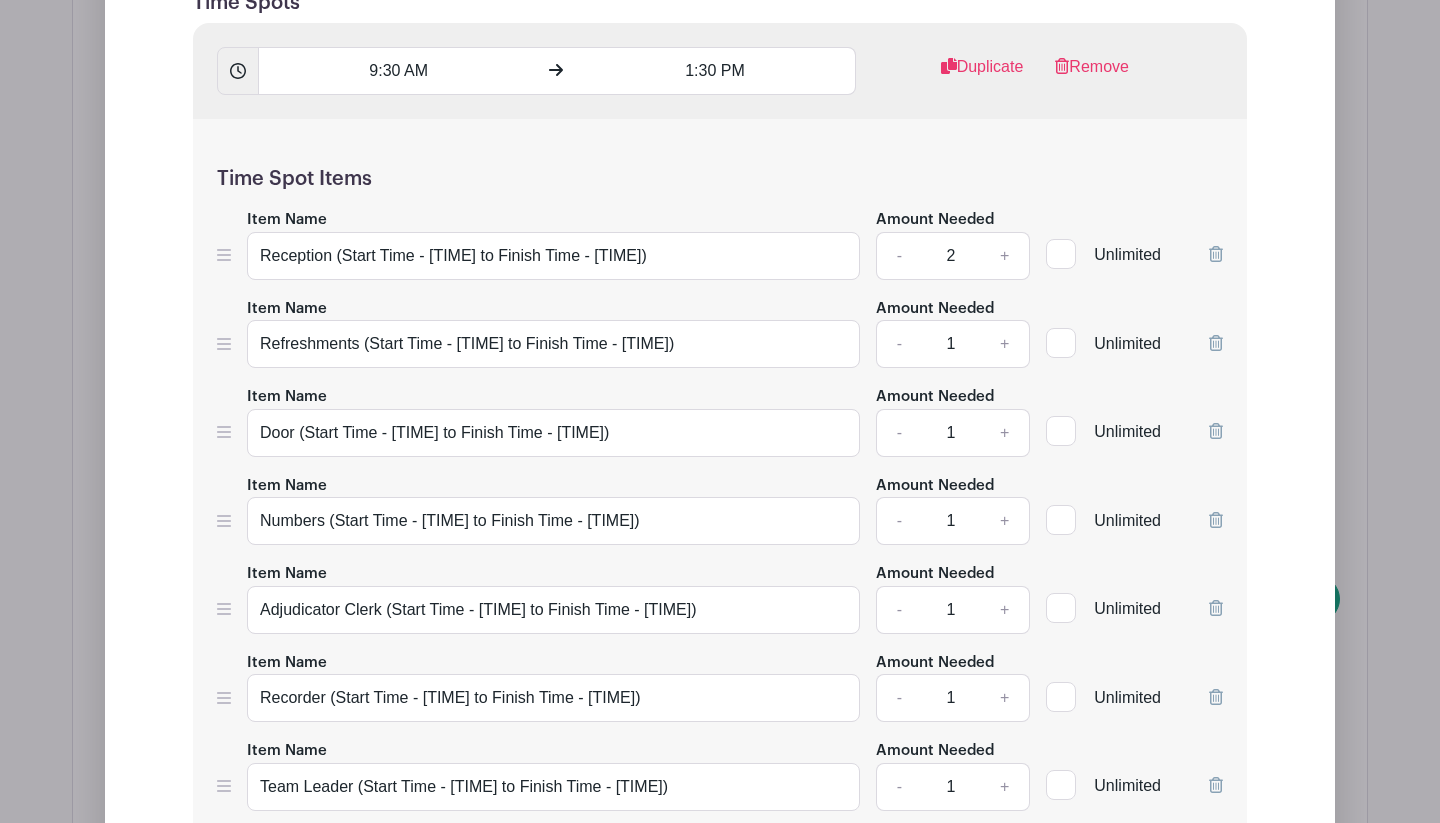 type 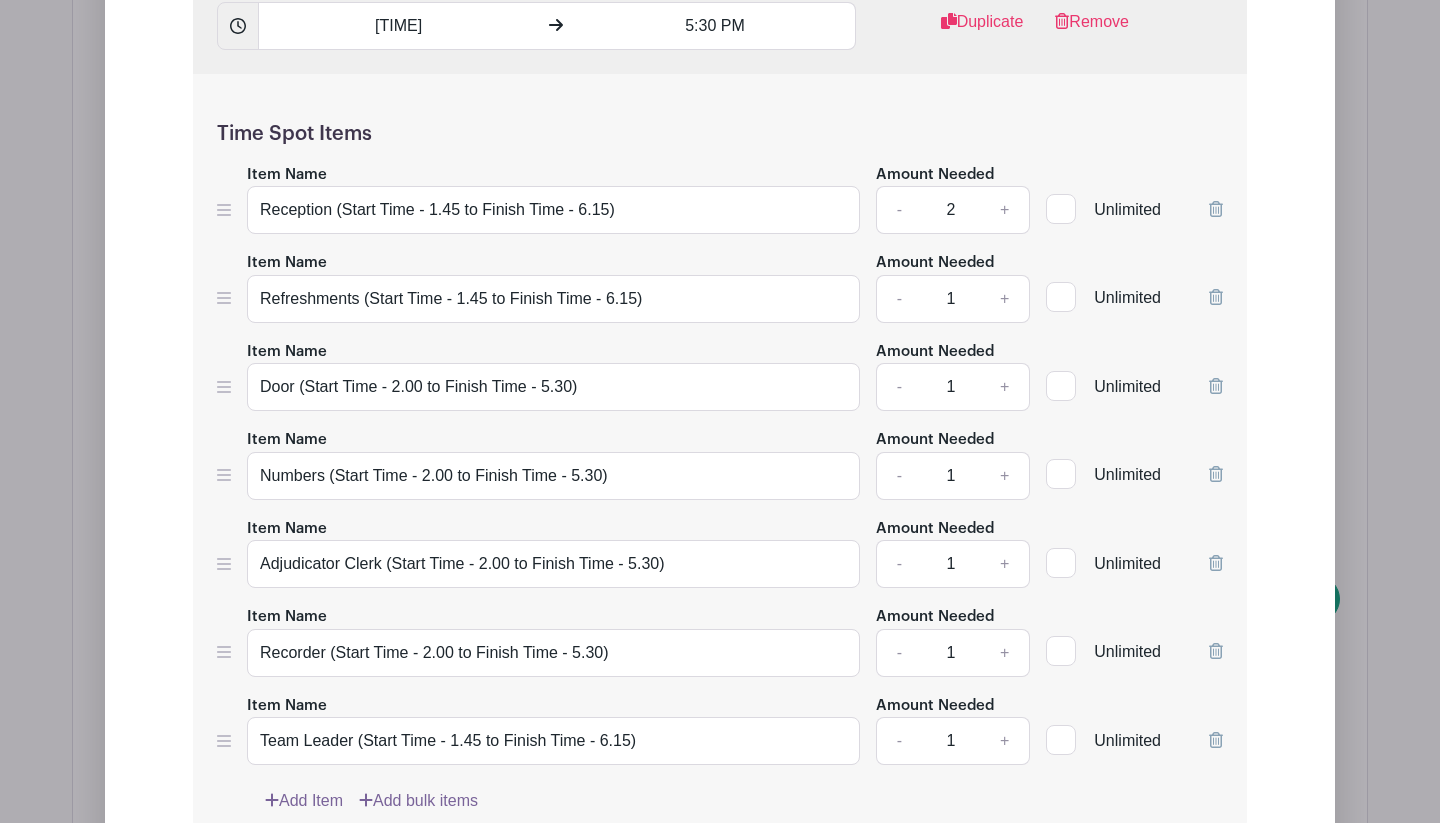 scroll, scrollTop: 2687, scrollLeft: 0, axis: vertical 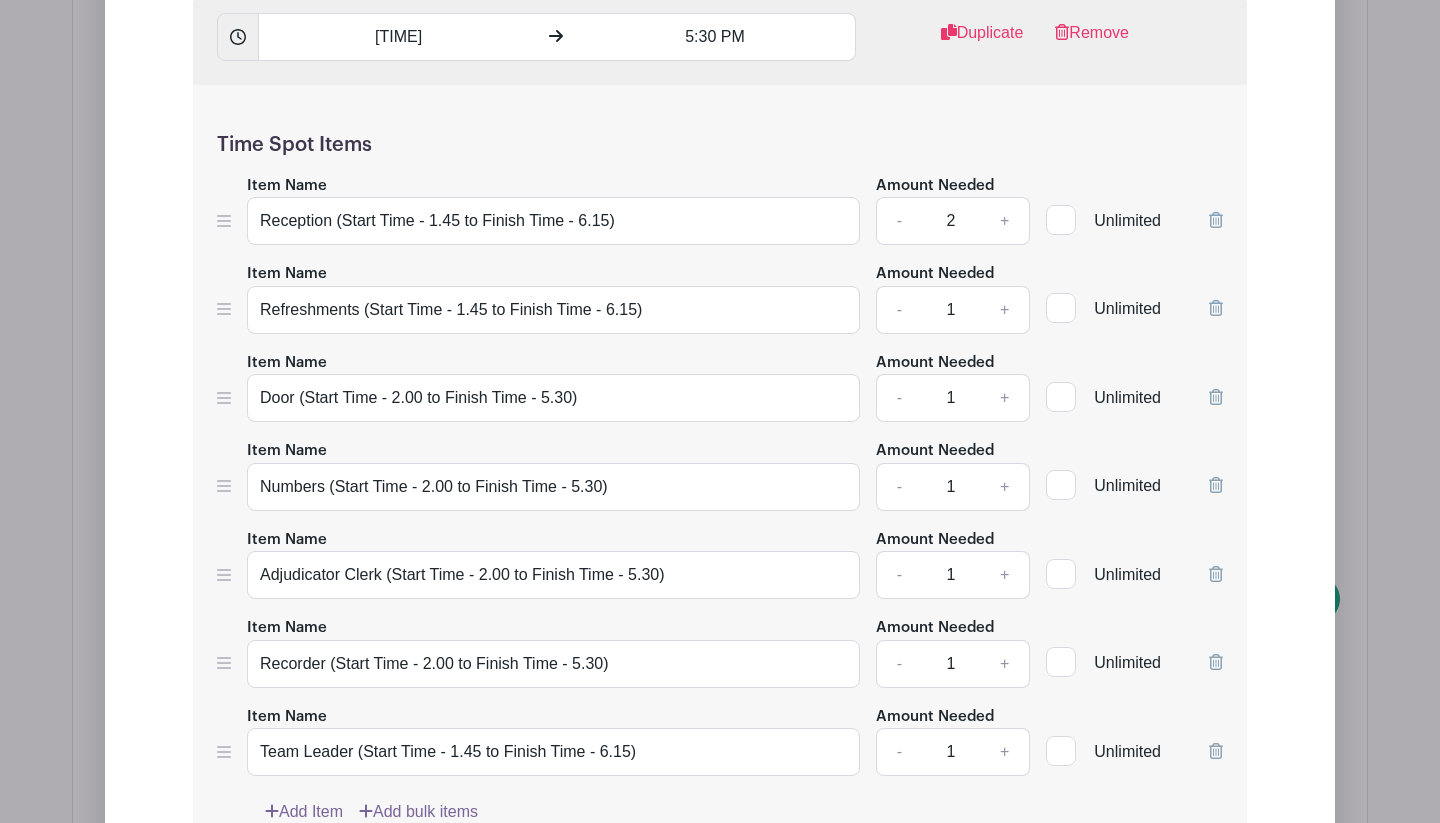 type 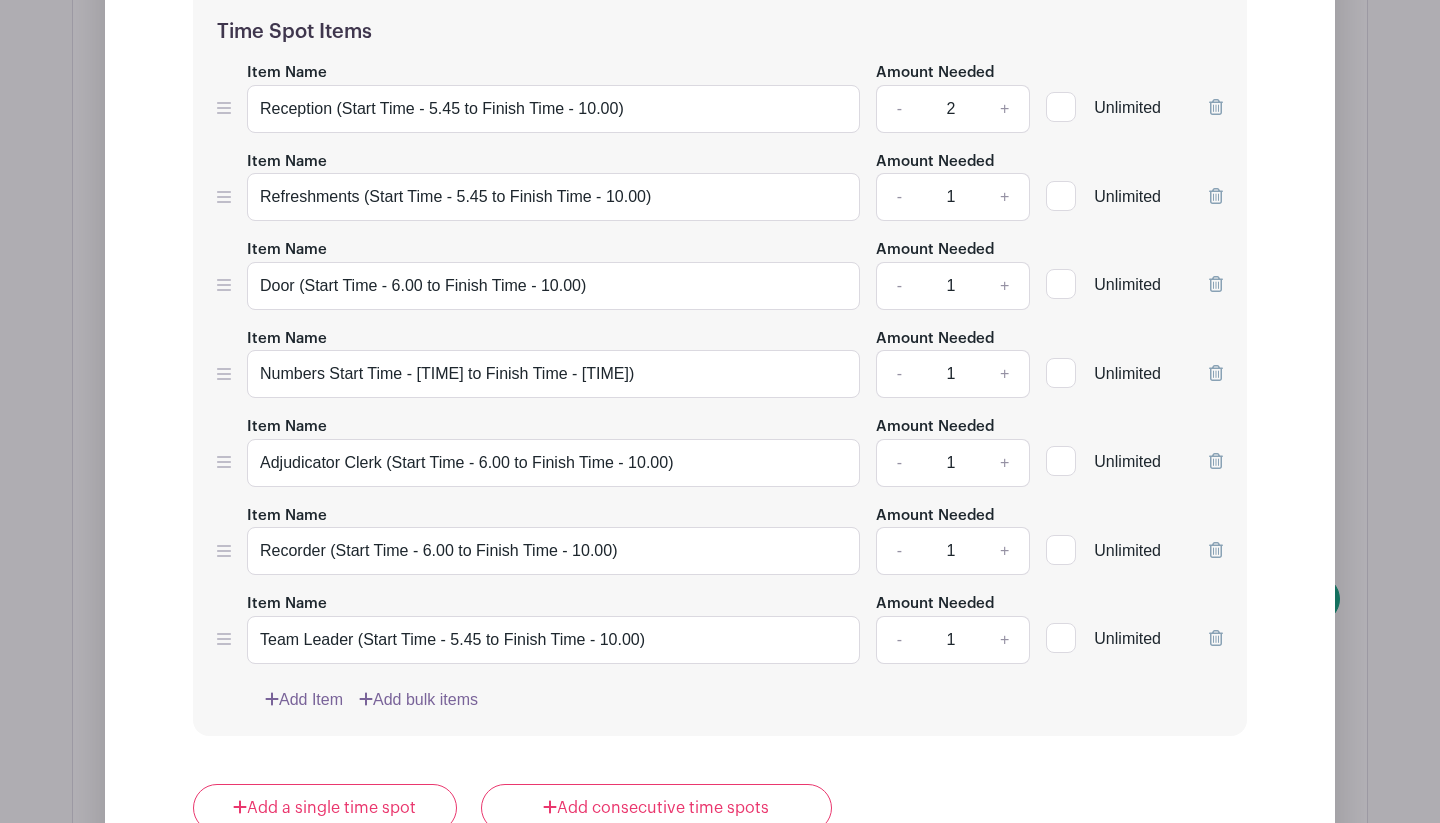 scroll, scrollTop: 3688, scrollLeft: 0, axis: vertical 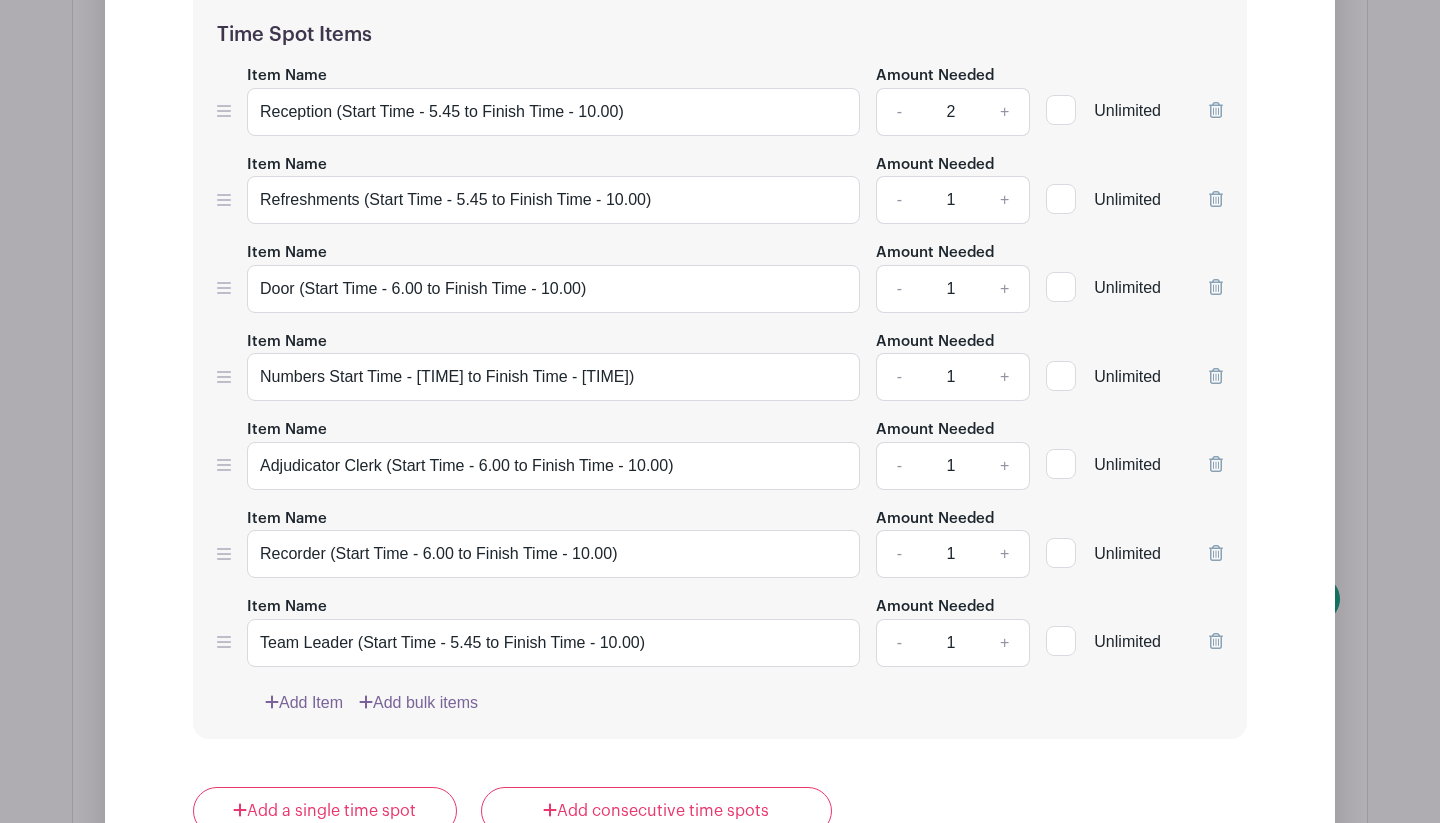 type 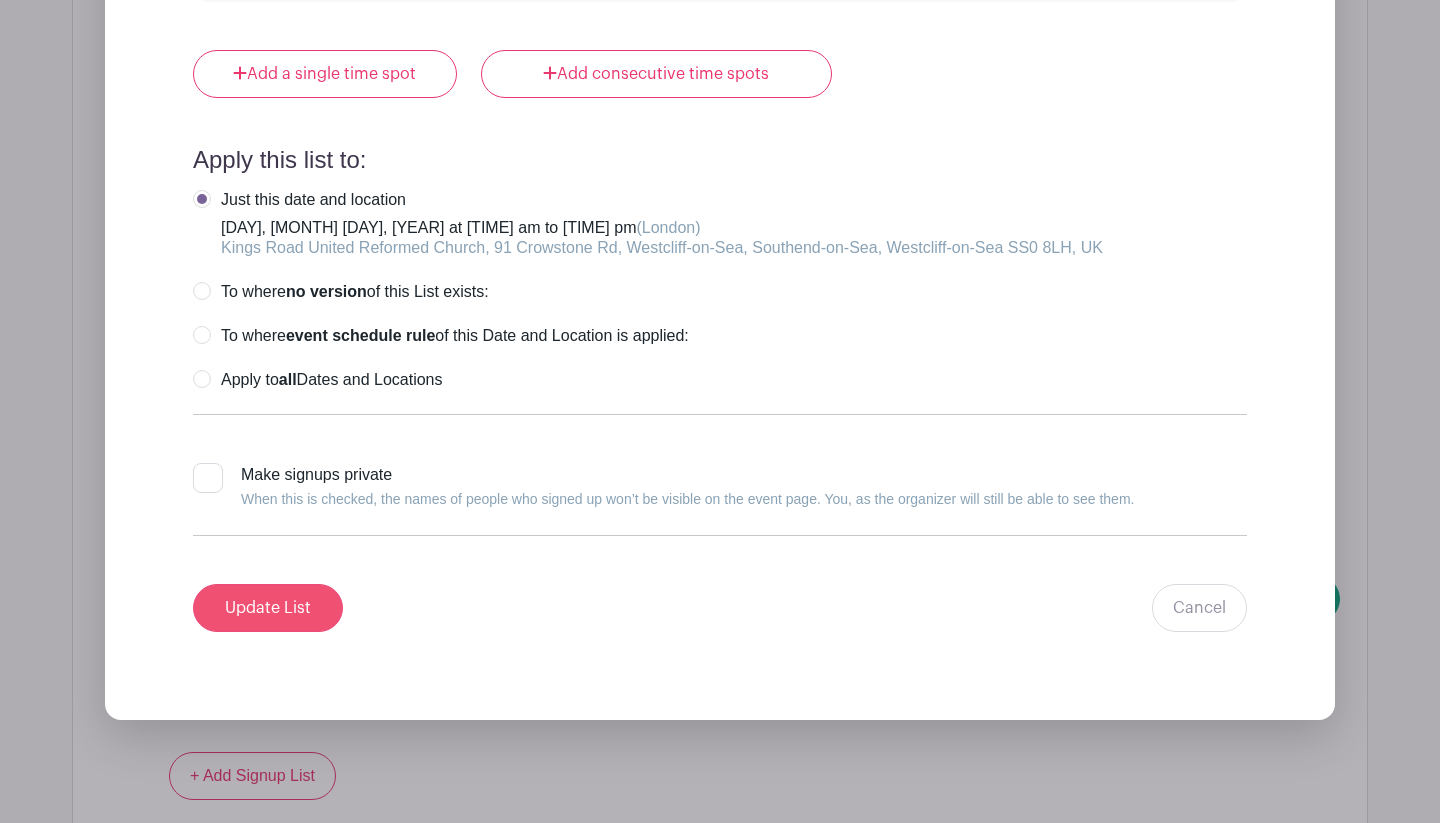 scroll, scrollTop: 4415, scrollLeft: 0, axis: vertical 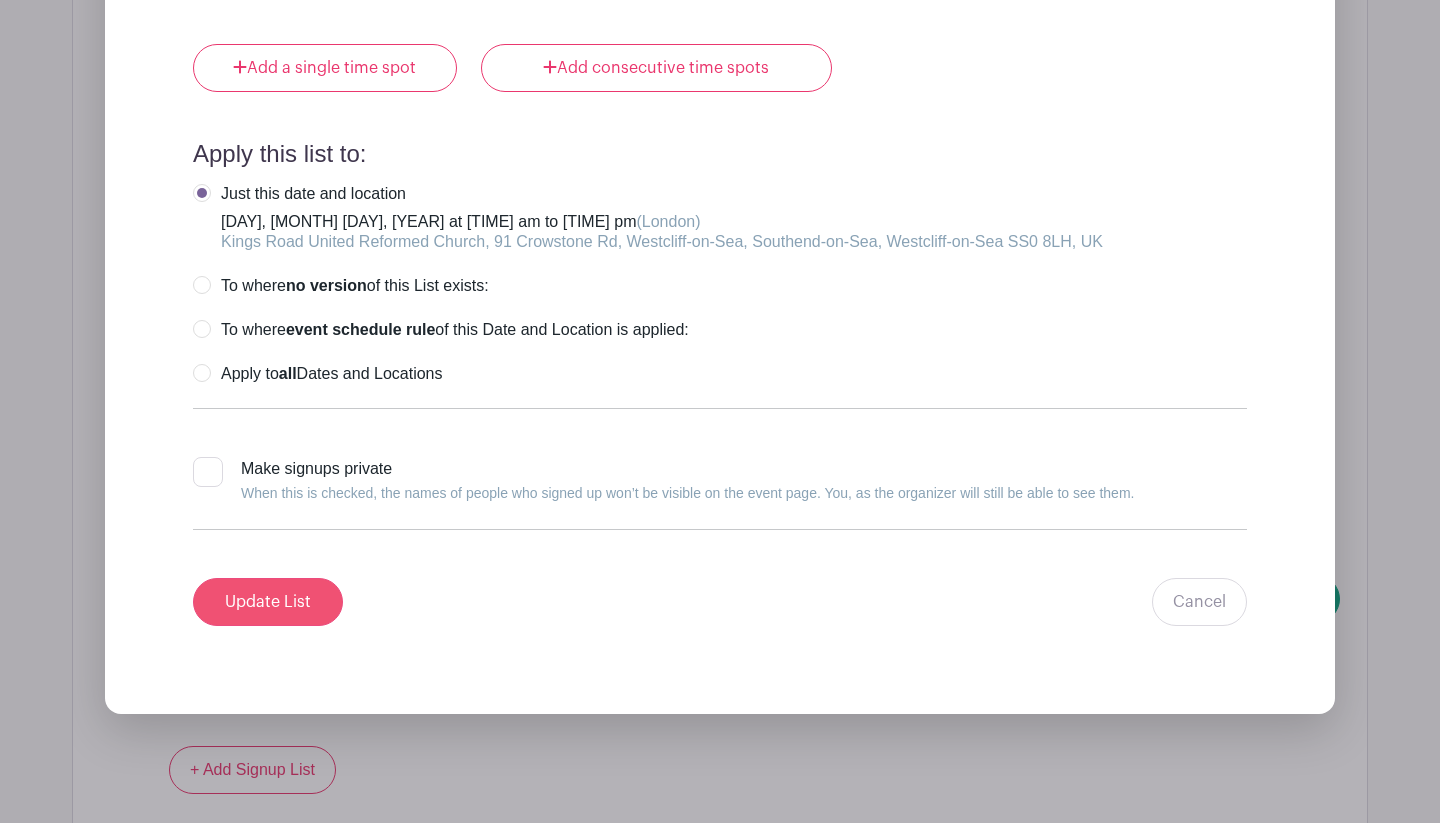 click on "Update List" at bounding box center [268, 602] 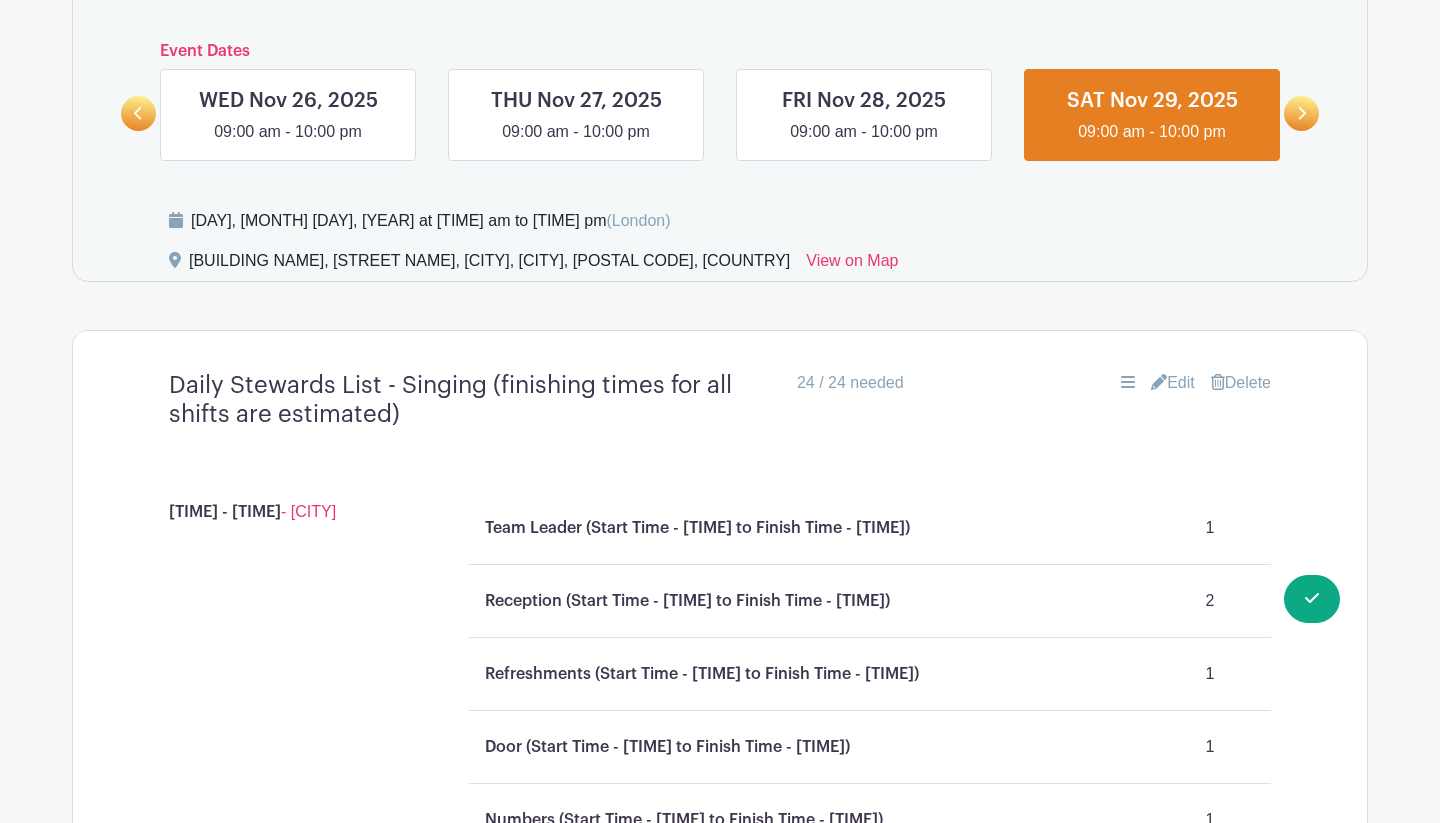scroll, scrollTop: 955, scrollLeft: 0, axis: vertical 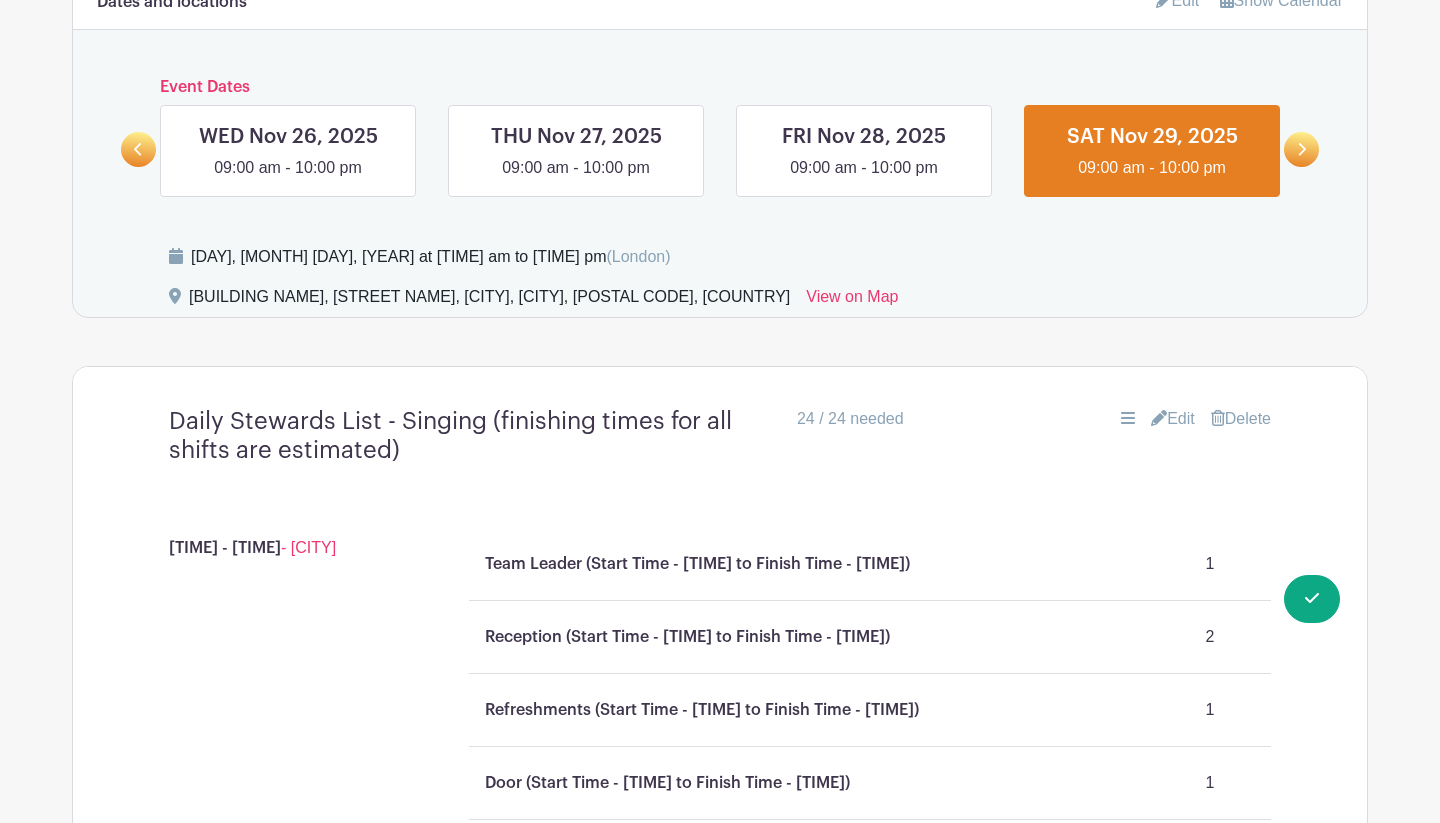 click 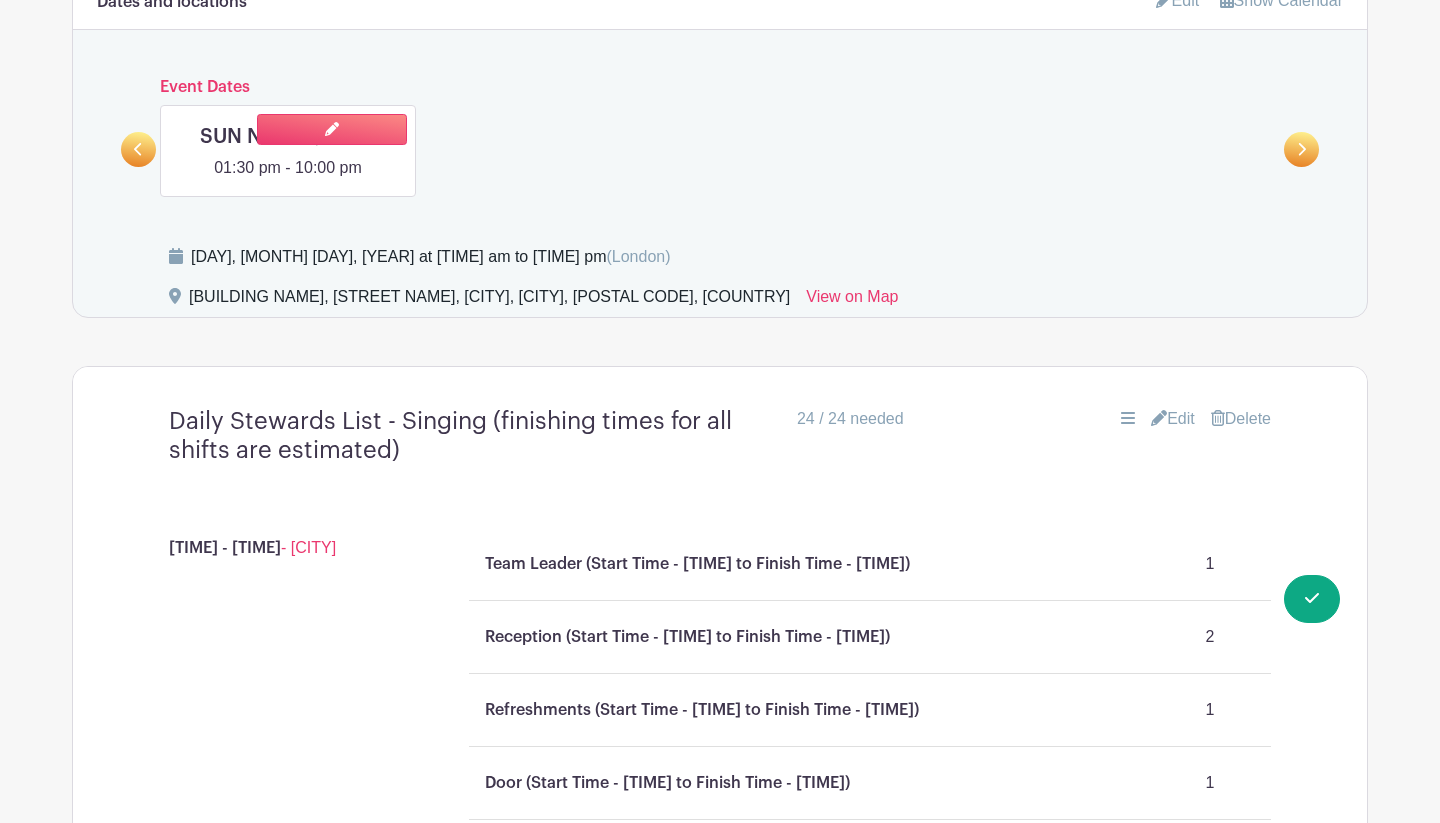click at bounding box center [288, 180] 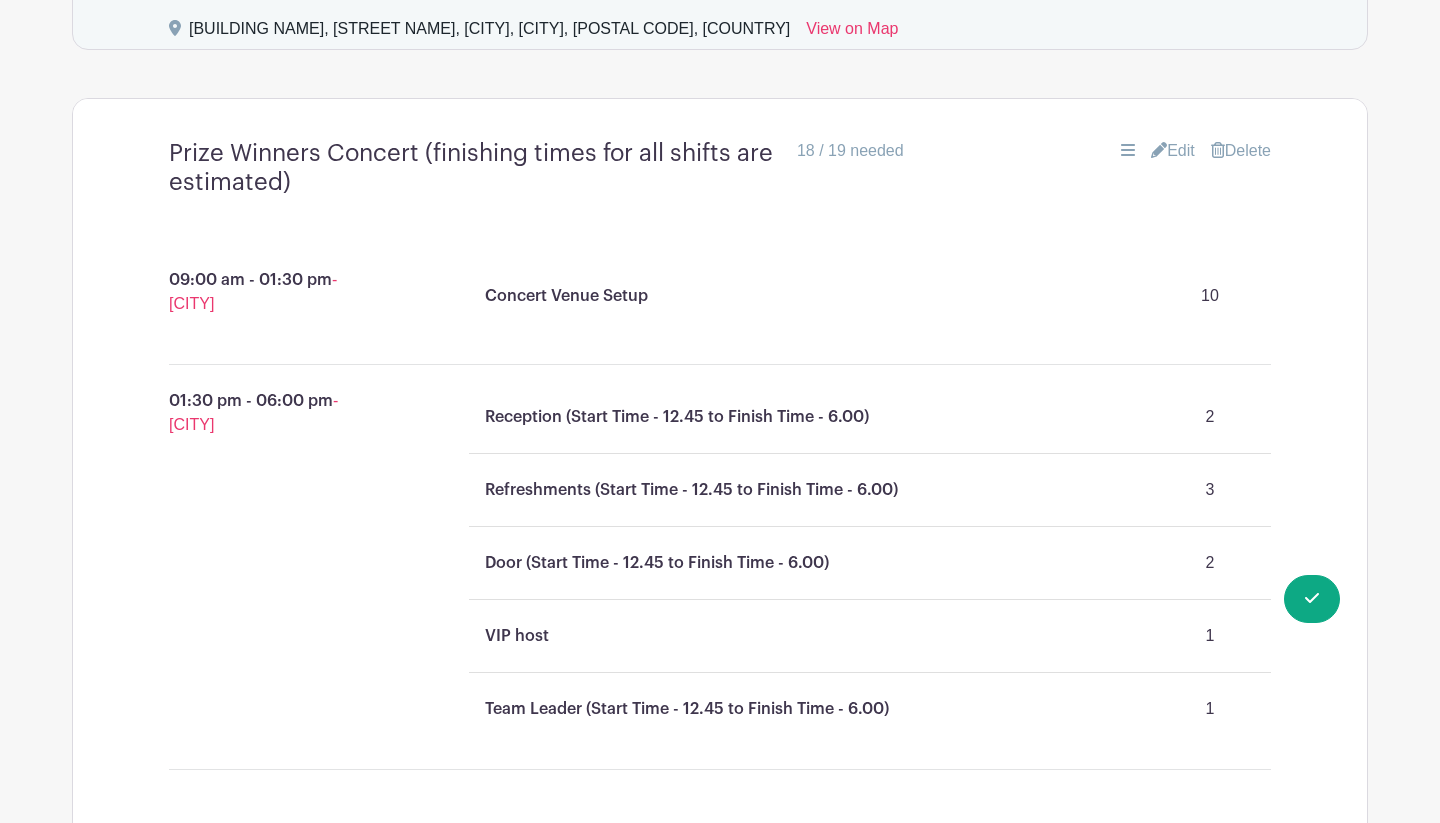 scroll, scrollTop: 1224, scrollLeft: 0, axis: vertical 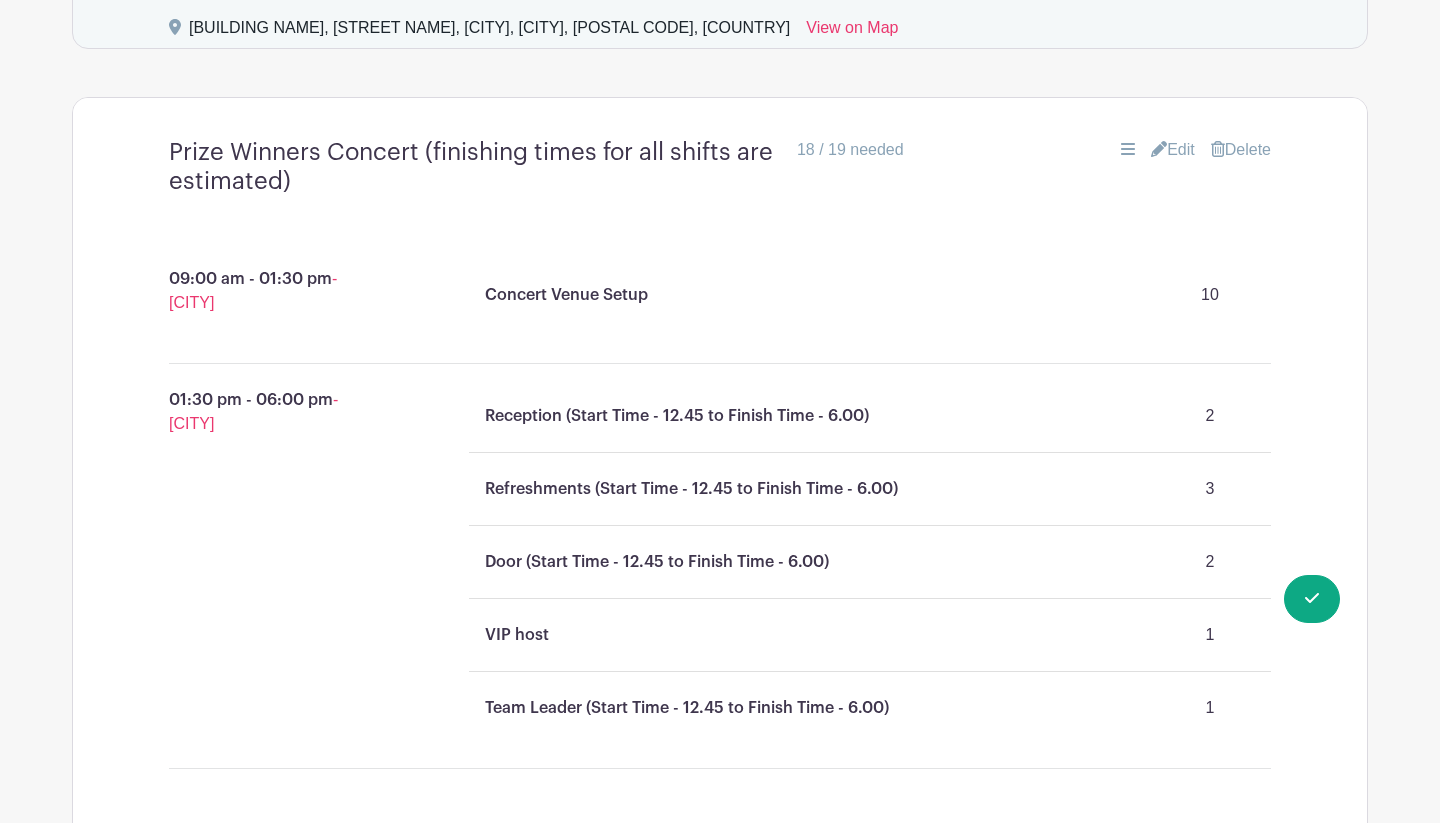 click on "Edit" at bounding box center [1173, 150] 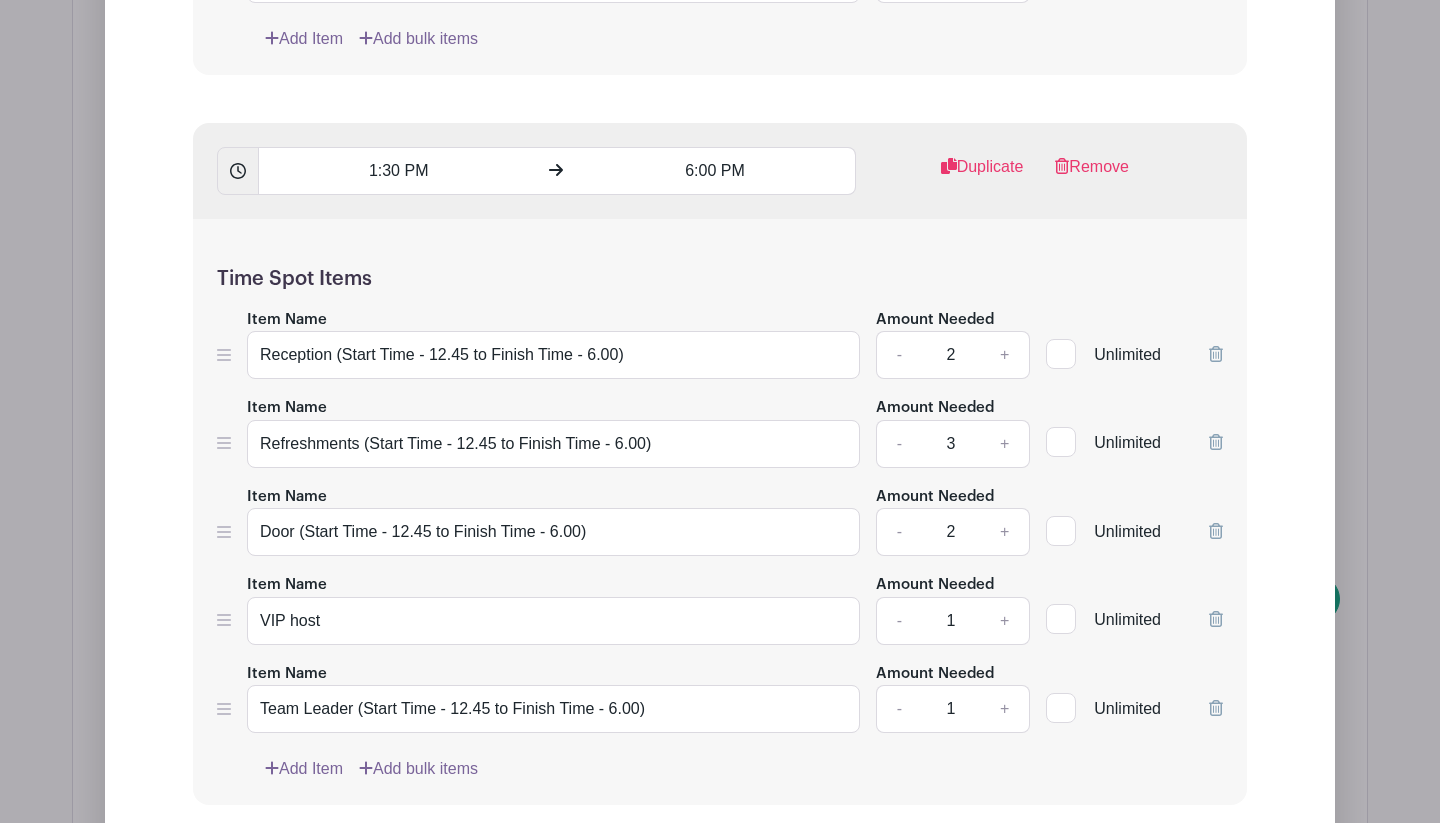 scroll, scrollTop: 2024, scrollLeft: 0, axis: vertical 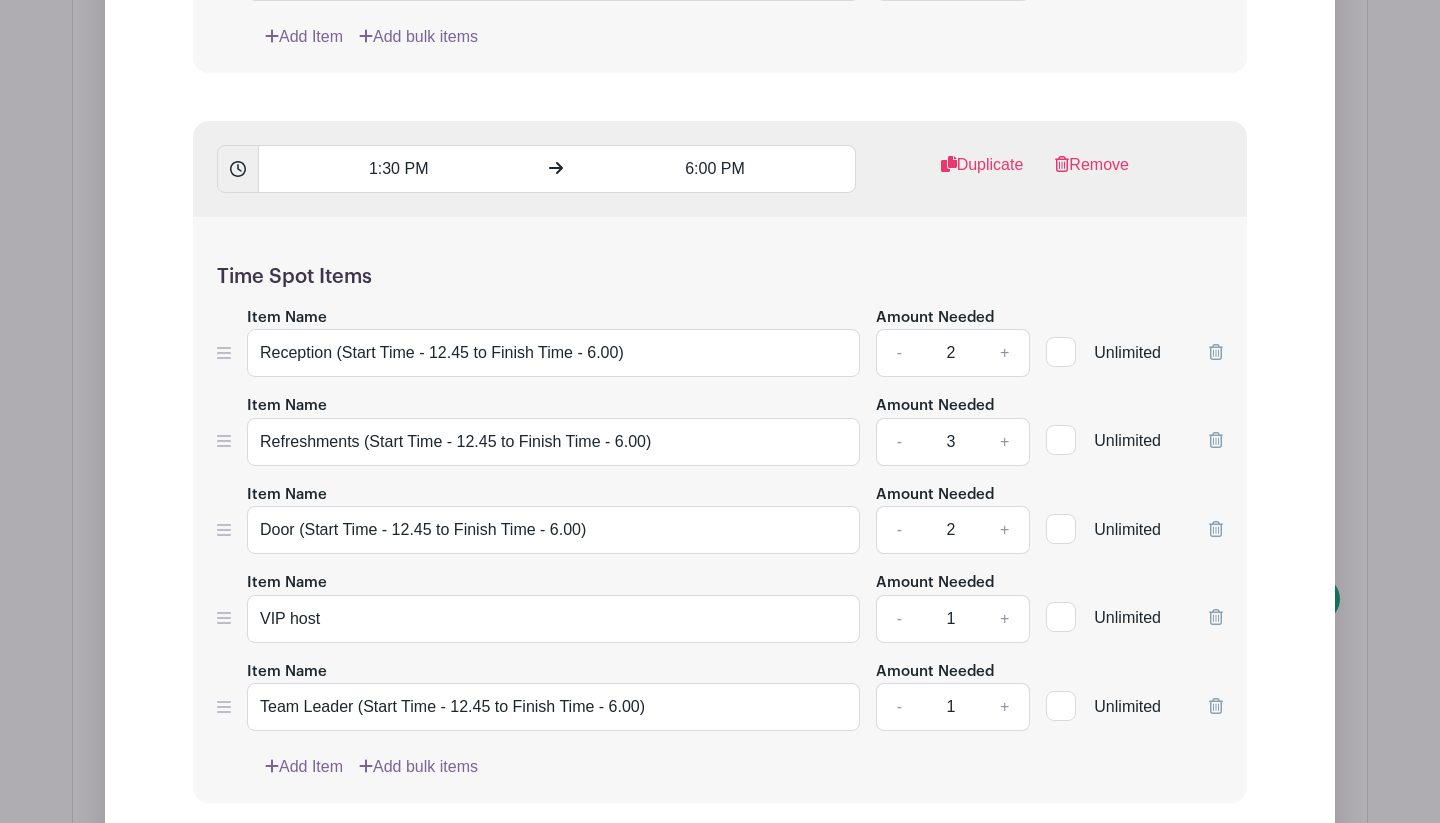 type 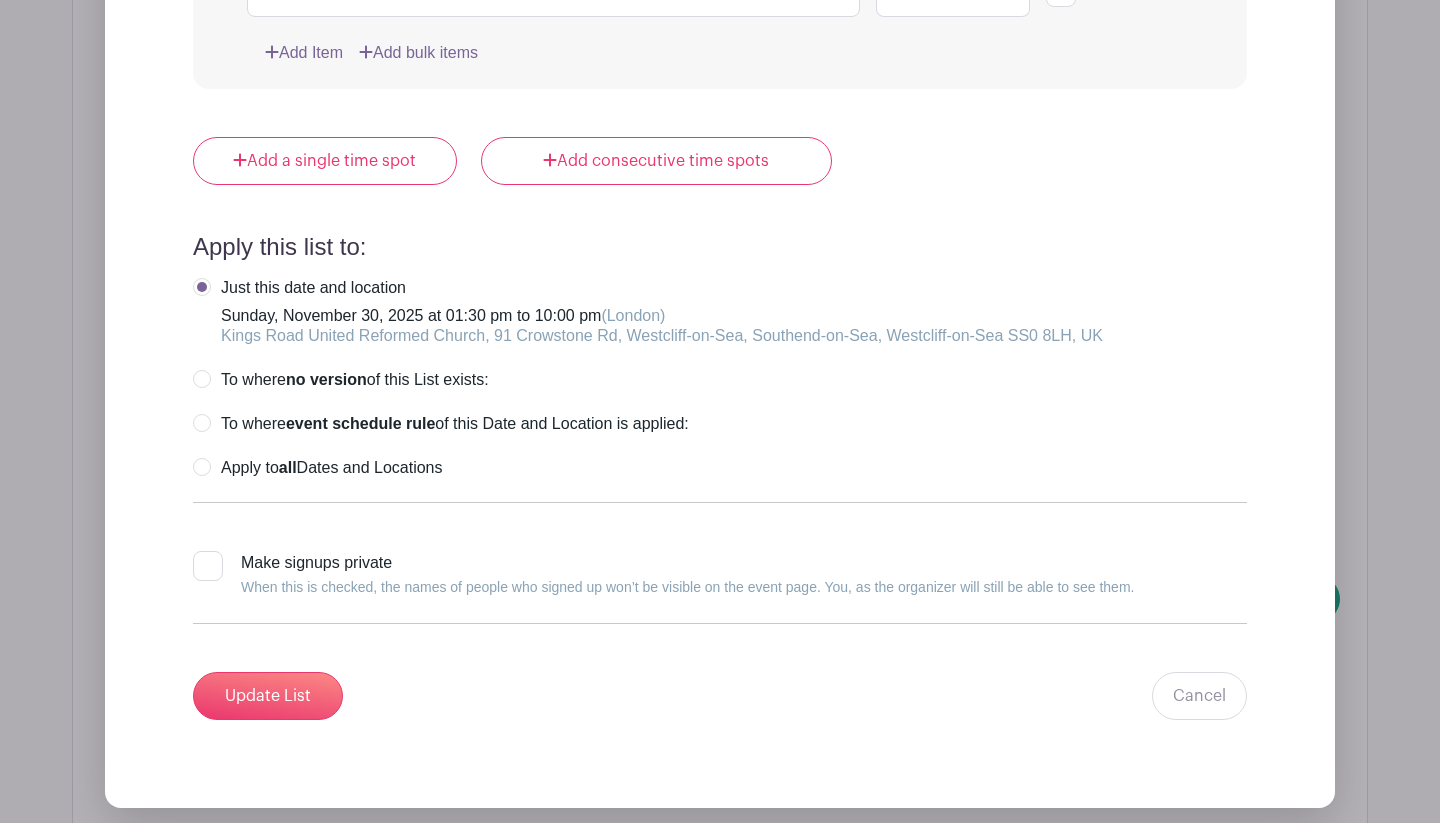 scroll, scrollTop: 2752, scrollLeft: 0, axis: vertical 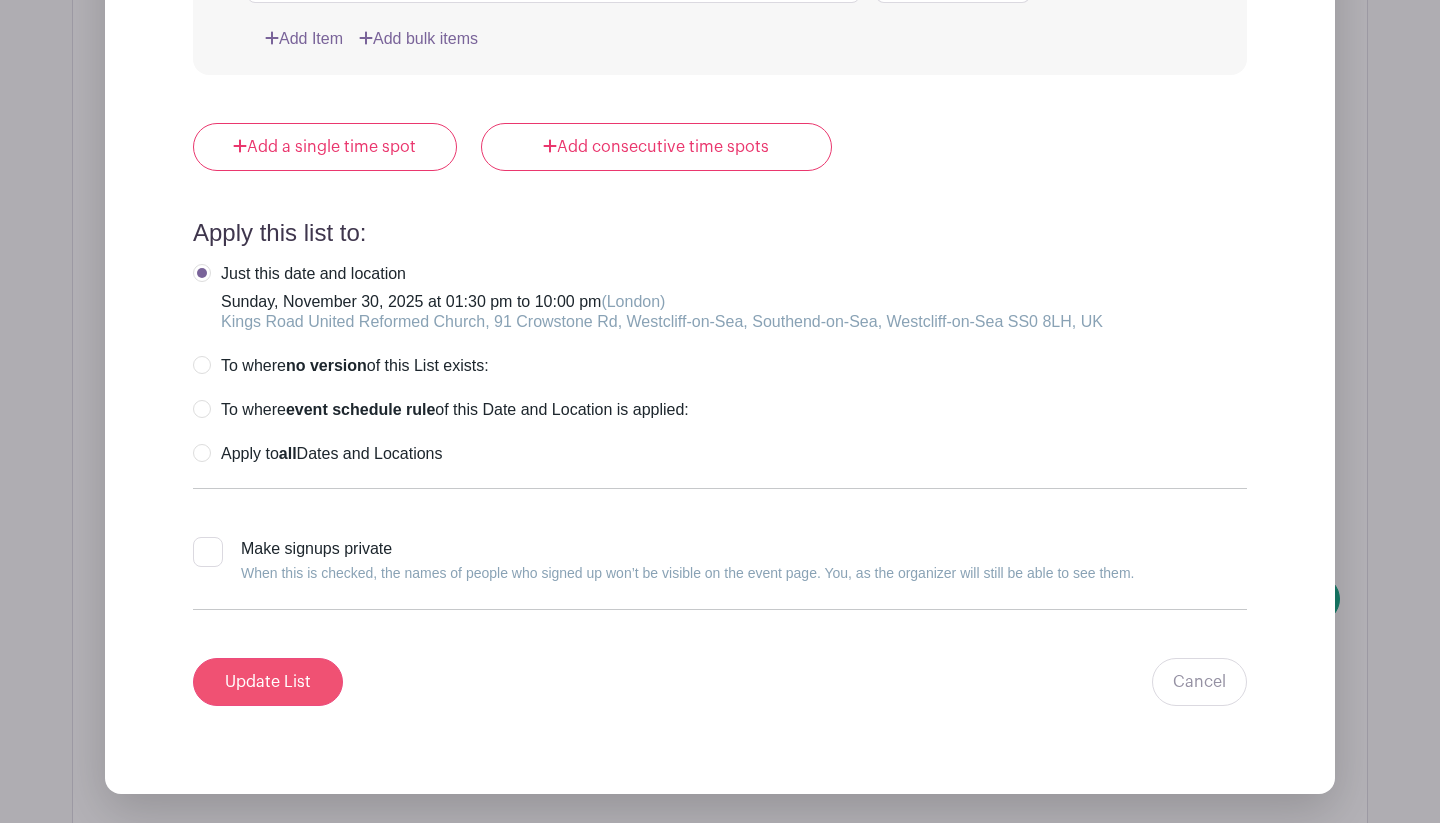 click on "Update List" at bounding box center (268, 682) 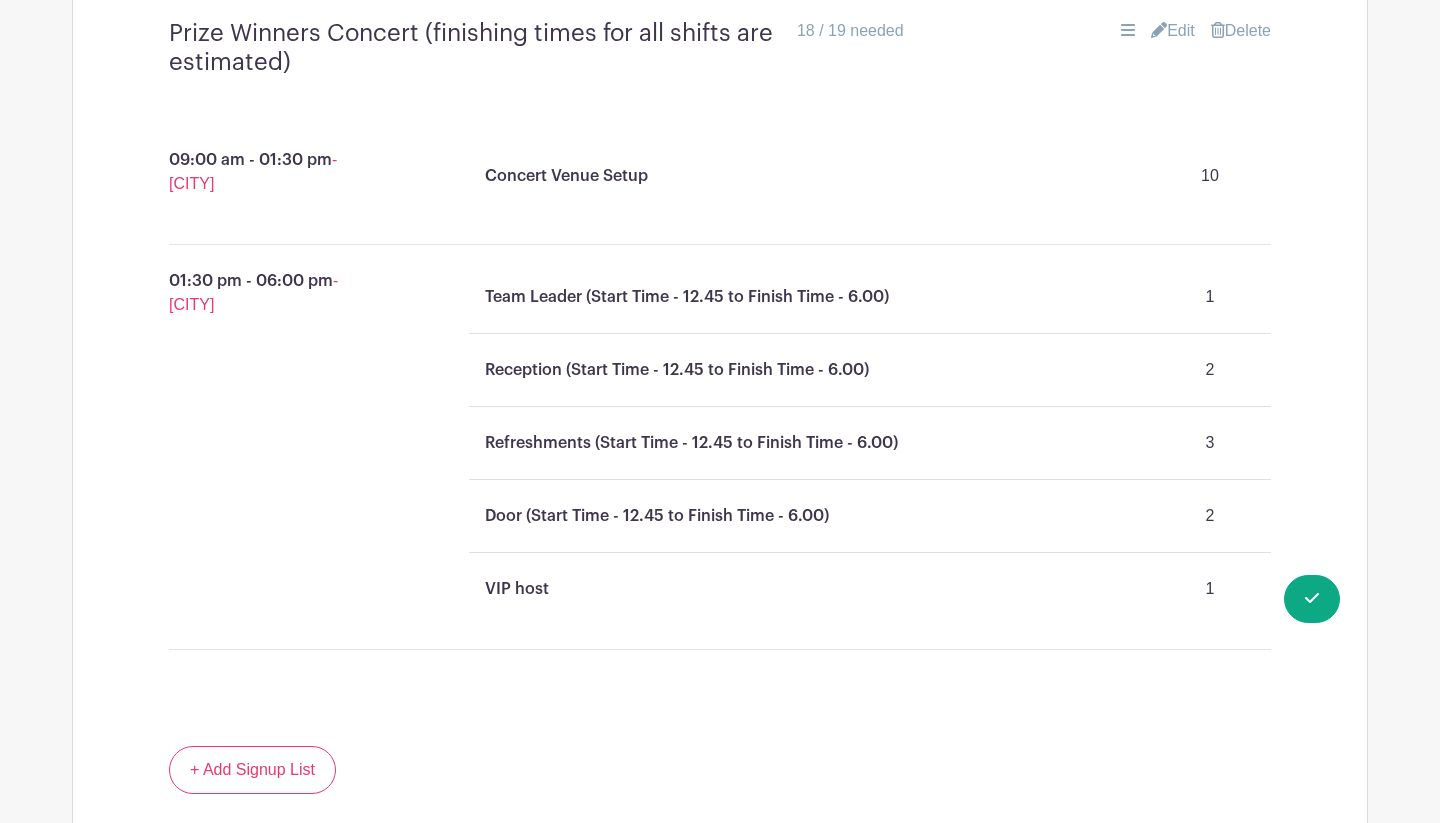 scroll, scrollTop: 1340, scrollLeft: 0, axis: vertical 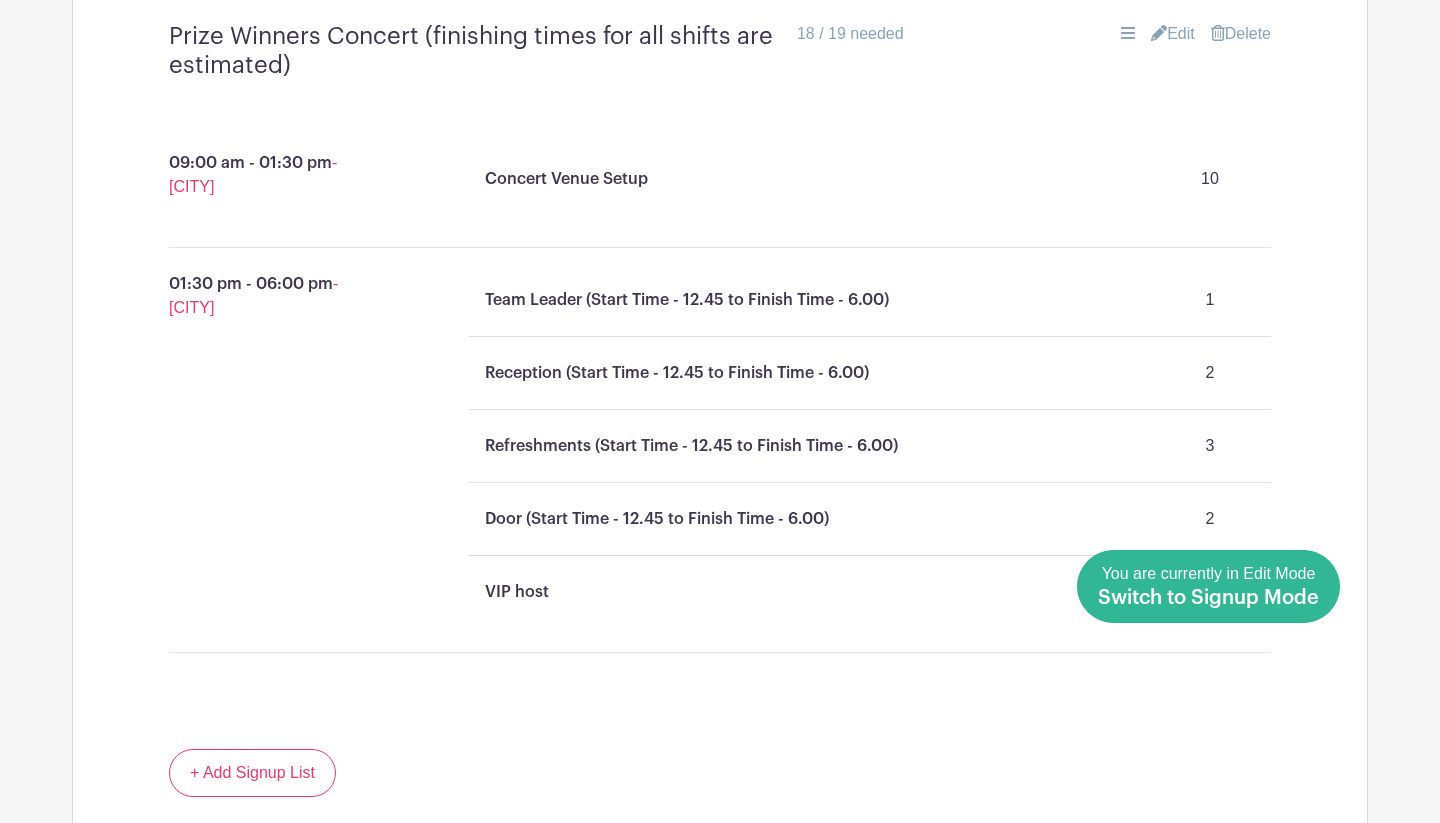 click on "You are currently in Edit Mode
Switch to Signup Mode" at bounding box center (1208, 586) 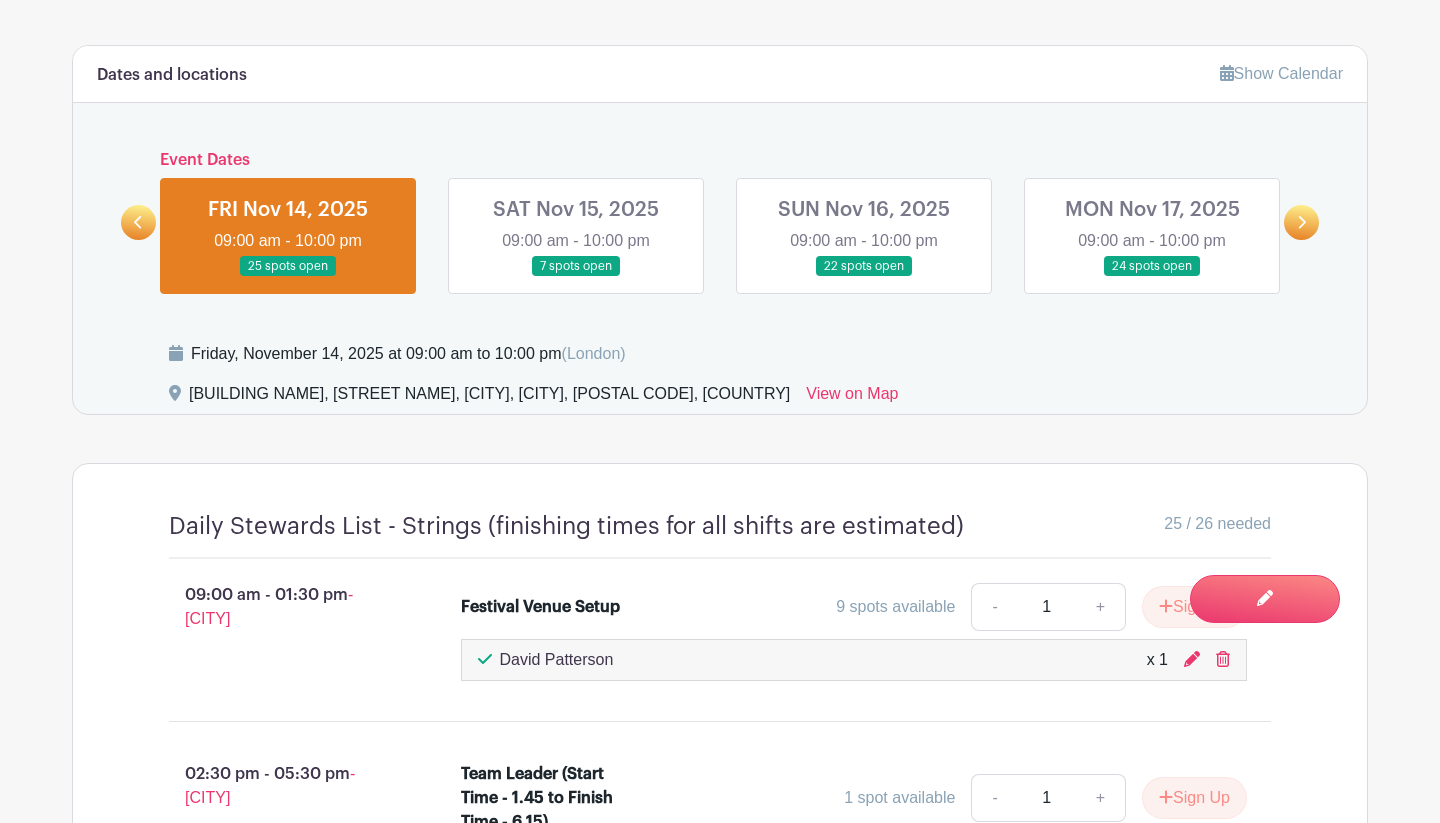 scroll, scrollTop: 797, scrollLeft: 0, axis: vertical 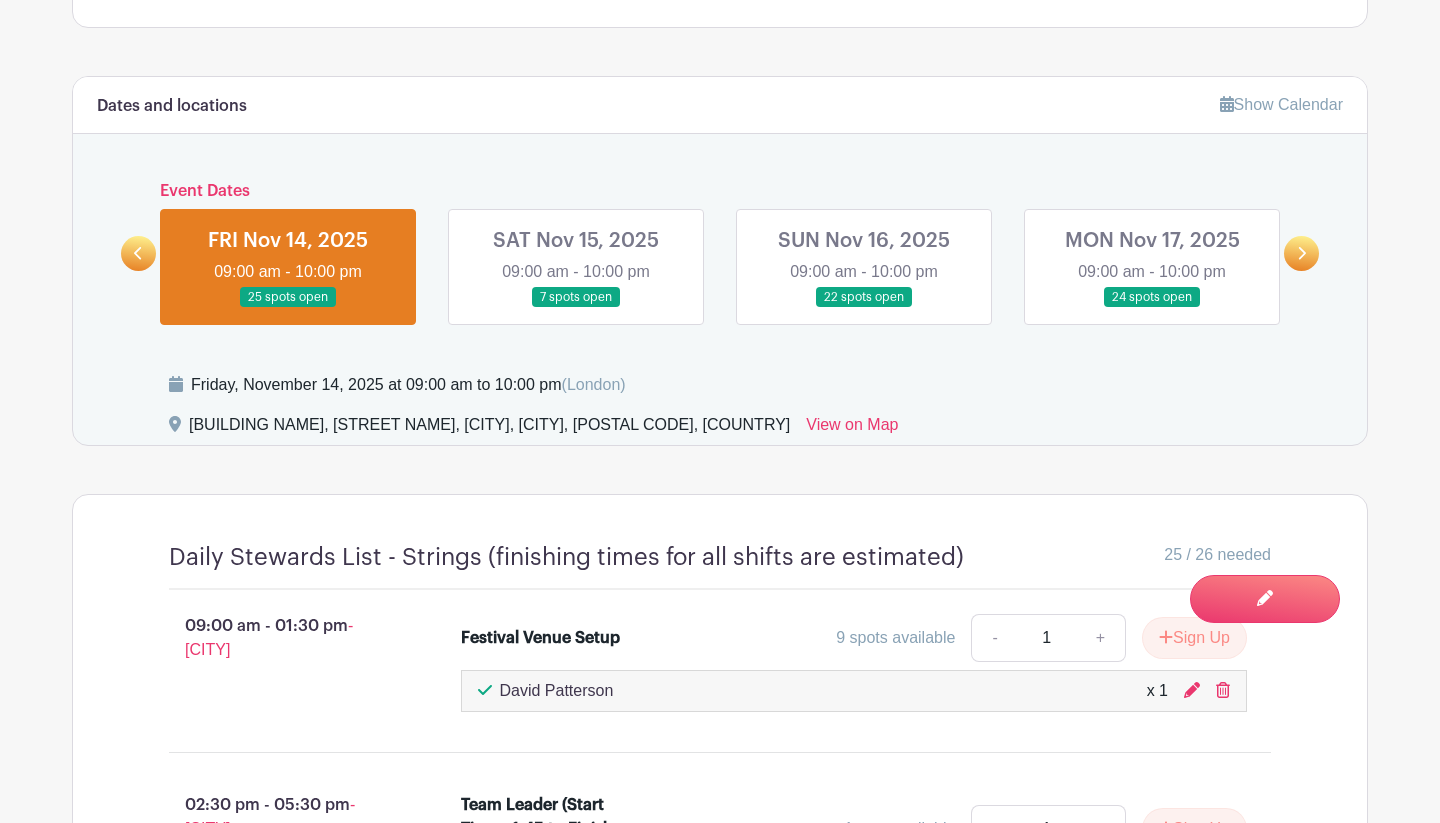 click at bounding box center (576, 308) 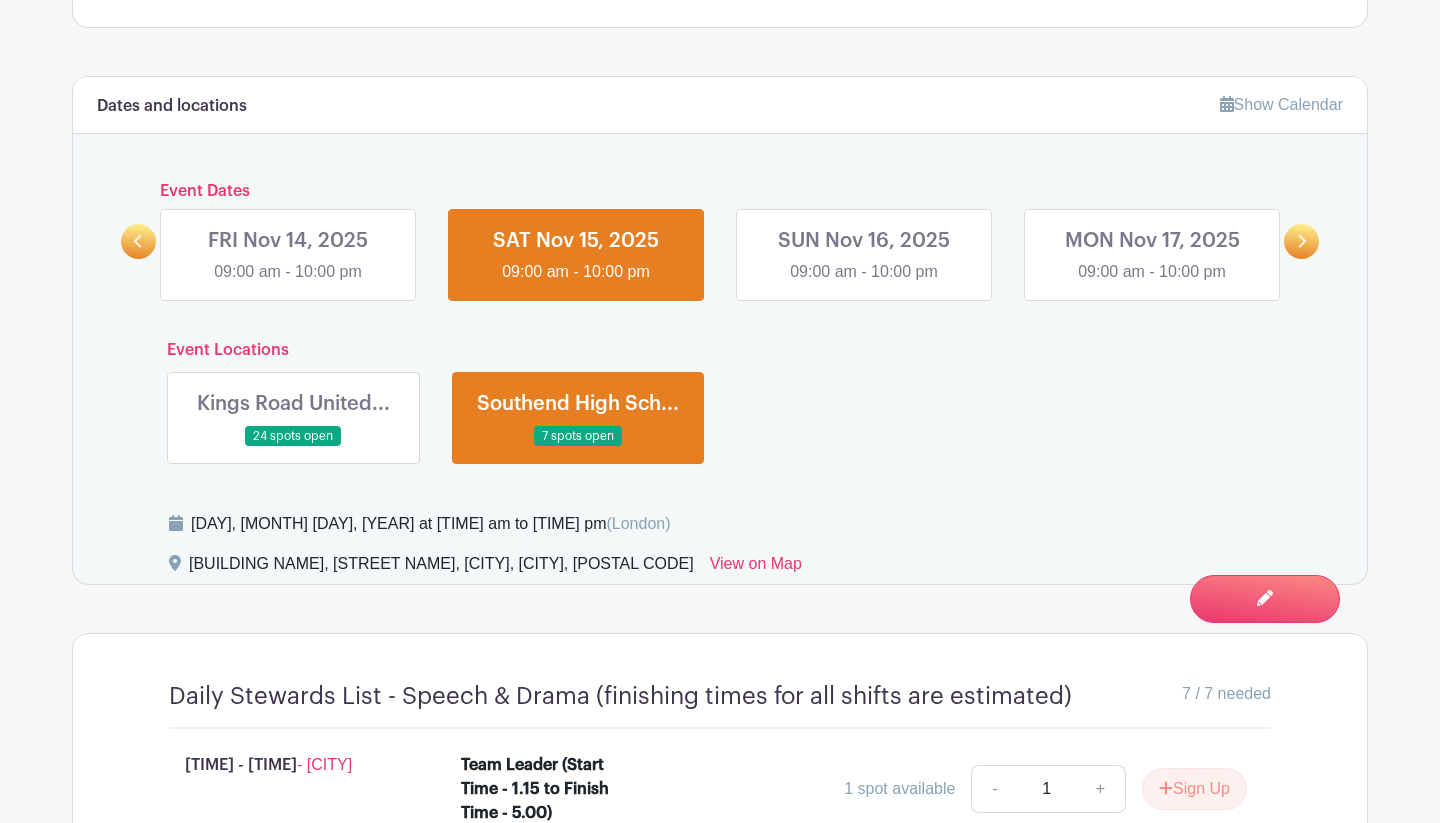click on "Show Calendar" at bounding box center (1281, 104) 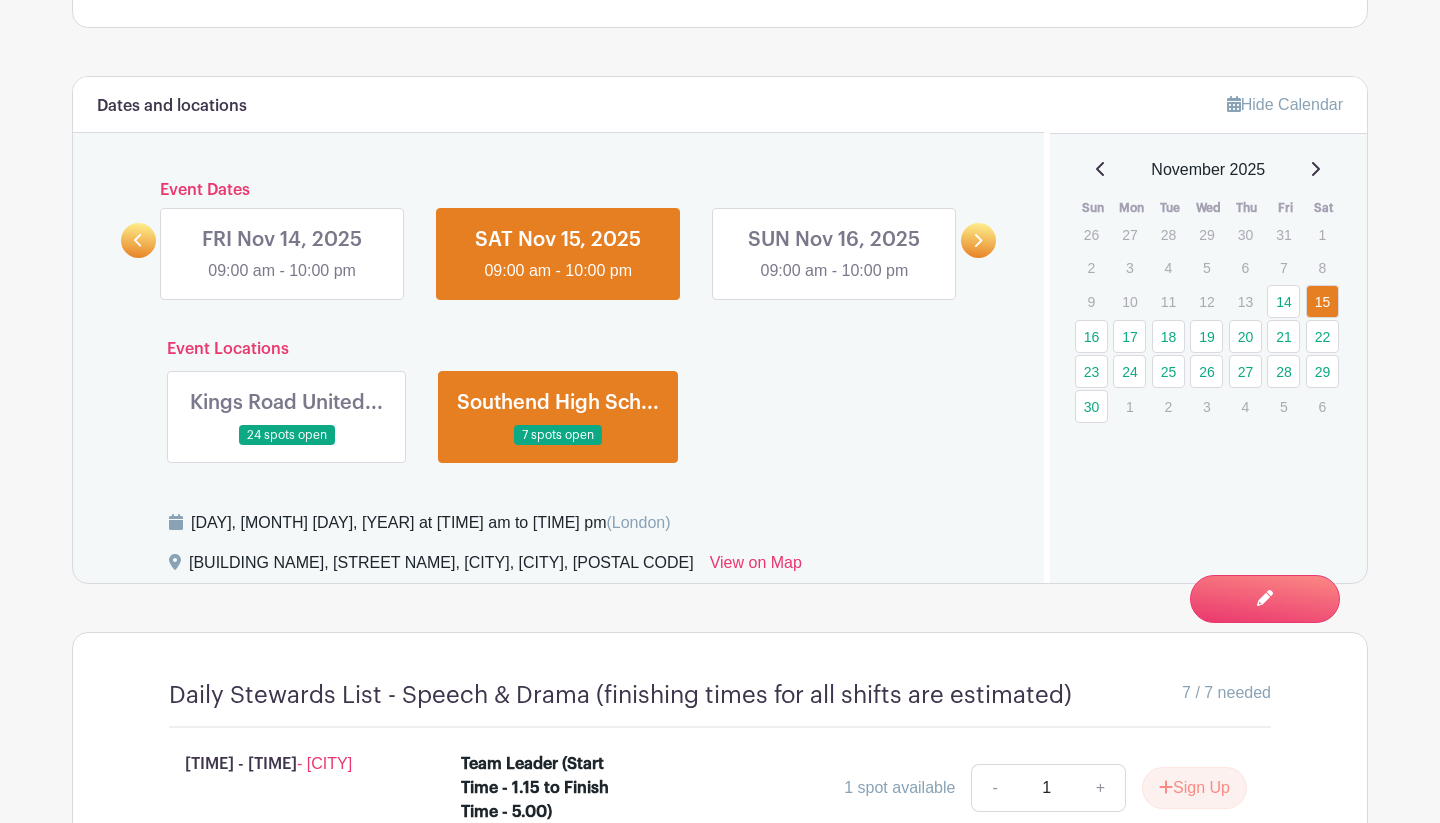 click at bounding box center [287, 446] 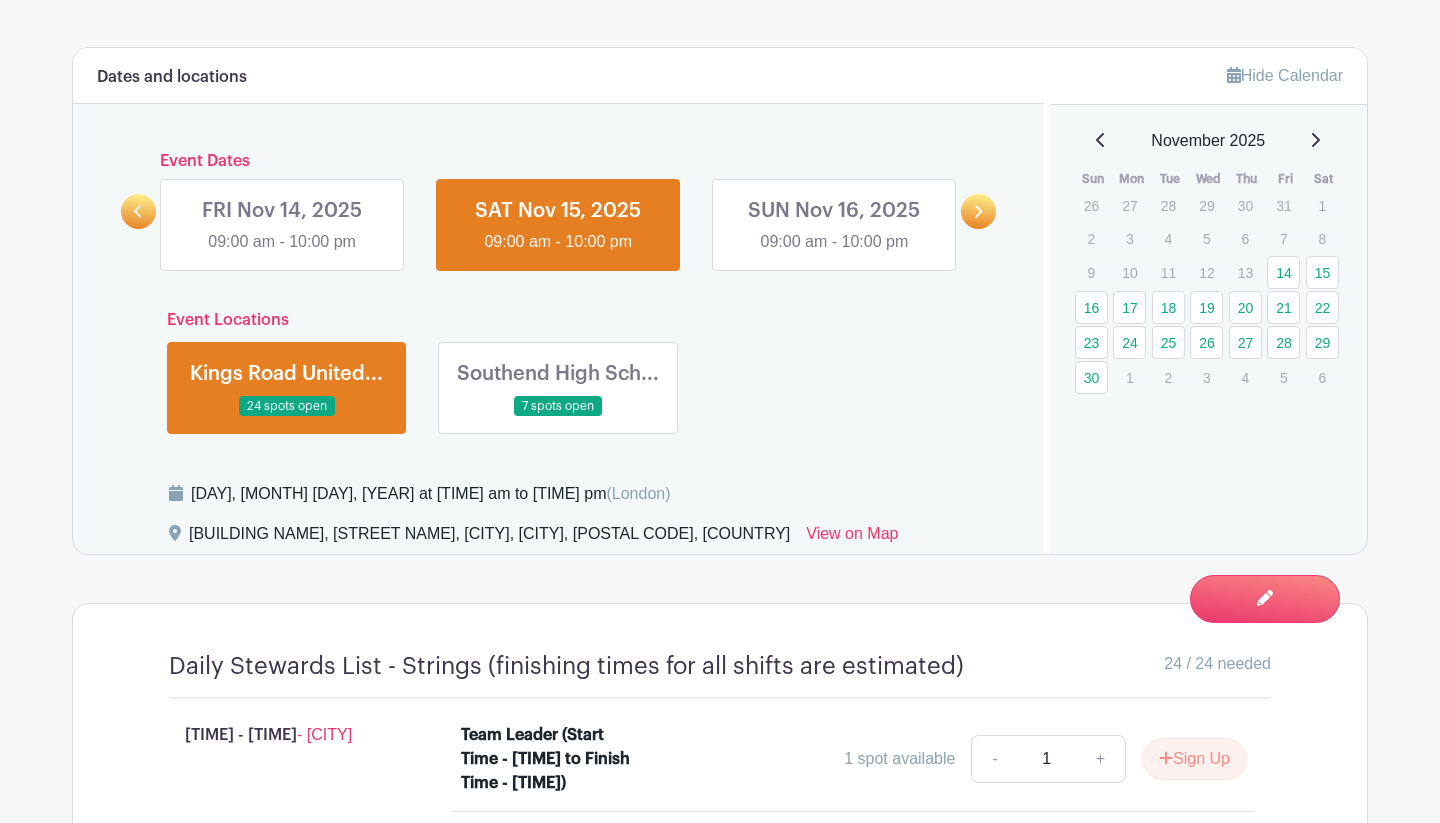 scroll, scrollTop: 825, scrollLeft: 0, axis: vertical 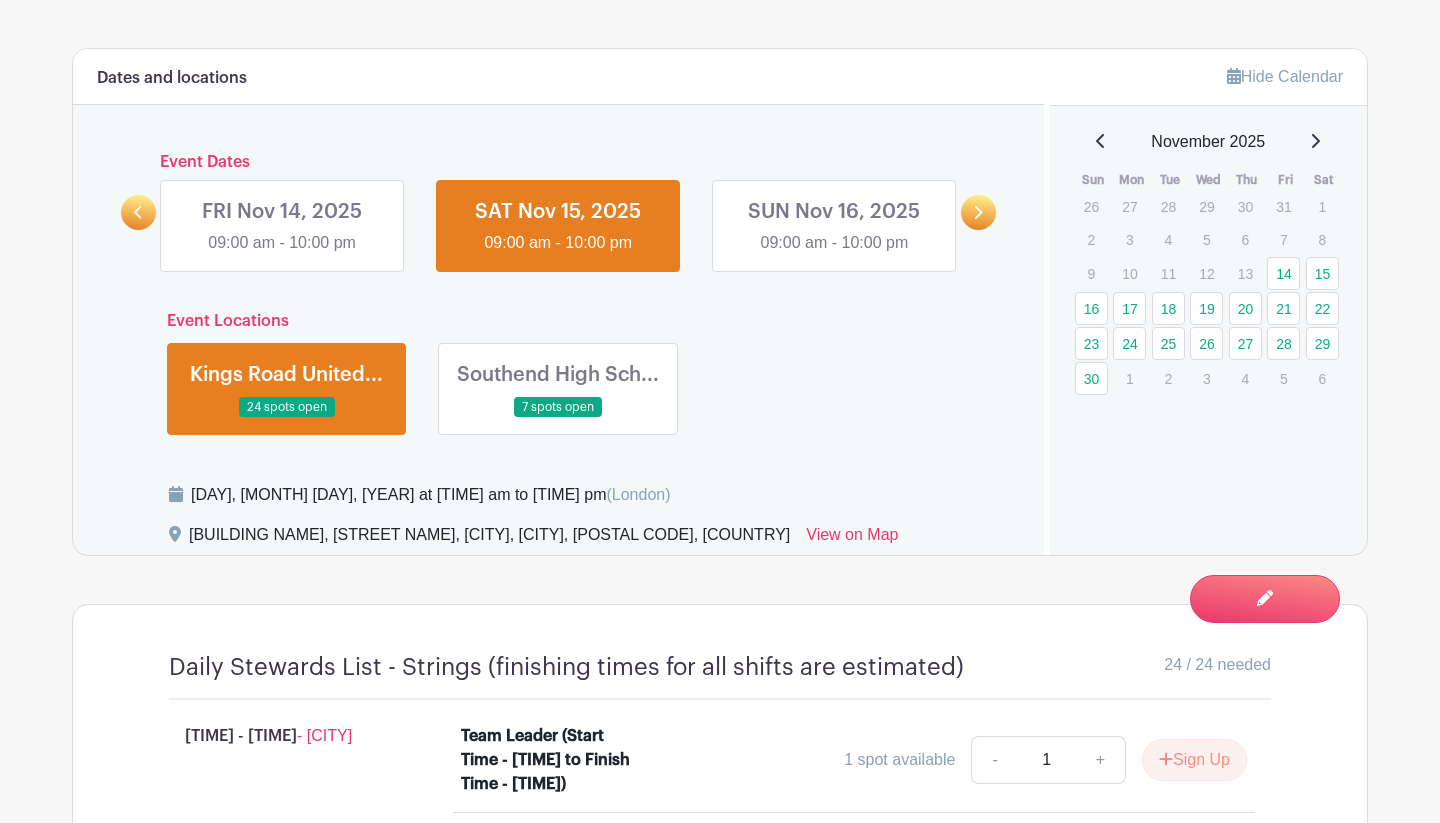 click at bounding box center [558, 418] 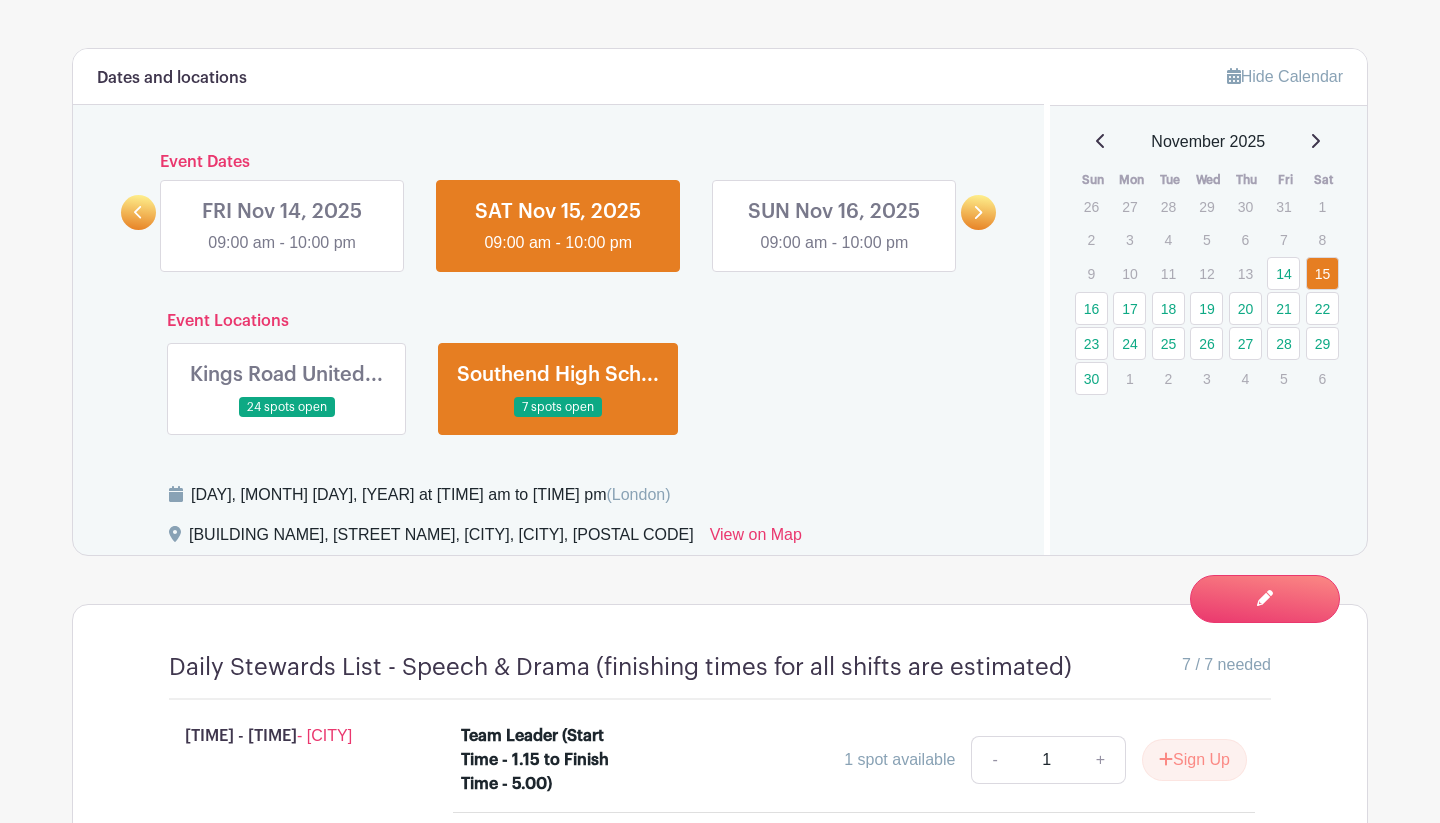 click at bounding box center [287, 418] 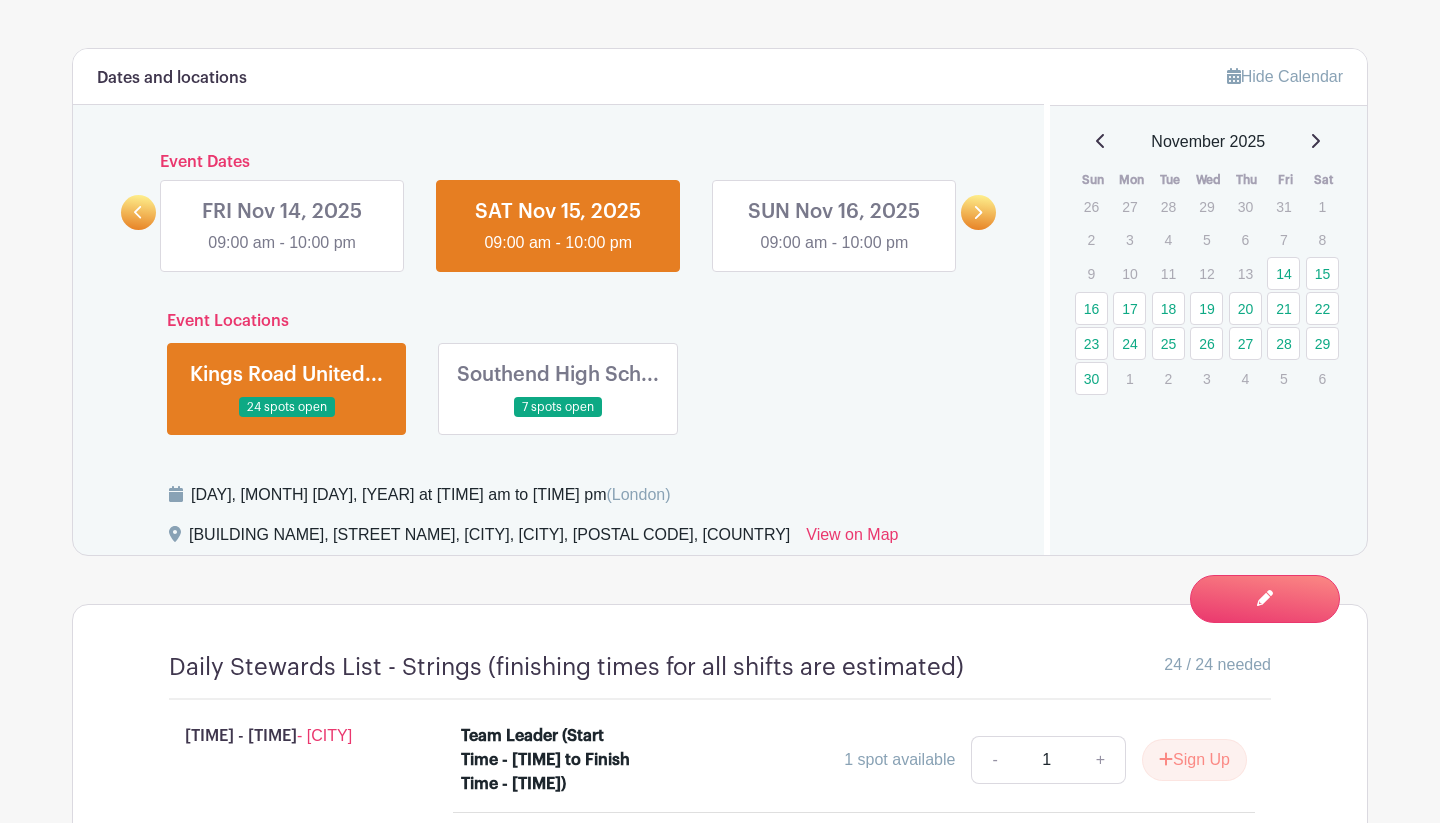 click at bounding box center [834, 255] 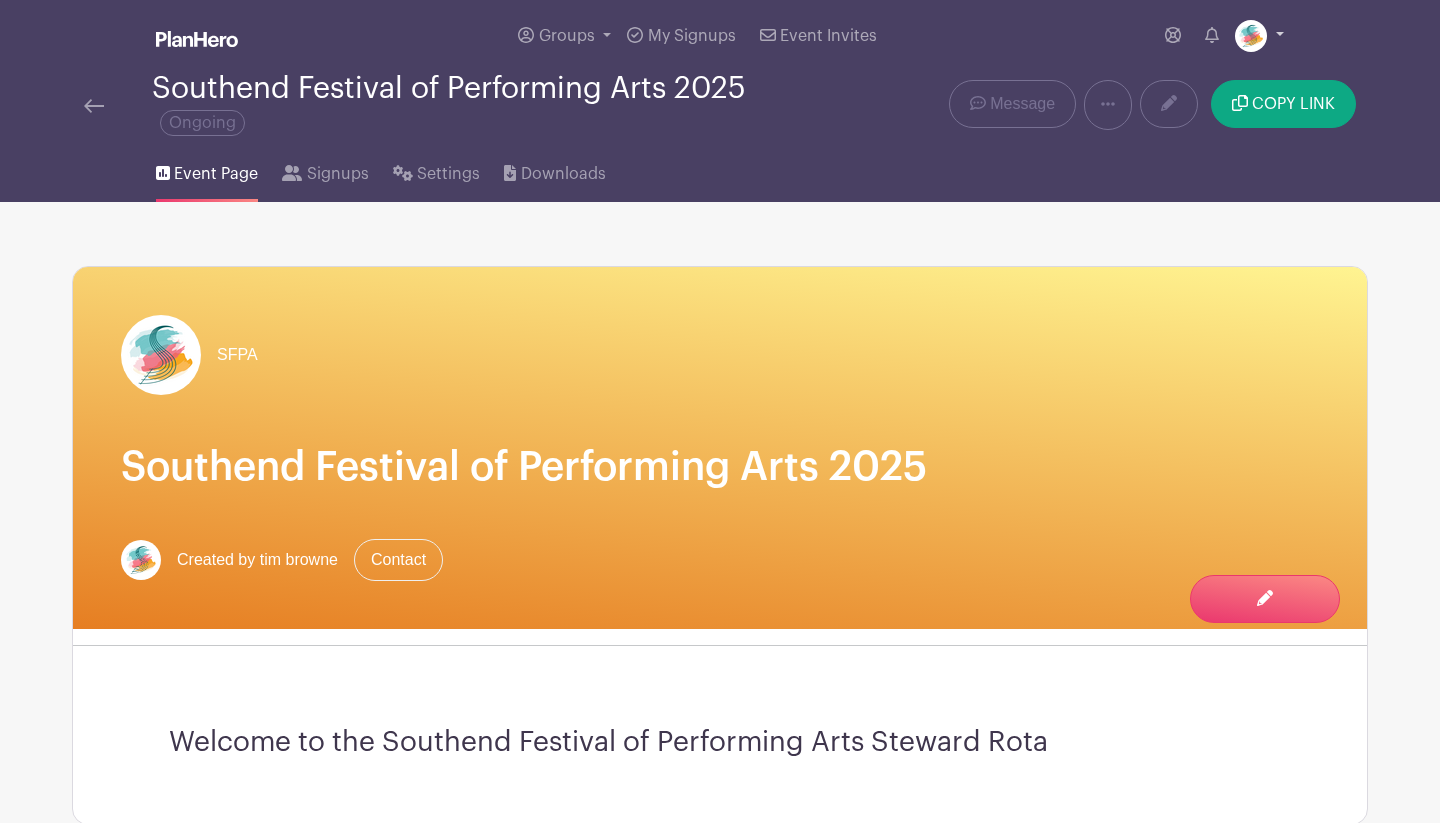 scroll, scrollTop: 0, scrollLeft: 0, axis: both 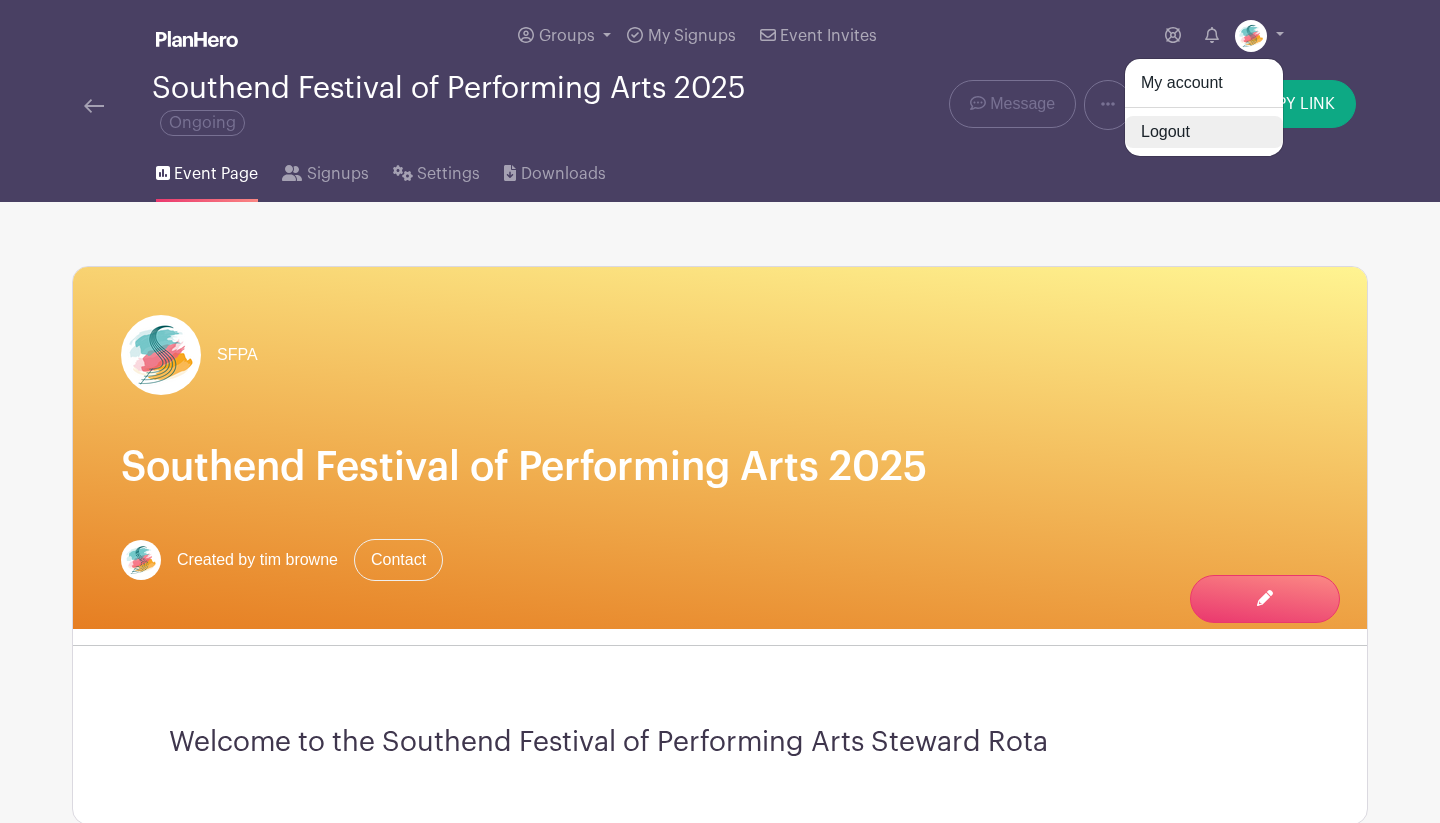 click on "Logout" at bounding box center (1204, 132) 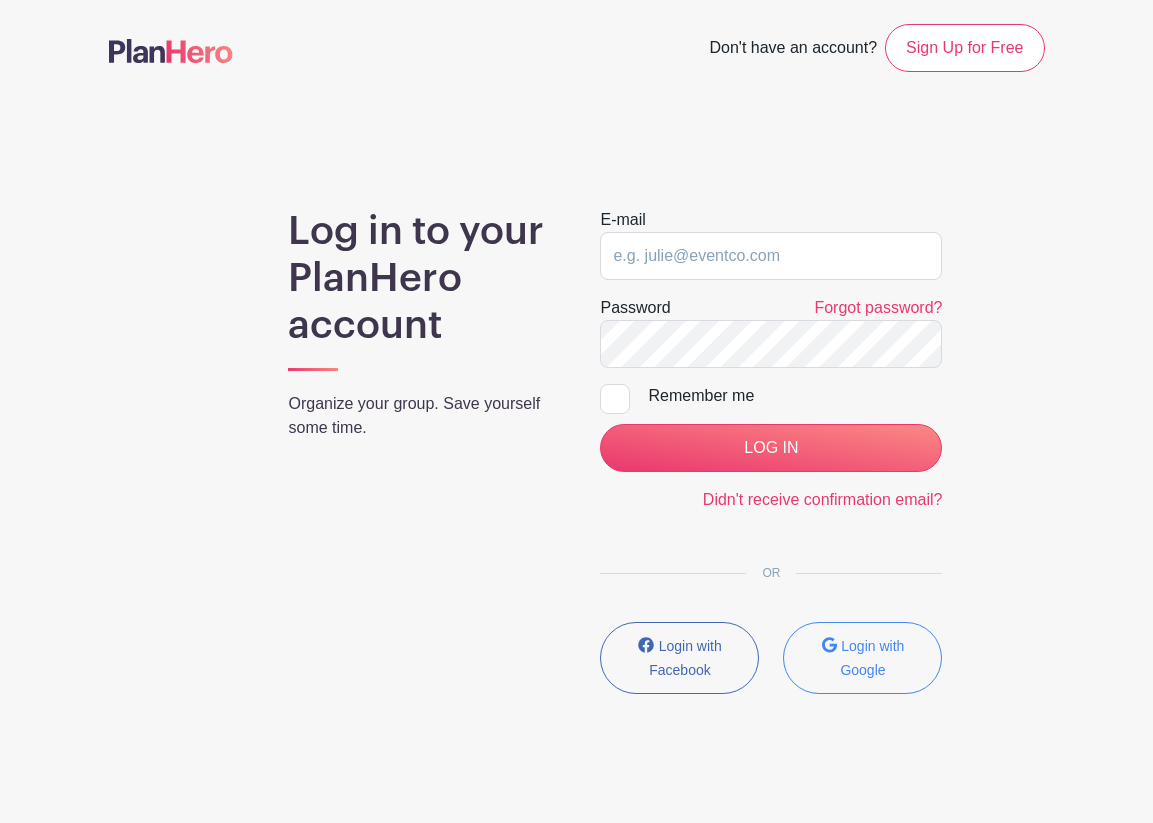 scroll, scrollTop: 0, scrollLeft: 0, axis: both 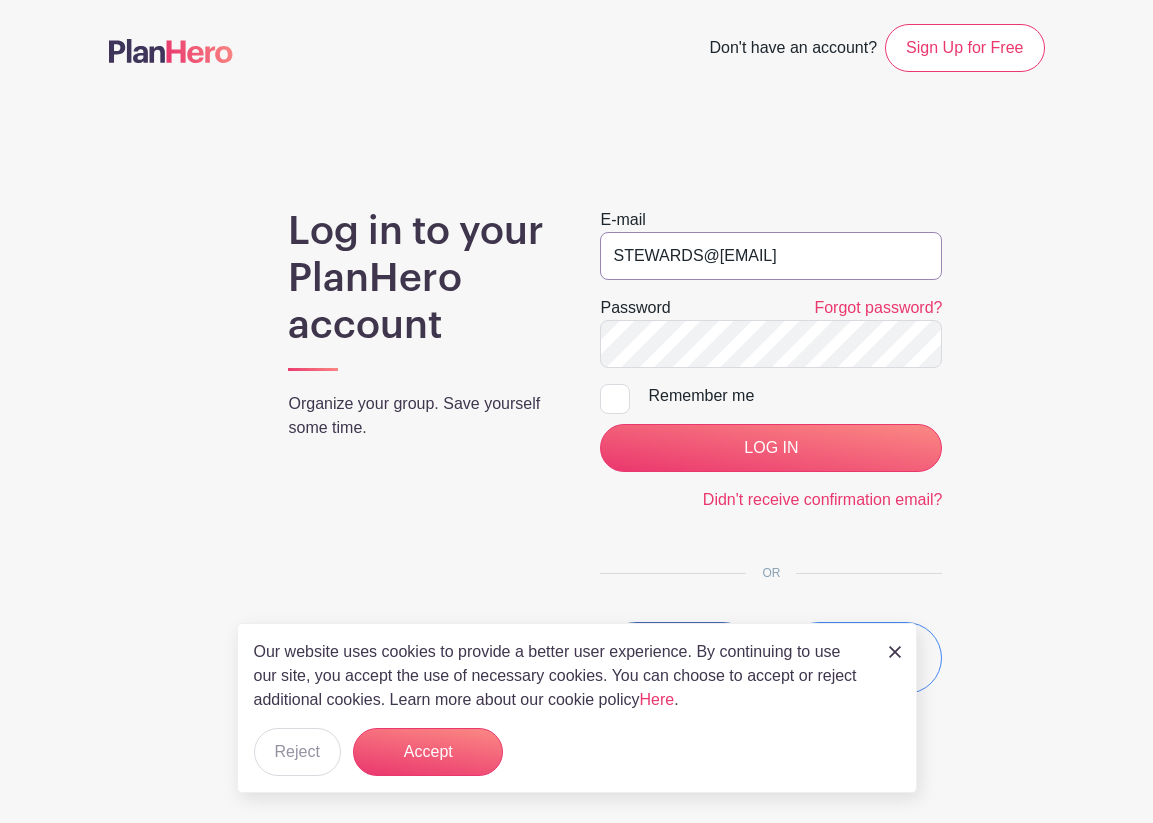 type on "STEWARDS@SOUTHENDFESTIVALOFPERFORMINGARTS.COM" 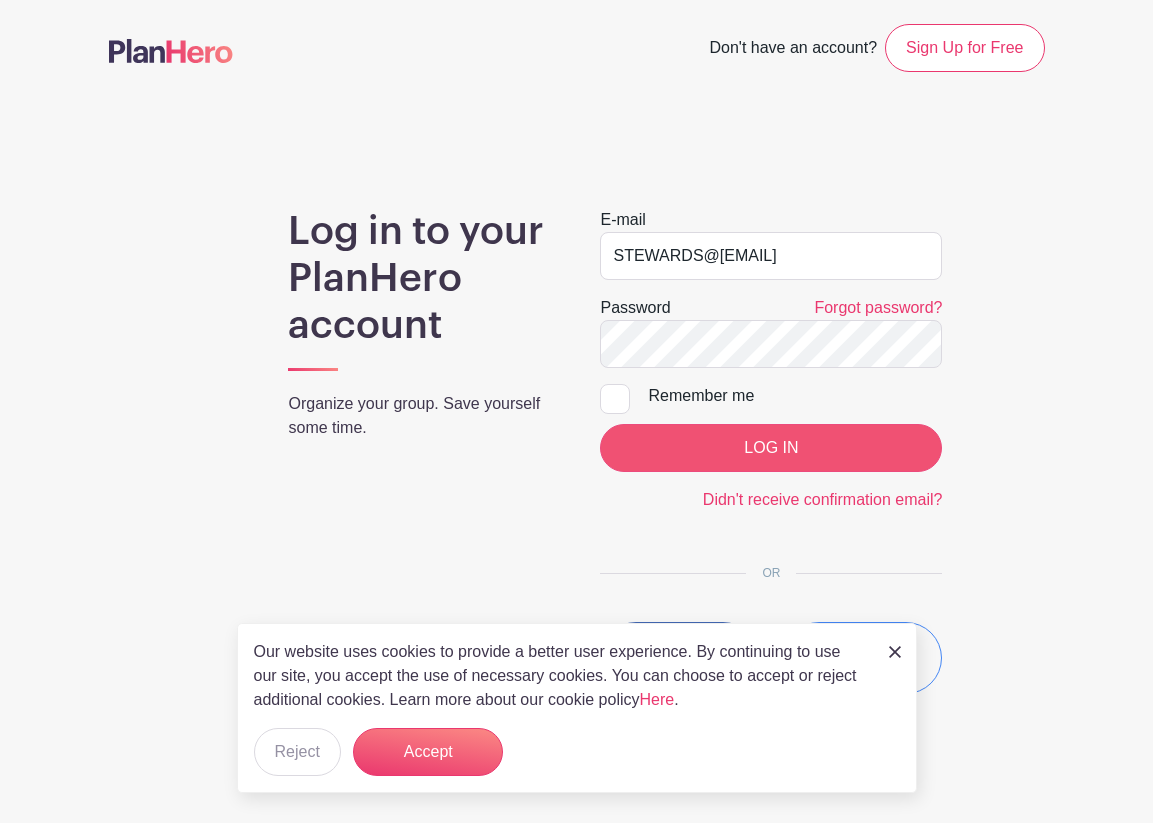 click on "LOG IN" at bounding box center (771, 448) 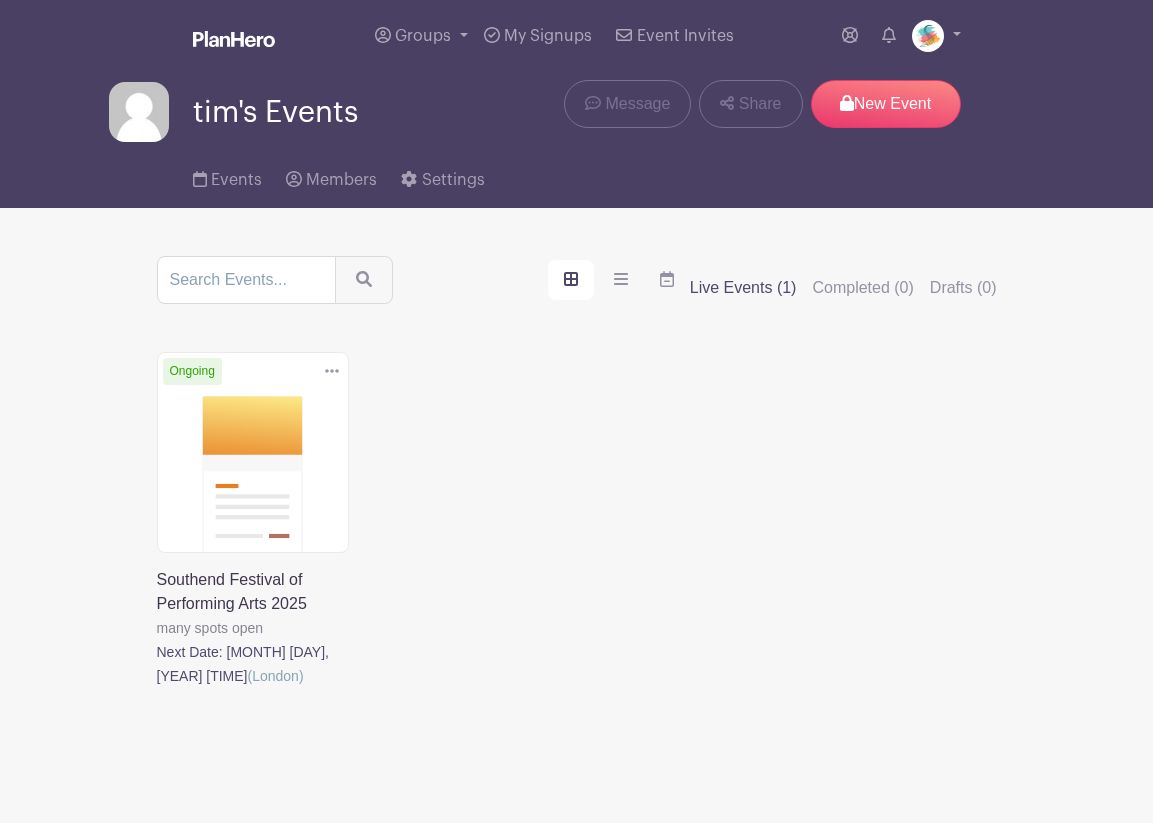 scroll, scrollTop: 0, scrollLeft: 0, axis: both 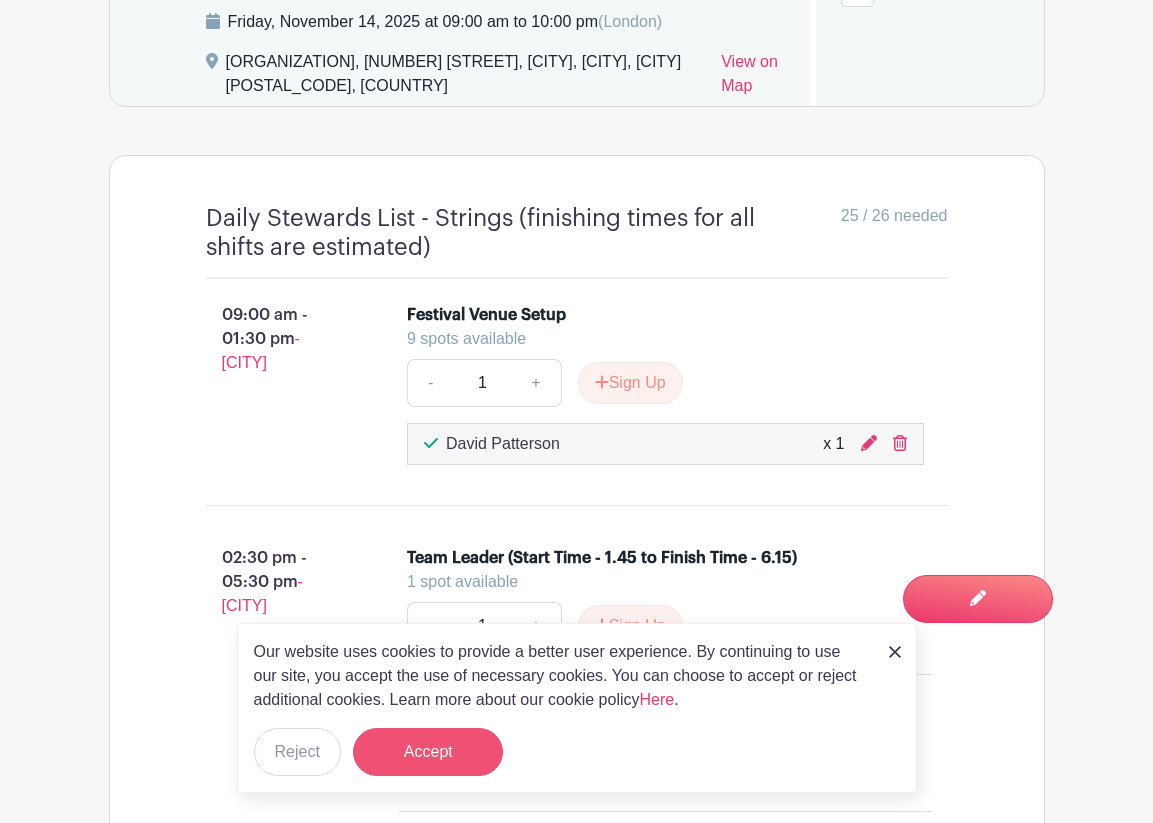 click on "Accept" at bounding box center (428, 752) 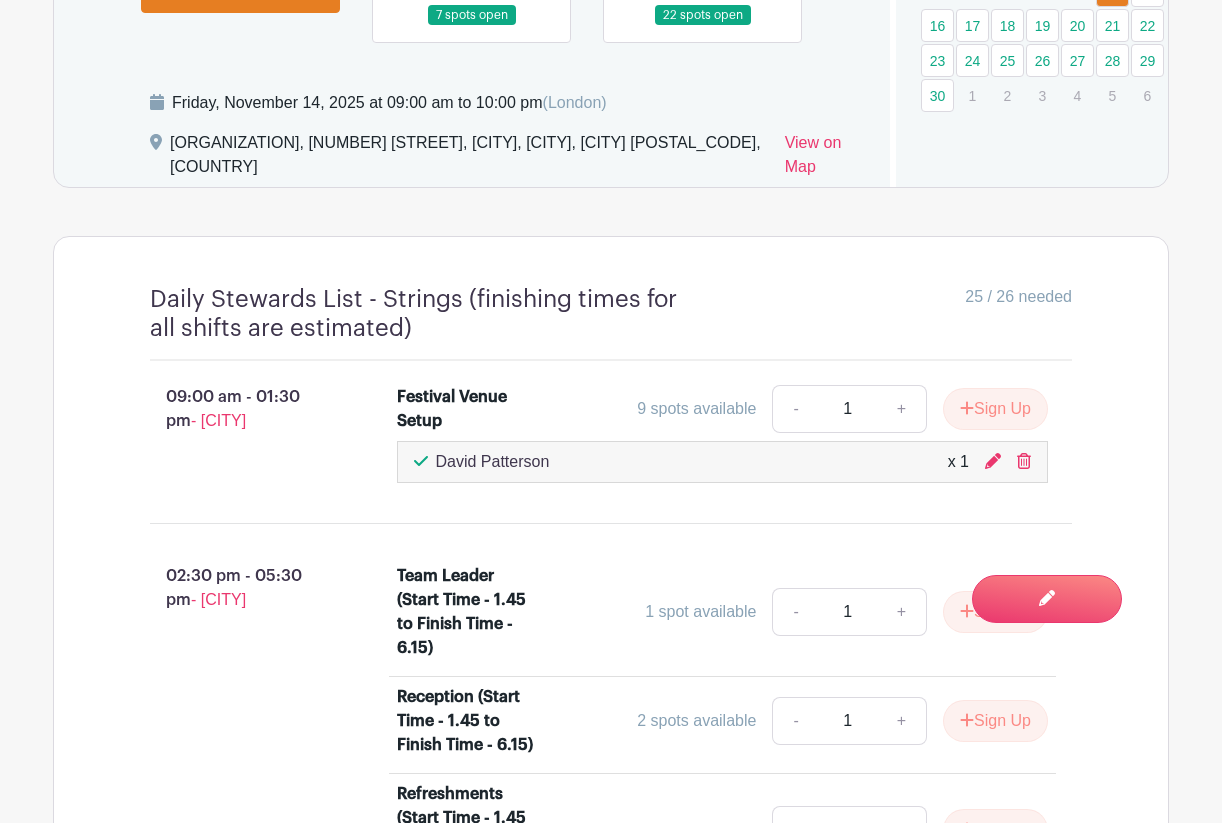 scroll, scrollTop: 1112, scrollLeft: 0, axis: vertical 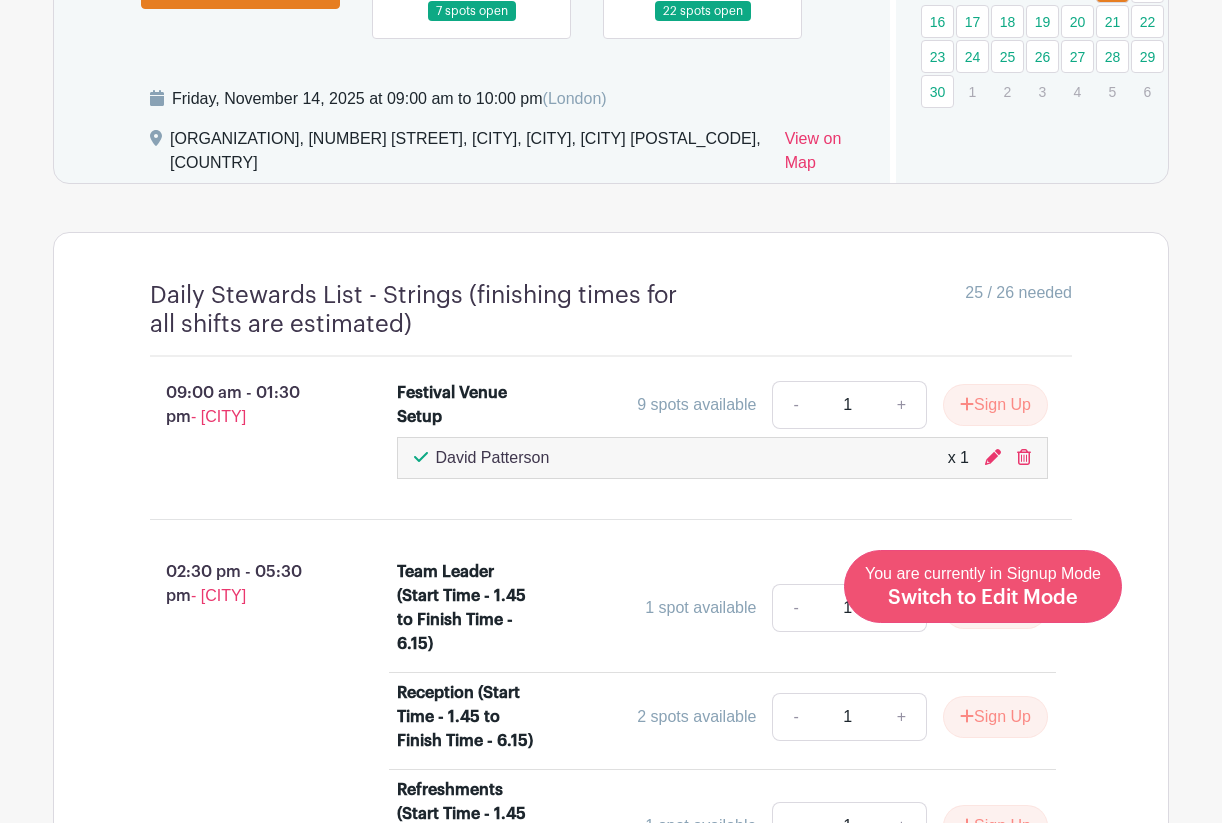 click on "Switch to Edit Mode" at bounding box center (983, 598) 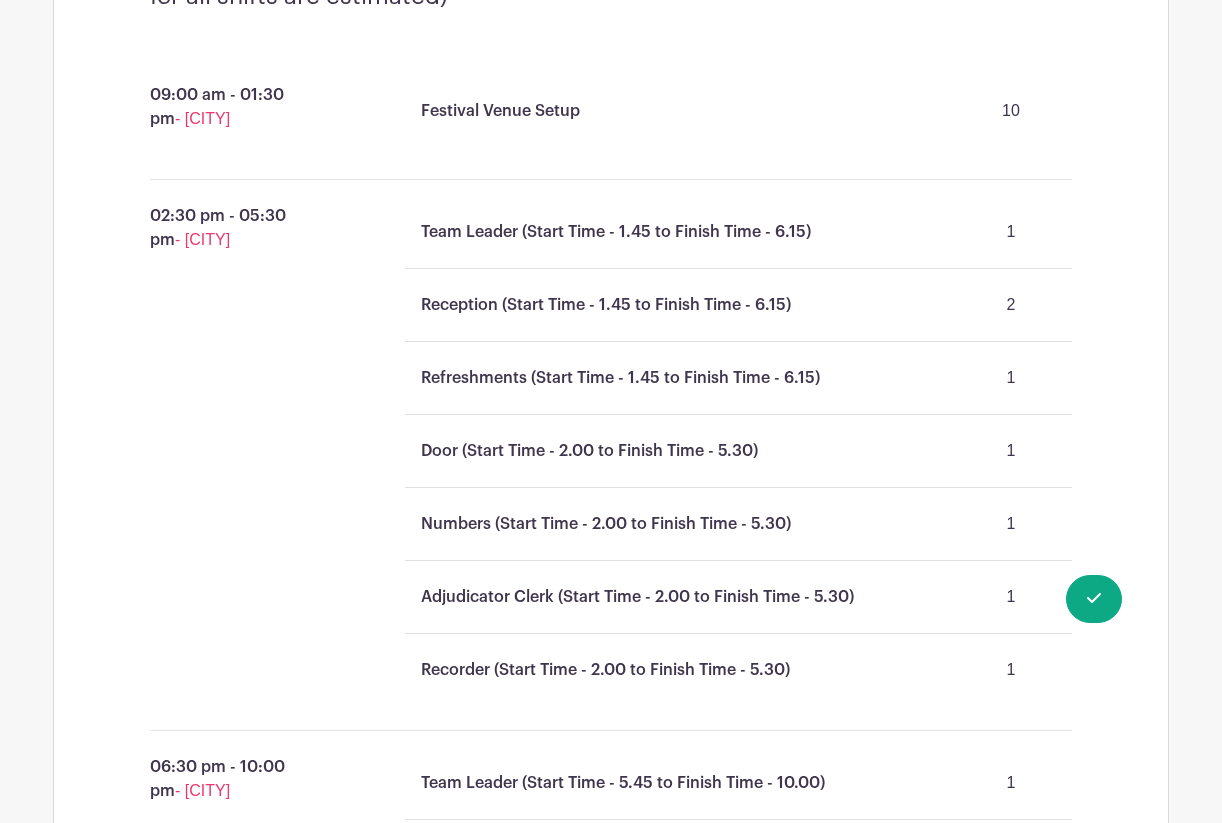 scroll, scrollTop: 1465, scrollLeft: 0, axis: vertical 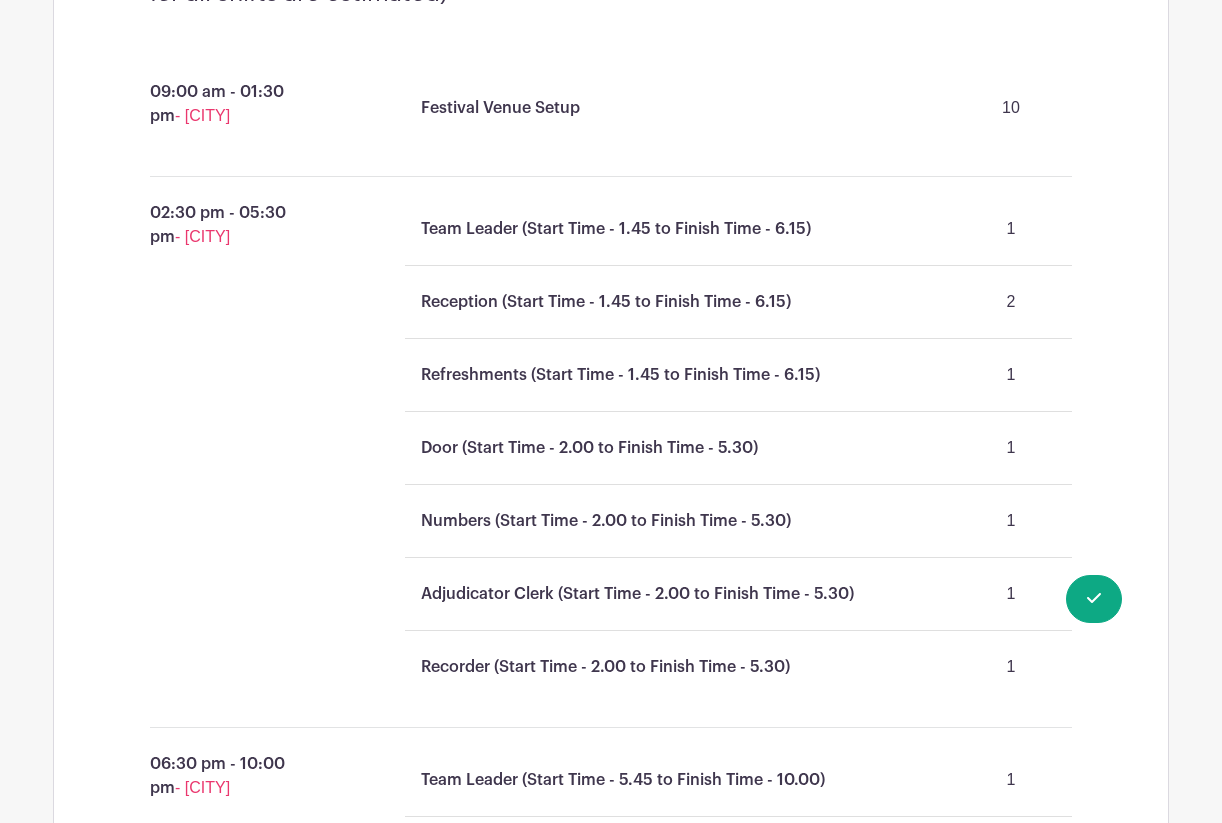 click on "Reception (Start Time - 1.45 to Finish Time - 6.15)" at bounding box center [606, 302] 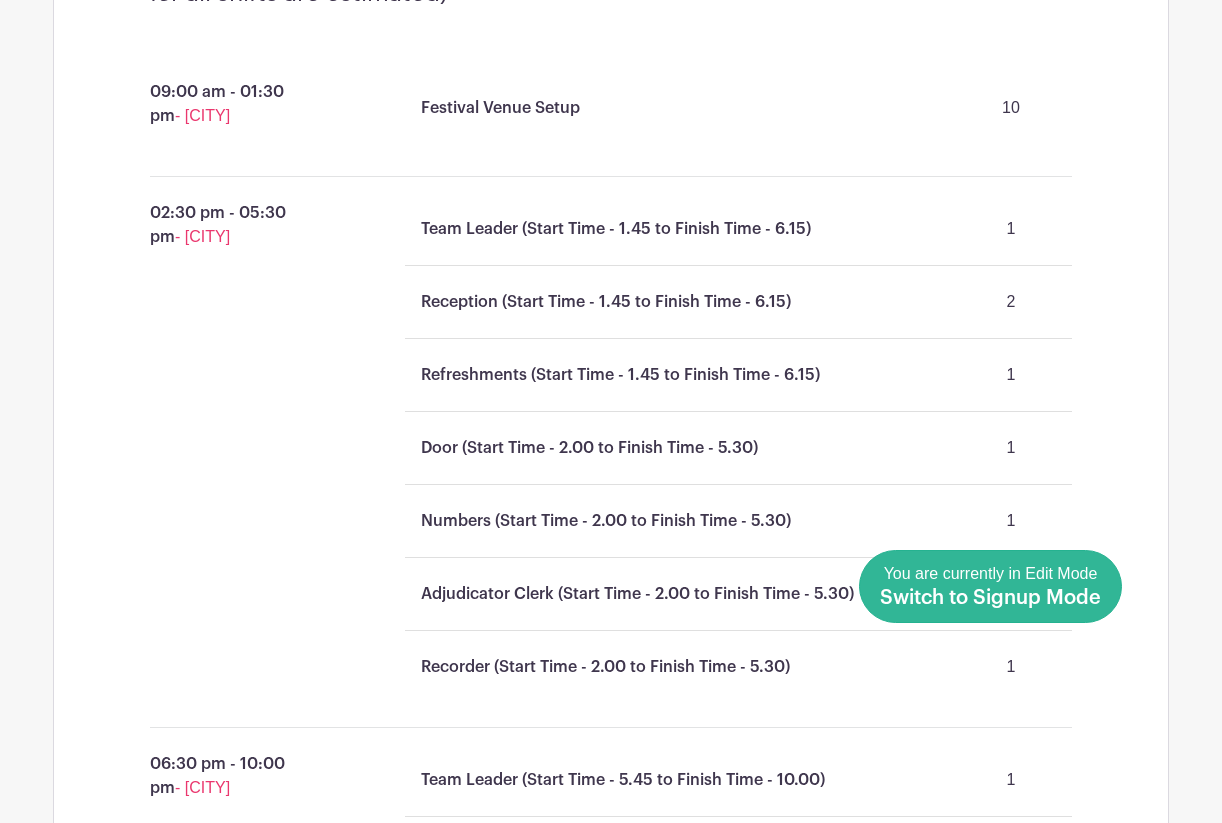 click on "You are currently in Edit Mode
Switch to Signup Mode" at bounding box center [990, 586] 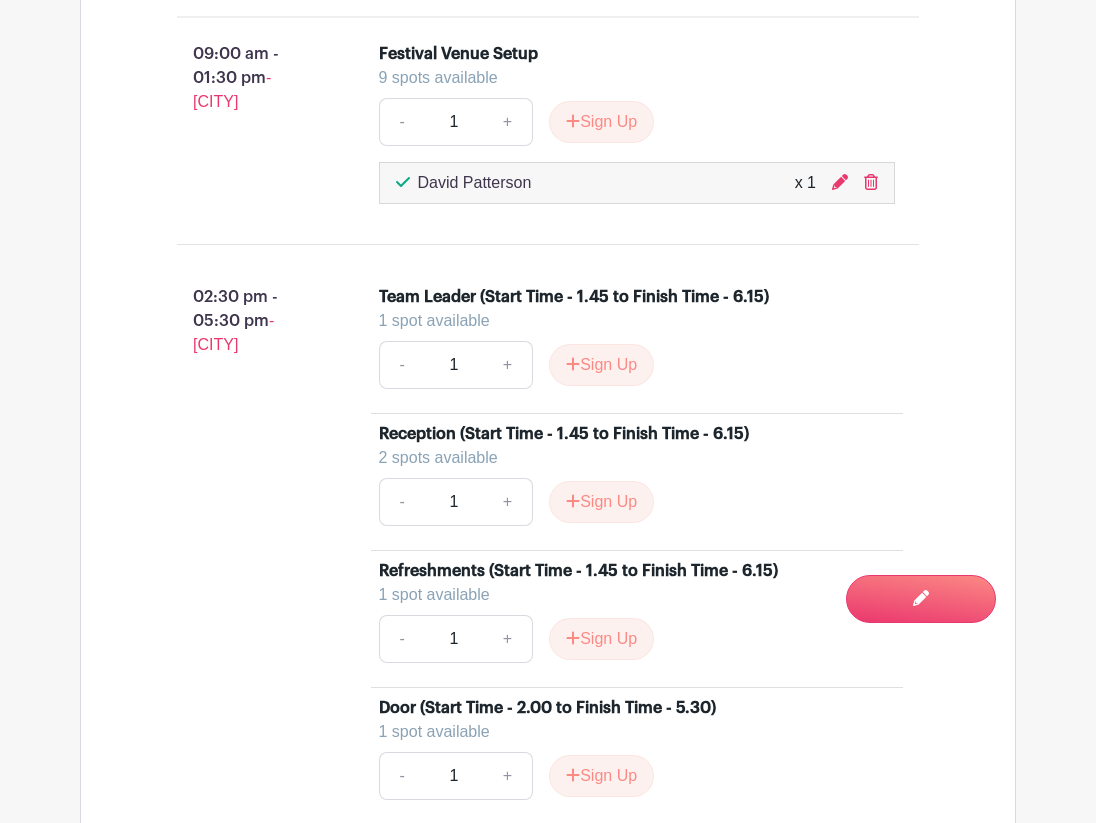 scroll, scrollTop: 1509, scrollLeft: 0, axis: vertical 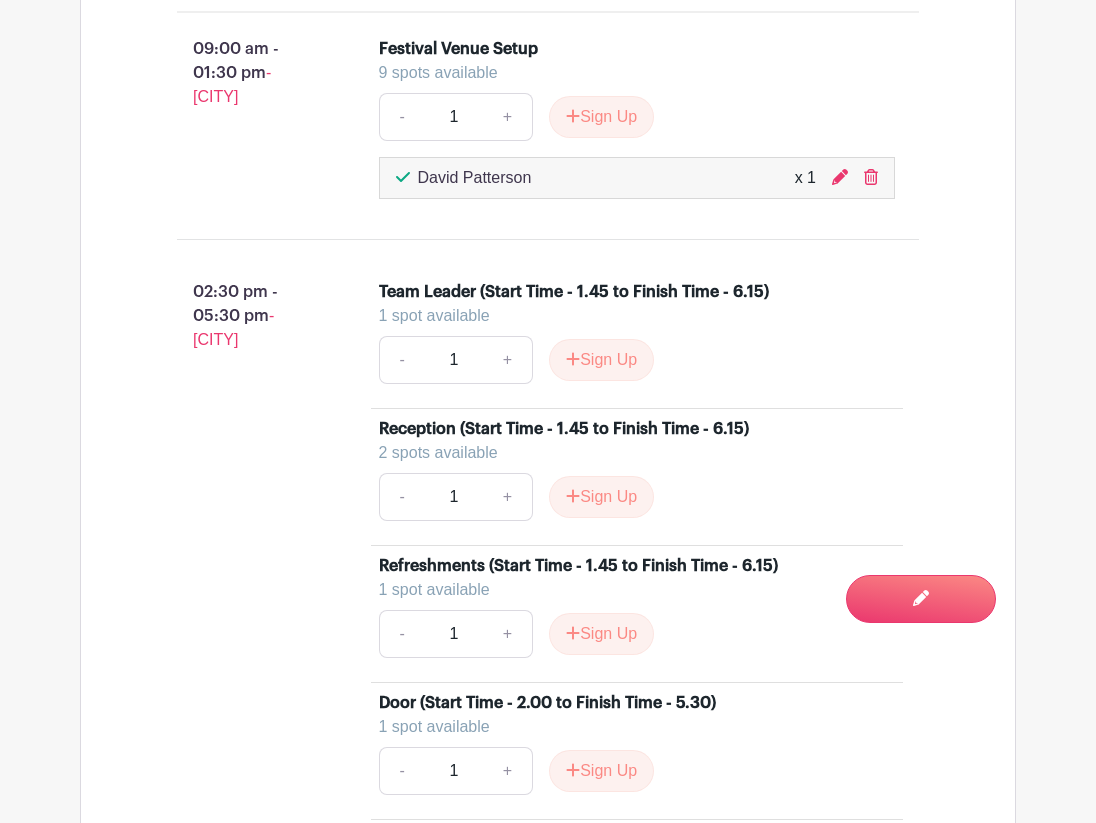 click on "Reception (Start Time - 1.45 to Finish Time - 6.15)" at bounding box center (564, 429) 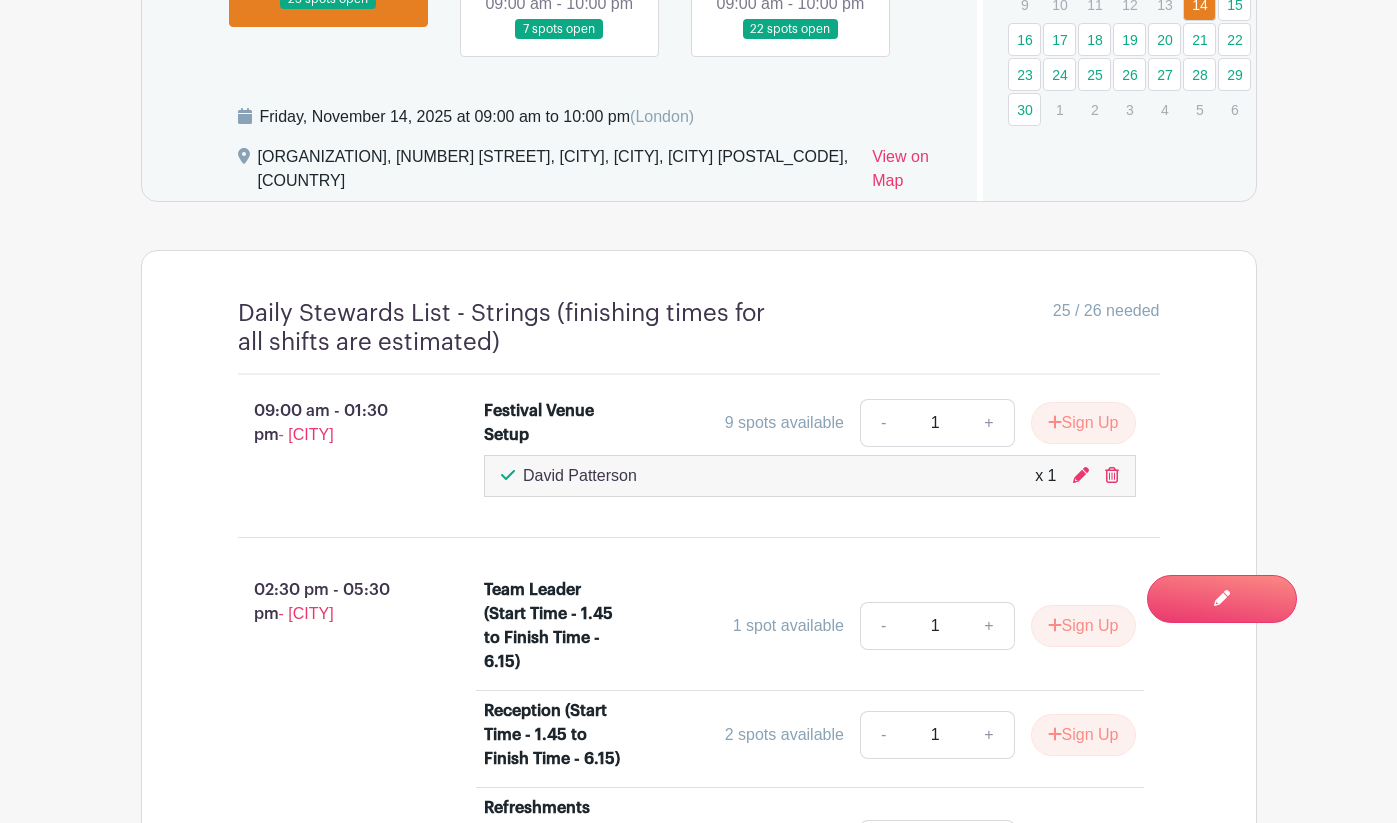 scroll, scrollTop: 1141, scrollLeft: 0, axis: vertical 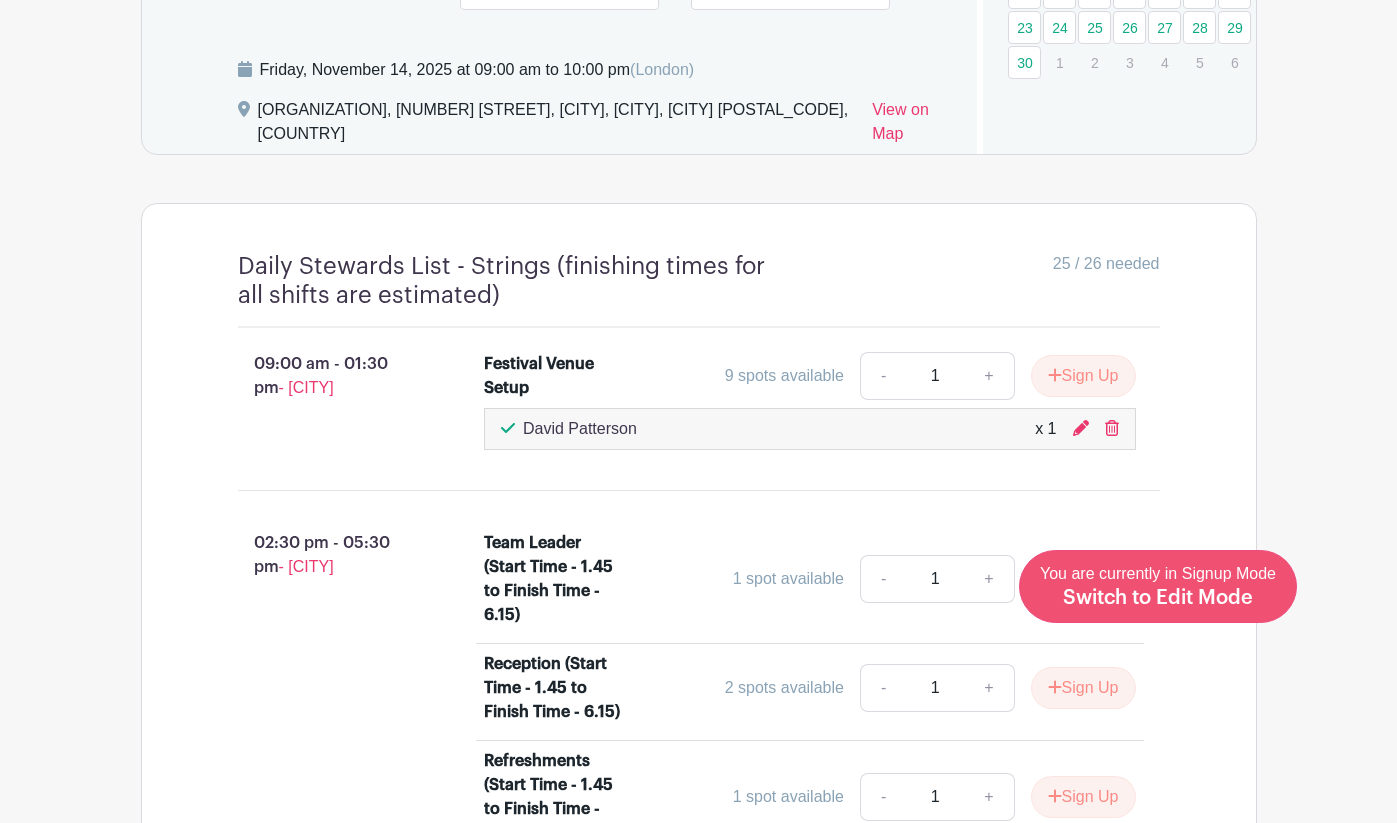 click on "Switch to Edit Mode" at bounding box center [1158, 598] 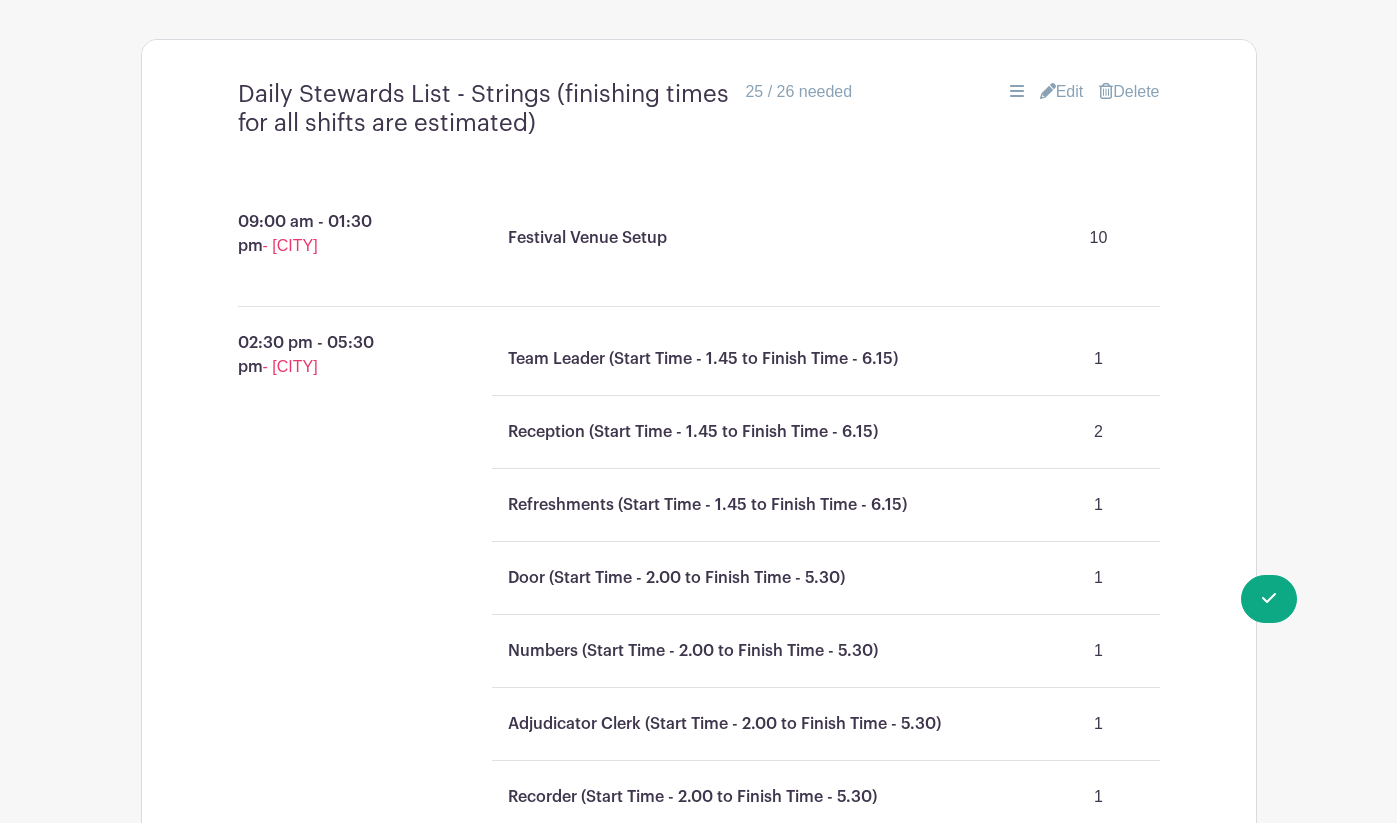 scroll, scrollTop: 1331, scrollLeft: 0, axis: vertical 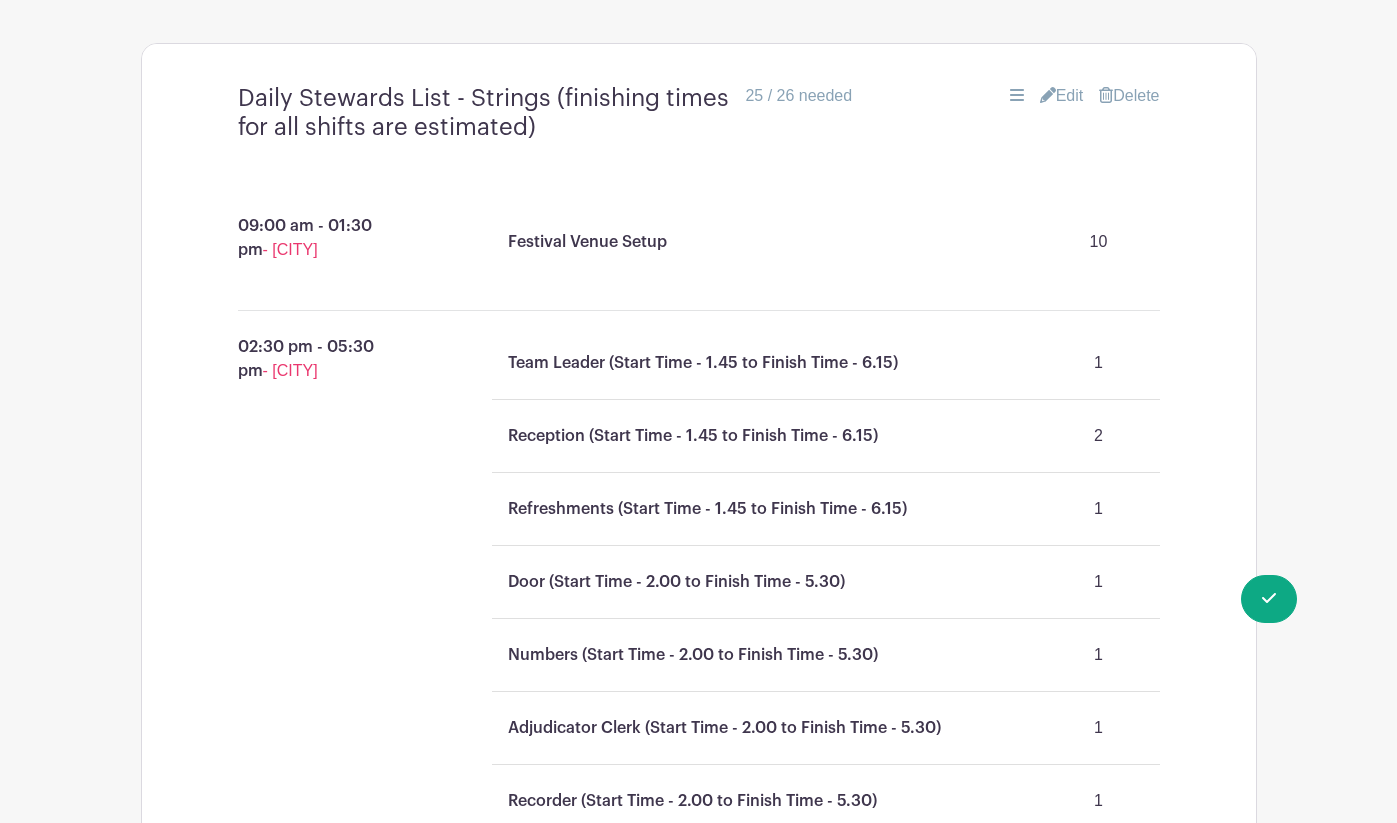 click on "Edit" at bounding box center [1062, 96] 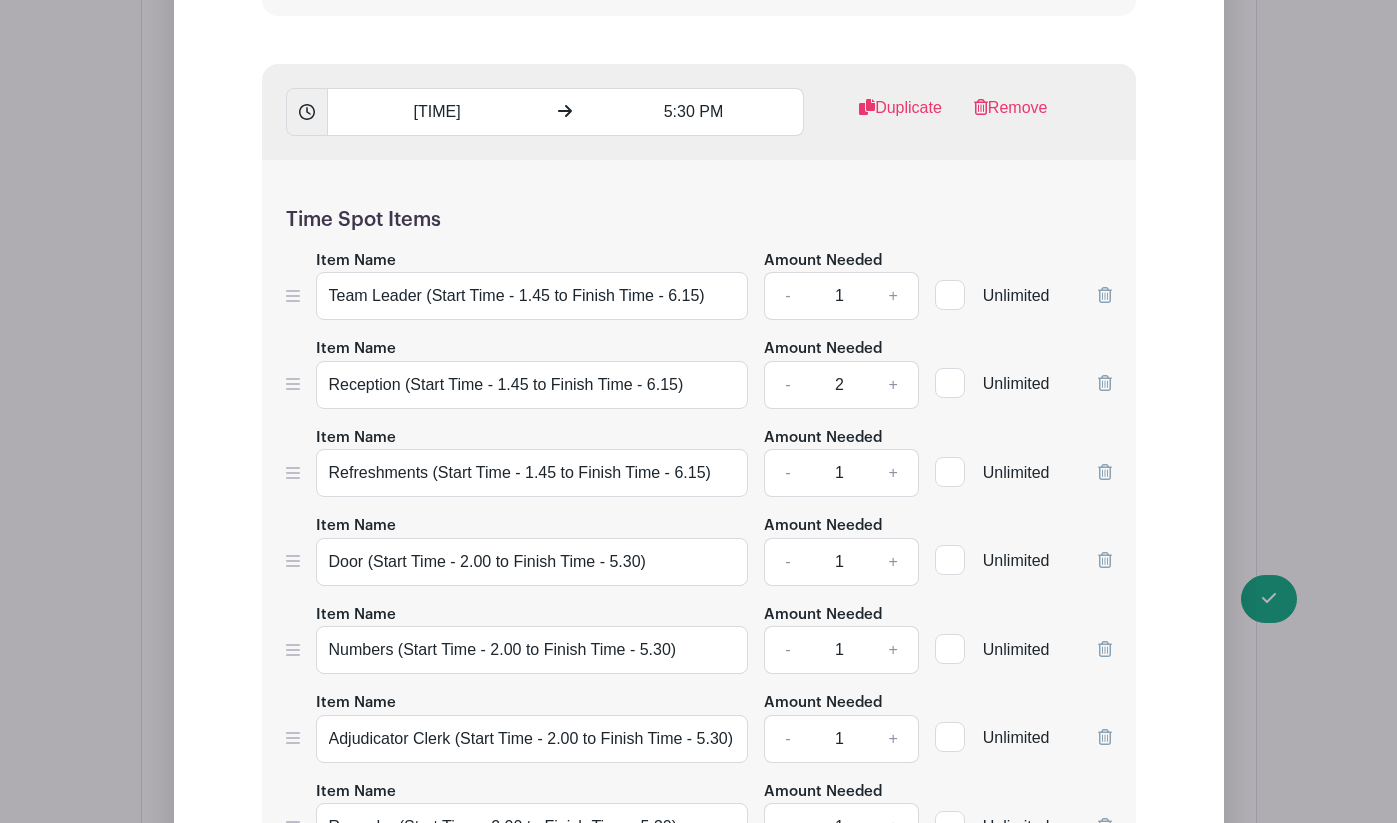 scroll, scrollTop: 2142, scrollLeft: 0, axis: vertical 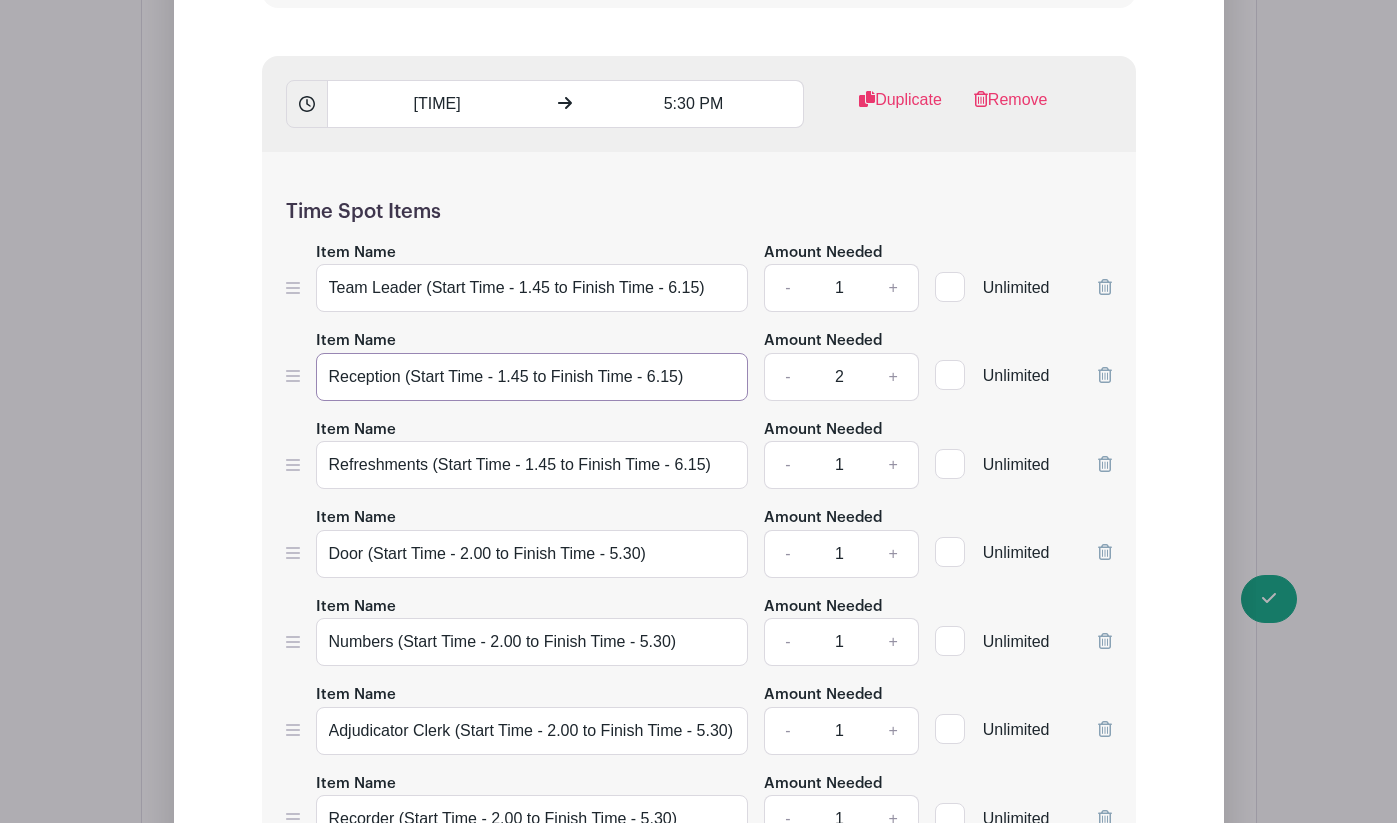 click on "Reception (Start Time - 1.45 to Finish Time - 6.15)" at bounding box center (532, 377) 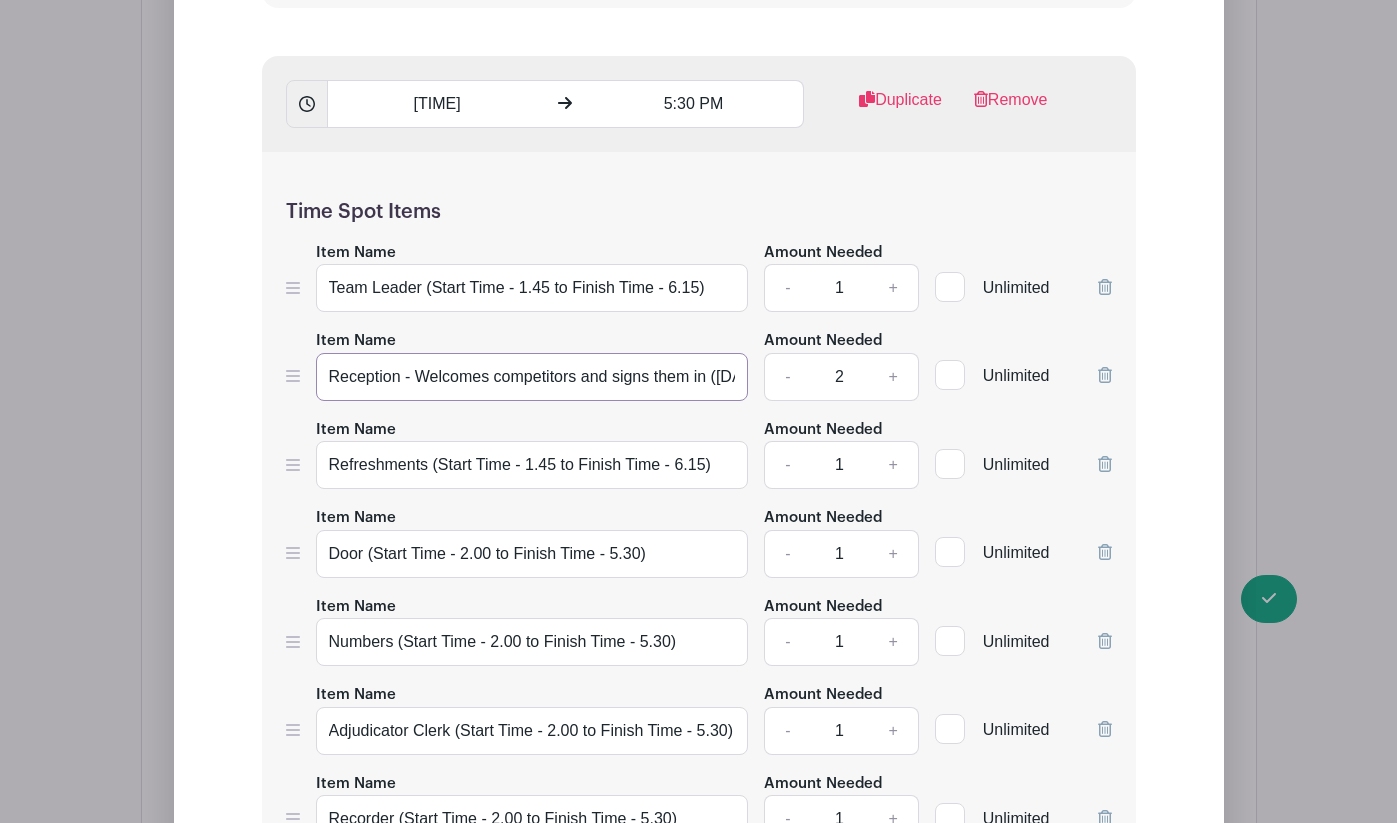 type on "Reception - Welcomes competitors and signs them in (Start Time - 1.45 to Finish Time - 6.15)" 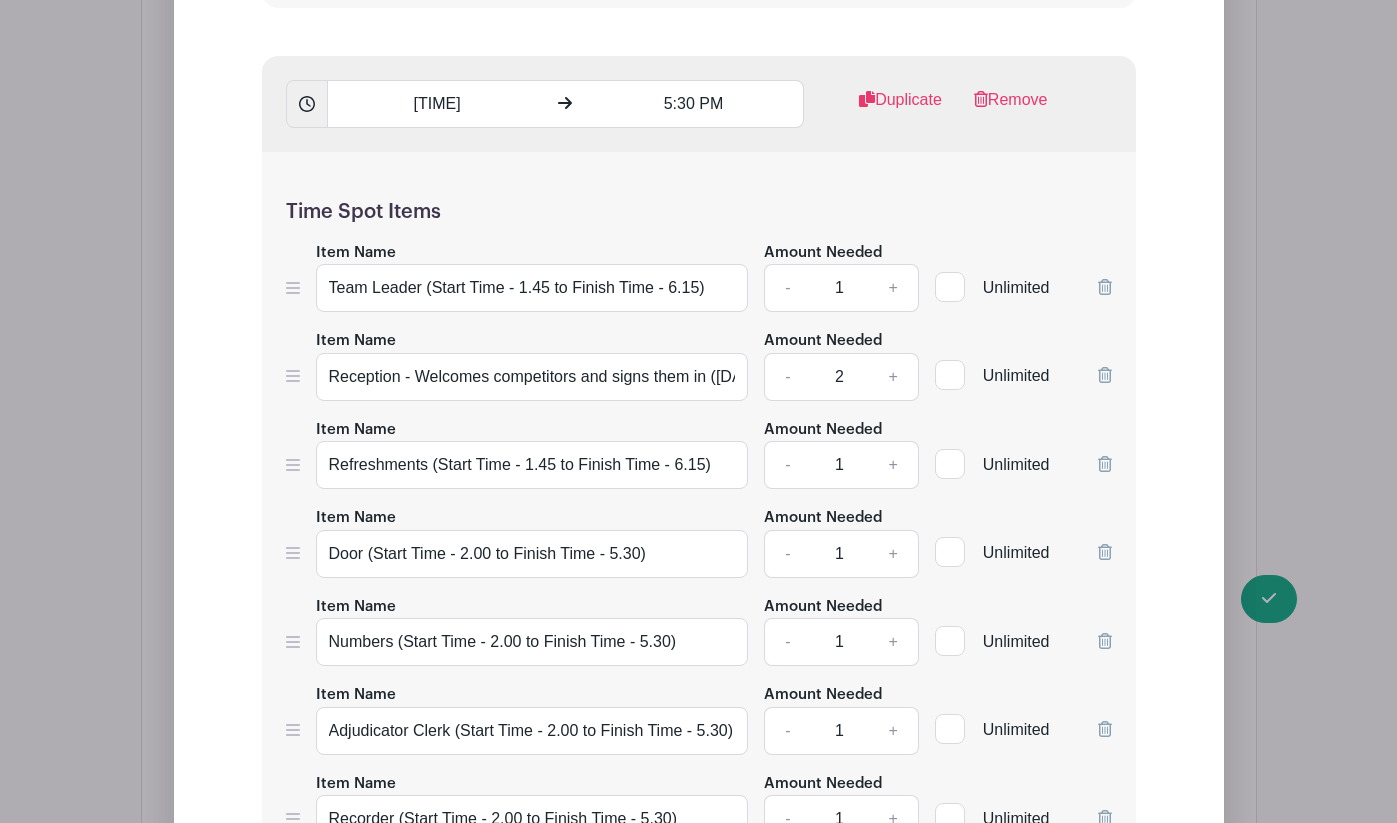 click on "Edit List with Time Spots
List Name
Daily Stewards List - Strings (finishing times for all shifts are estimated)
Time Spots
9:00 AM
1:30 PM
Duplicate
Remove
Time Spot Items
Item Name
Festival Venue Setup
Amount Needed
-
10
+
Unlimited" at bounding box center (699, 977) 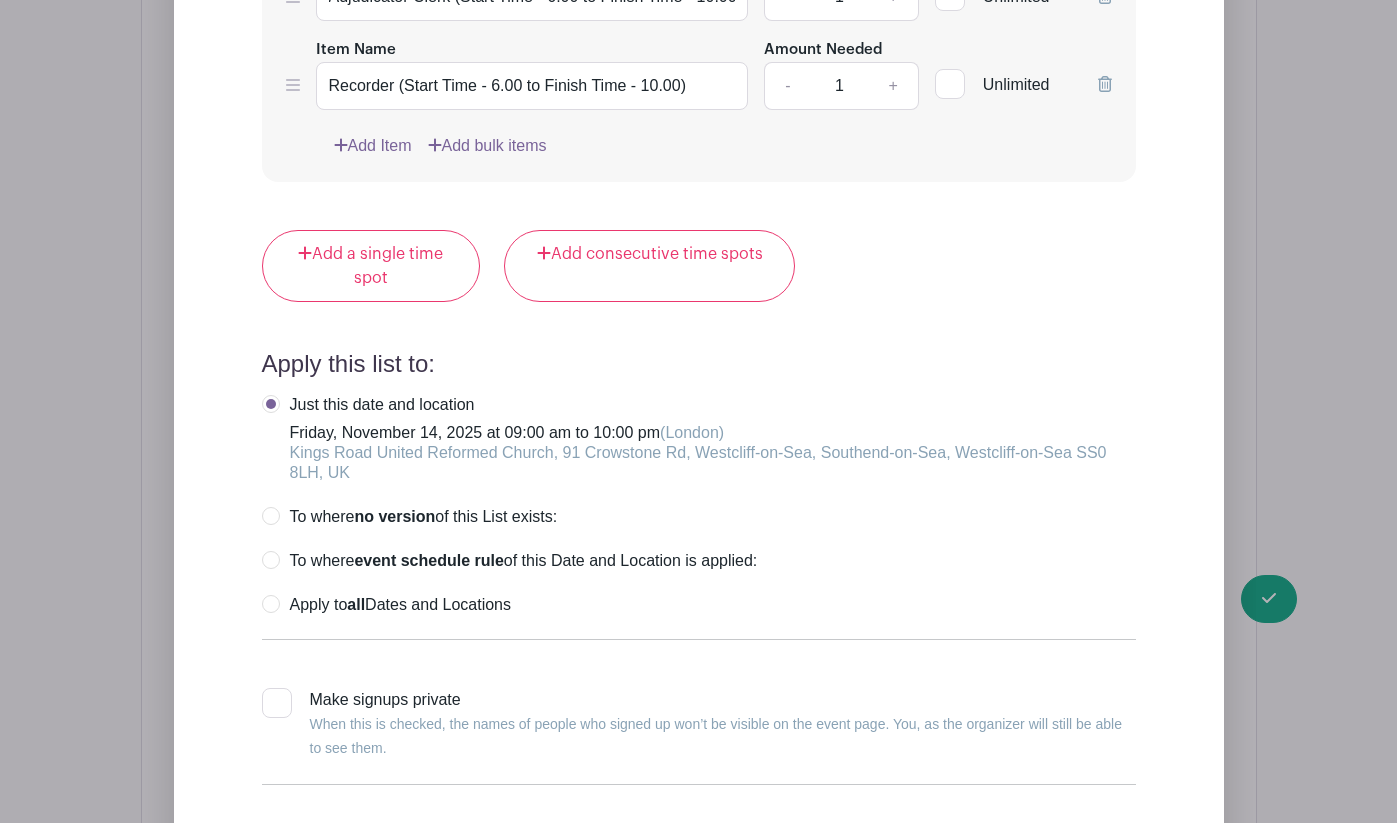 scroll, scrollTop: 4027, scrollLeft: 0, axis: vertical 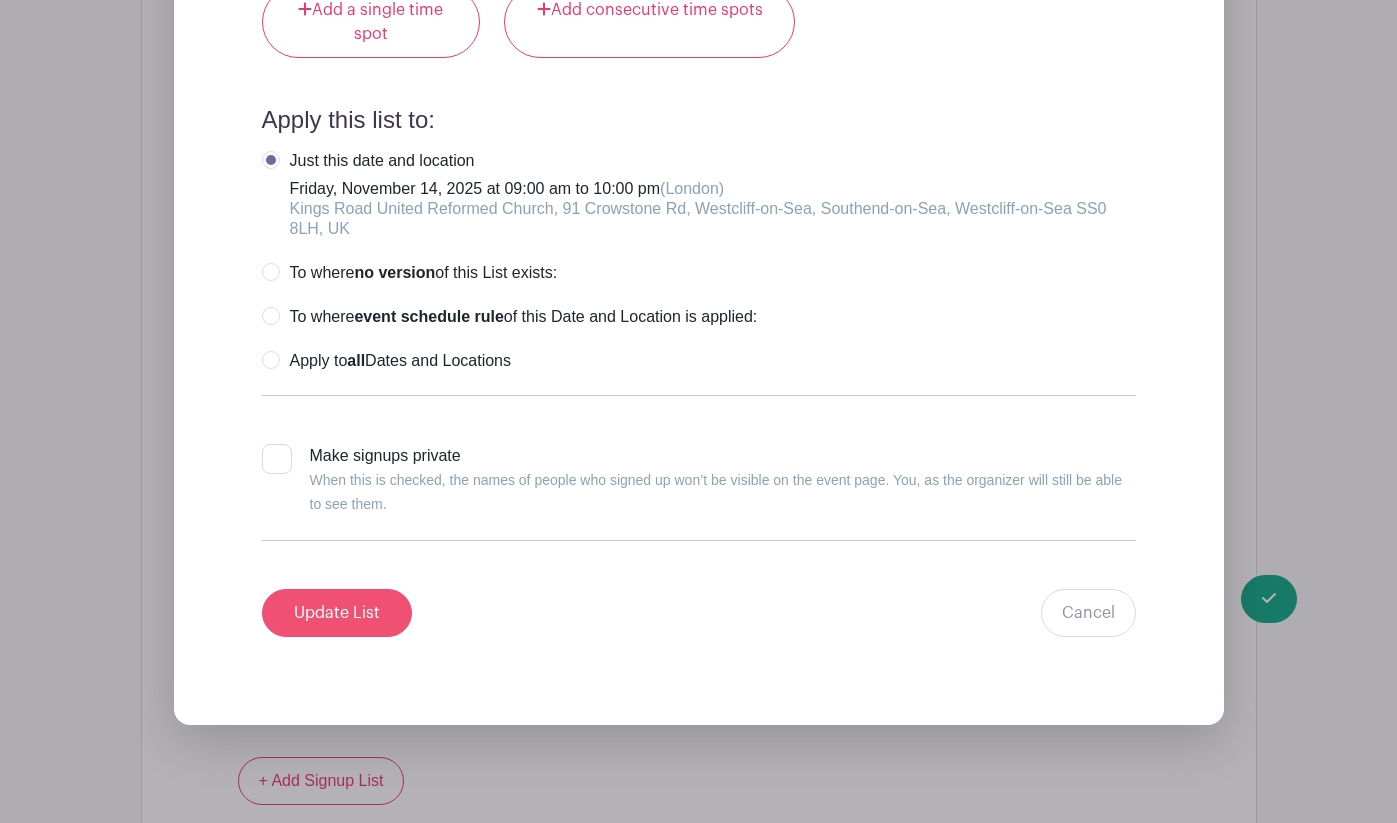 click on "Update List" at bounding box center (337, 613) 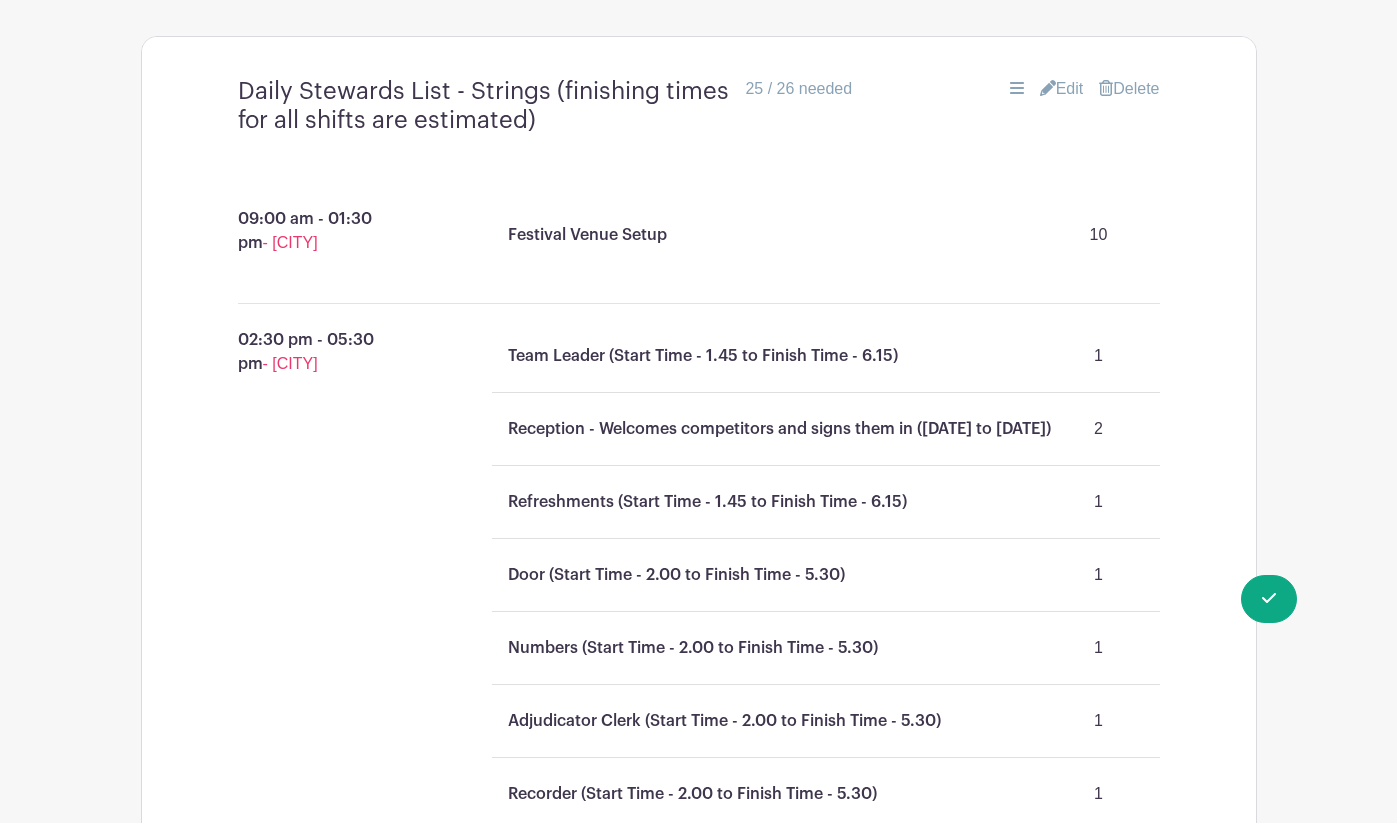 scroll, scrollTop: 1324, scrollLeft: 0, axis: vertical 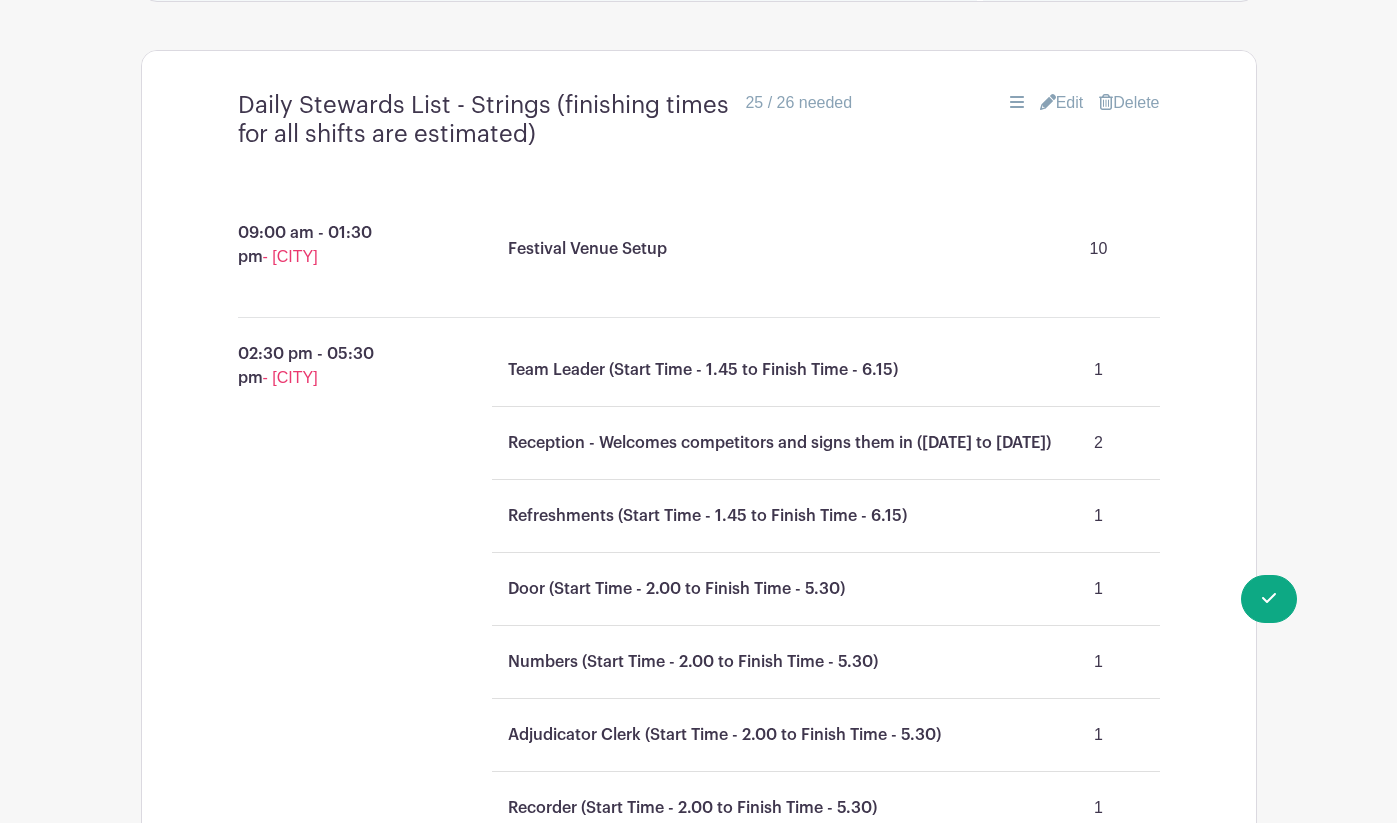 click on "Edit" at bounding box center (1062, 103) 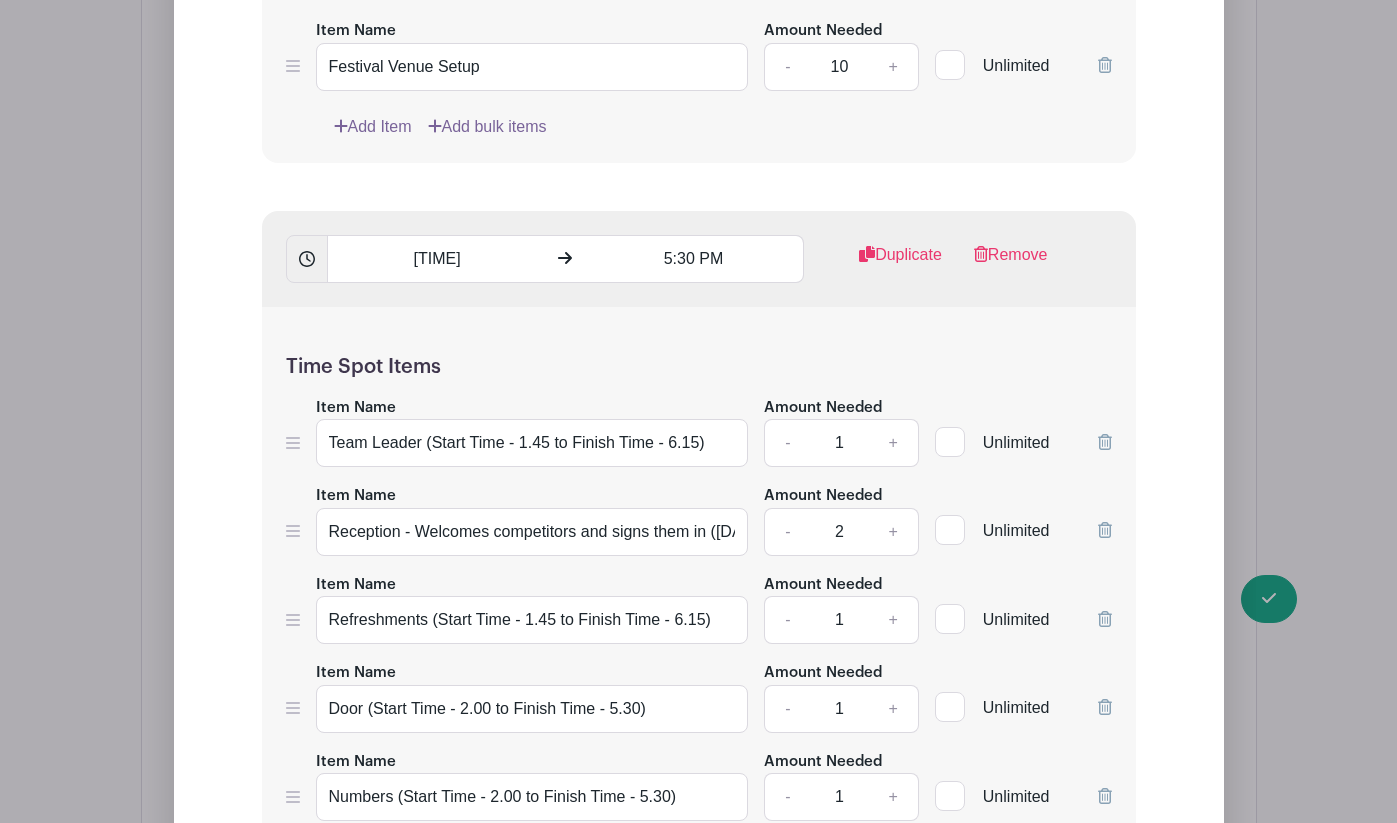 scroll, scrollTop: 1999, scrollLeft: 0, axis: vertical 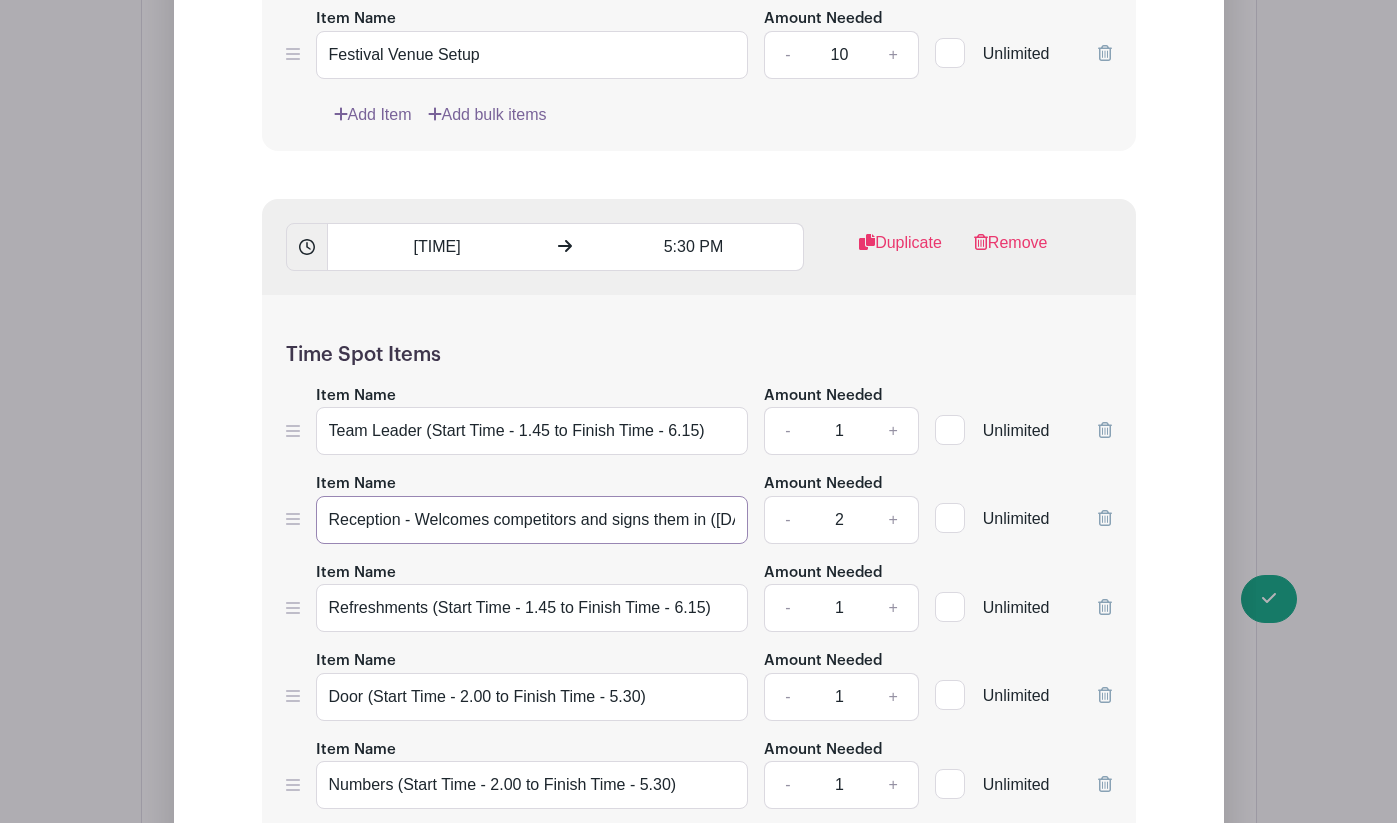 drag, startPoint x: 711, startPoint y: 526, endPoint x: 642, endPoint y: 523, distance: 69.065186 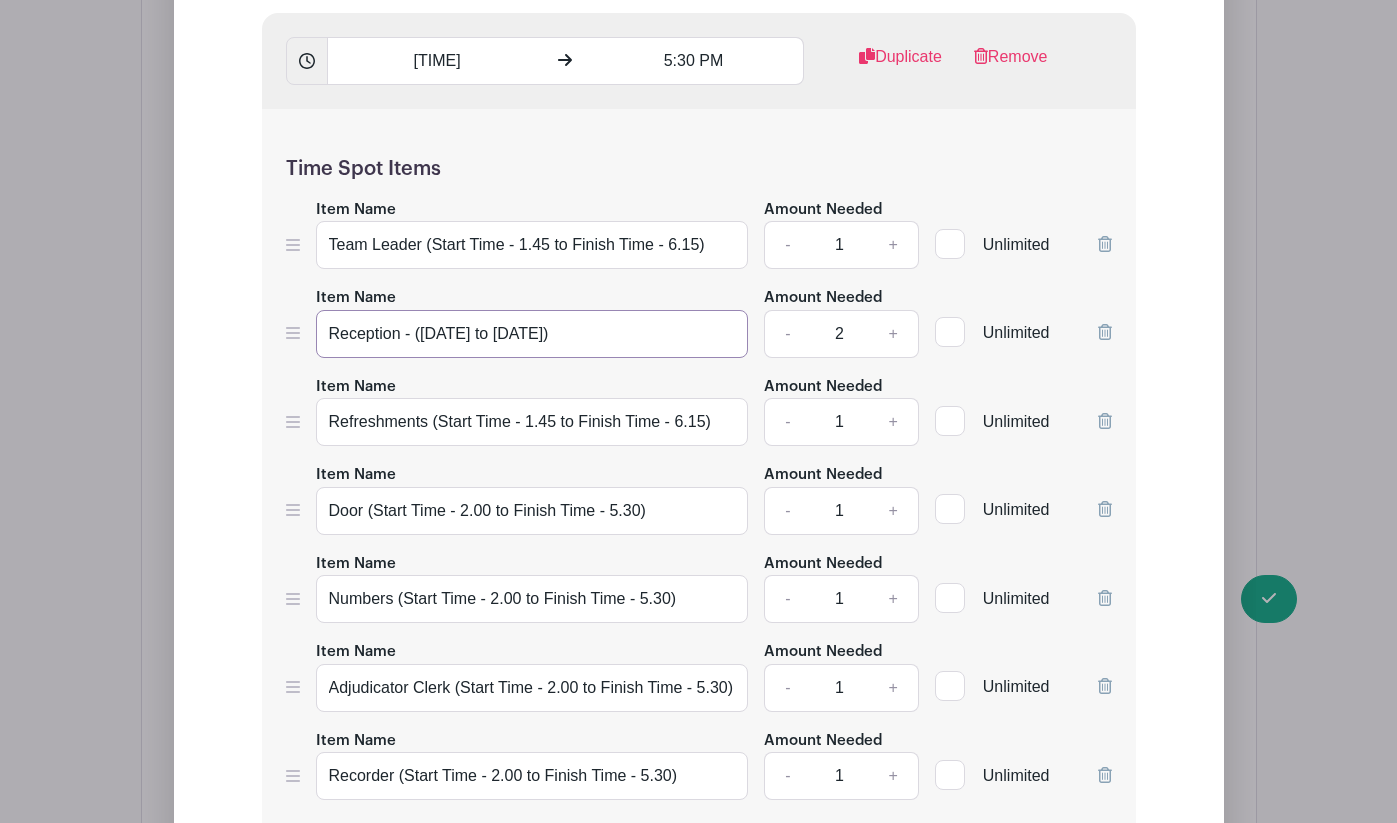 scroll, scrollTop: 2188, scrollLeft: 0, axis: vertical 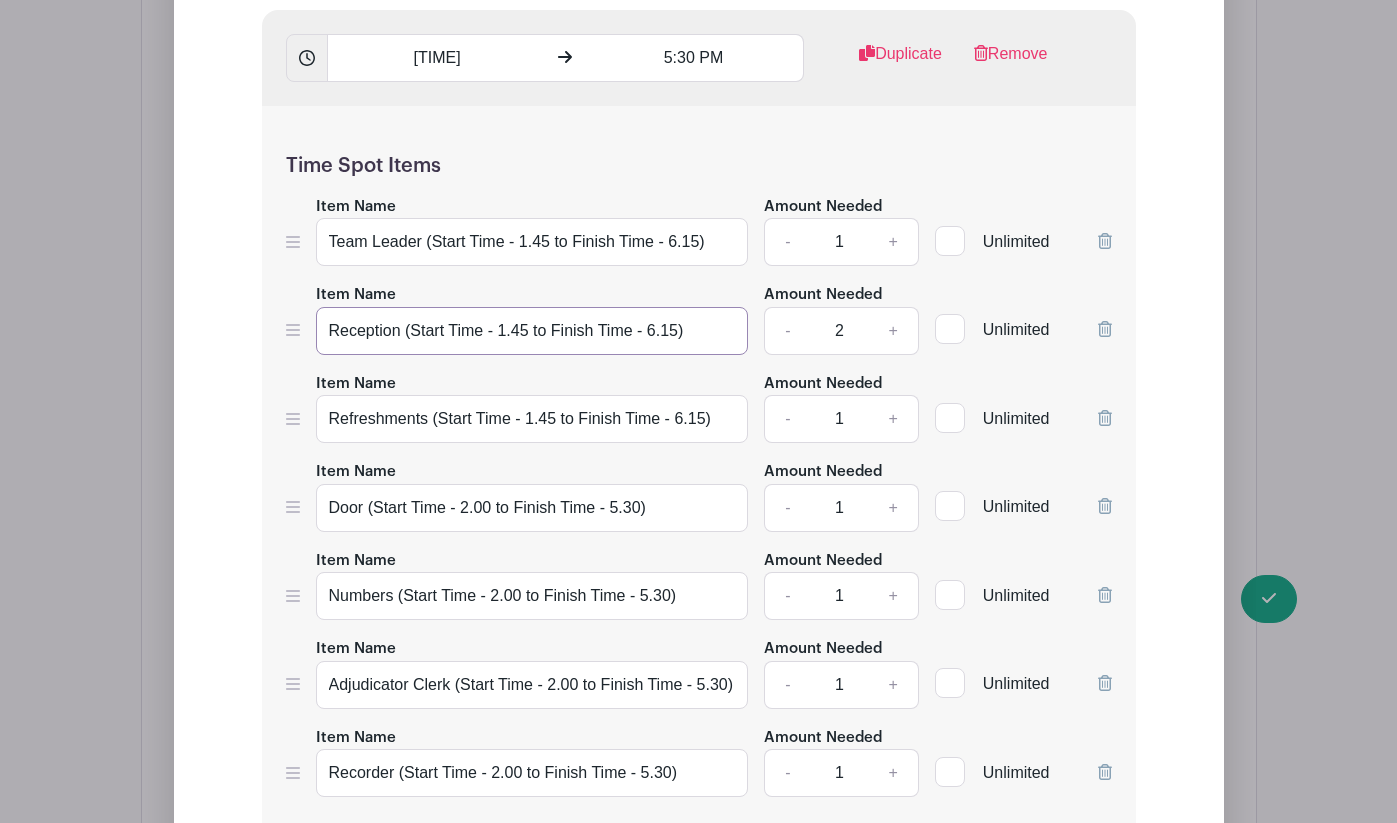 type on "Reception (Start Time - 1.45 to Finish Time - 6.15)" 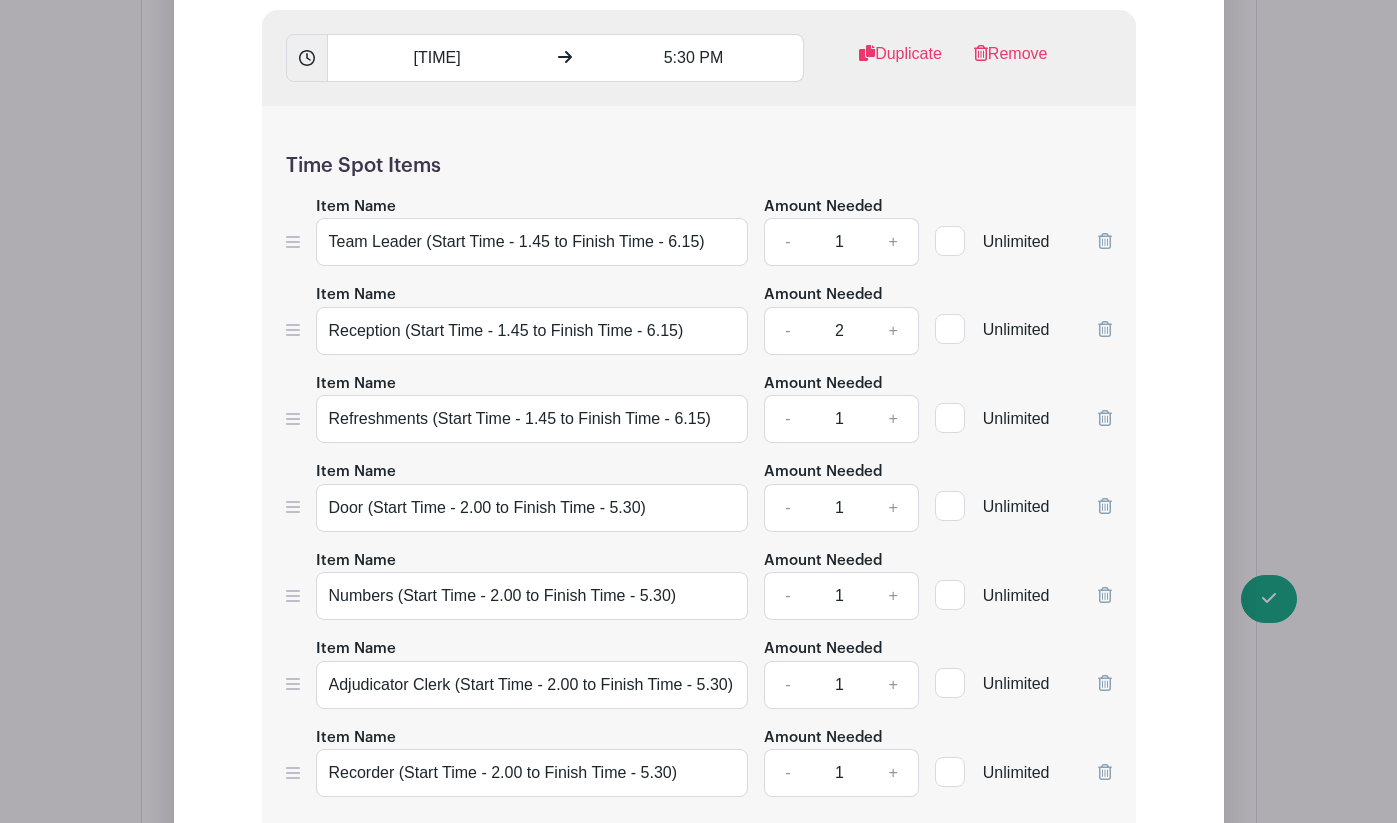 click on "Item Name
Refreshments (Start Time - 1.45 to Finish Time - 6.15)" at bounding box center (532, 407) 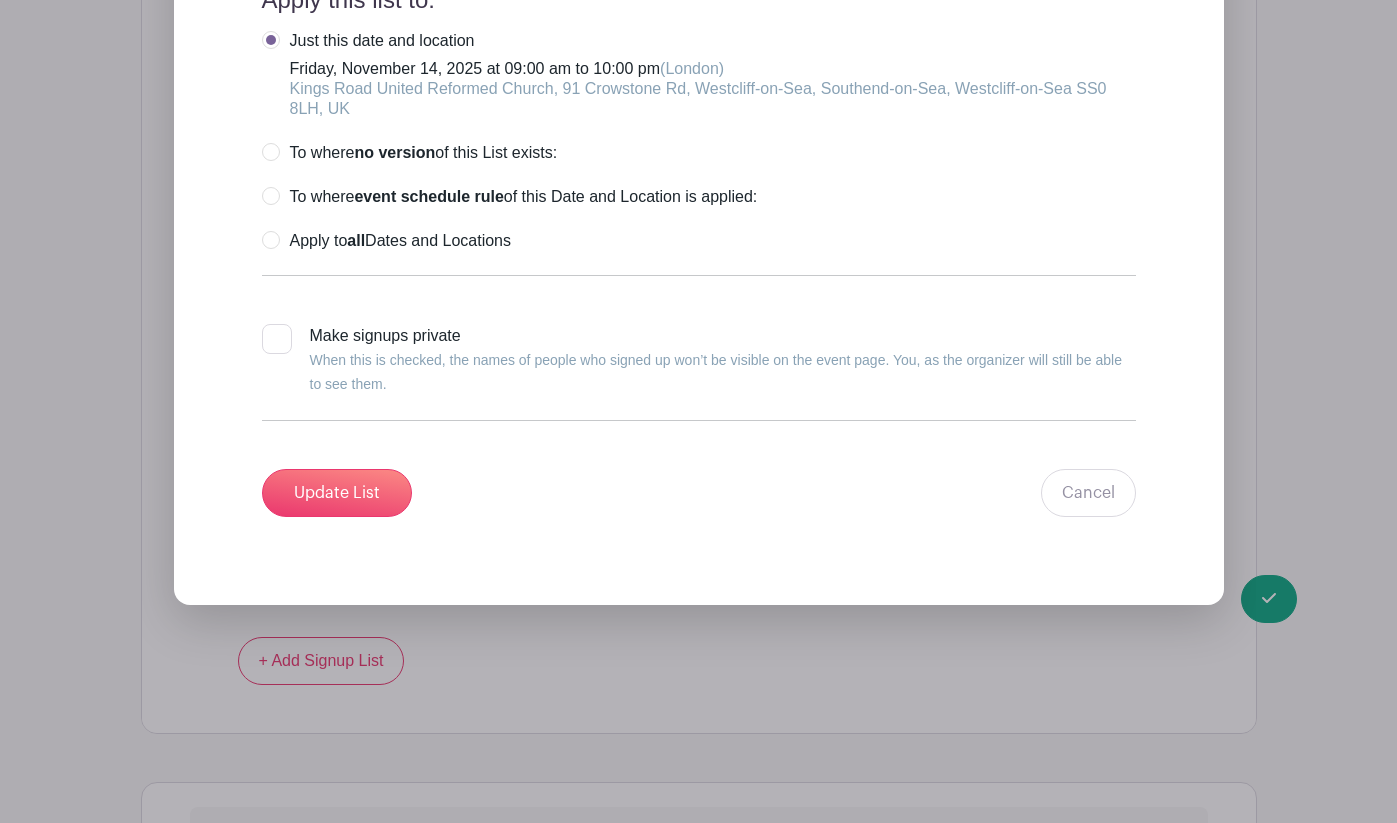 scroll, scrollTop: 4155, scrollLeft: 0, axis: vertical 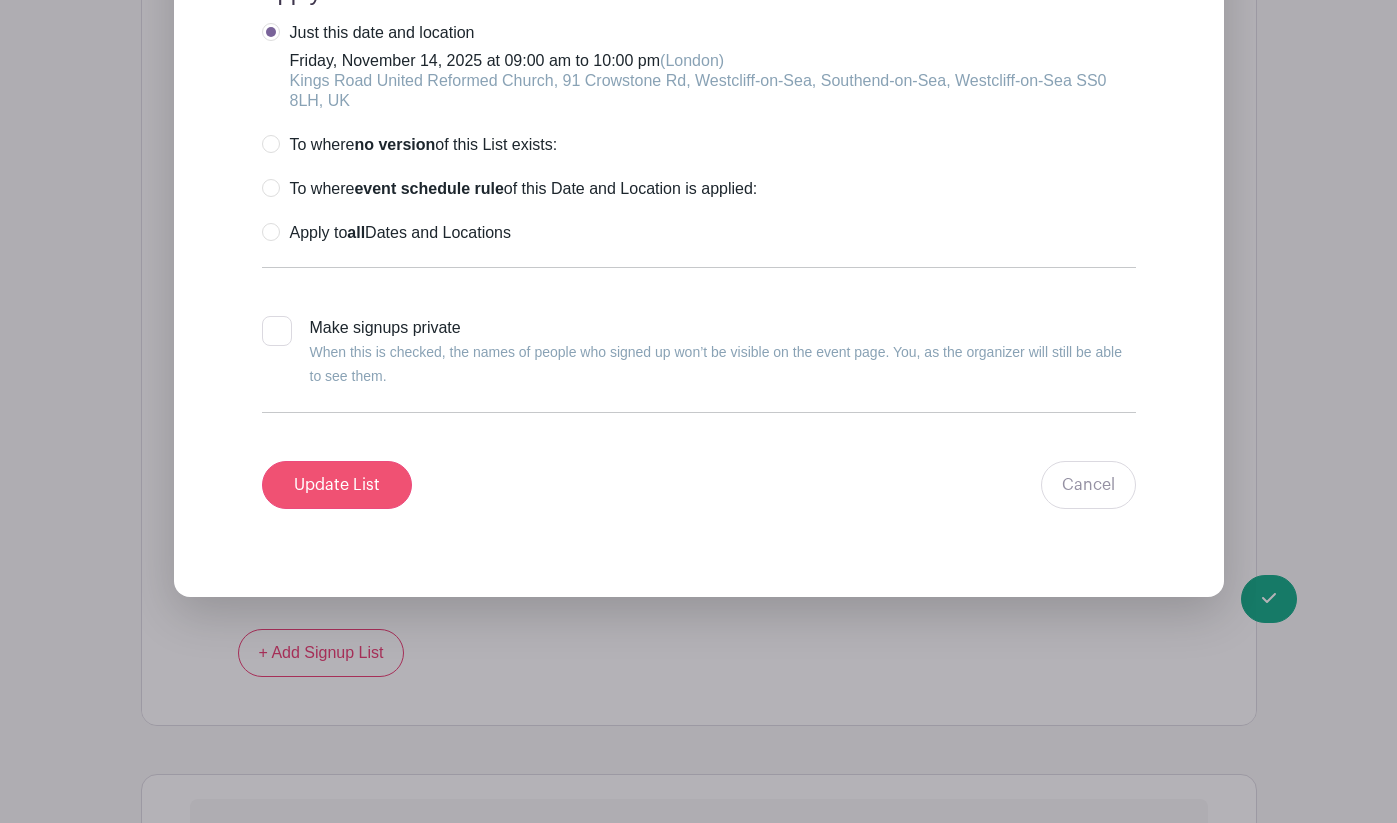 click on "Update List" at bounding box center [337, 485] 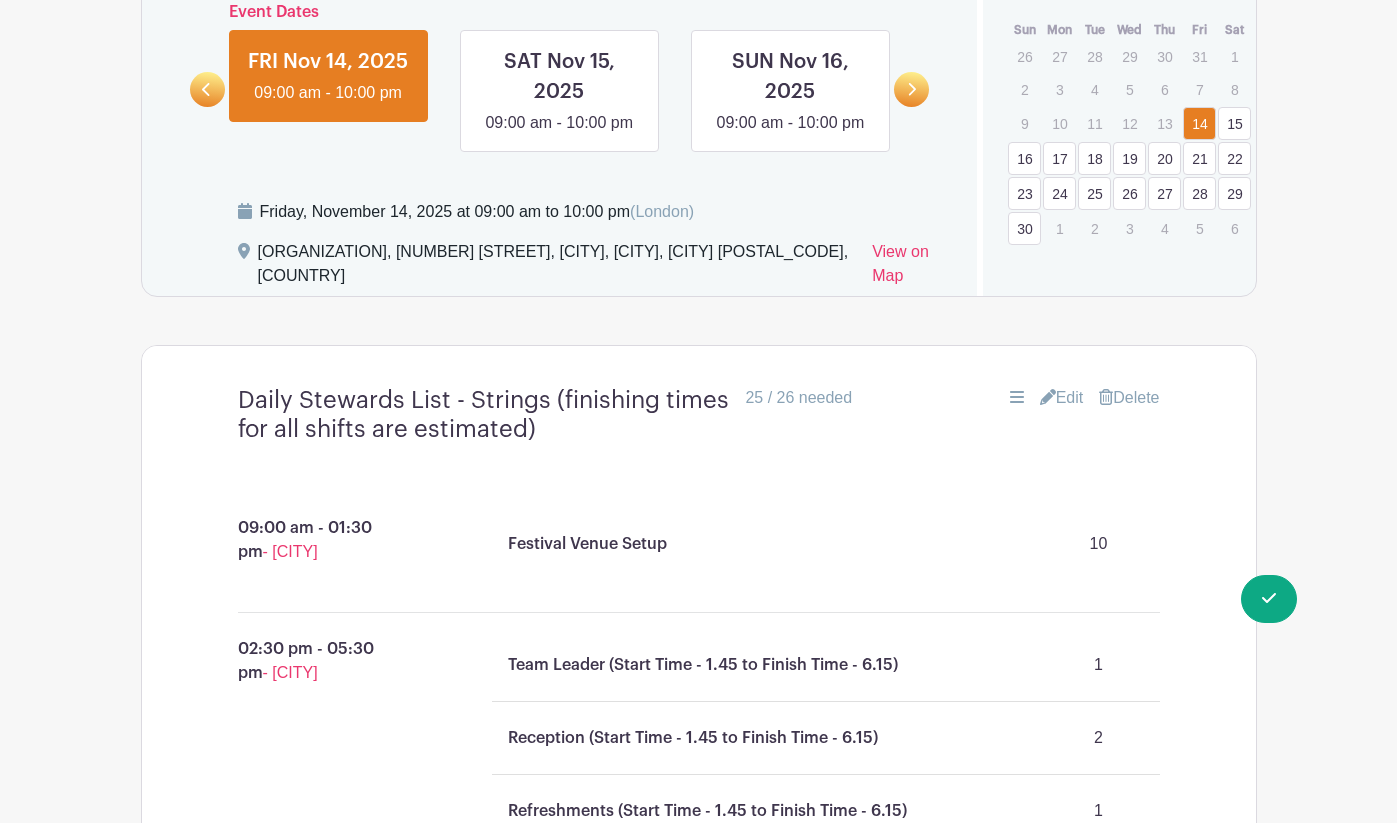 scroll, scrollTop: 1027, scrollLeft: 0, axis: vertical 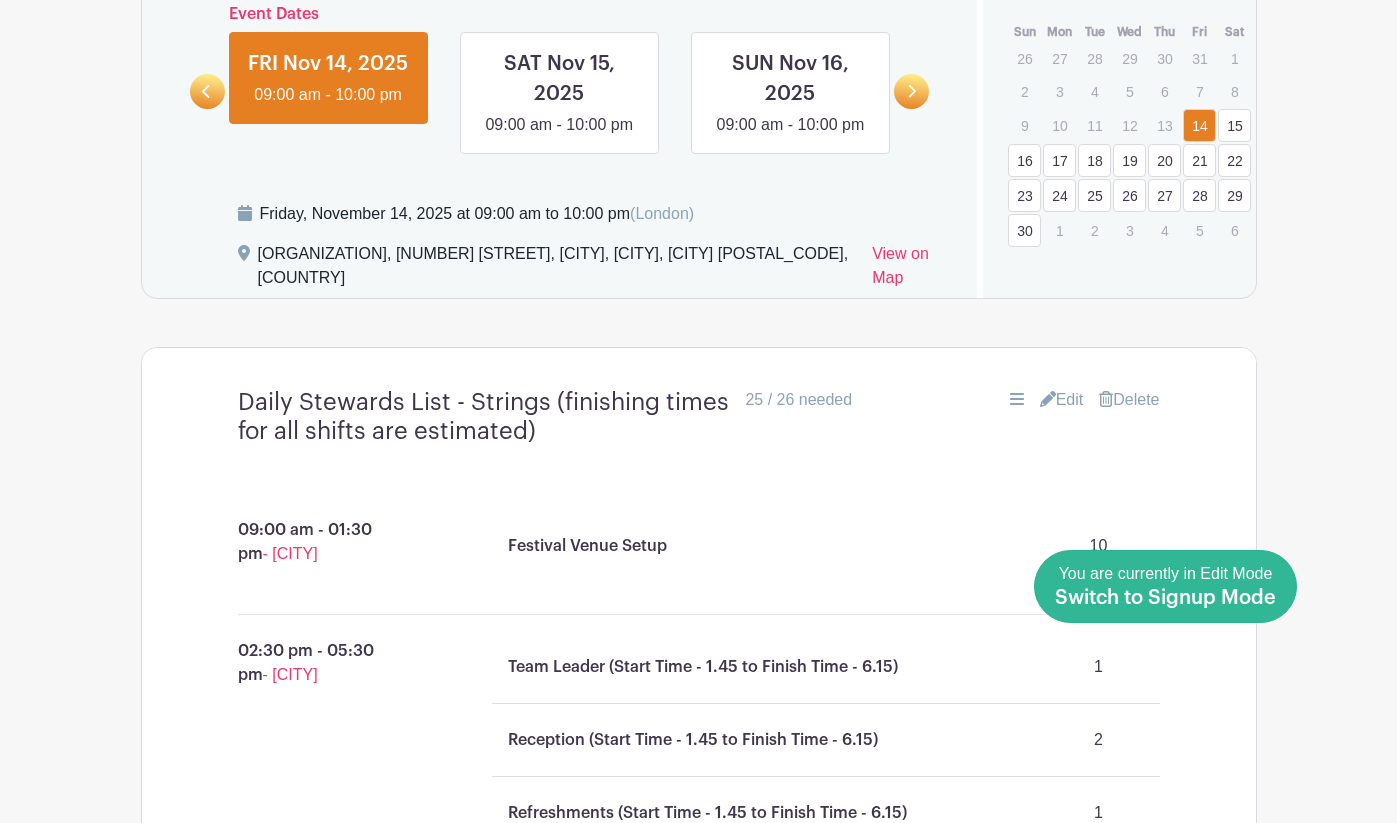click on "Switch to Signup Mode" at bounding box center (1165, 598) 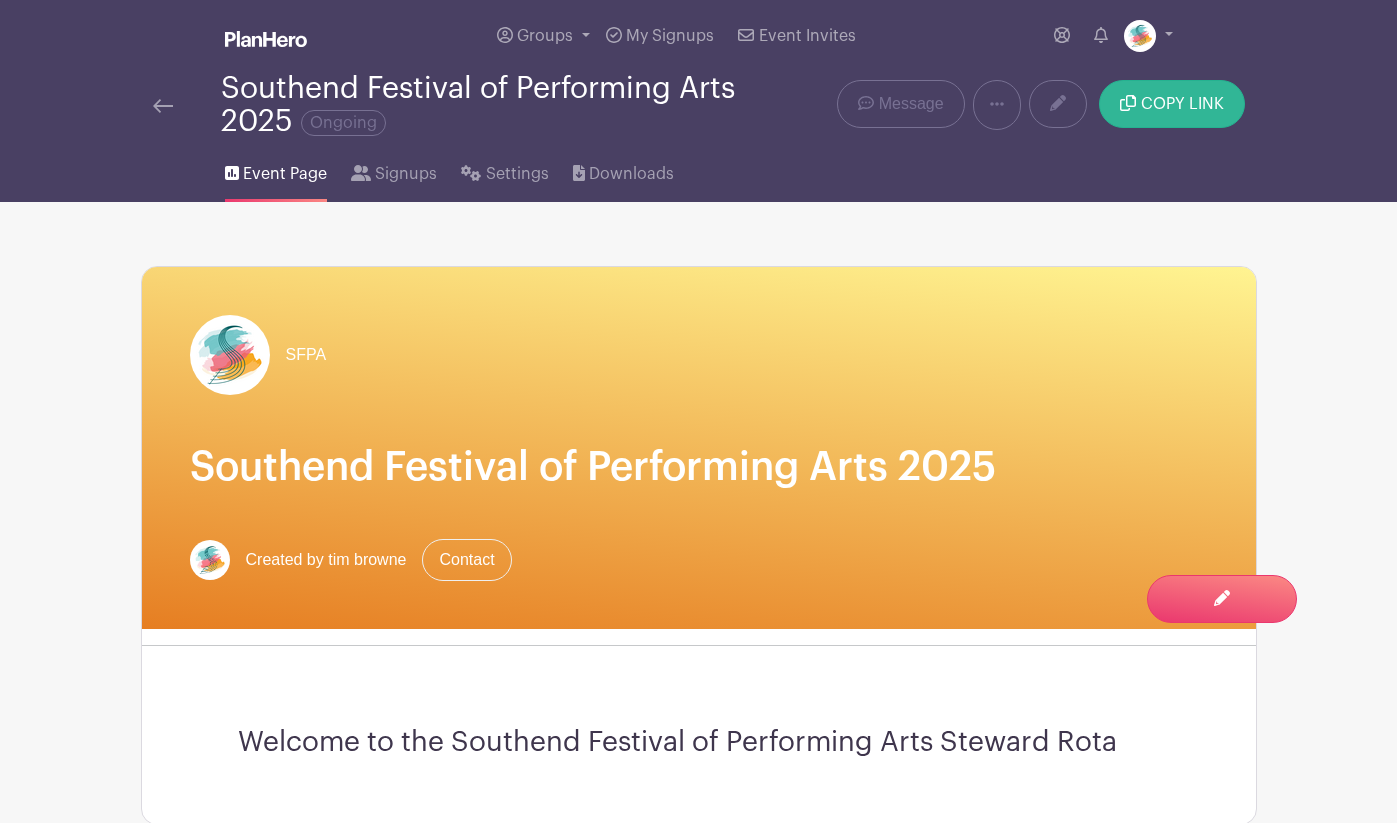 scroll, scrollTop: 0, scrollLeft: 0, axis: both 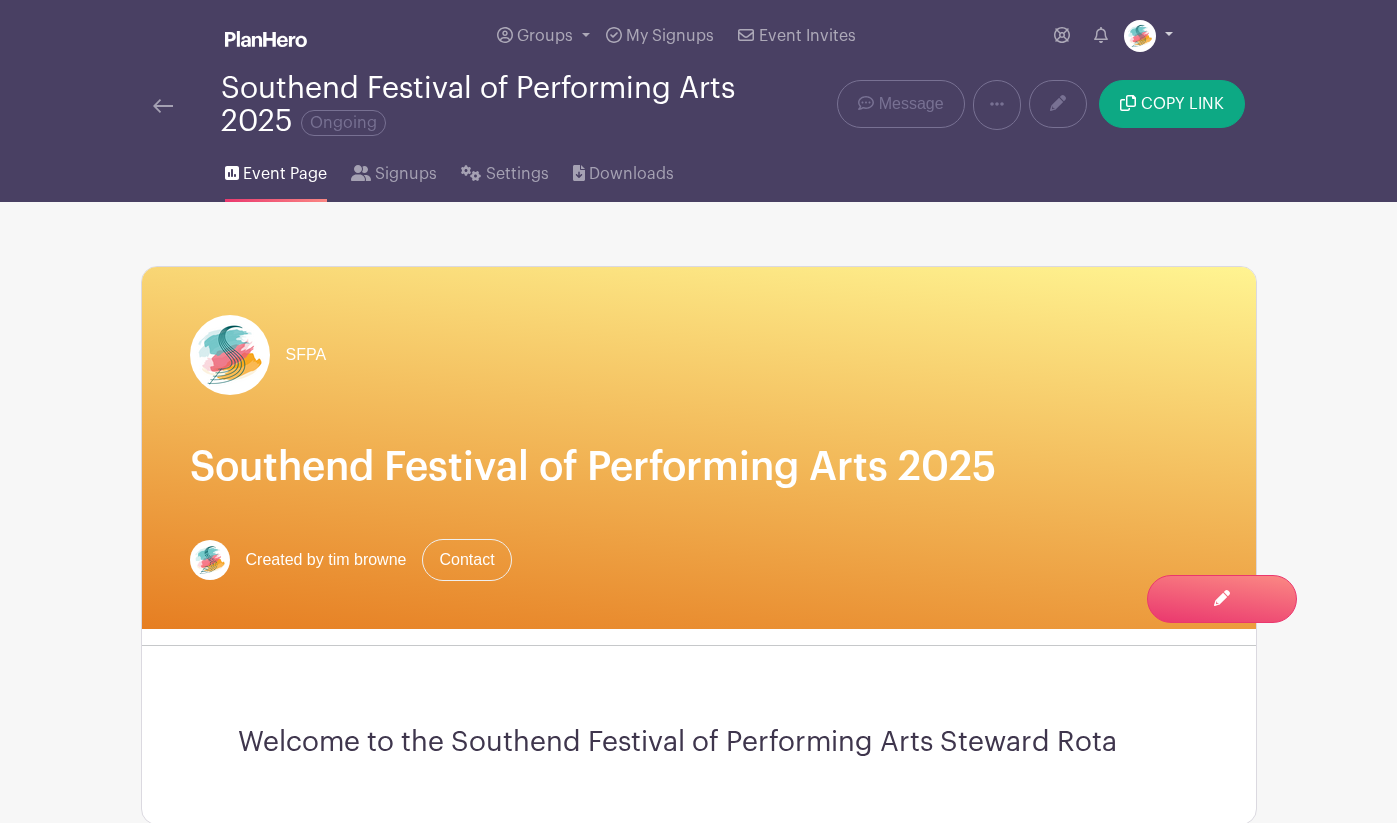 click at bounding box center [1148, 36] 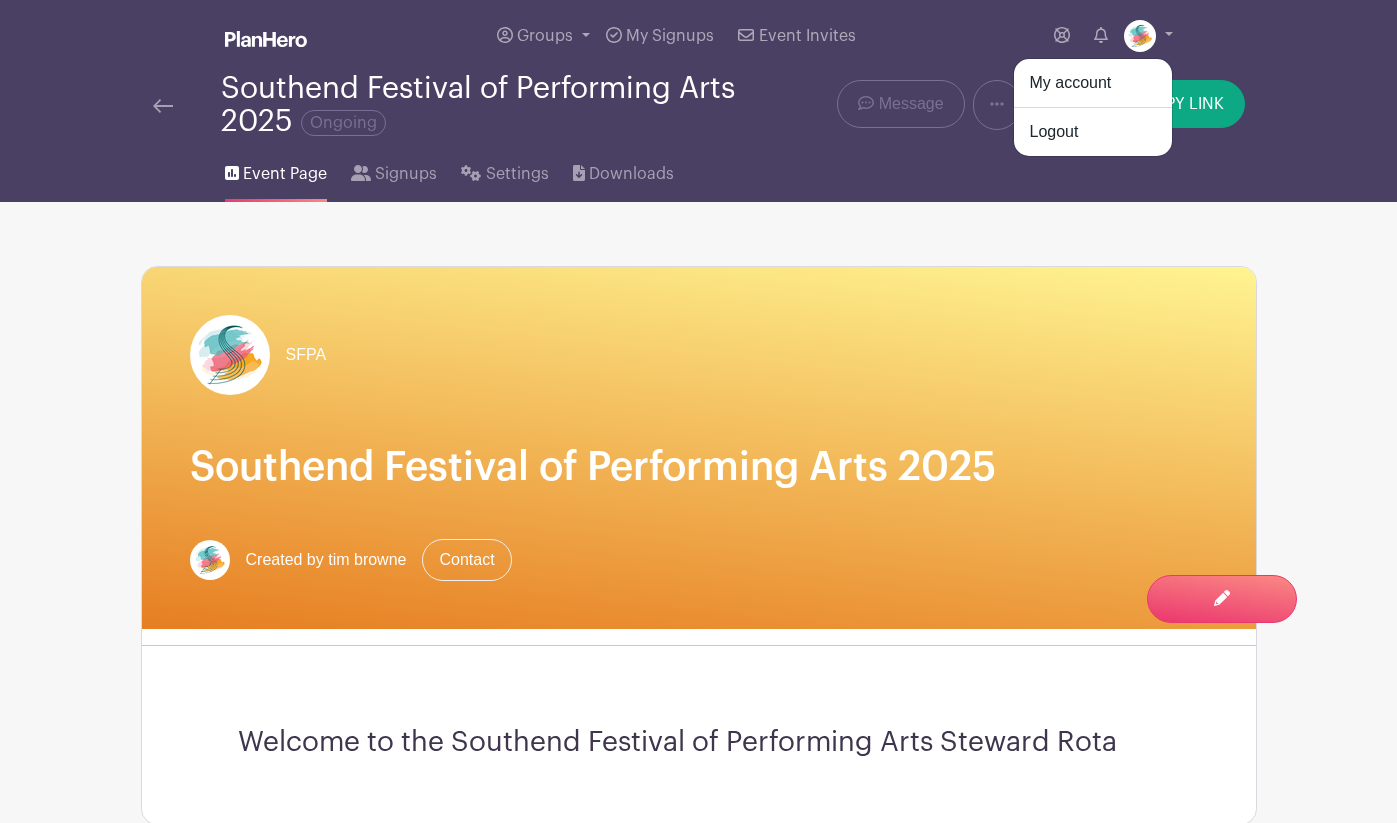 click on "Groups
All Groups
tim's Events
My Signups
Event Invites
My account
Logout
Southend Festival of Performing Arts 2025  Ongoing" at bounding box center [698, 1815] 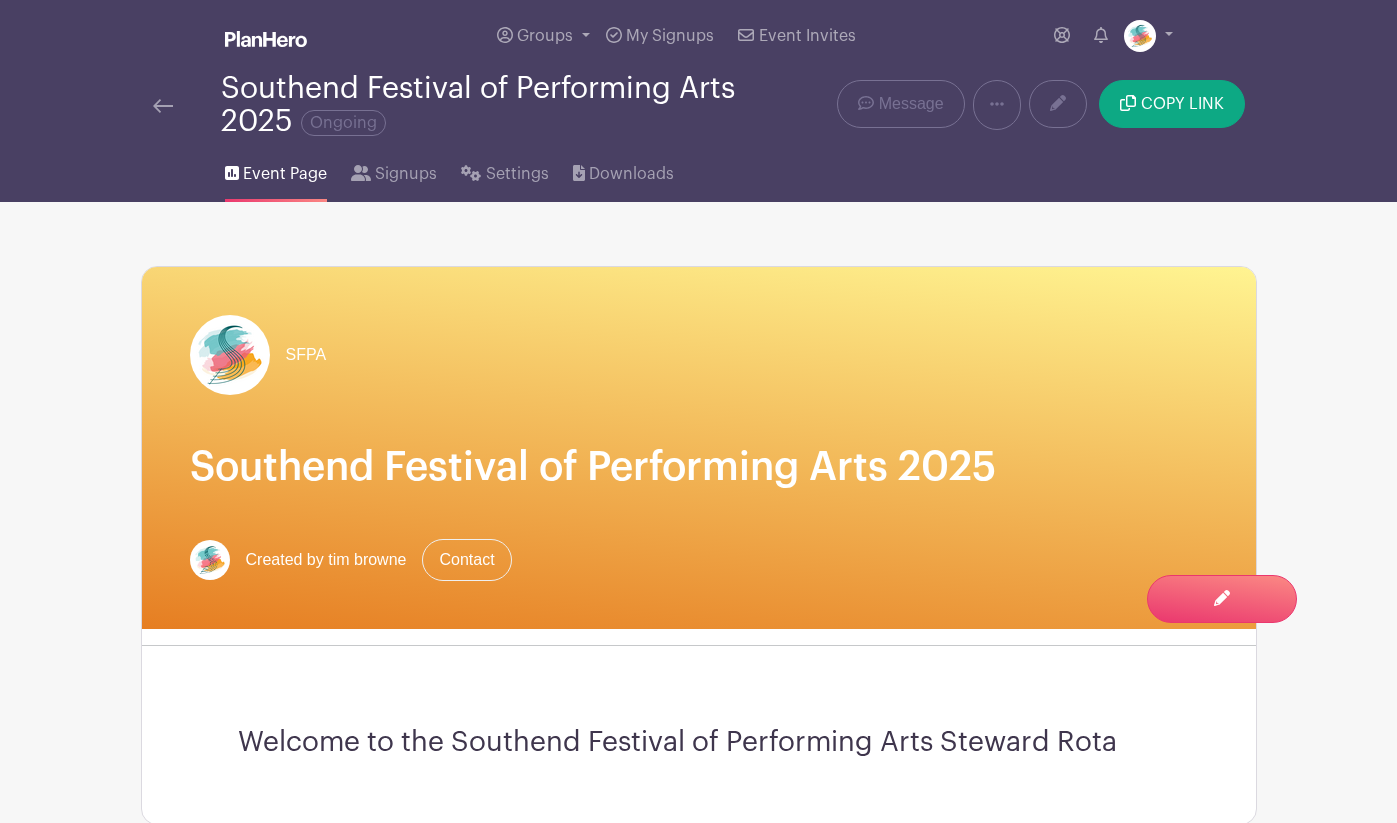 scroll, scrollTop: 0, scrollLeft: 0, axis: both 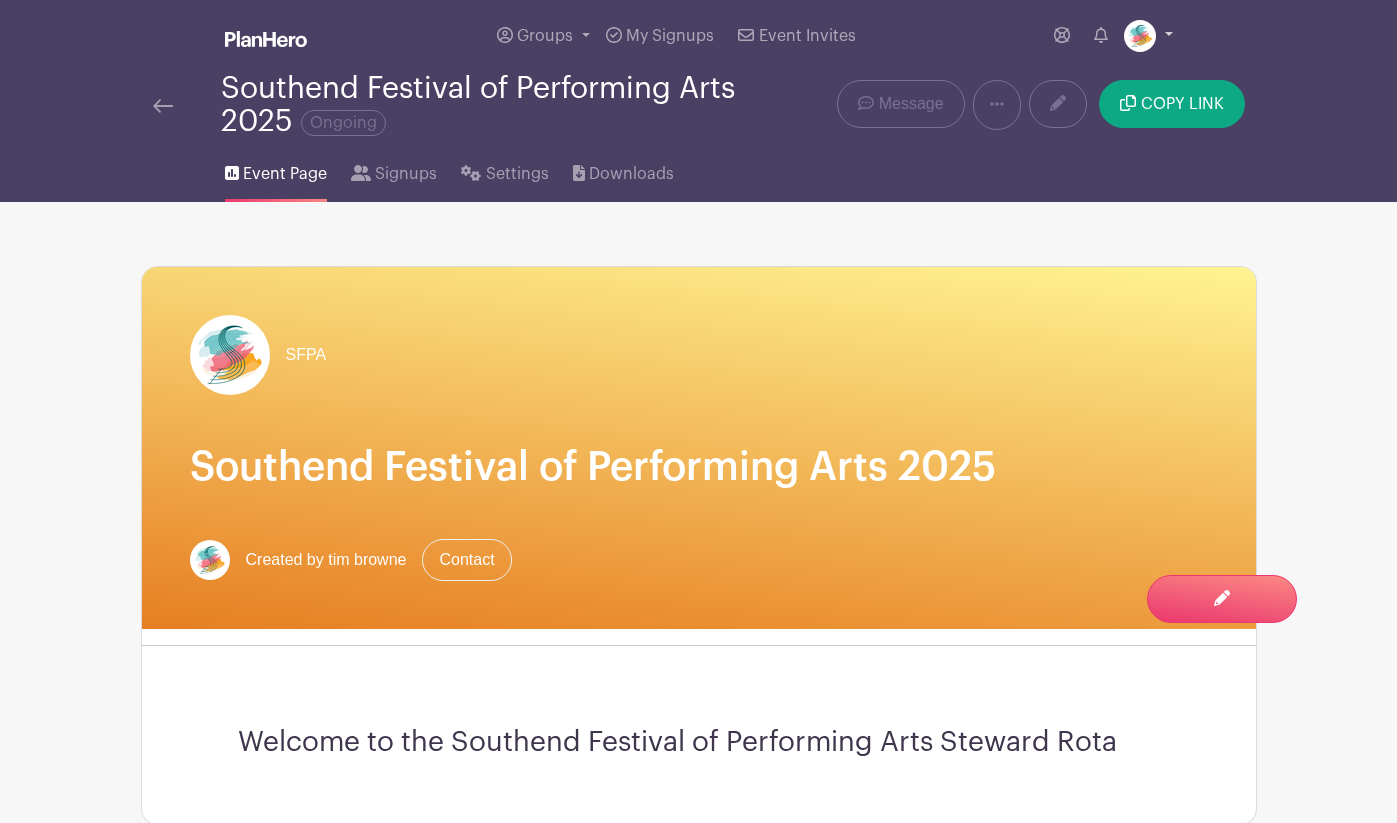 click at bounding box center [1148, 36] 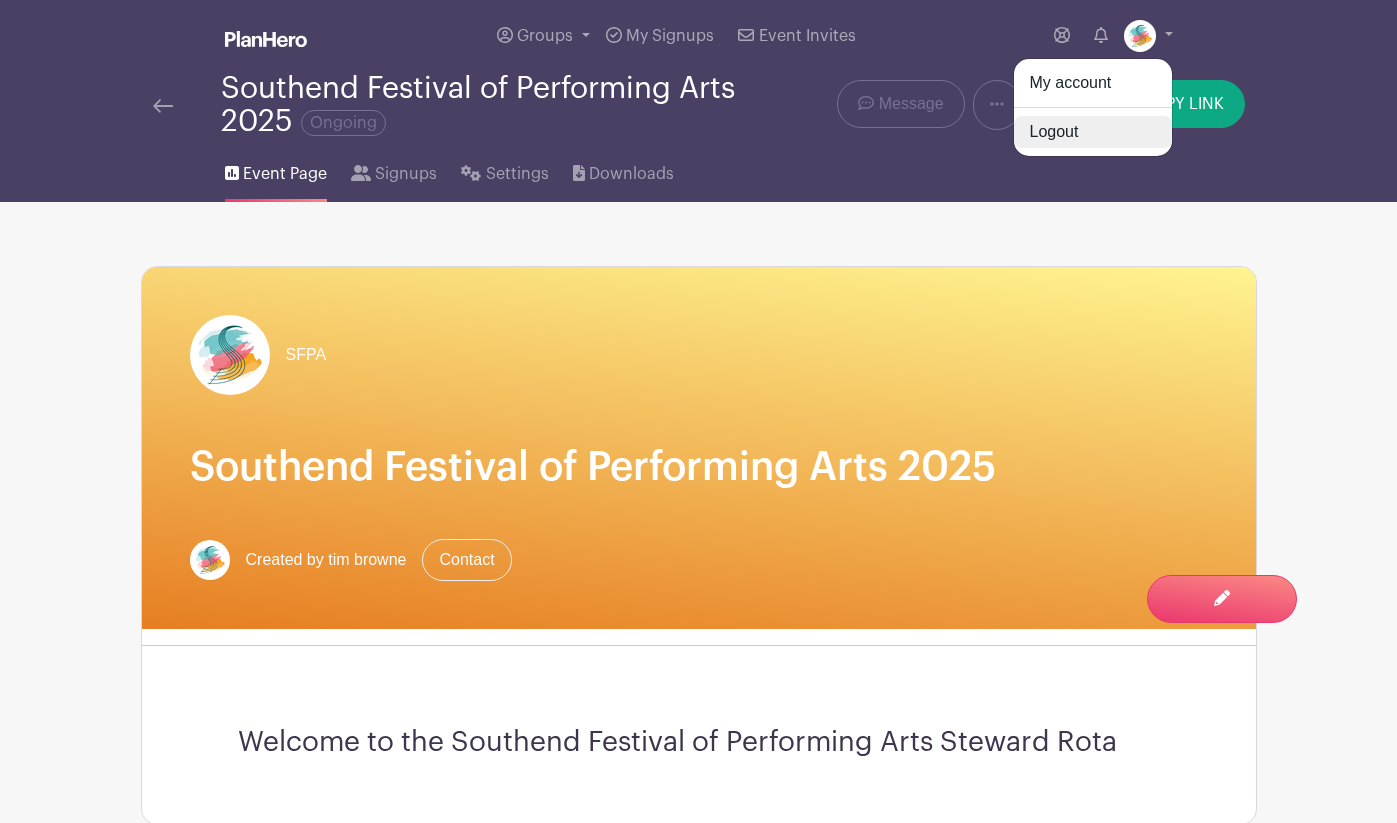 click on "Logout" at bounding box center [1093, 132] 